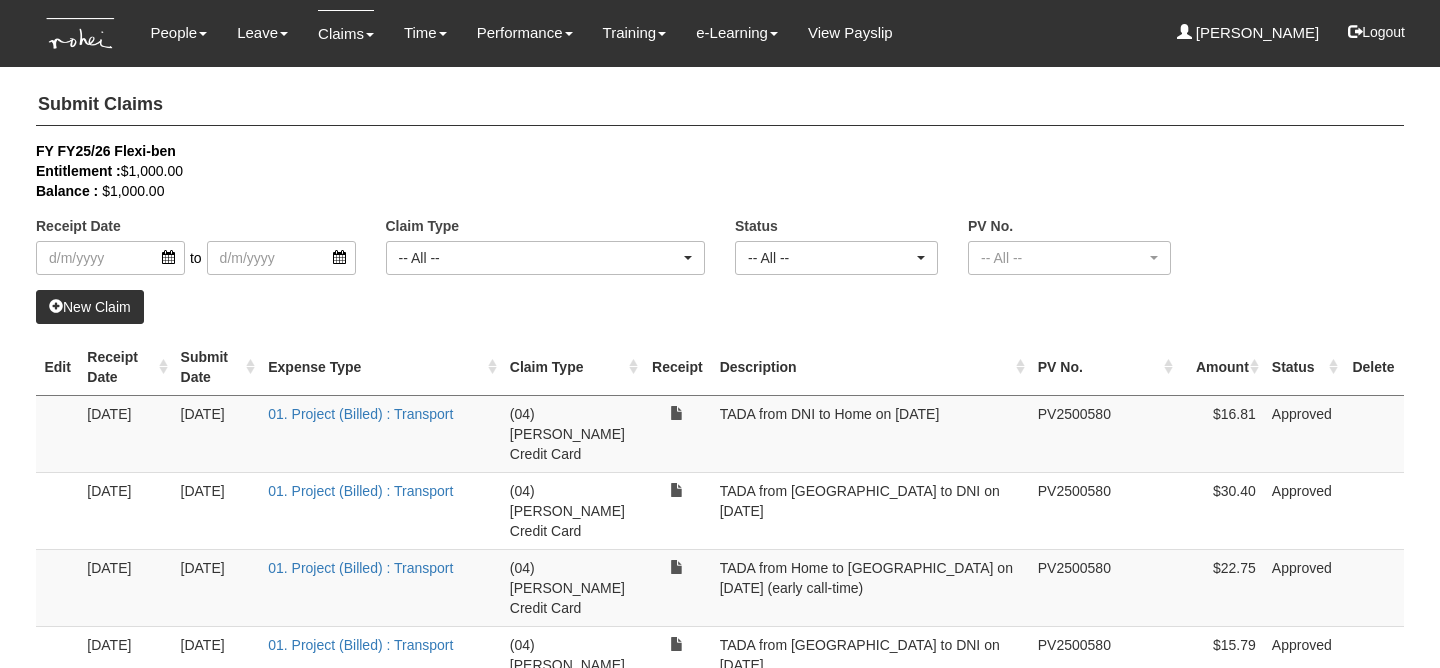 select on "50" 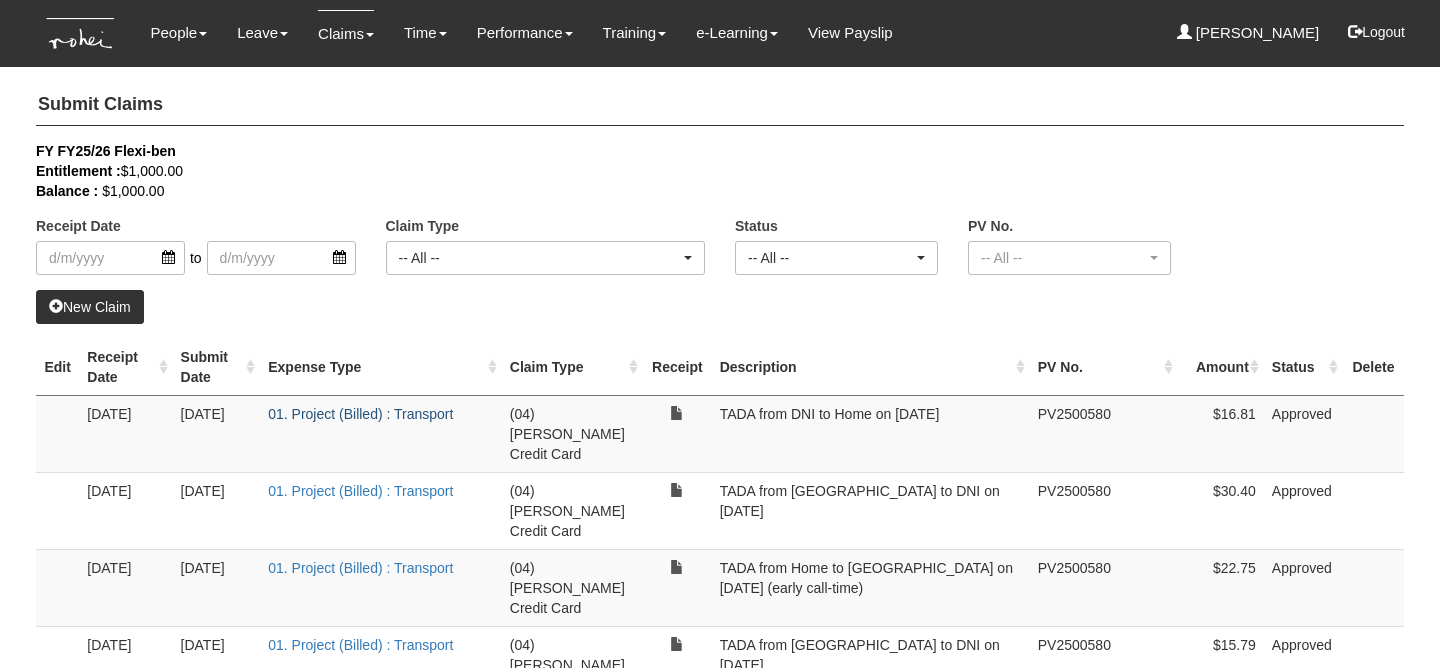 scroll, scrollTop: 125, scrollLeft: 0, axis: vertical 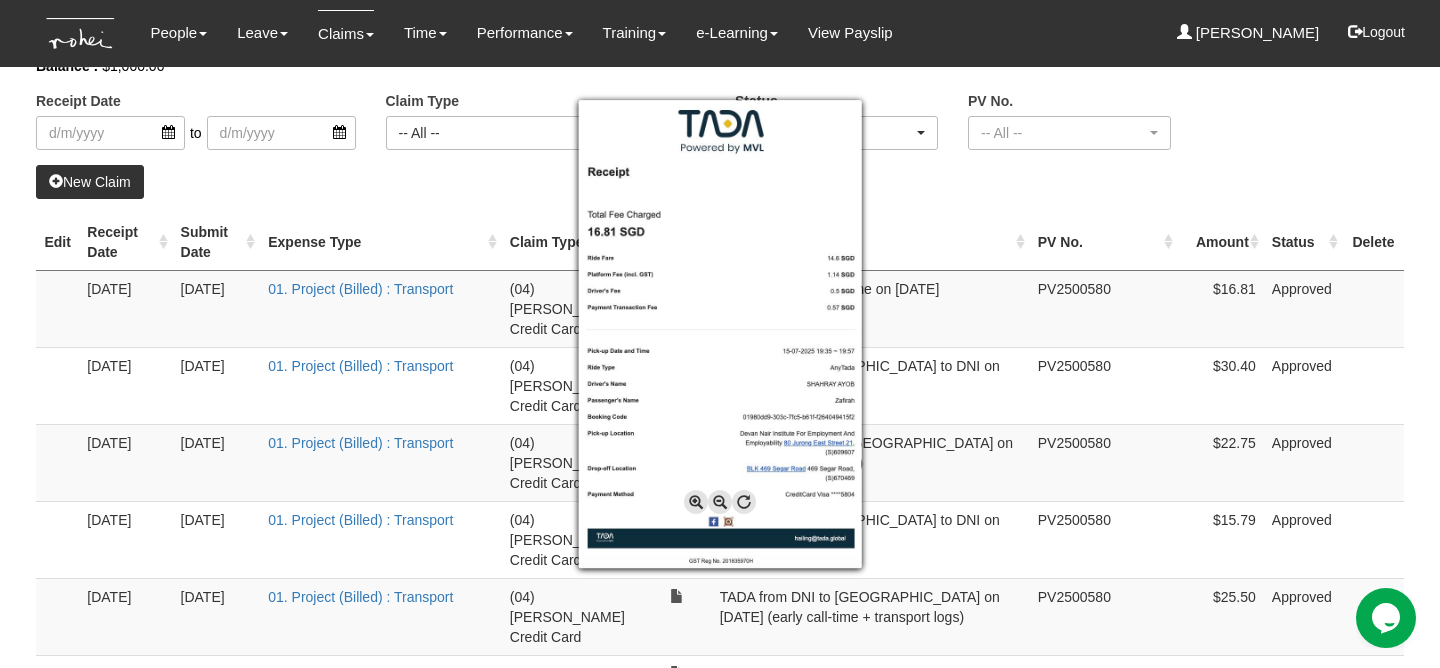 click at bounding box center [720, 334] 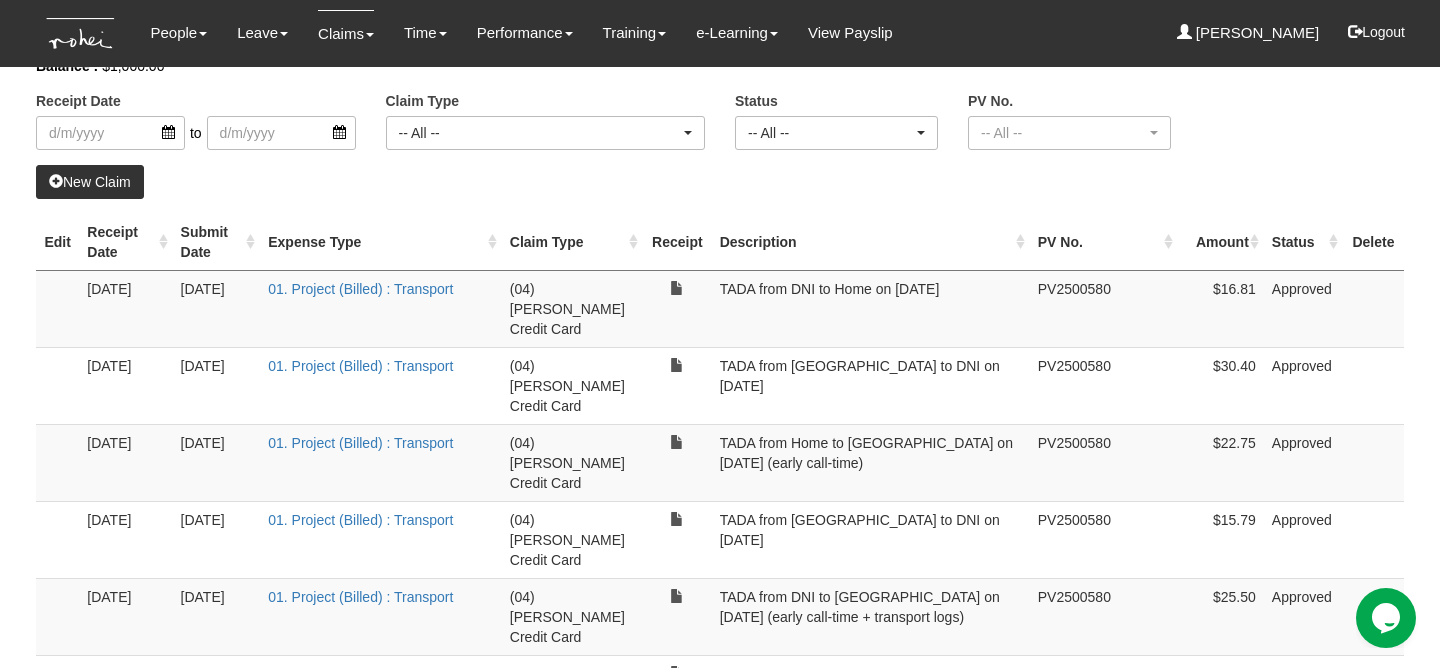 click on "New Claim" at bounding box center (90, 182) 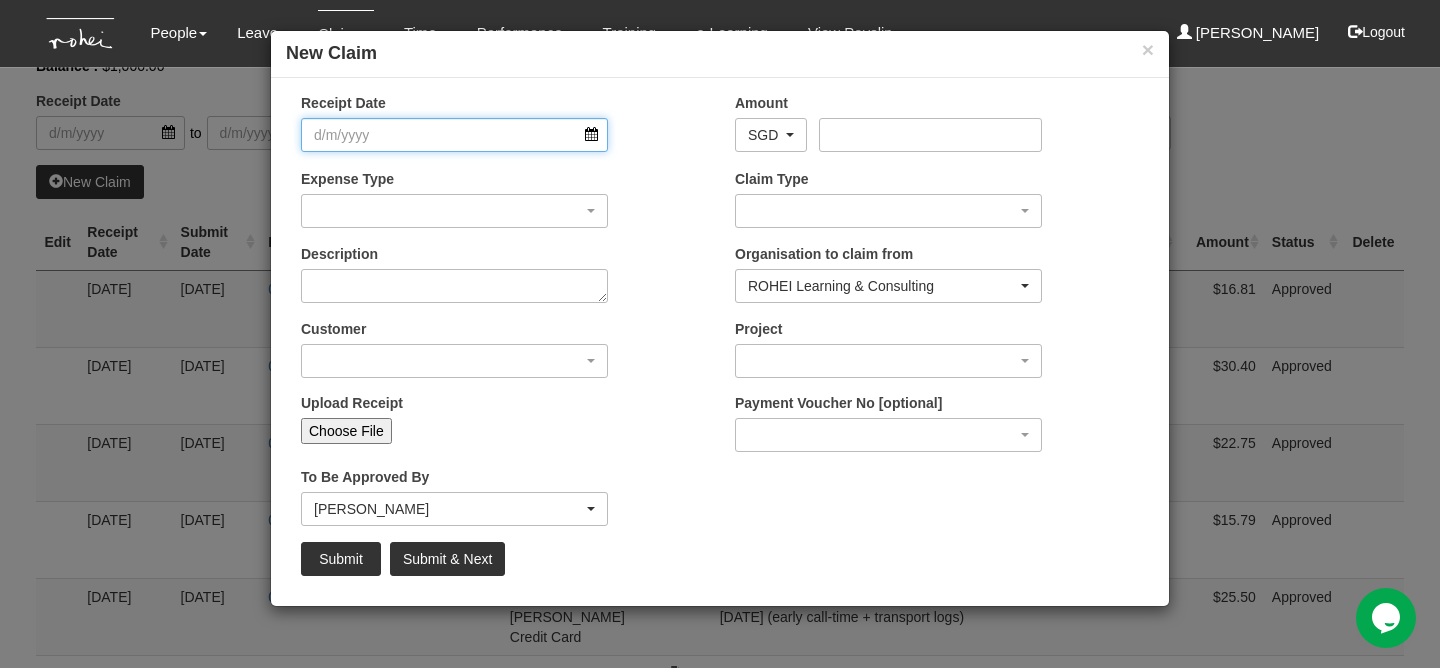 click on "Receipt Date" at bounding box center [454, 135] 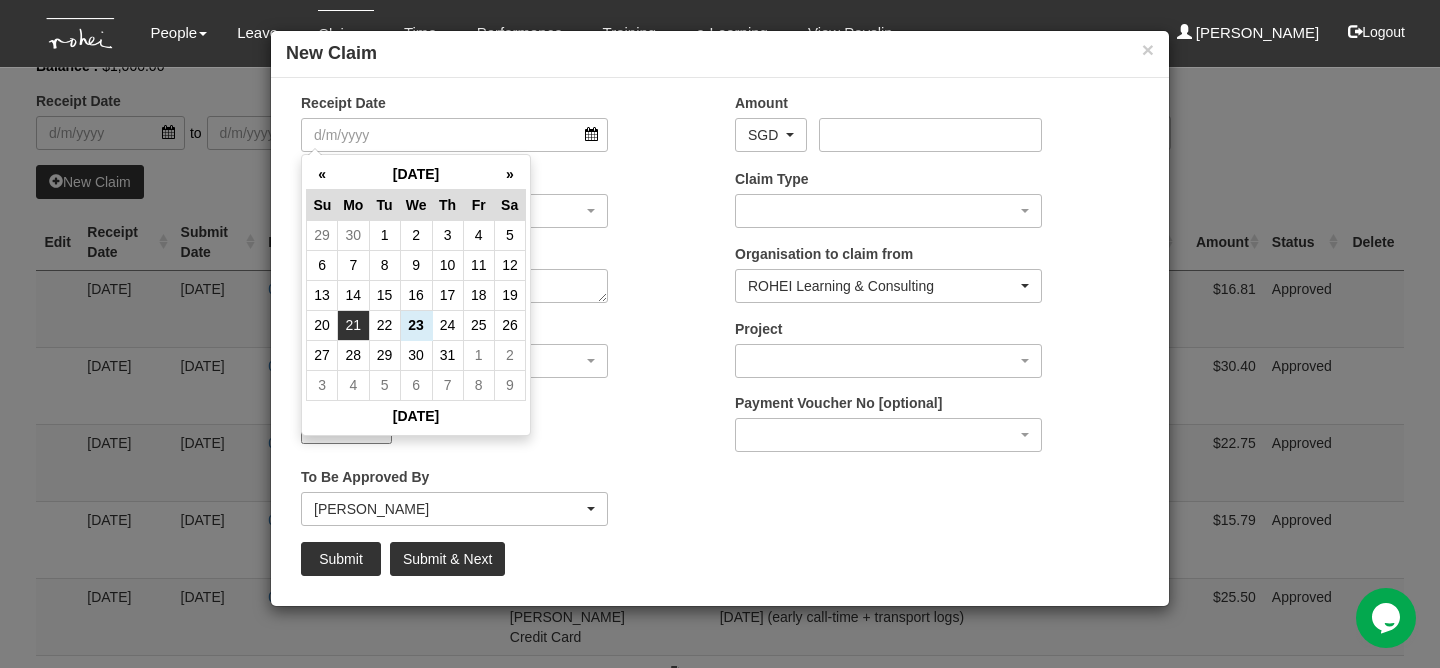 click on "21" at bounding box center [353, 325] 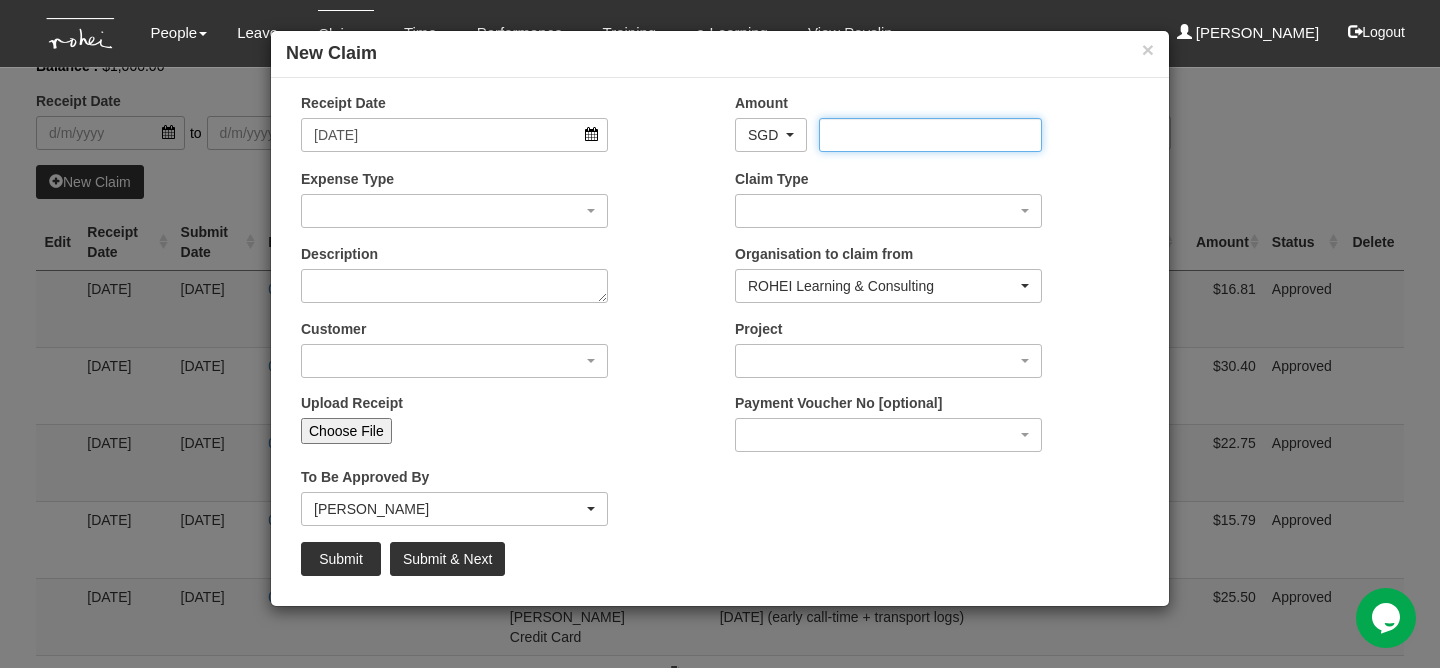 click on "Amount" at bounding box center [930, 135] 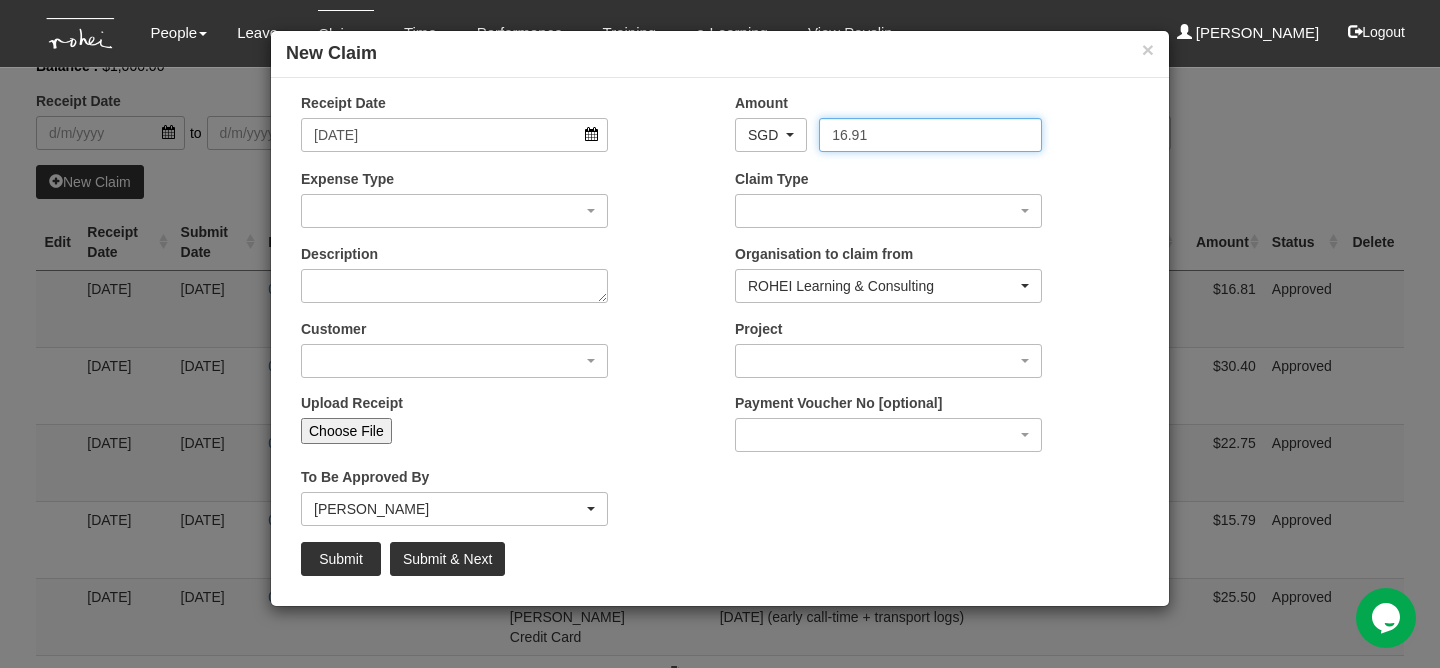 type on "16.91" 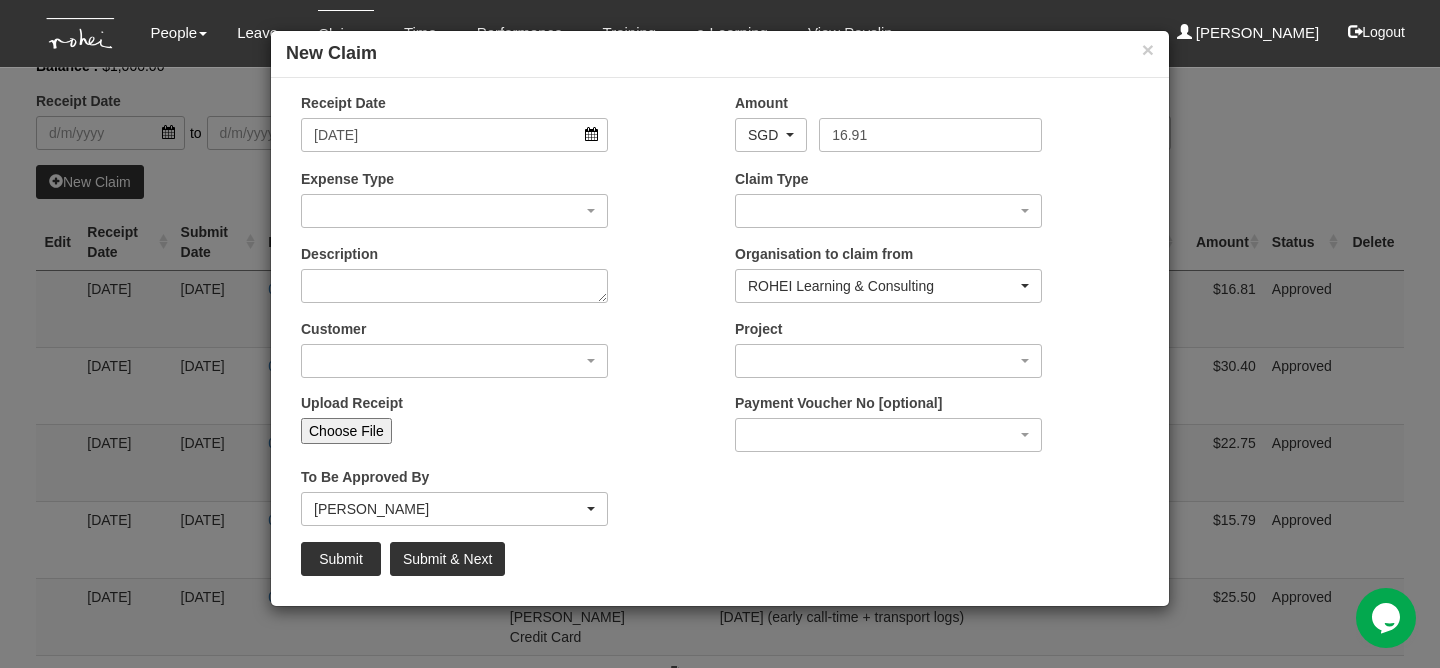 click on "Expense Type
01. Project (Billed) : Food for FGDs / Meetings
01. Project (Billed) : Lunch for Participants
01. Project (Billed) : Overseas Travel Expenses
01. Project (Billed) : Printed Collaterals / Manuals
01. Project (Billed) : Project Props / Materials
01. Project (Billed) : Refreshment for Participants
01. Project (Billed) : Transport
02. Client (Non-Billable) : Event Expenses
02. Client (Non-Billable) : Food for Meetings / Entertainment / Gifts
03. ROHEI Internal : Donations
03. ROHEI Internal : Food for Meetings / Celebration
03. ROHEI Internal : Staff Welfare
03. ROHEI Internal : Staff Welfare - HOD
03. ROHEI Internal : Training/Product Refresh
03. ROHEI Internal : Transport
03. ROHEI Internal : Transport (OT)
03. ROHEI Internal : Travel (Overseas)
03. Staff : Job Advertisement
03. Staff : Staff Training
03. Staff : Temp Staff / Intern Telephone Expense
03. Staff : Work Pass Renewal" at bounding box center [454, 198] 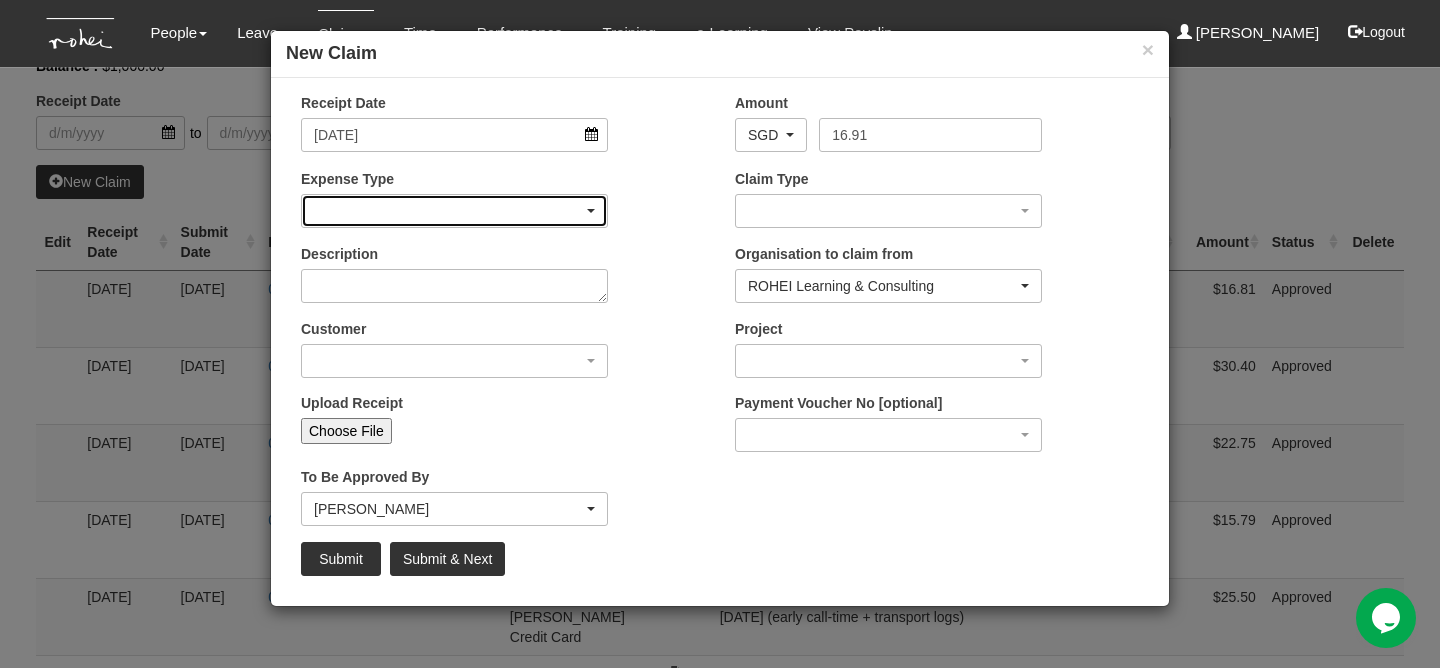 click at bounding box center (454, 211) 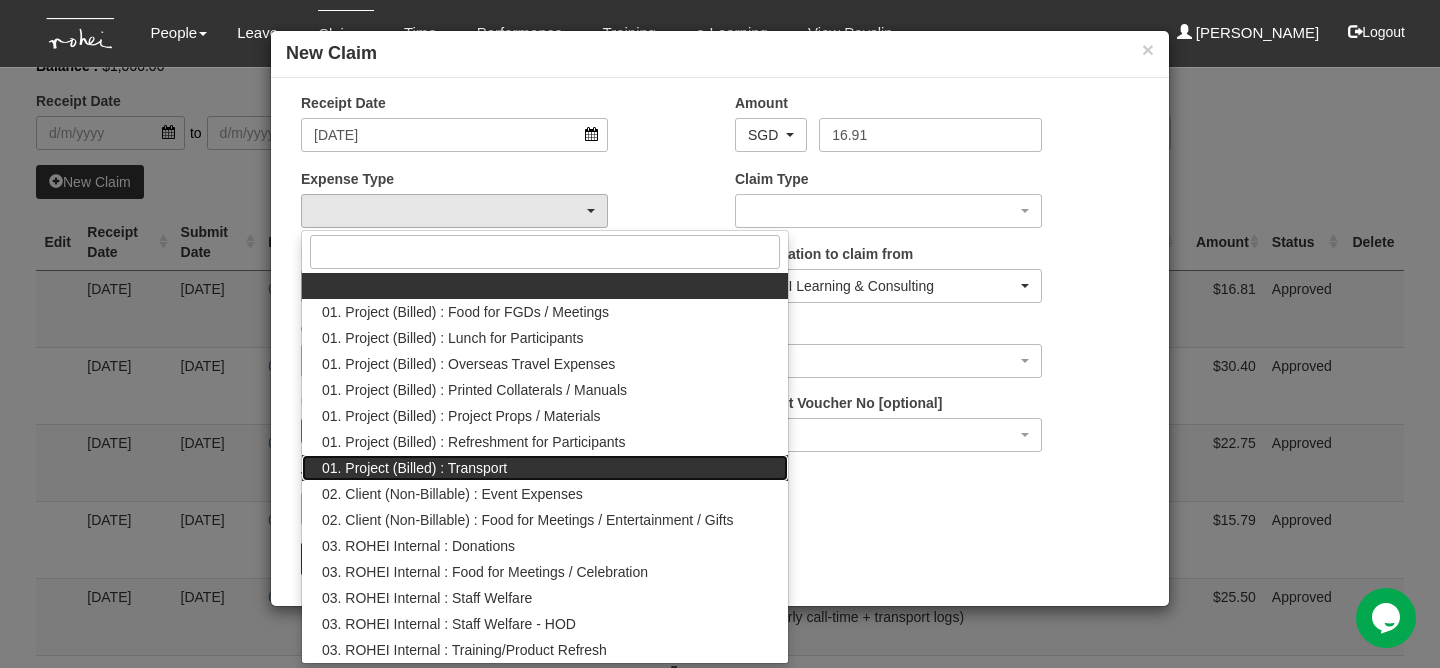 click on "01. Project (Billed) : Transport" at bounding box center [545, 468] 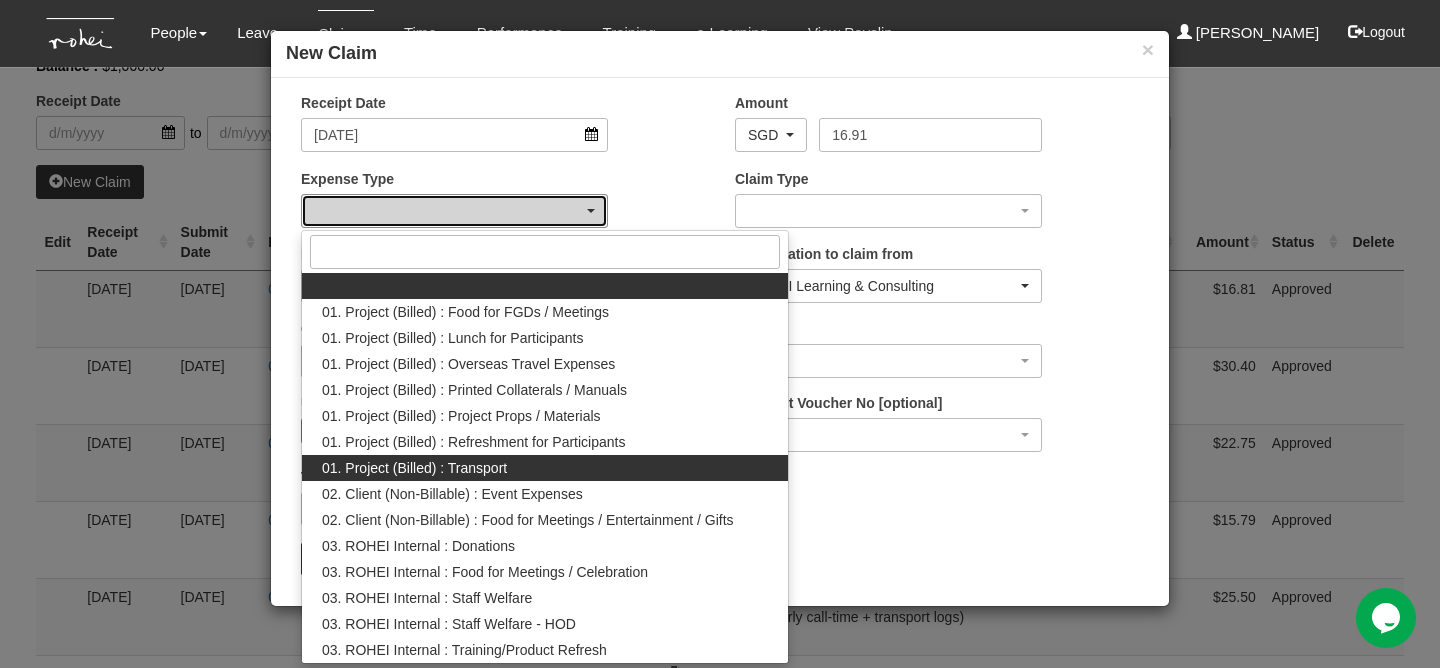 select on "135" 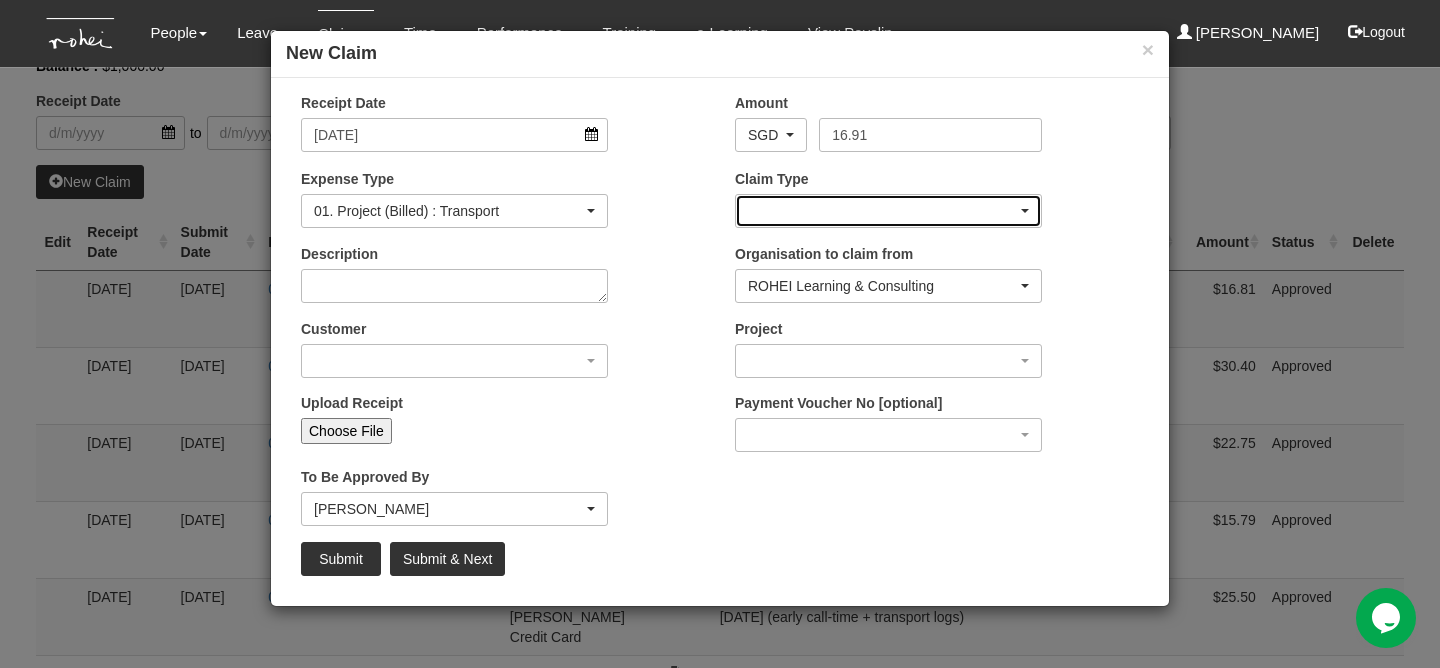 click at bounding box center (888, 211) 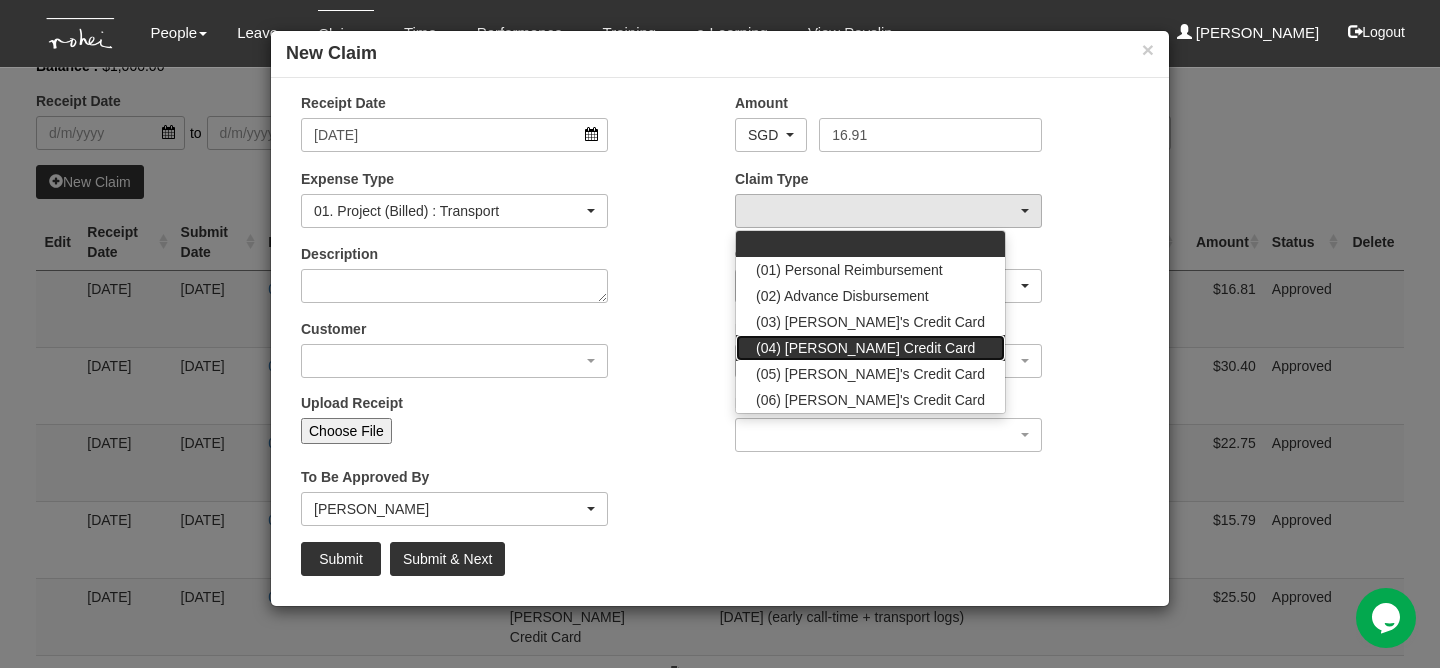 click on "(04) [PERSON_NAME] Credit Card" at bounding box center [865, 348] 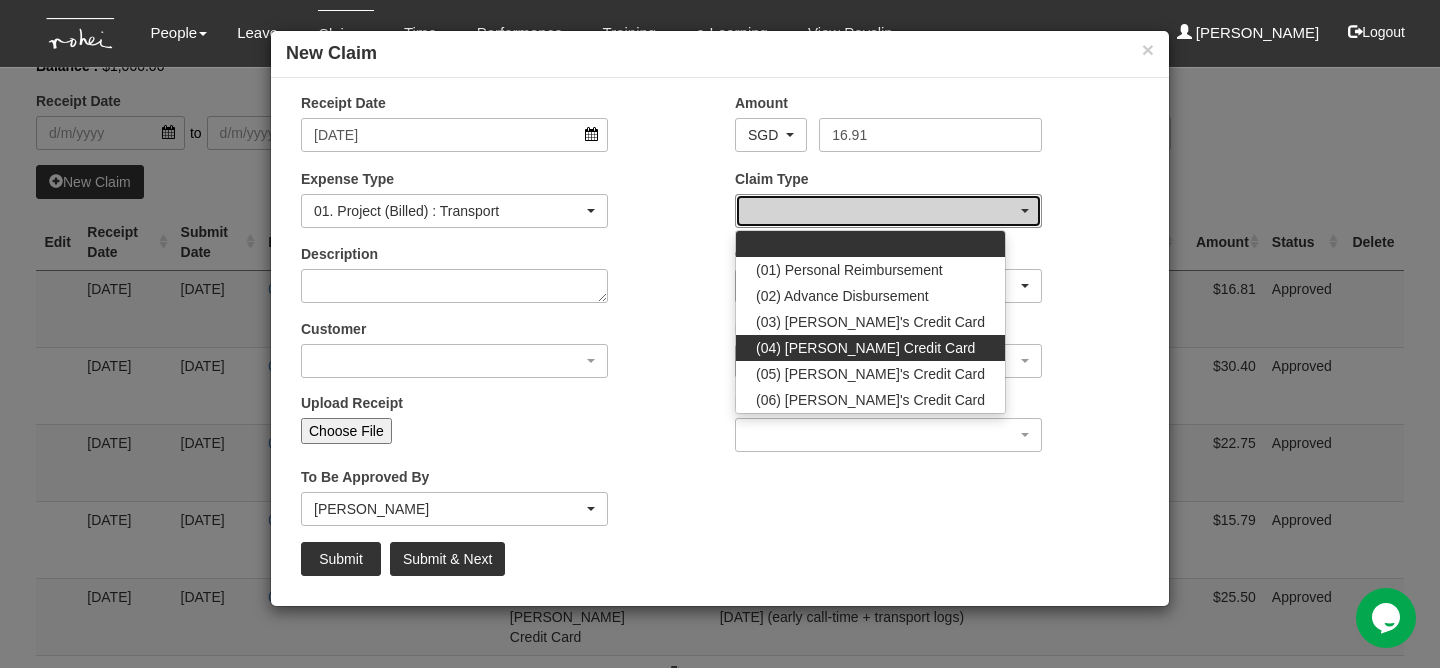 select on "16" 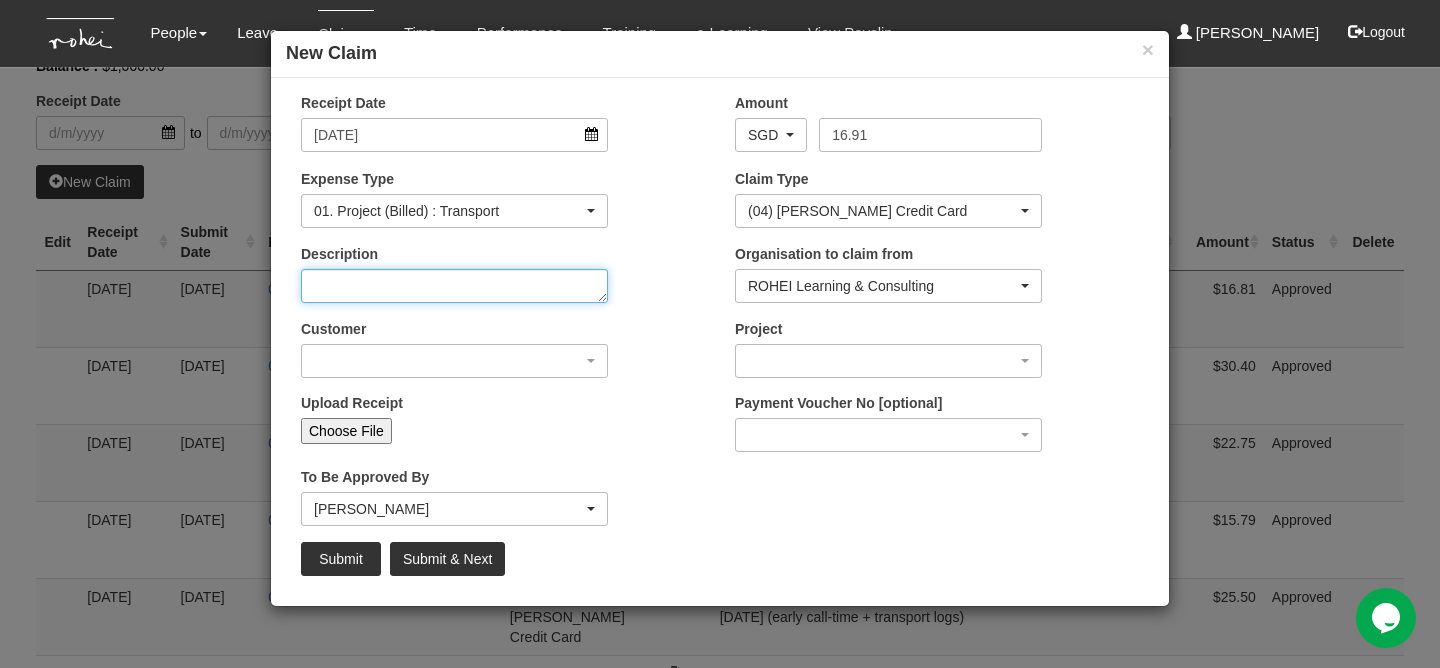 click on "Description" at bounding box center [454, 286] 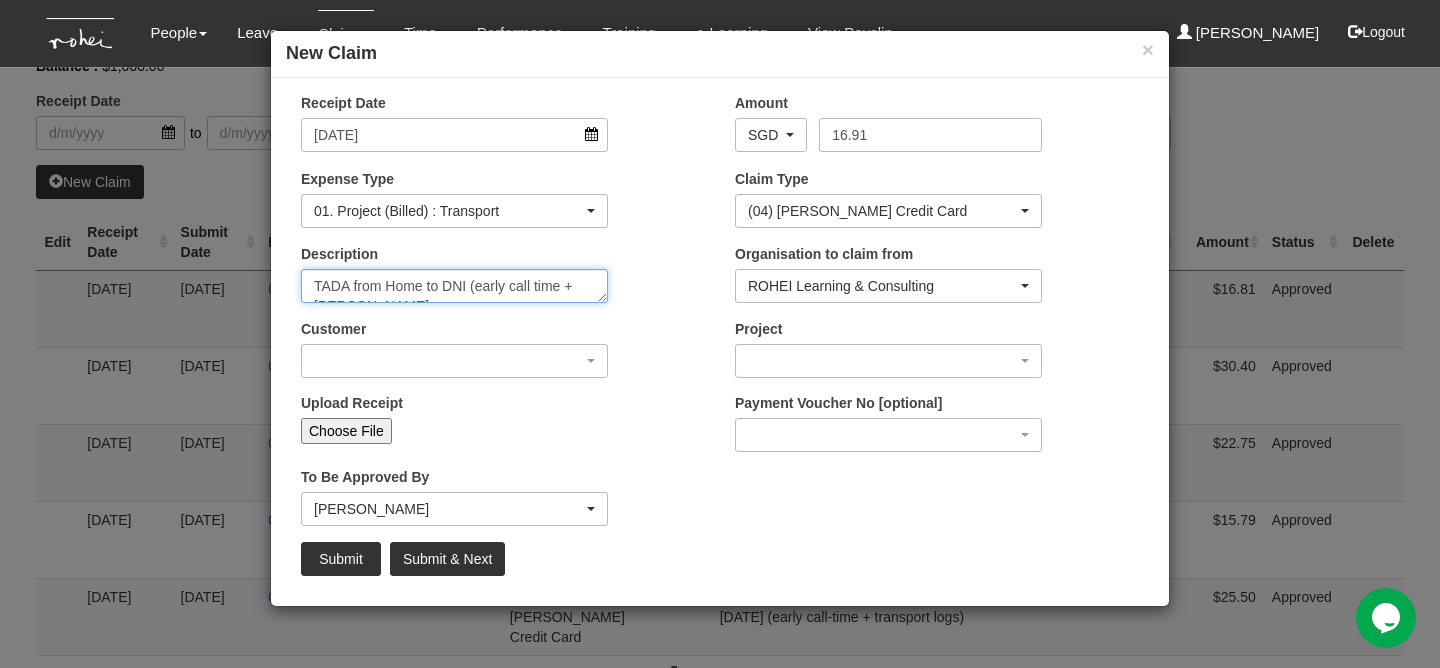 scroll, scrollTop: 12, scrollLeft: 0, axis: vertical 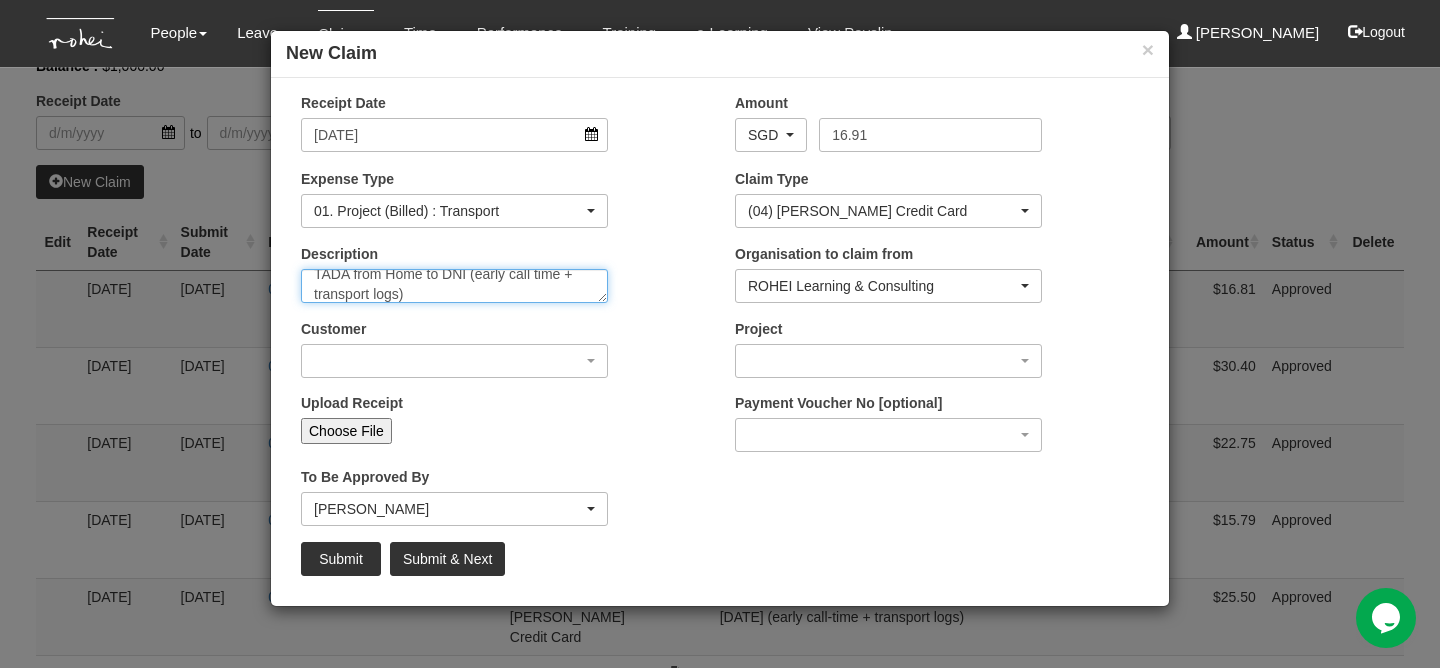 type on "TADA from Home to DNI (early call time + transport logs)" 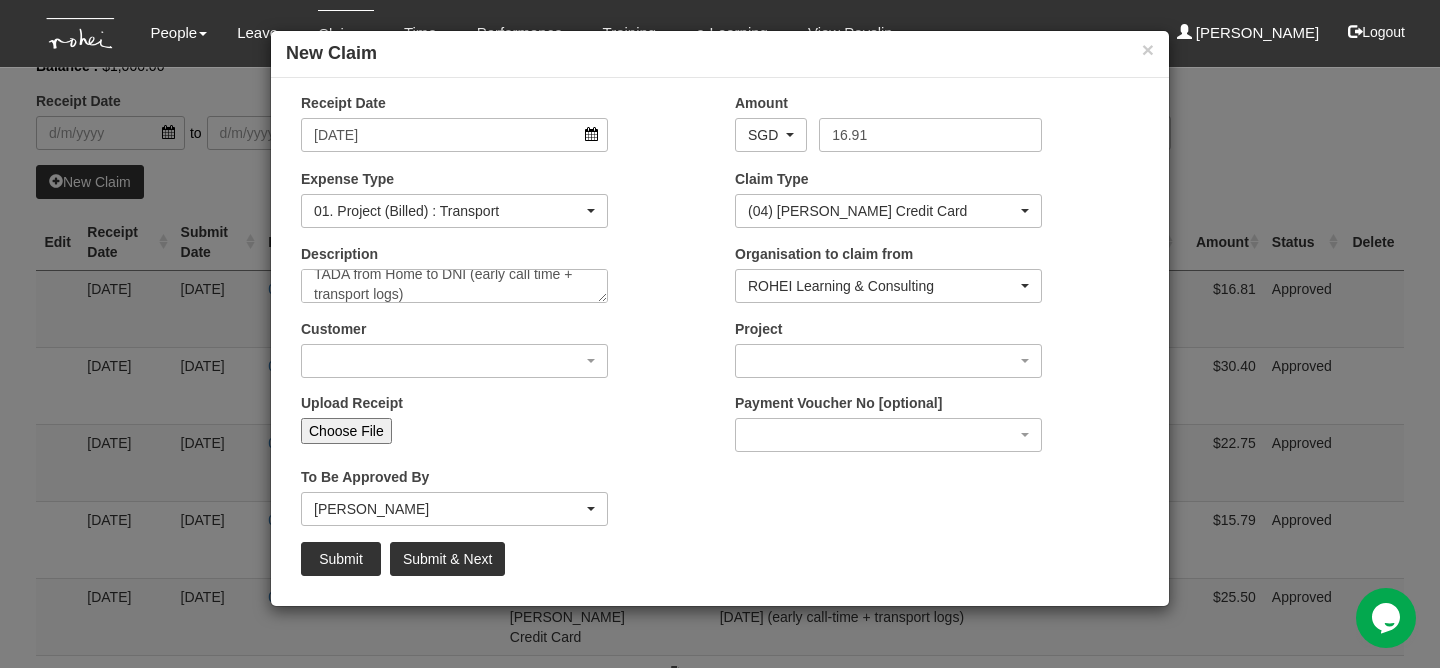 click on "Customer
(N/A)
_ROHEI Internal
3M ASIA PACIFIC PRIVATE LTD
58.com
AbbVie Operations Singapore Pte Ltd
Academy of Human Development
Academy of Singapore Teachers
Accenture
Accounting & Corporate Regulatory Authority (ACRA)
AcuMed Holdings Pte Ltd
ADVANCE AI
Advanced MedTech
Agape Little Uni.
Agency for Science, Technology and Research (A*Star)
Agency for Science, Technology and Research (A-Star)
Agri-food and Veterinary Authority of Singapore (AVA)
AIA Singapore Pte Ltd
Alfa Laval
All Saints Home
Alliance to End Plastic Waste
Ambulance Medical Service (AMS)
American Biltrite Far East Inc.
Amorepacific Singapore Pte Ltd
Anderson Secondary School
Ang Mo Kio Primary School
Ang Mo Kio Town Council
Anglican Preschool Services
Anglo - Chinese School (Primary)
Anglo Chinese Primary School
Anglo-Chinese School (Junior)
Antina" at bounding box center (454, 348) 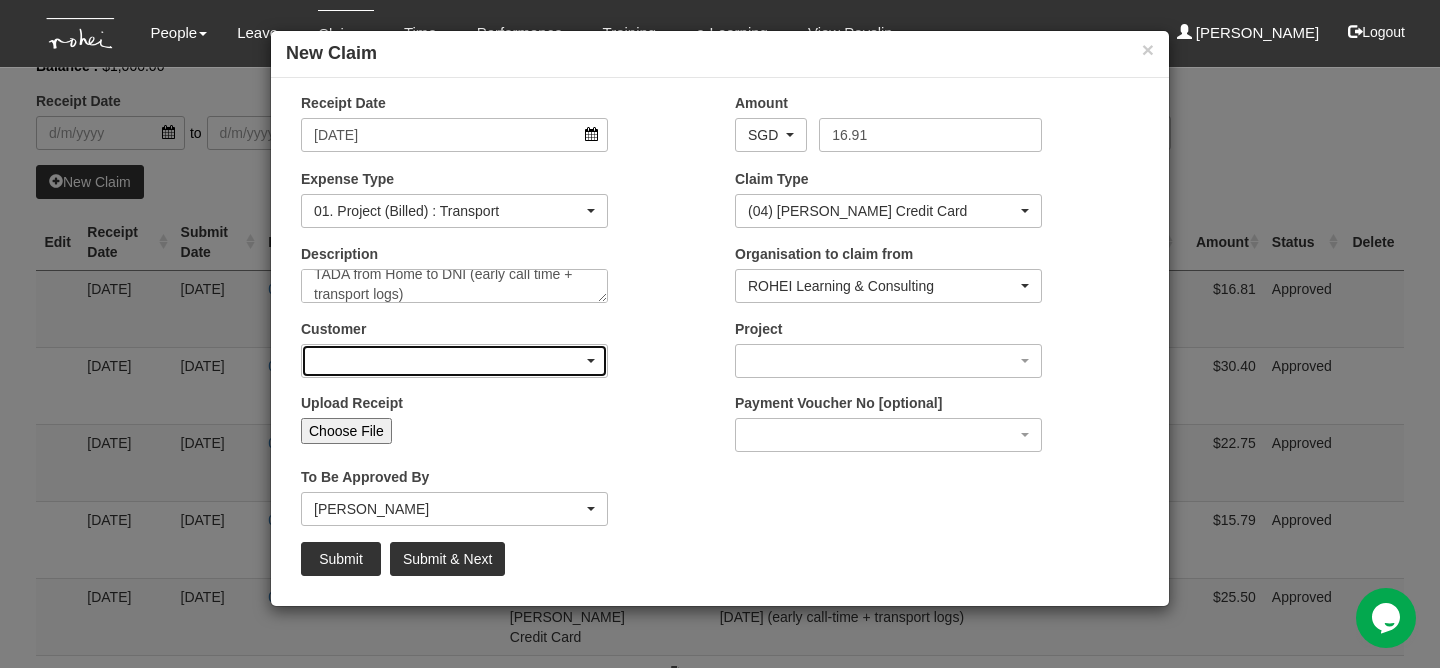 click at bounding box center (454, 361) 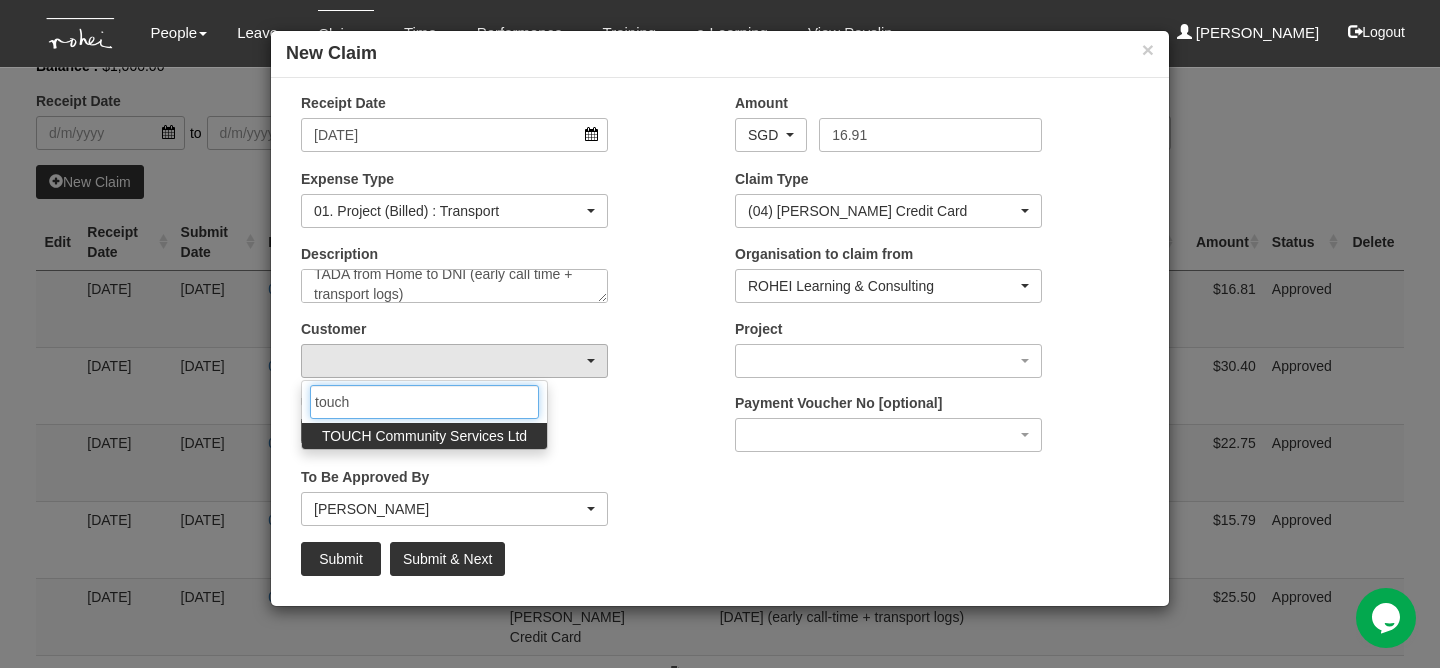 type on "touch" 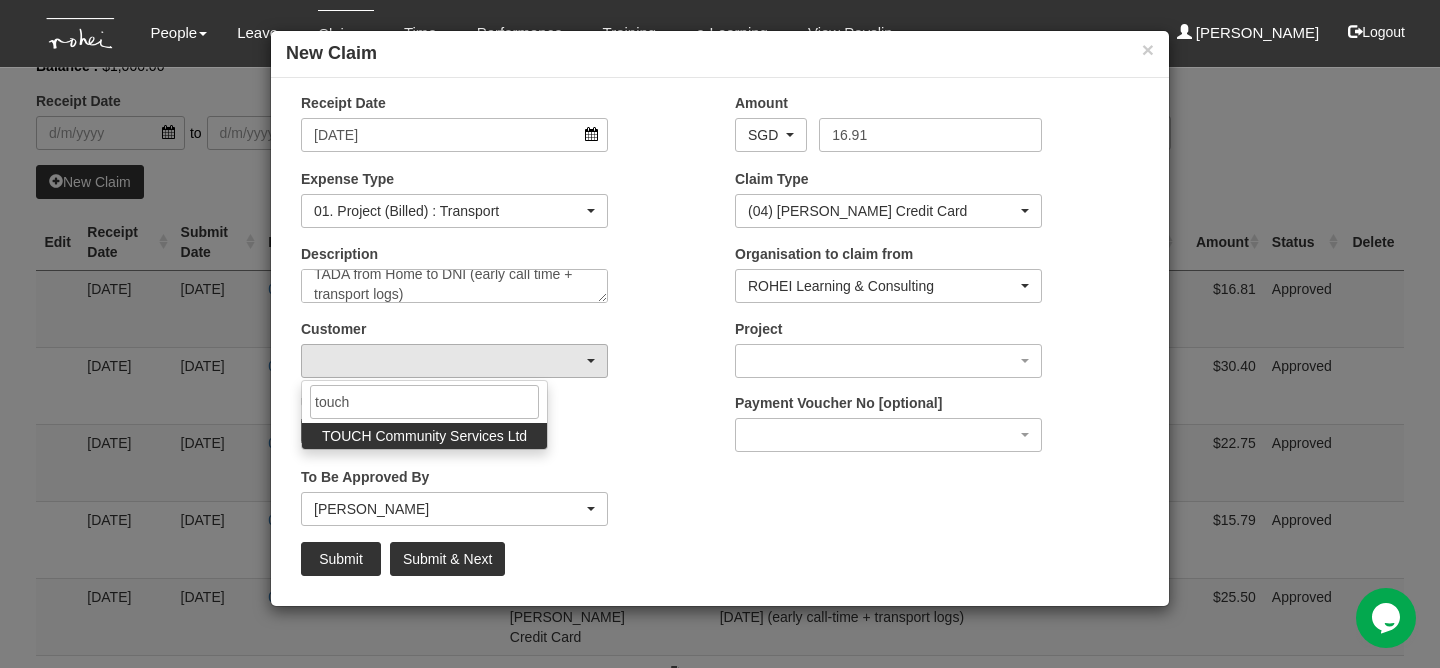 click on "TOUCH Community Services Ltd" at bounding box center [424, 436] 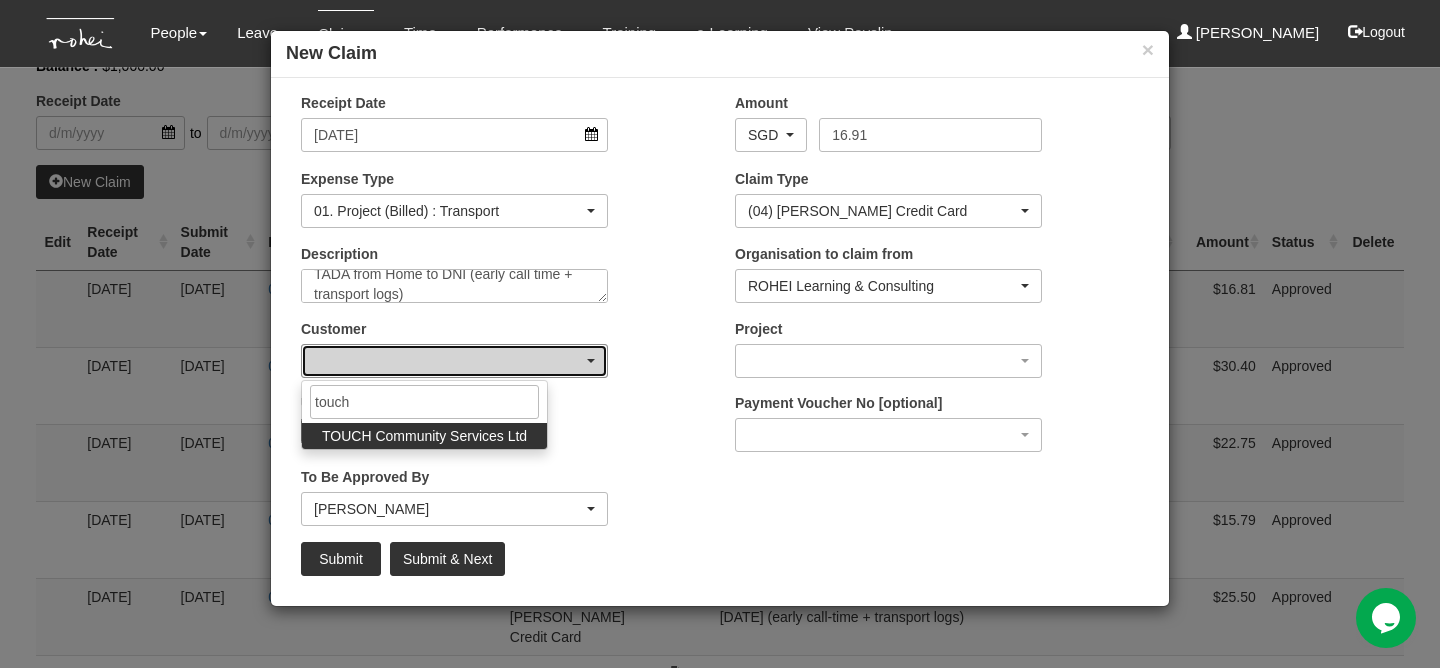 select on "893" 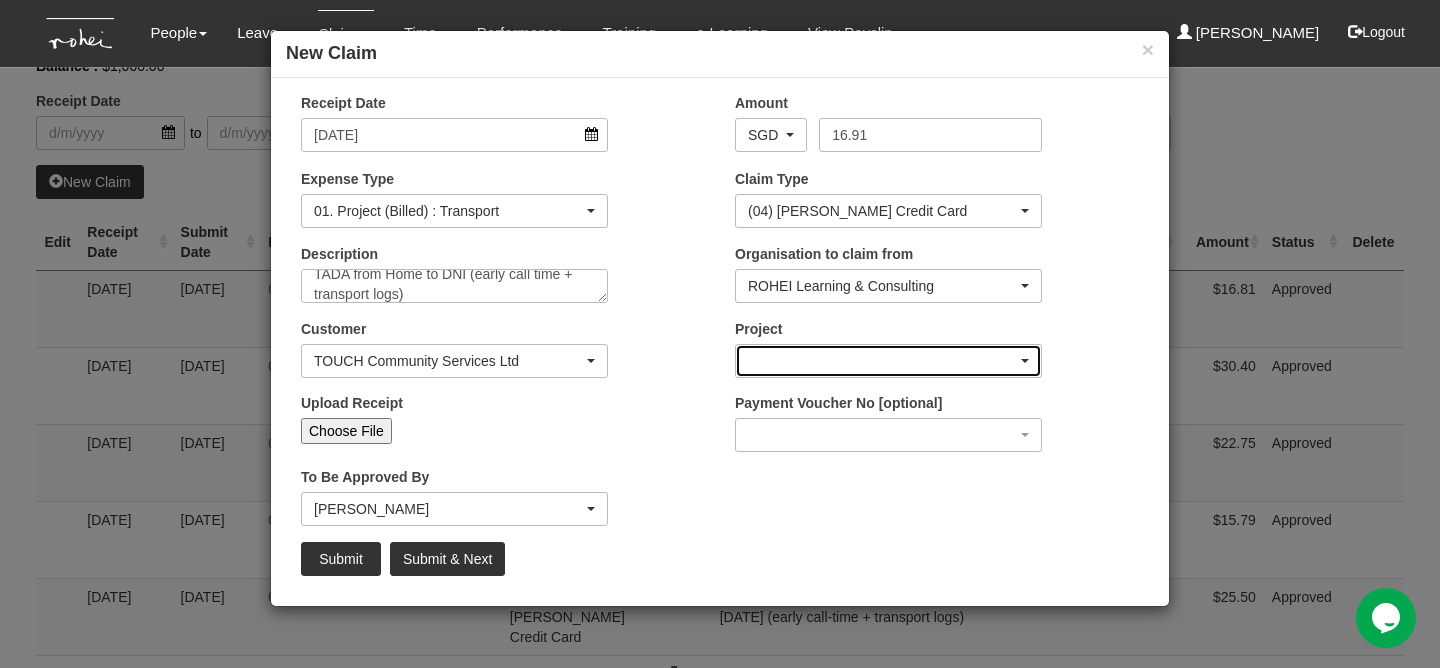 click at bounding box center (888, 361) 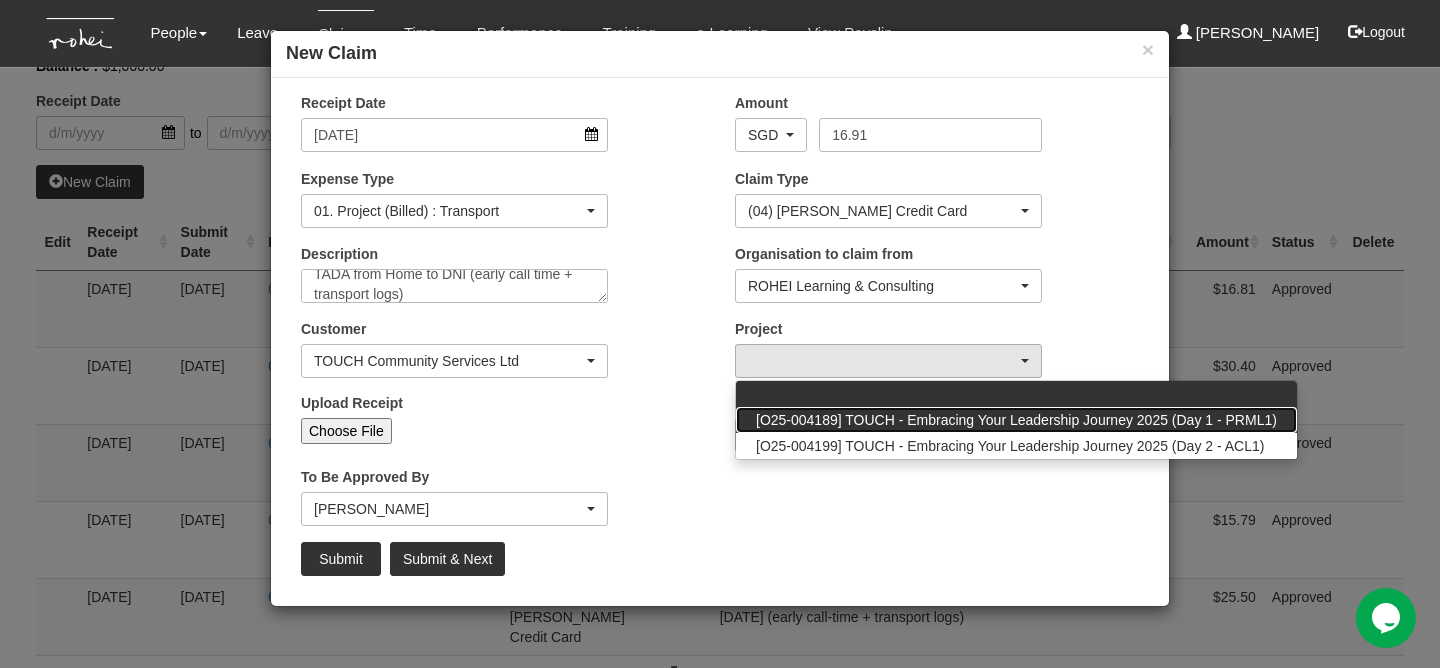 click on "[O25-004189] TOUCH - Embracing Your Leadership Journey 2025 (Day 1 - PRML1)" at bounding box center [1016, 420] 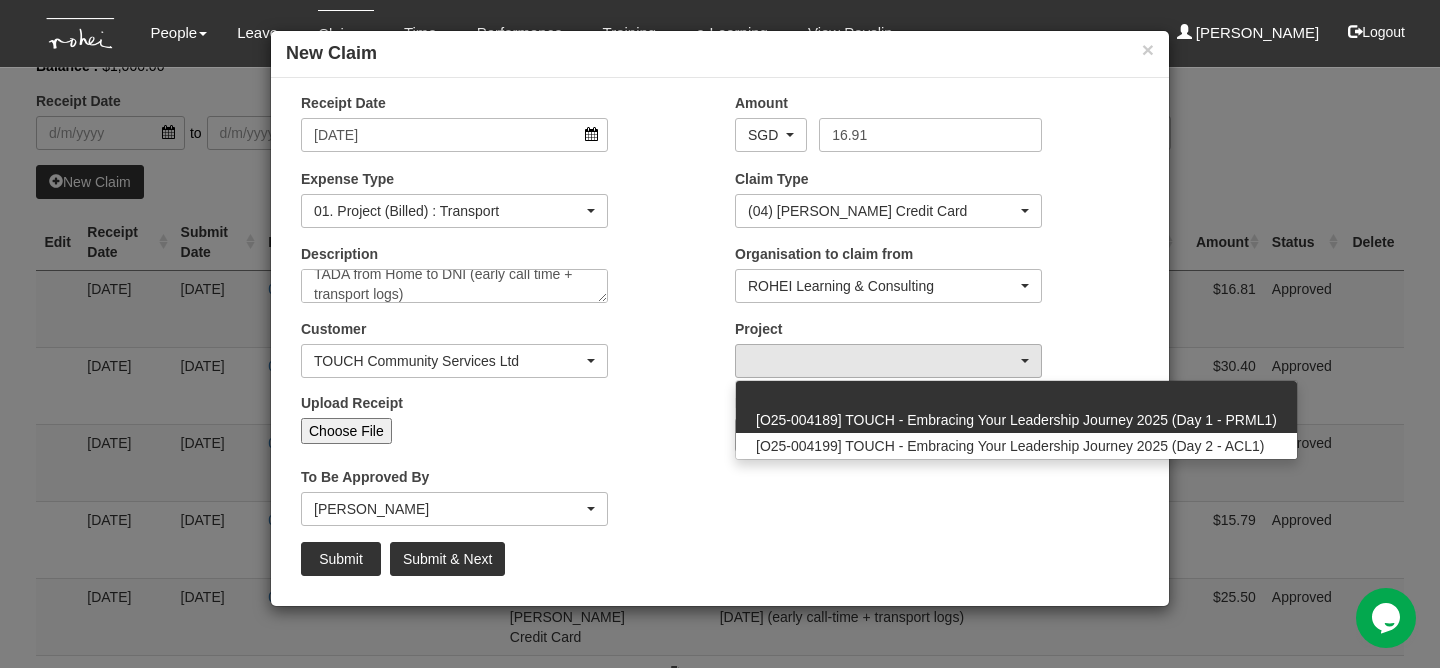 select on "2810" 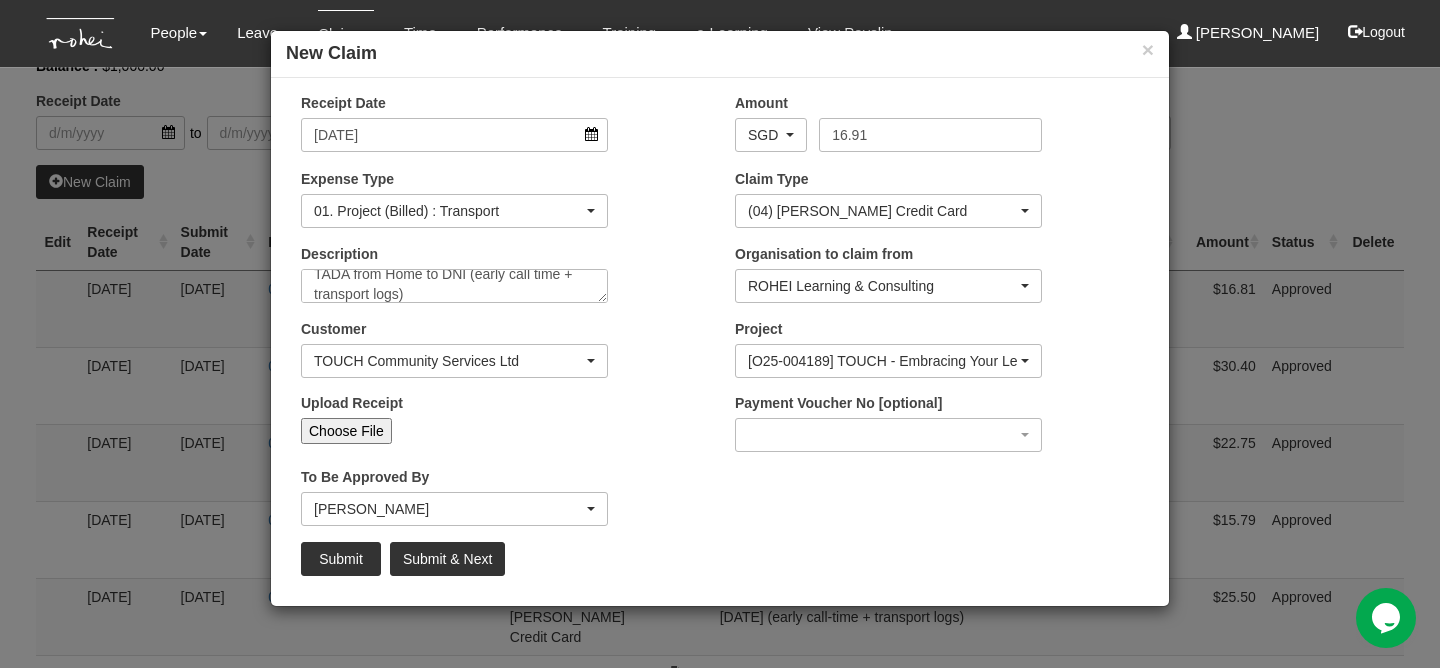click on "Choose File" at bounding box center [346, 431] 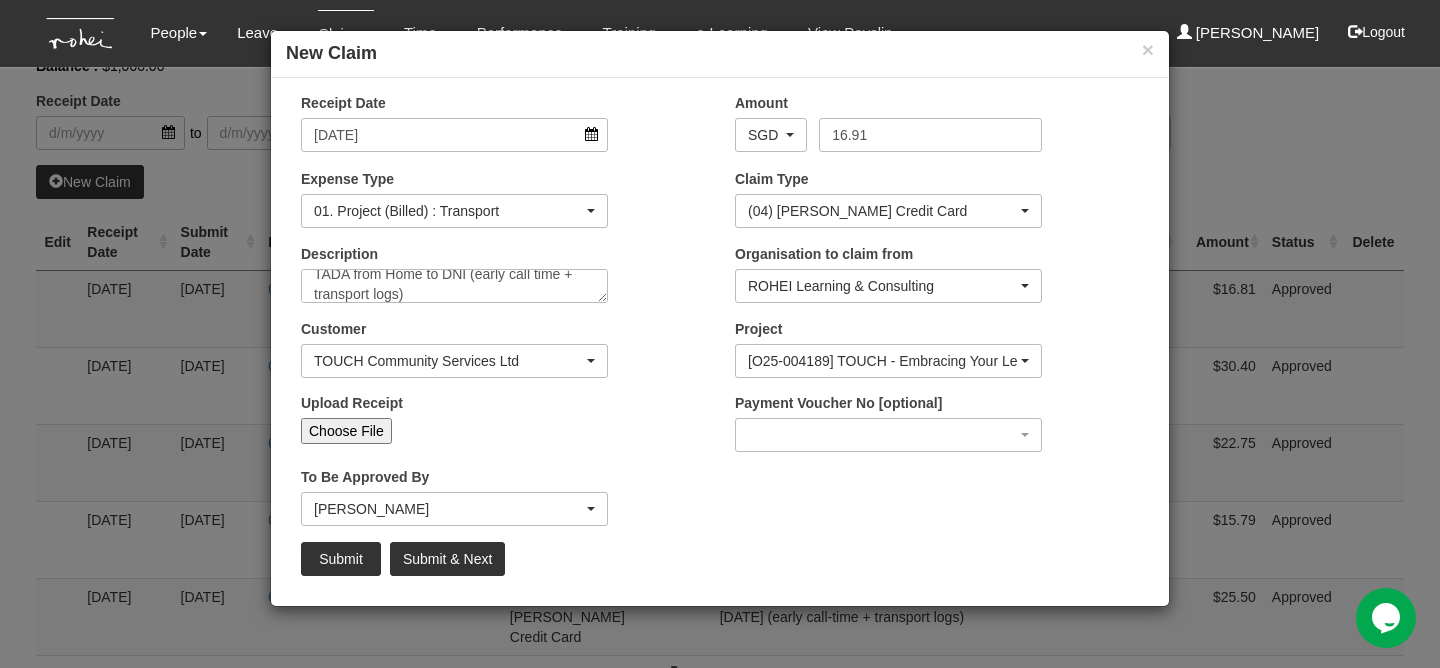 type on "C:\fakepath\21.07.25 TOUCH Day 1 (1).png" 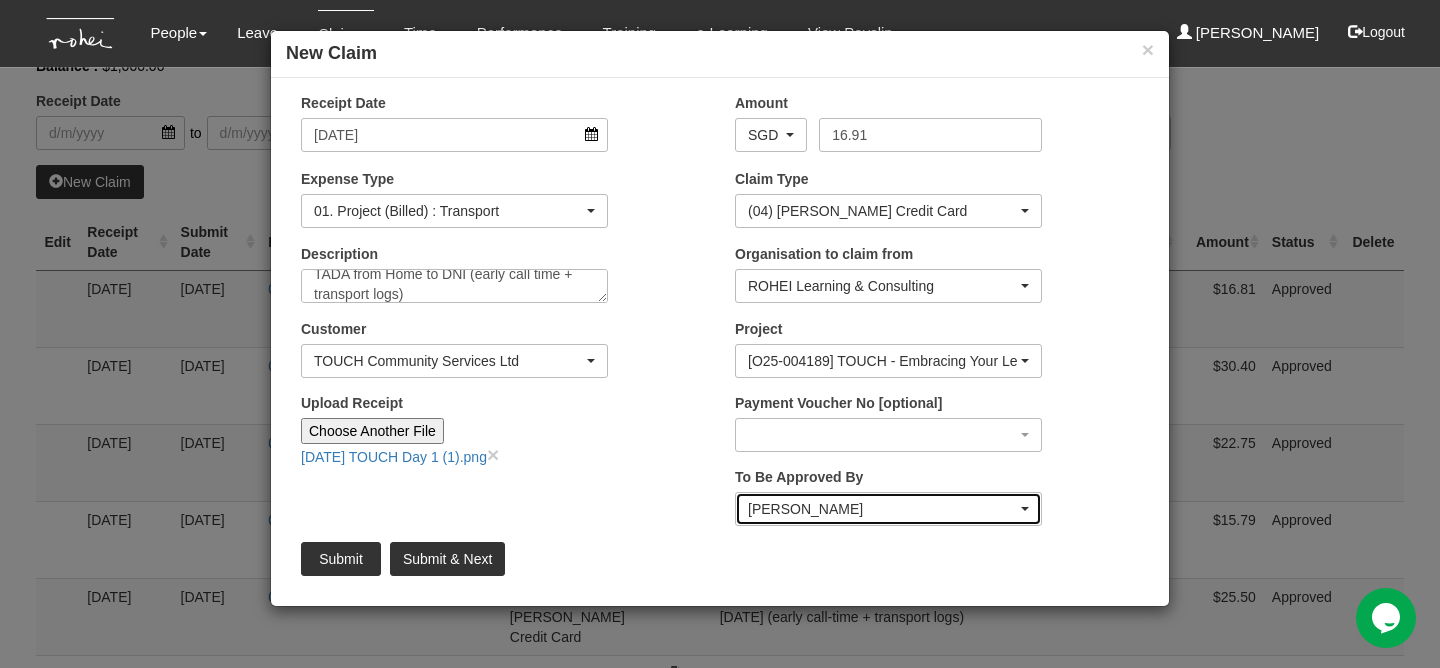click on "[PERSON_NAME]" at bounding box center [882, 509] 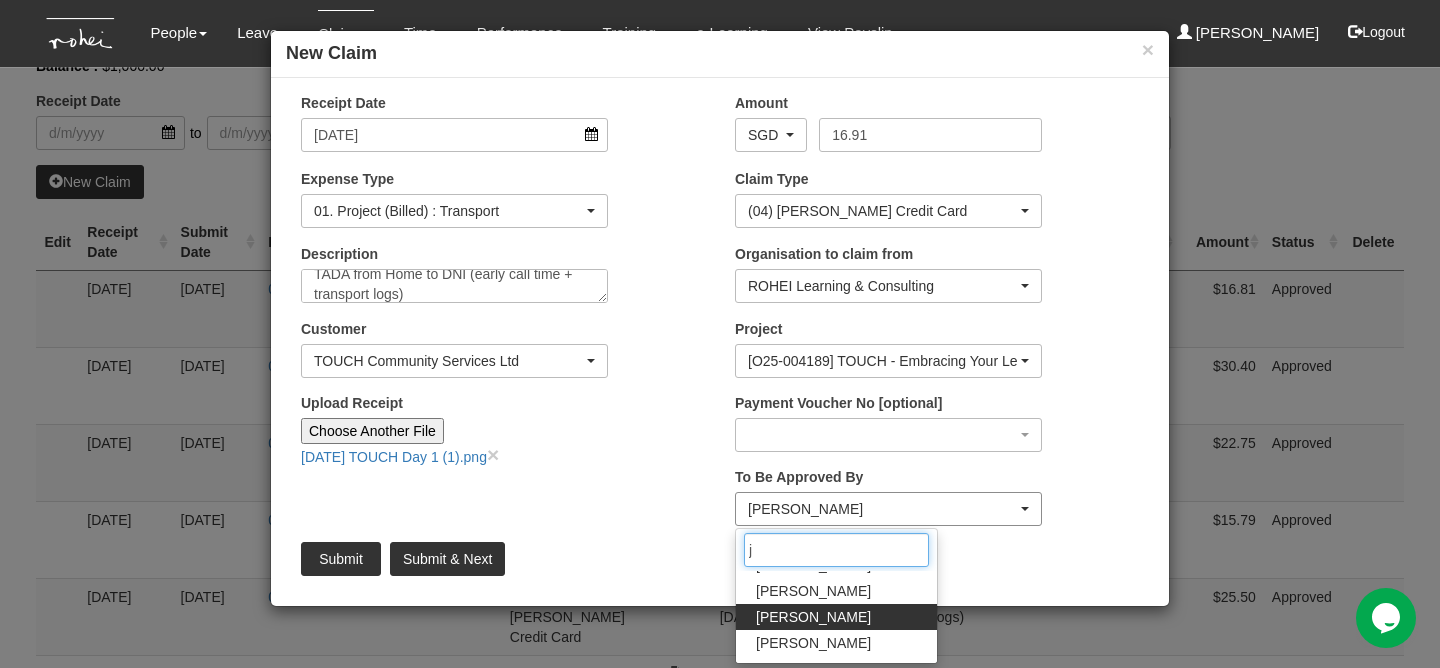 scroll, scrollTop: 0, scrollLeft: 0, axis: both 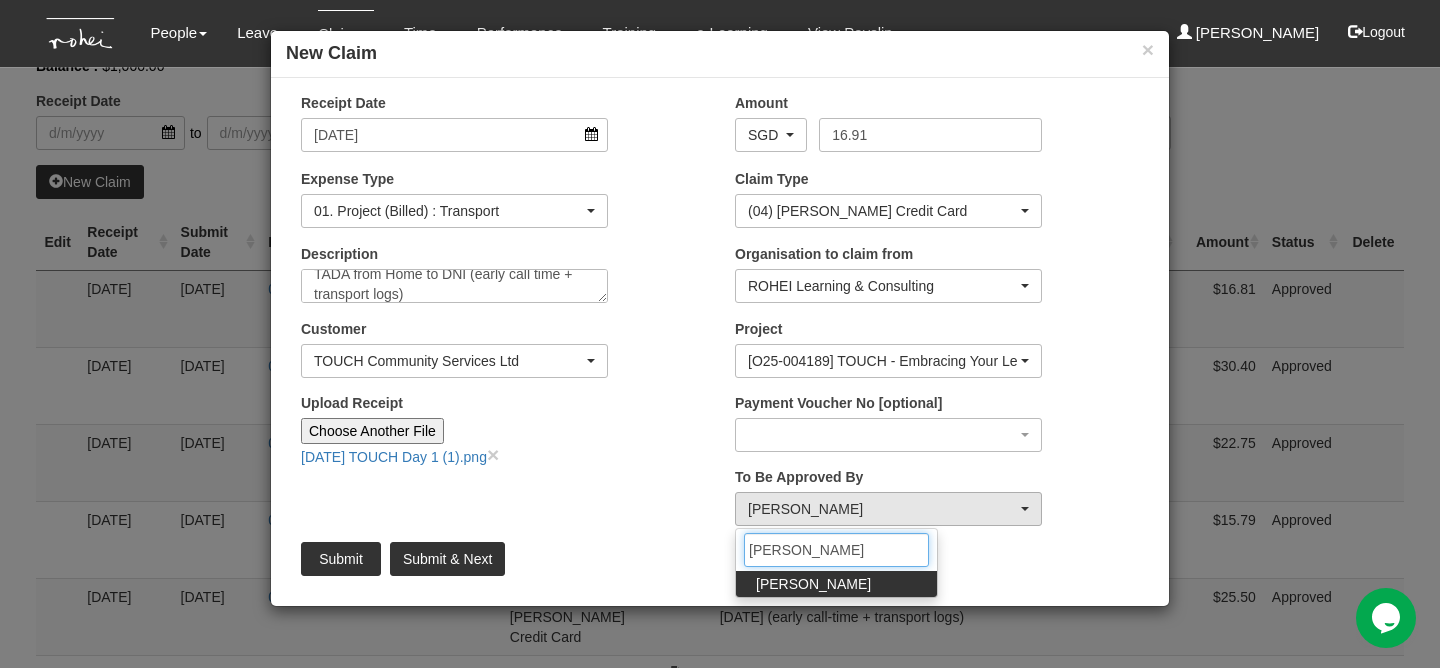 type on "jos" 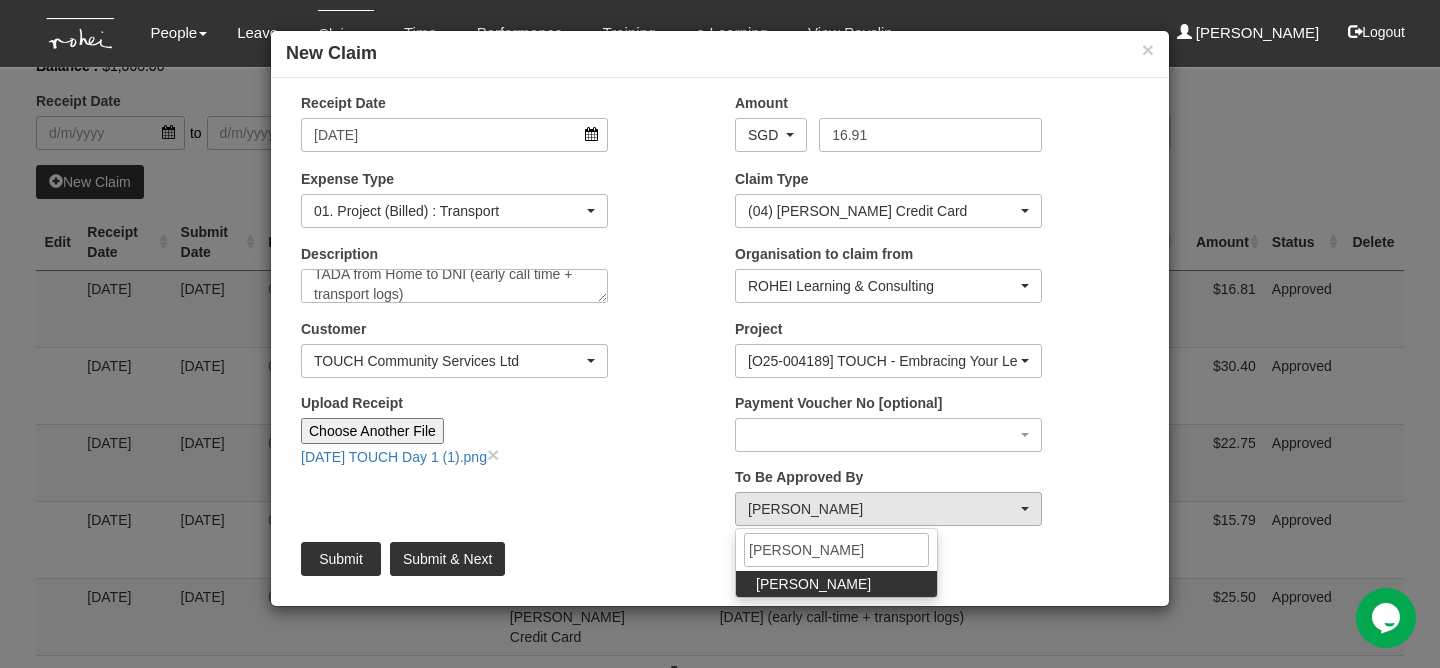 click on "[PERSON_NAME]" at bounding box center [813, 584] 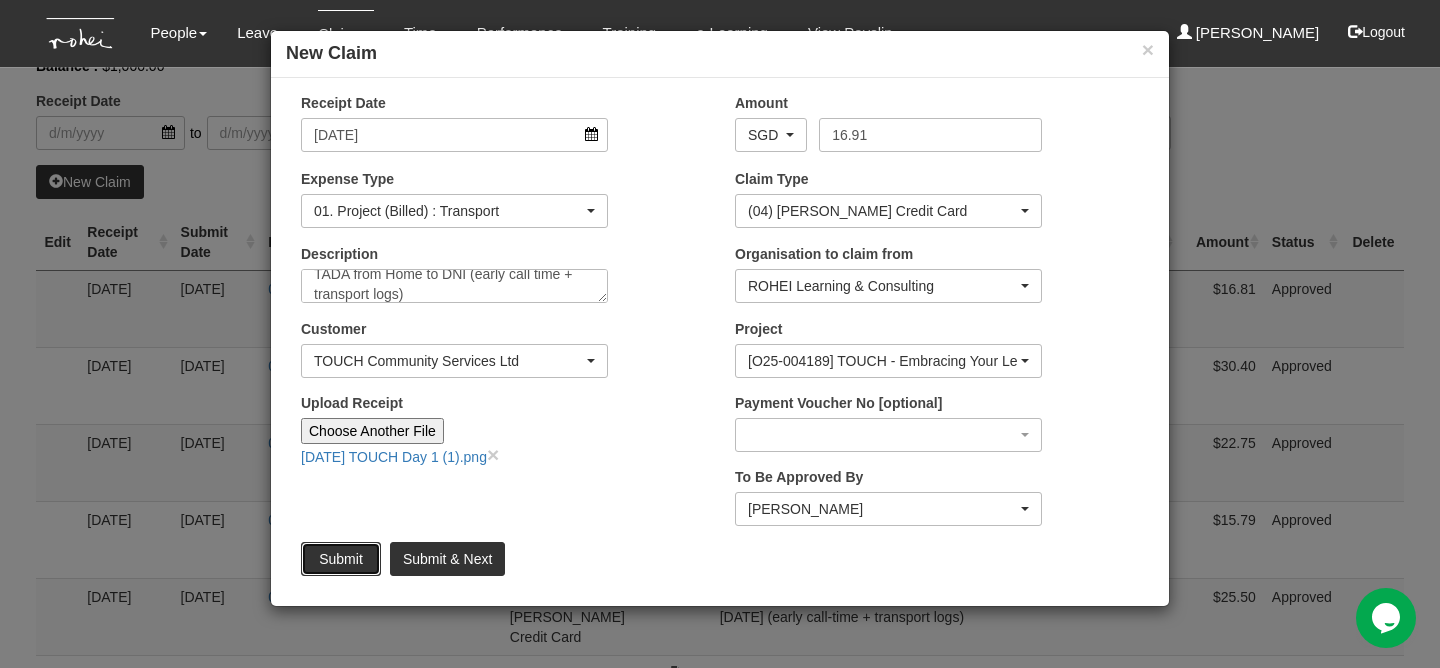 click on "Submit" at bounding box center [341, 559] 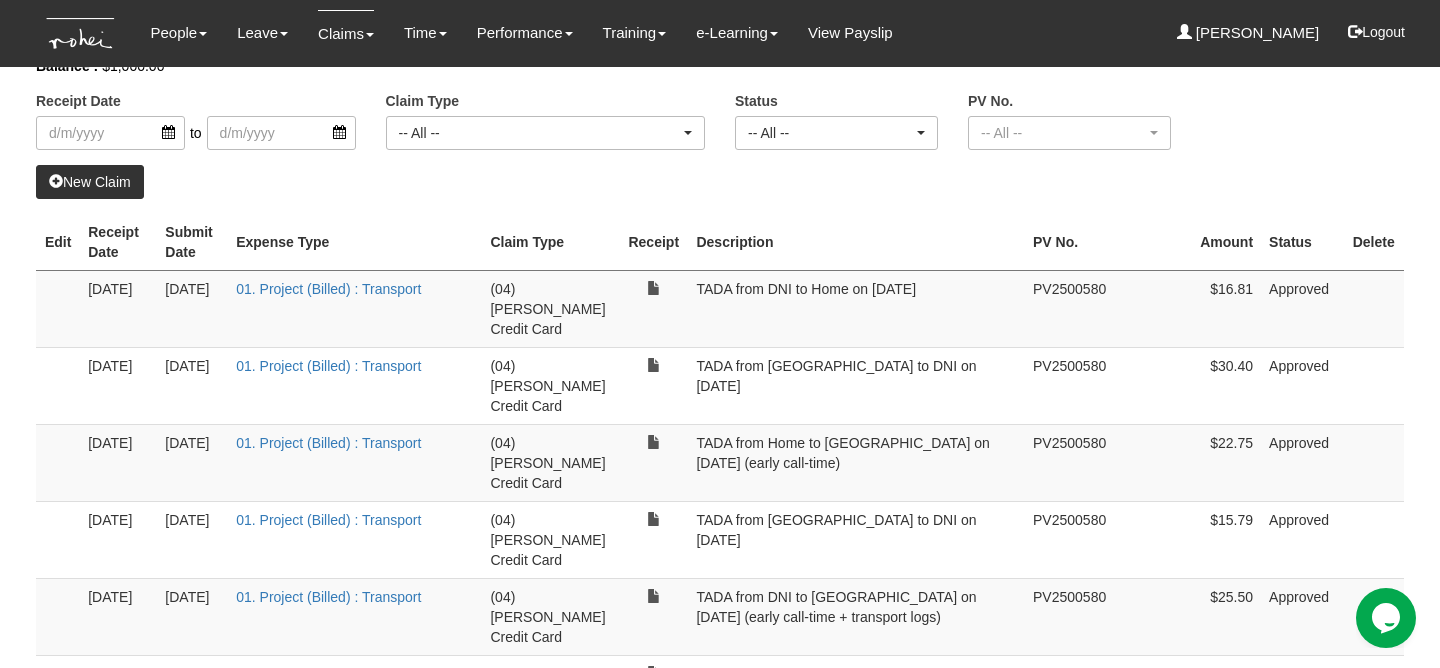 select on "50" 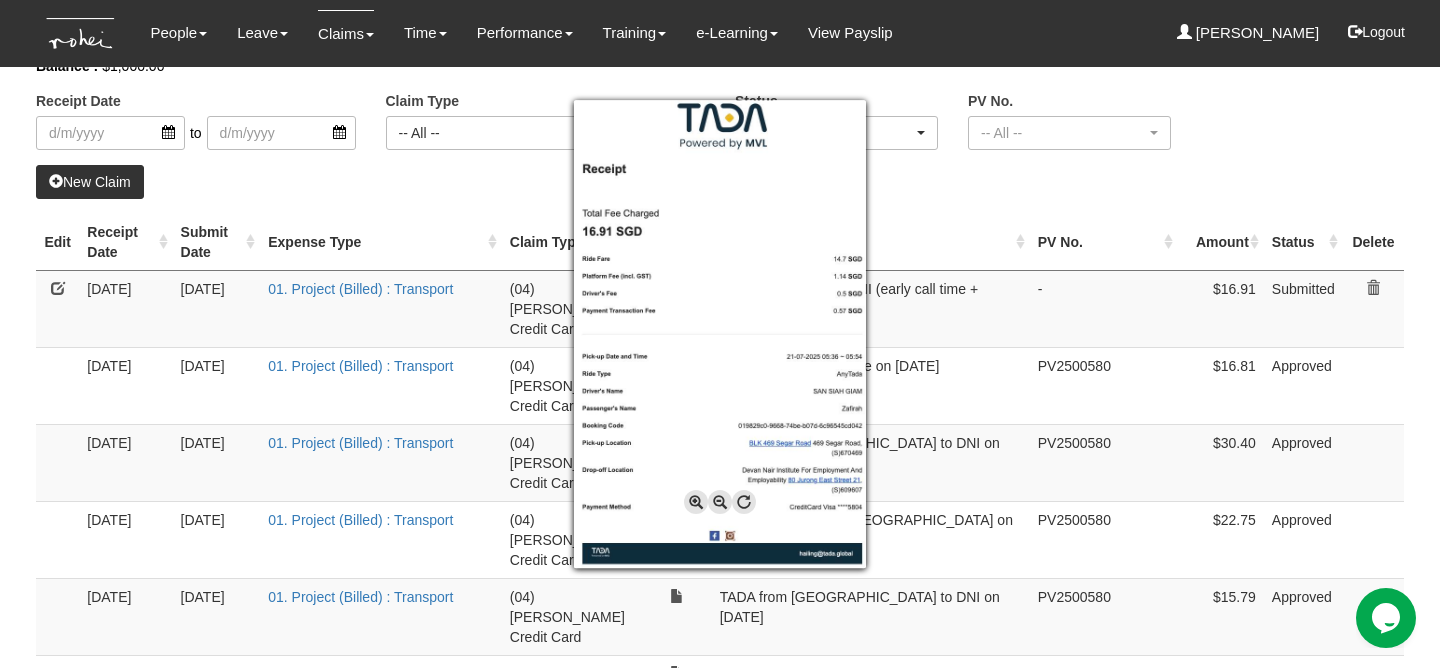 click at bounding box center [720, 334] 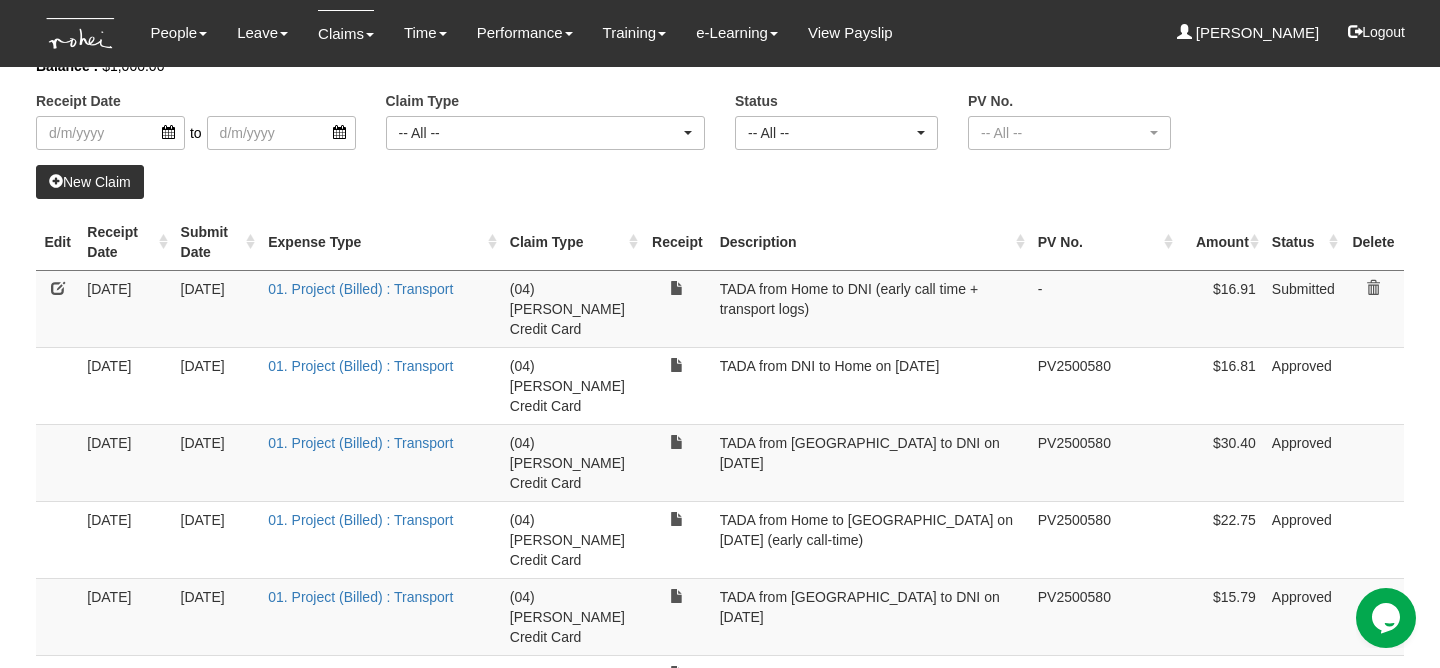 click at bounding box center (58, 288) 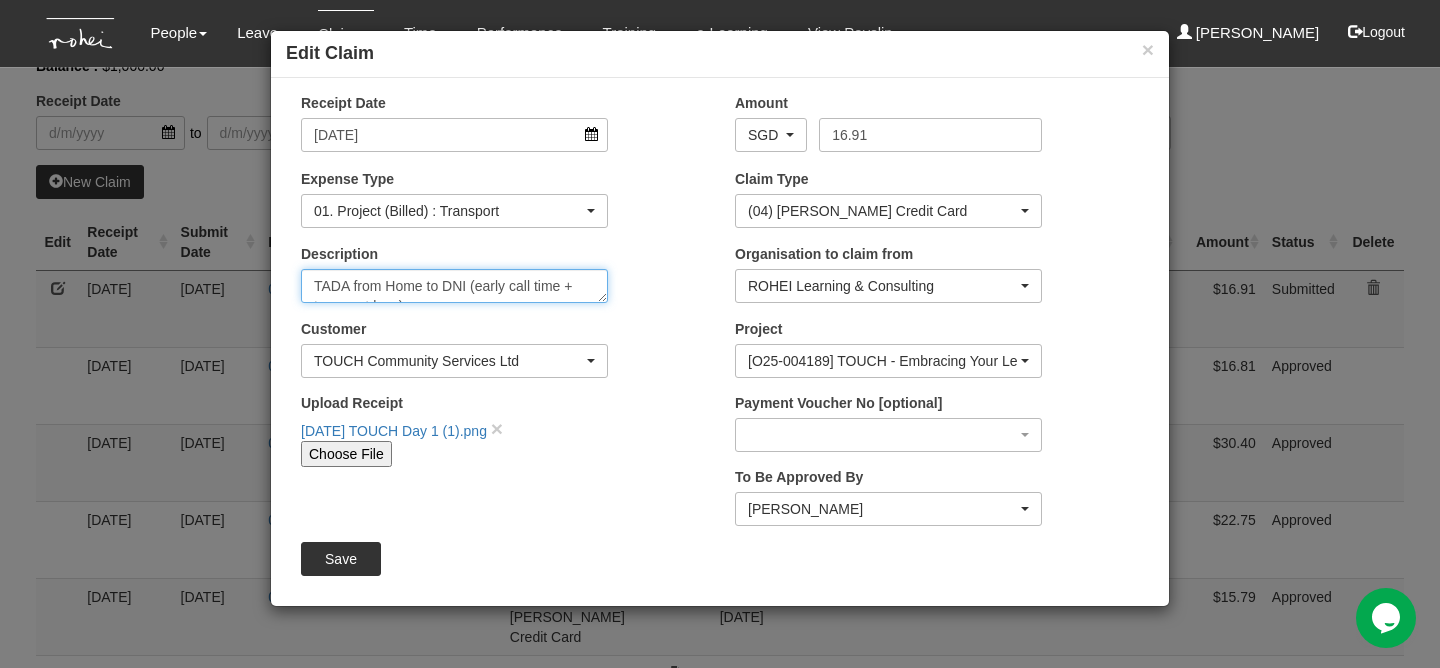 click on "TADA from Home to DNI (early call time + transport logs)" at bounding box center (454, 286) 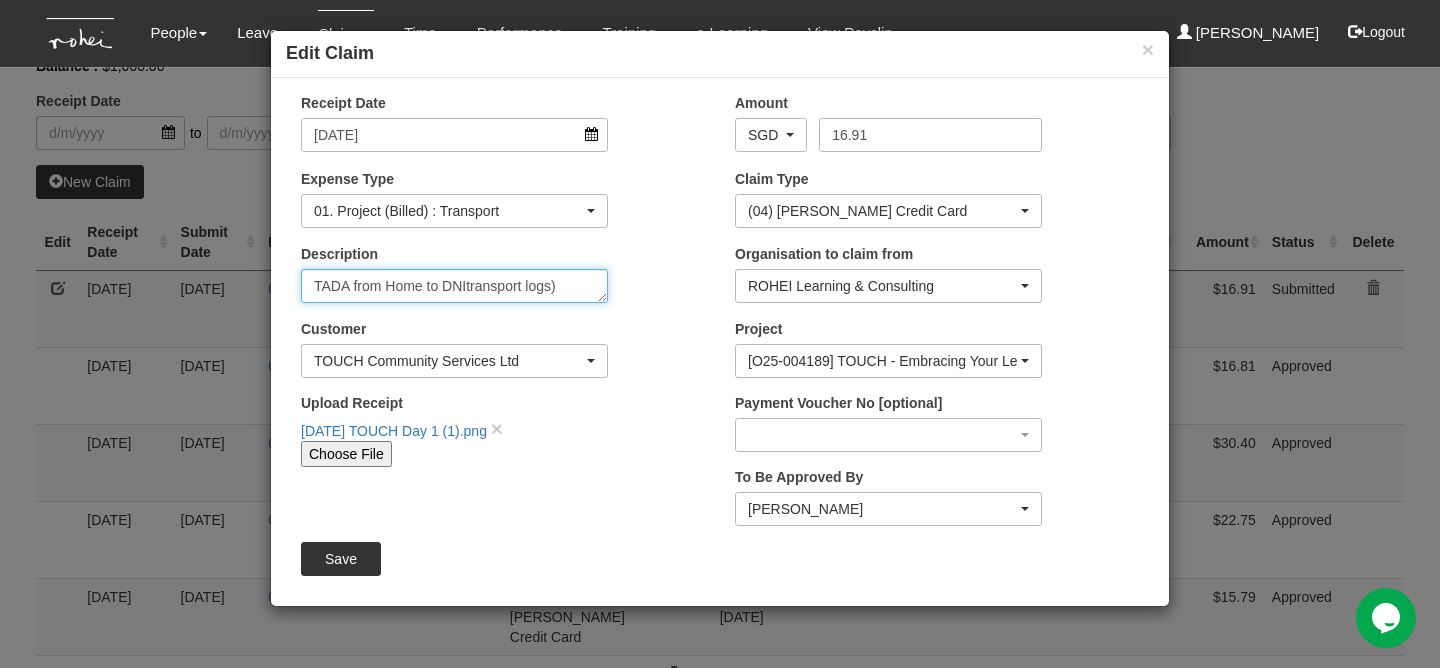 drag, startPoint x: 573, startPoint y: 285, endPoint x: 468, endPoint y: 288, distance: 105.04285 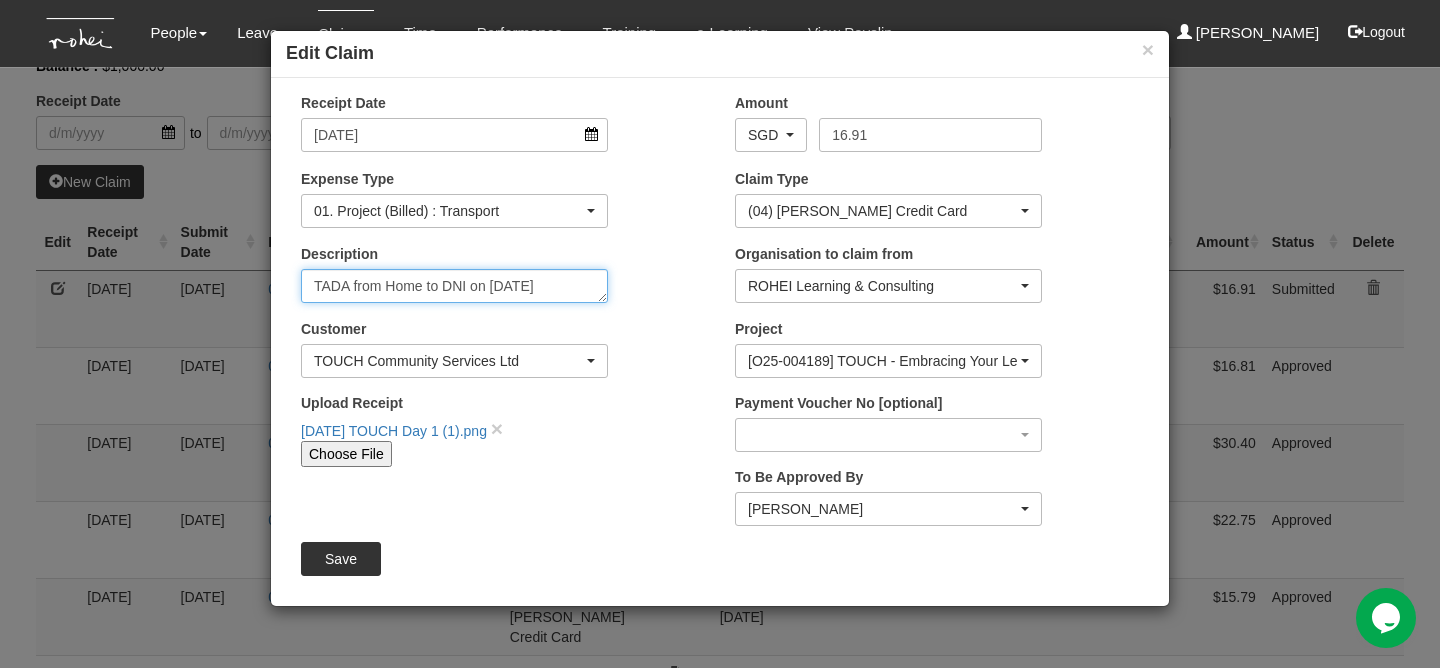 type on "TADA from Home to DNI on [DATE]" 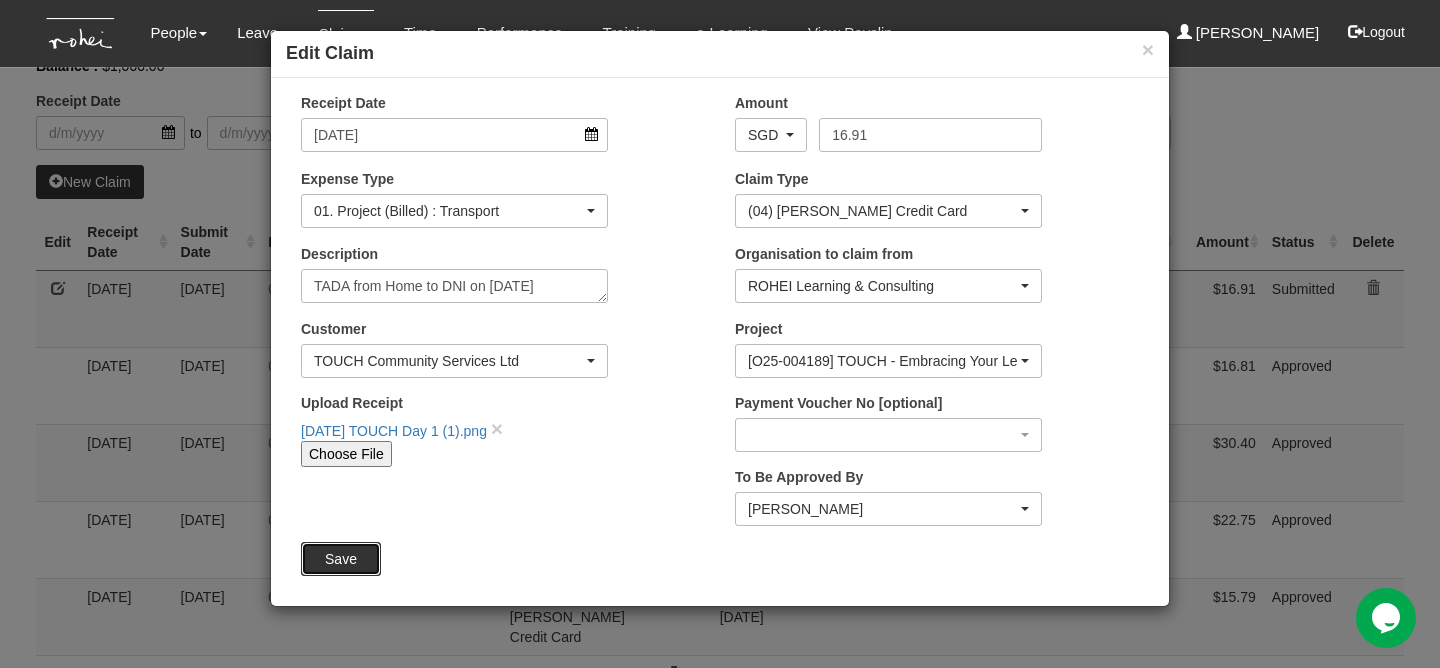 click on "Save" at bounding box center (341, 559) 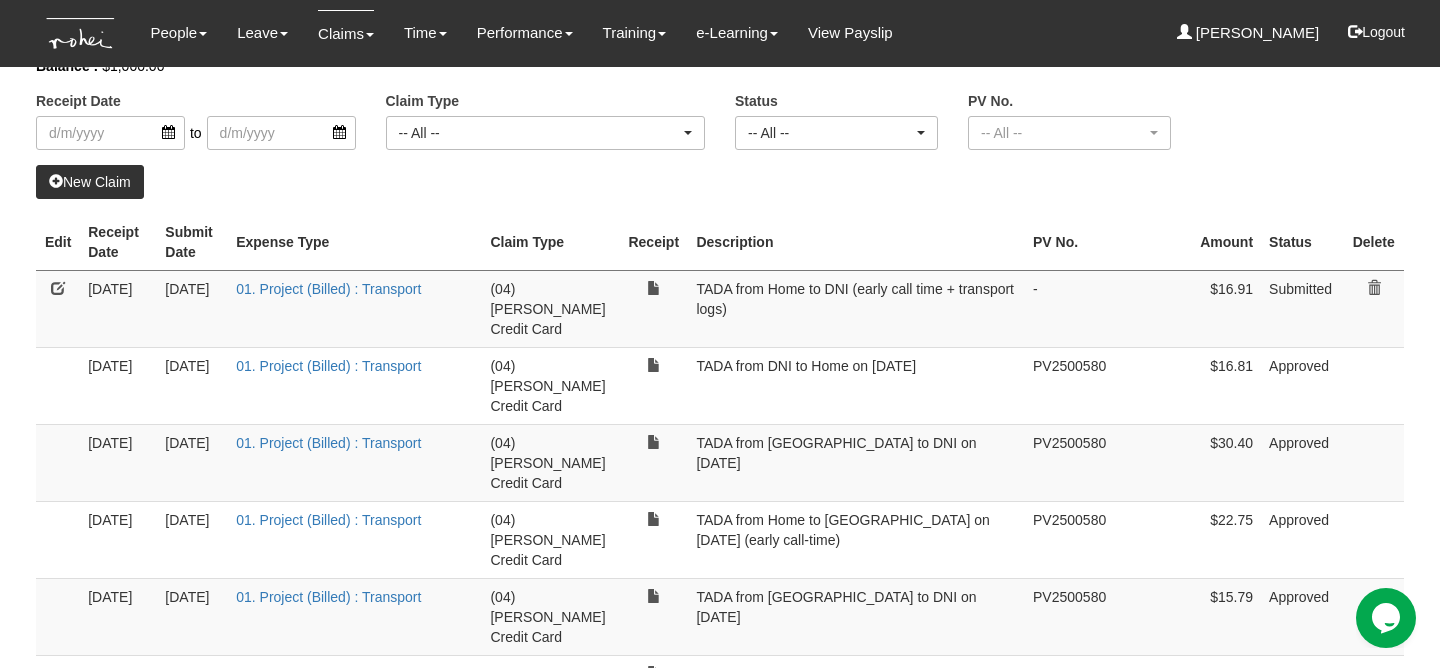 click on "New Claim" at bounding box center [90, 182] 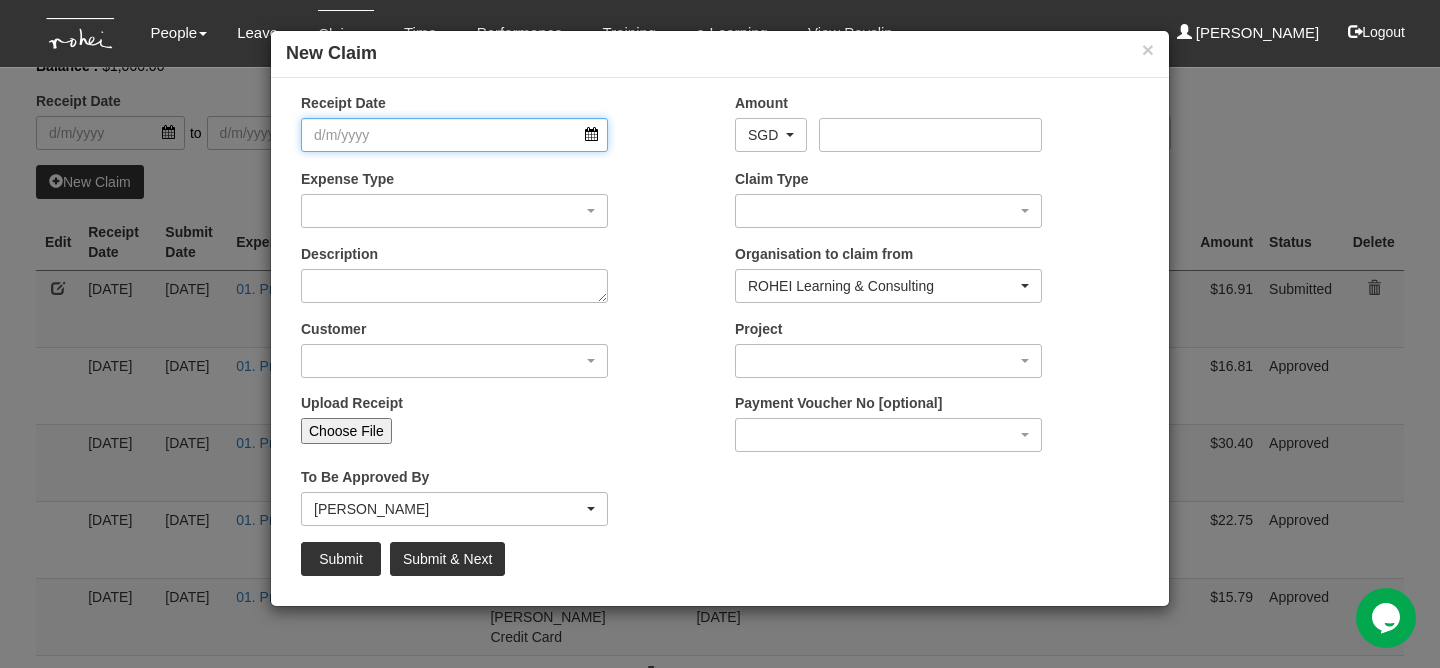click on "Receipt Date" at bounding box center [454, 135] 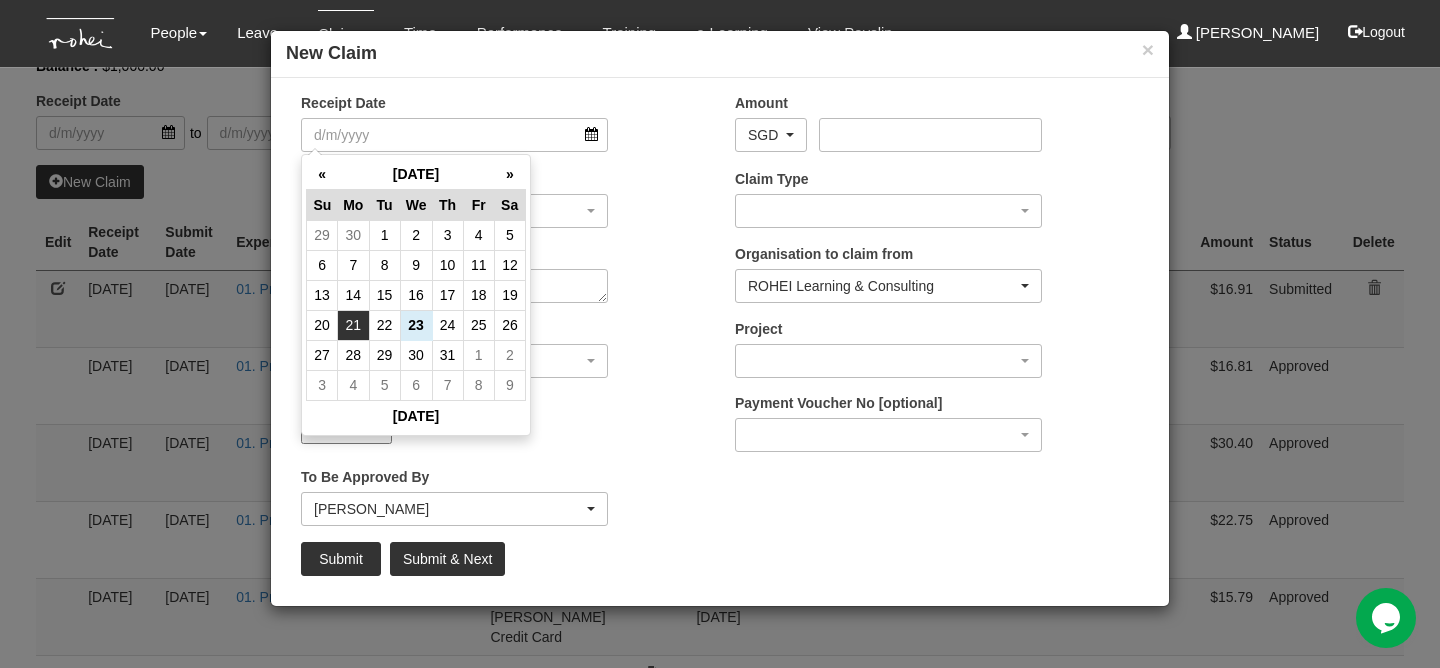 click on "21" at bounding box center [353, 325] 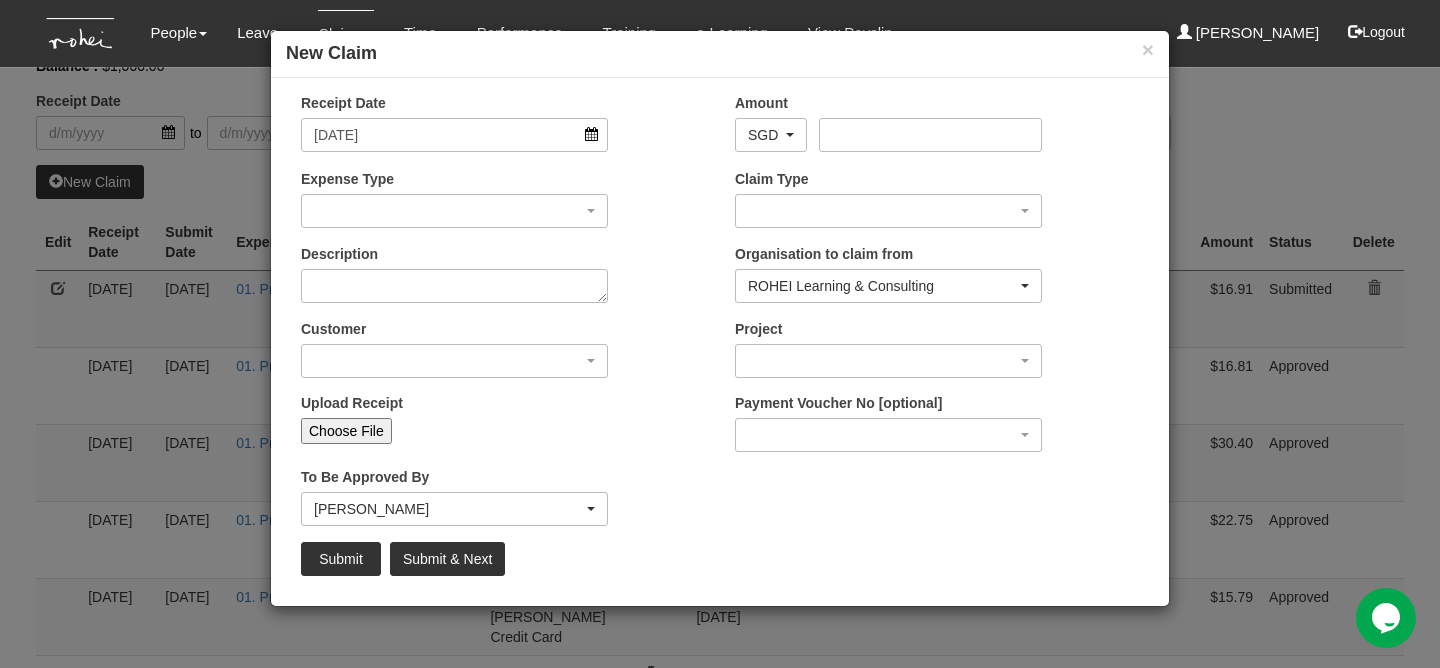click at bounding box center [873, 152] 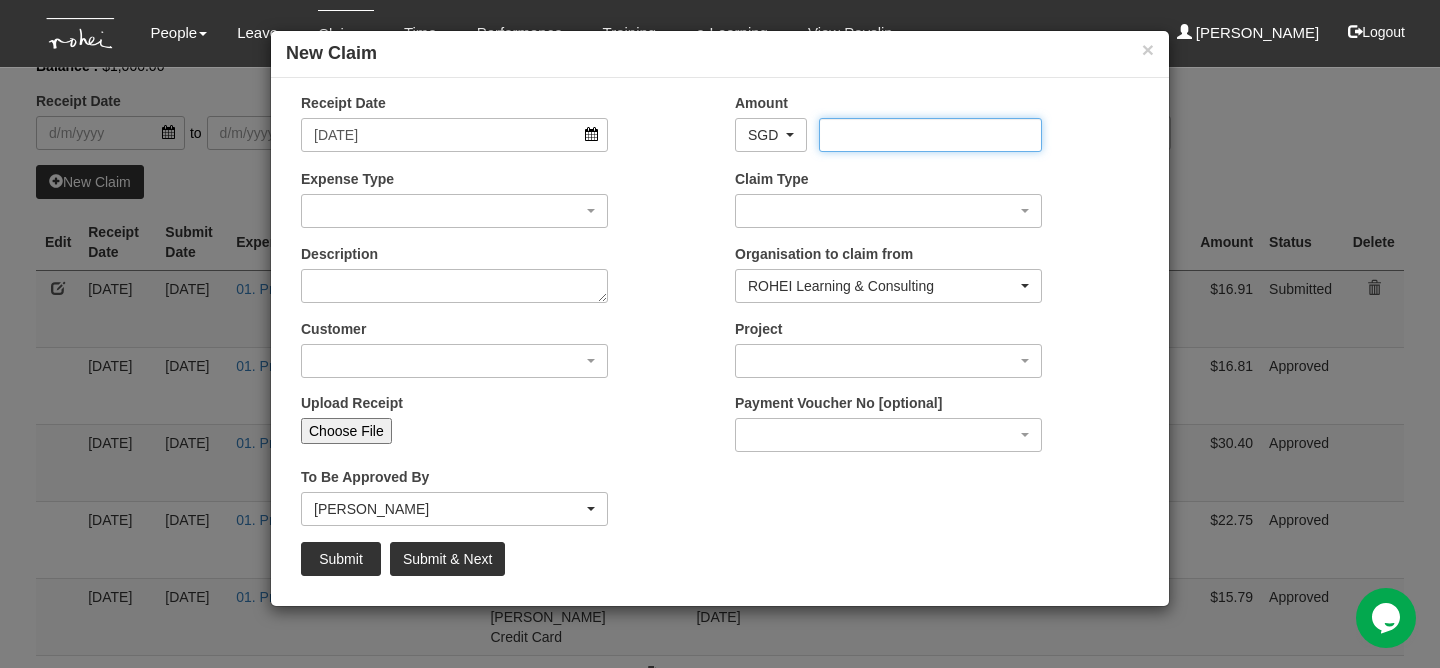 click on "Amount" at bounding box center (930, 135) 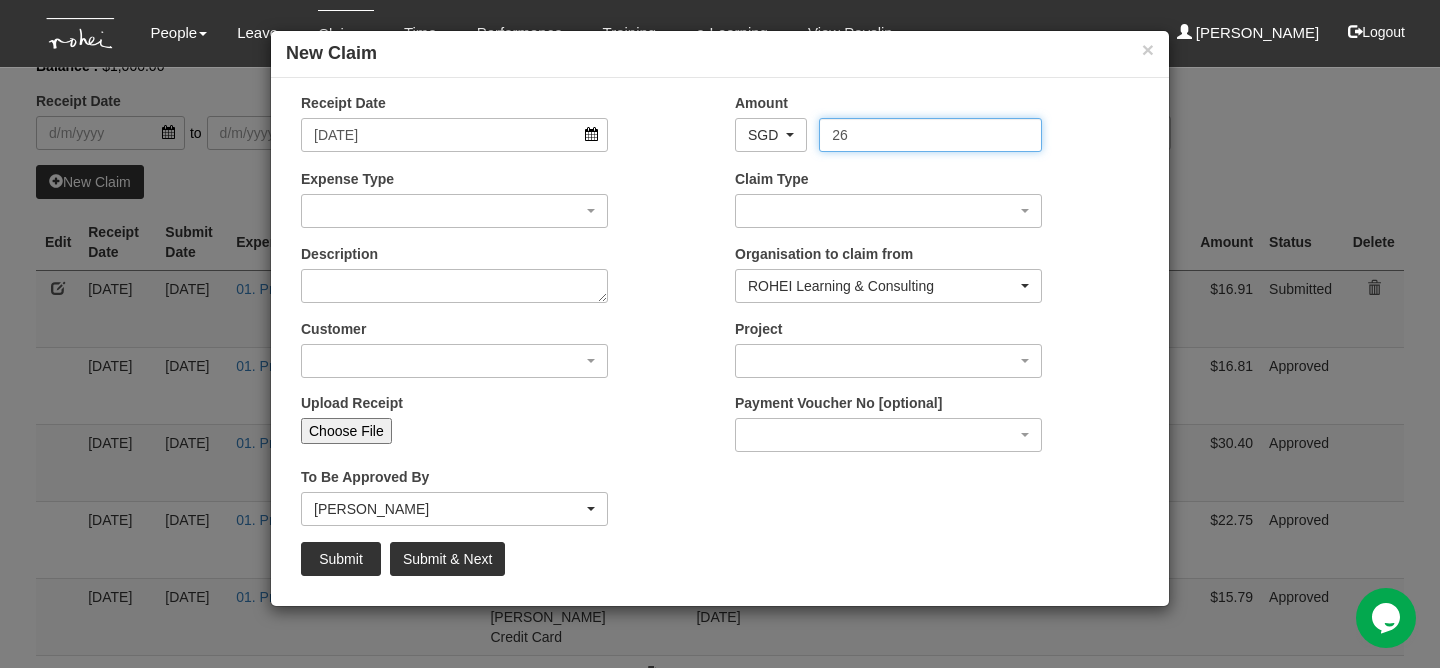 type on "26.2" 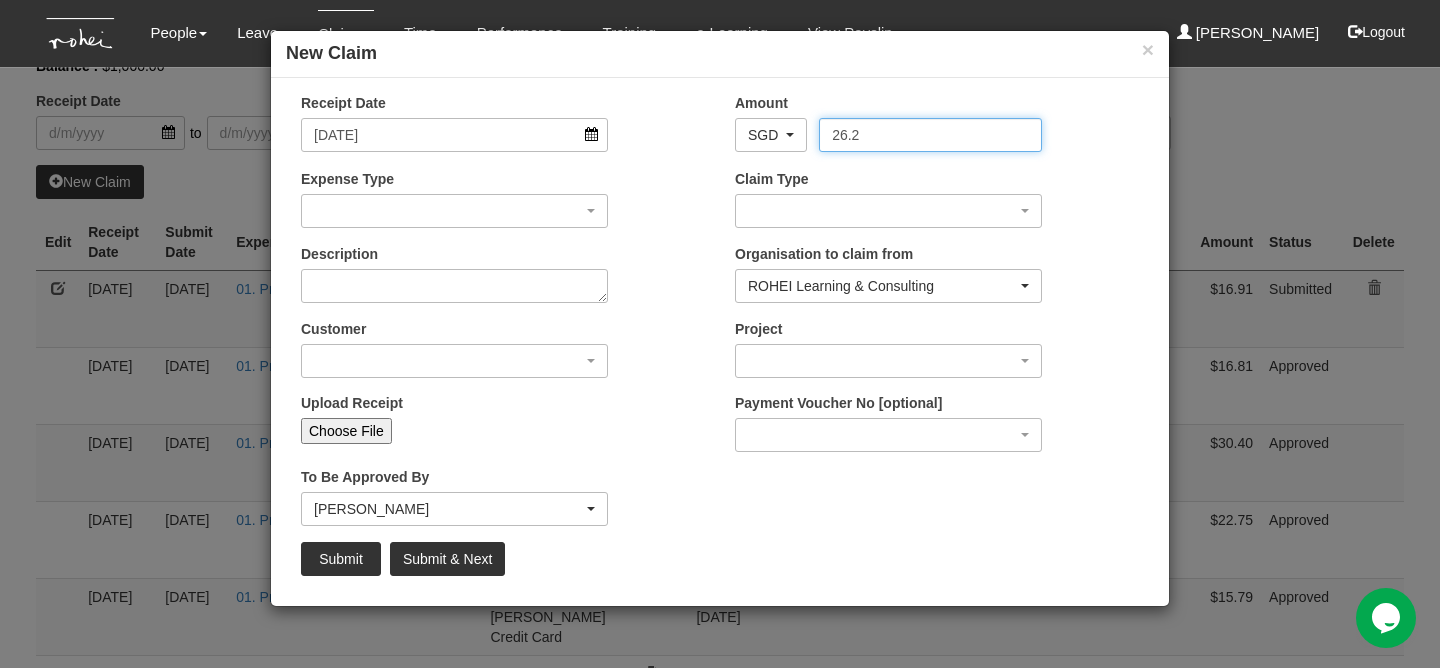 select on "50" 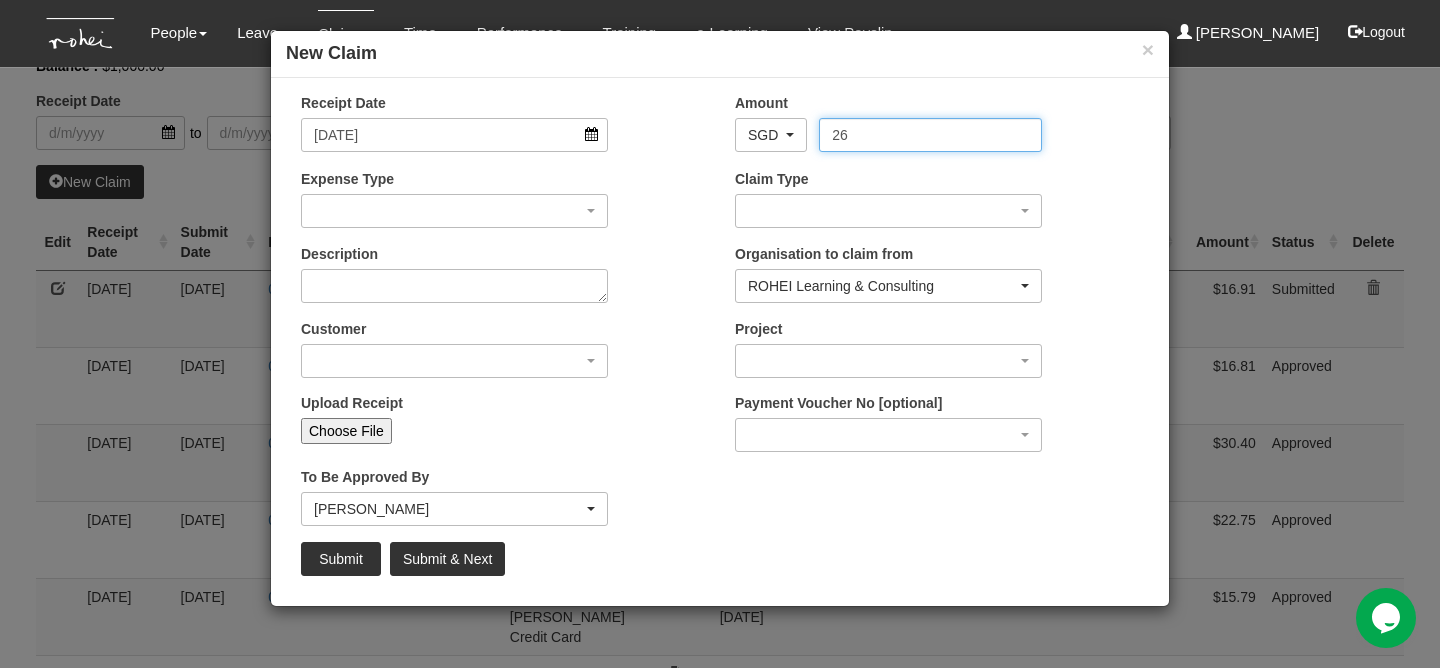 type on "2" 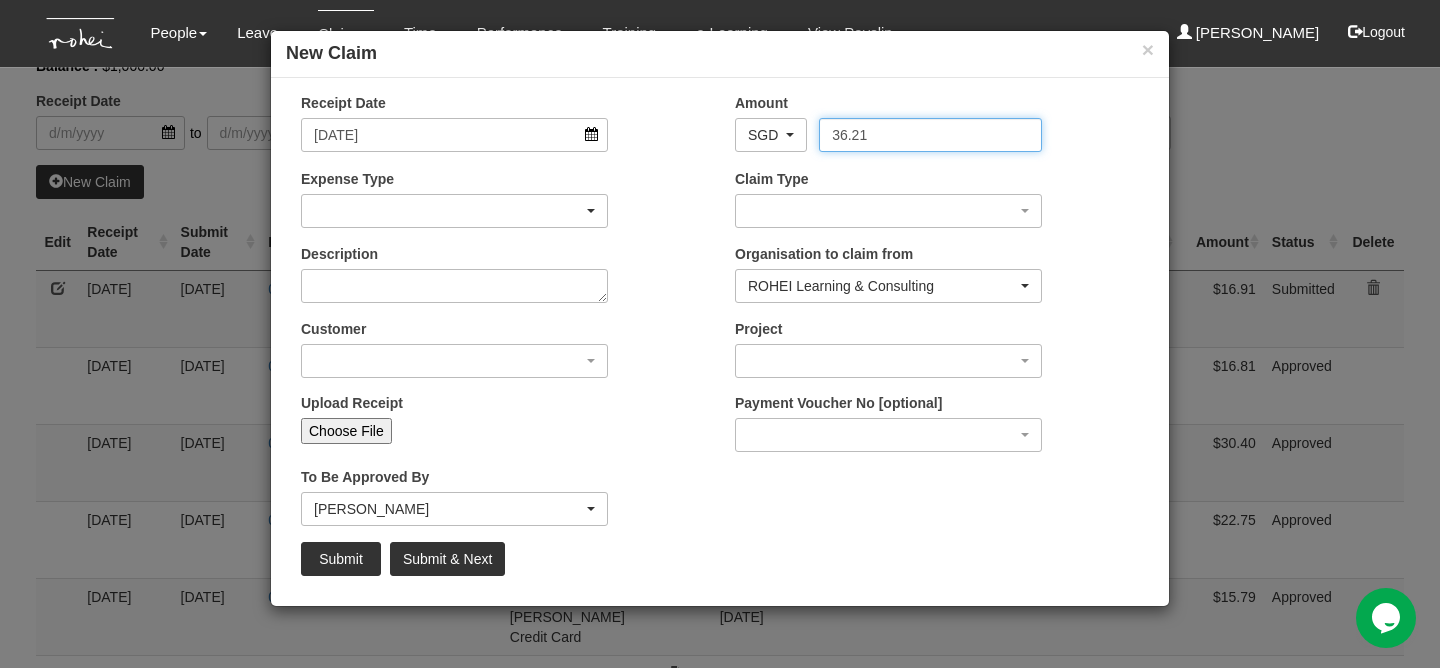 type on "36.21" 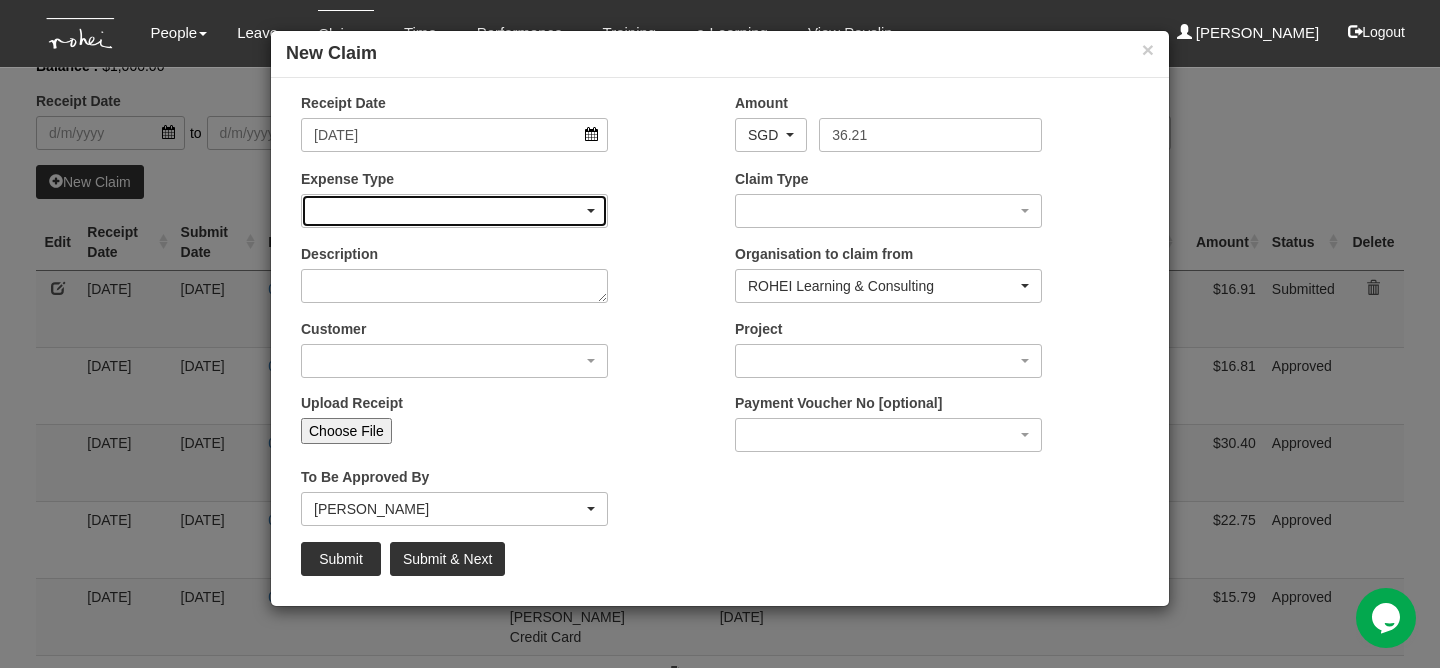 click at bounding box center (454, 211) 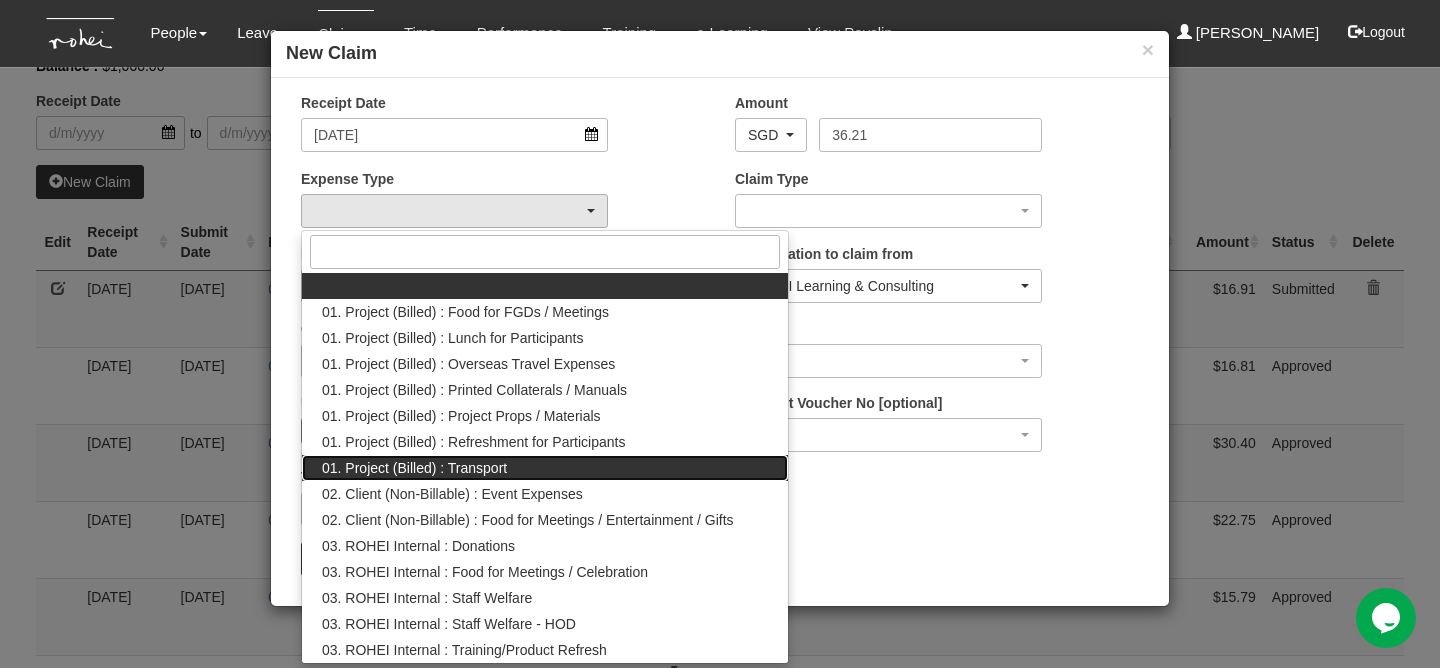 click on "01. Project (Billed) : Transport" at bounding box center (414, 468) 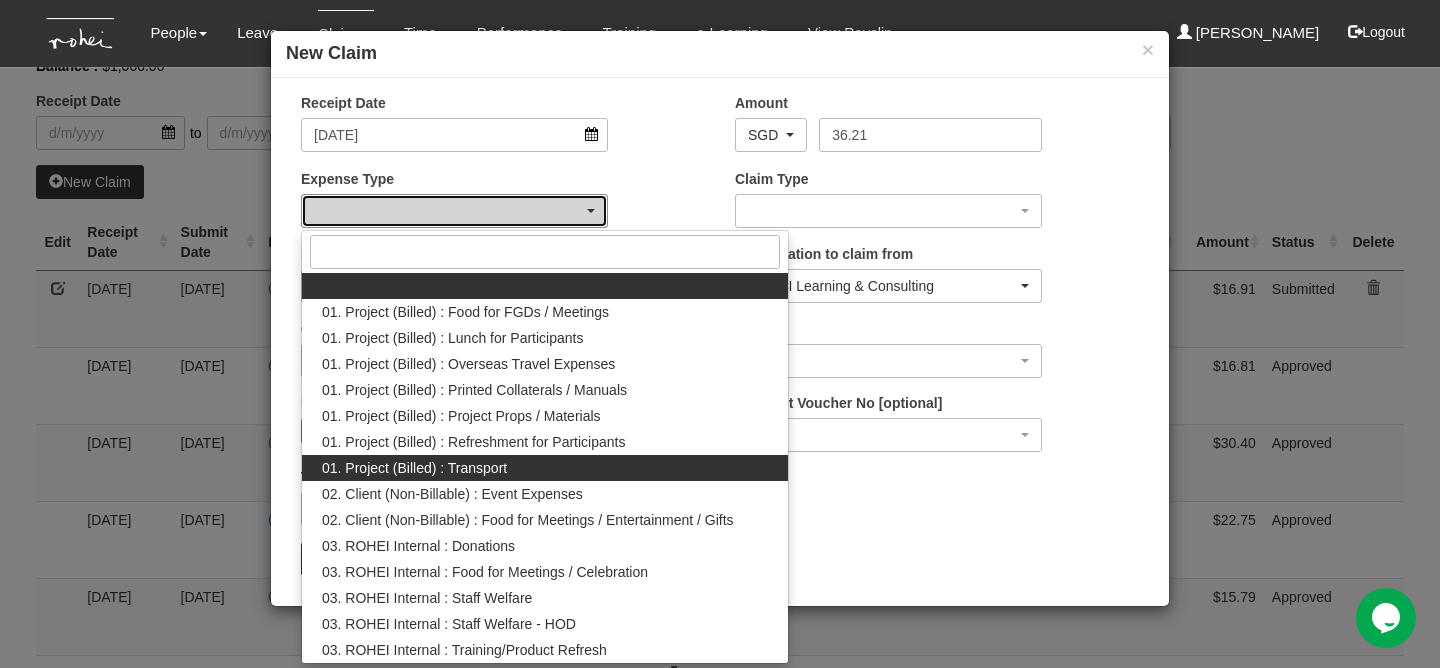select on "135" 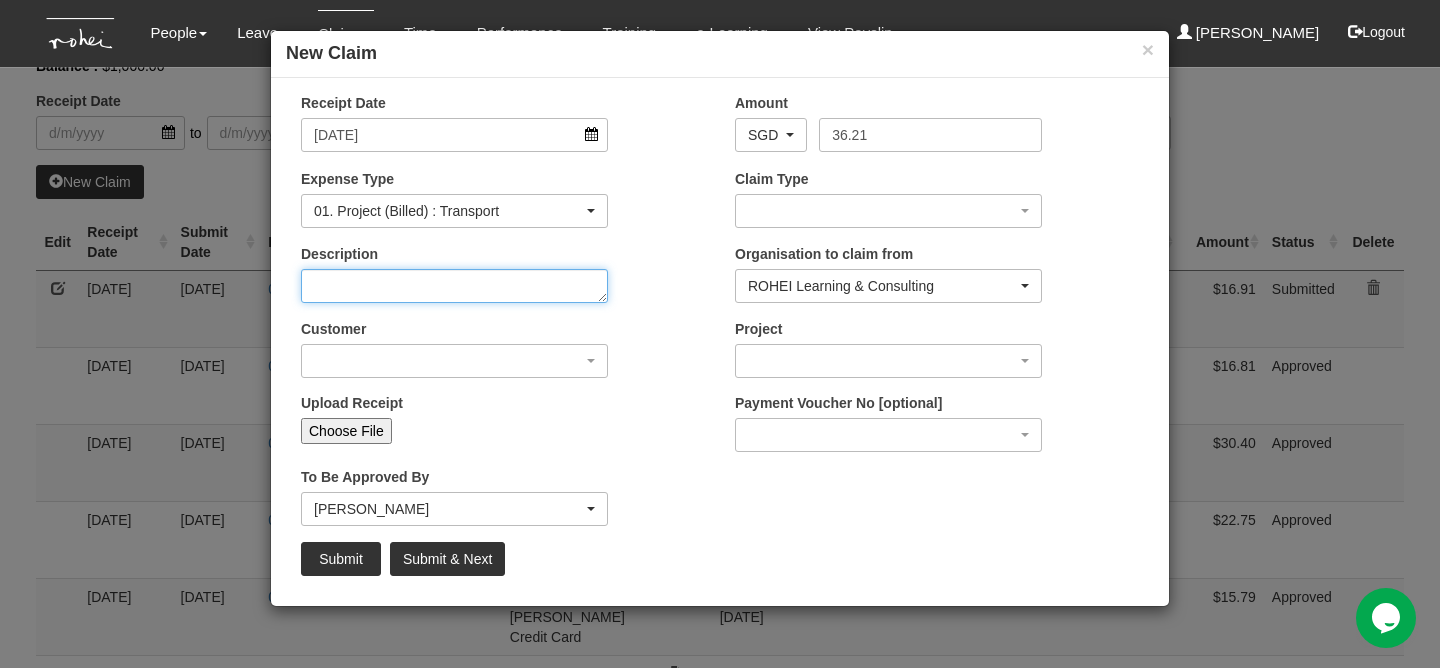 click on "Description" at bounding box center (454, 286) 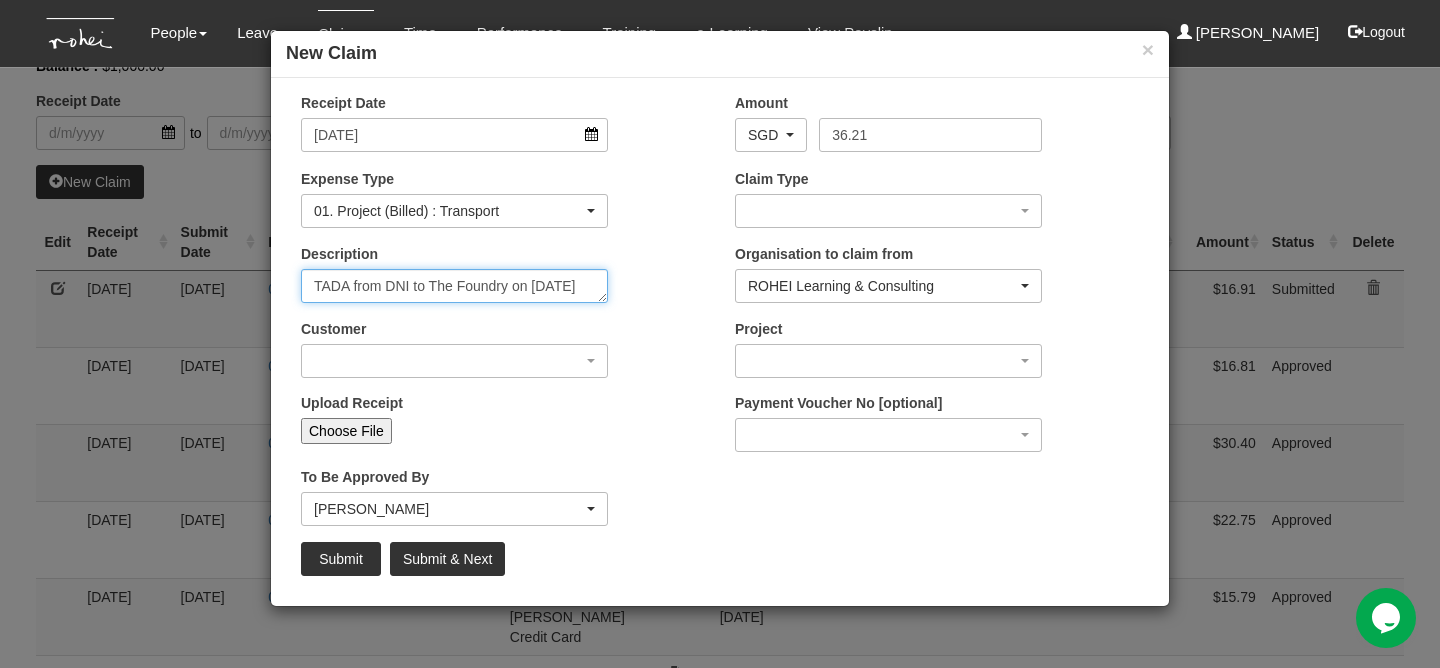 scroll, scrollTop: 12, scrollLeft: 0, axis: vertical 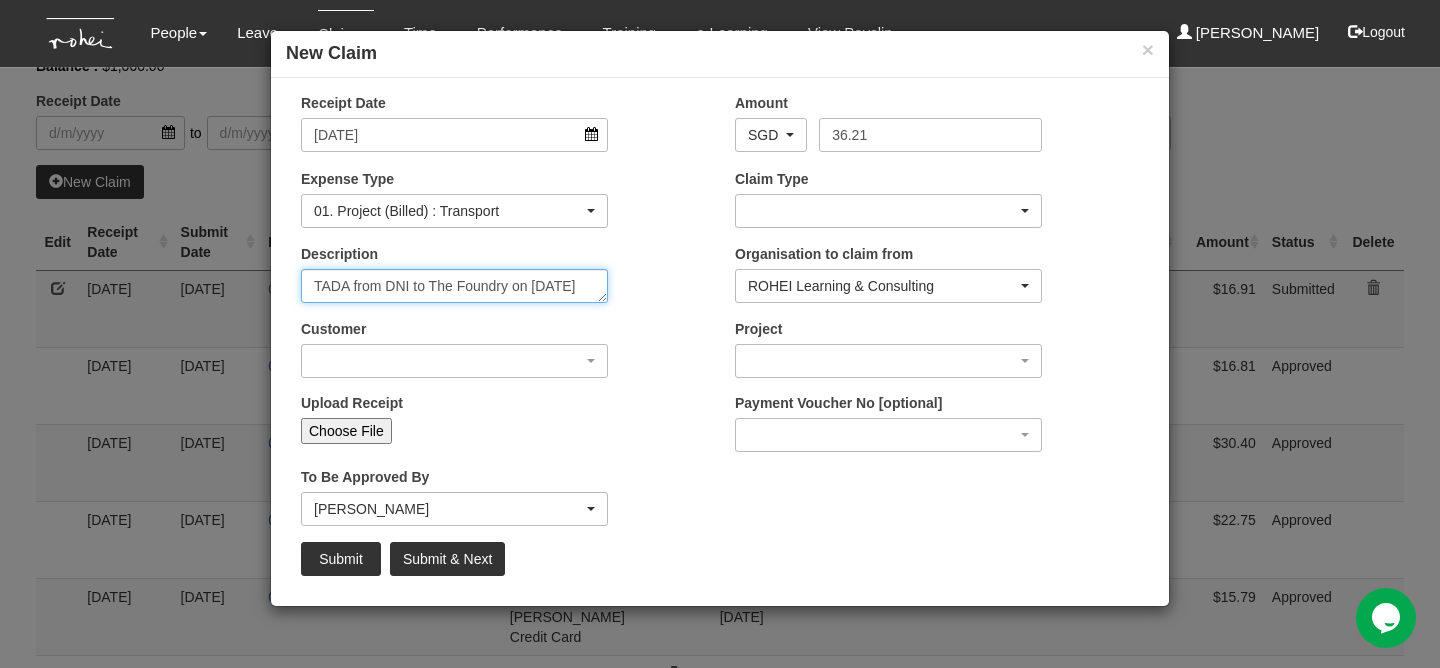type on "TADA from DNI to The Foundry on [DATE]" 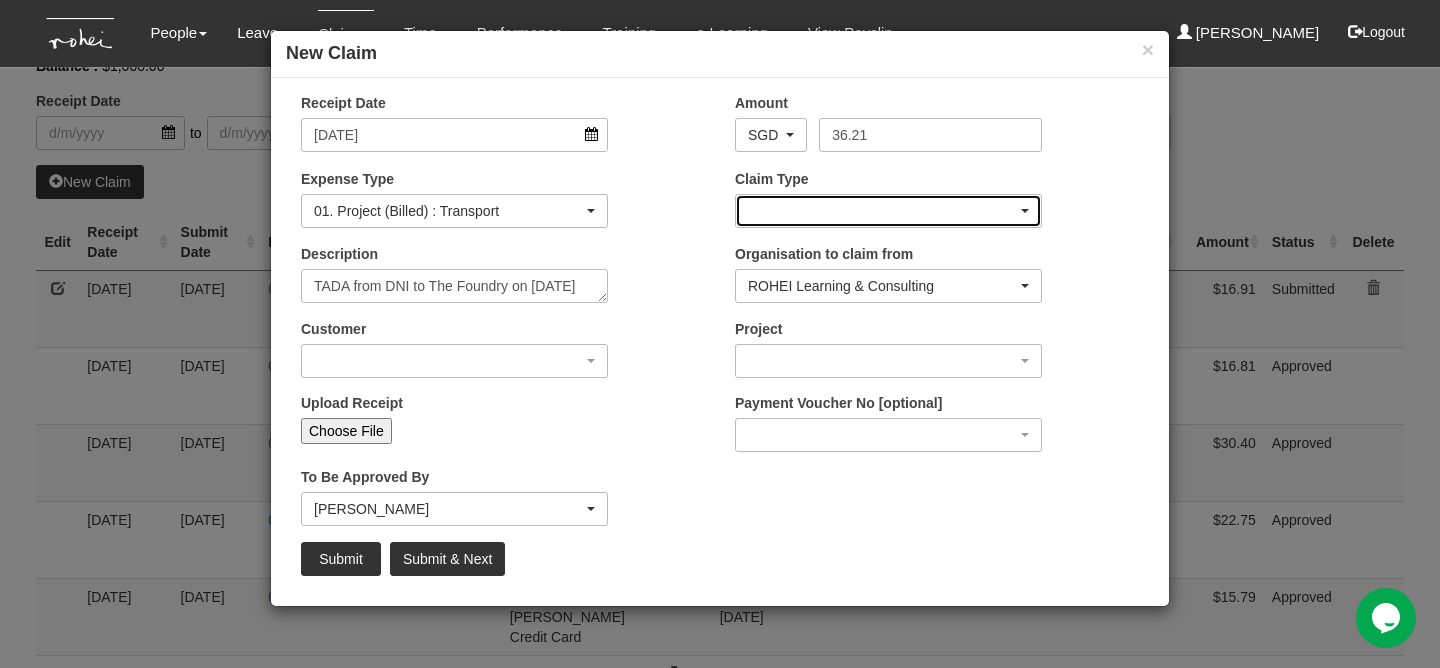 click at bounding box center [888, 211] 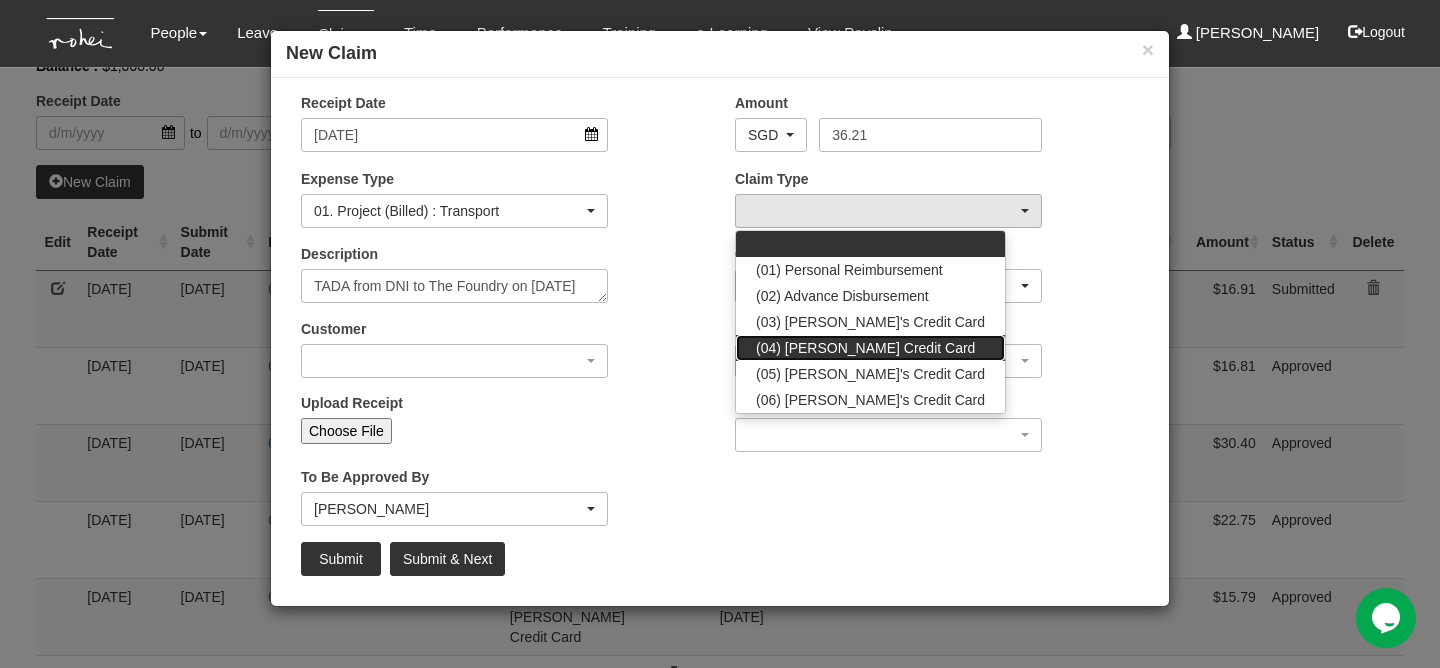click on "(04) [PERSON_NAME] Credit Card" at bounding box center (865, 348) 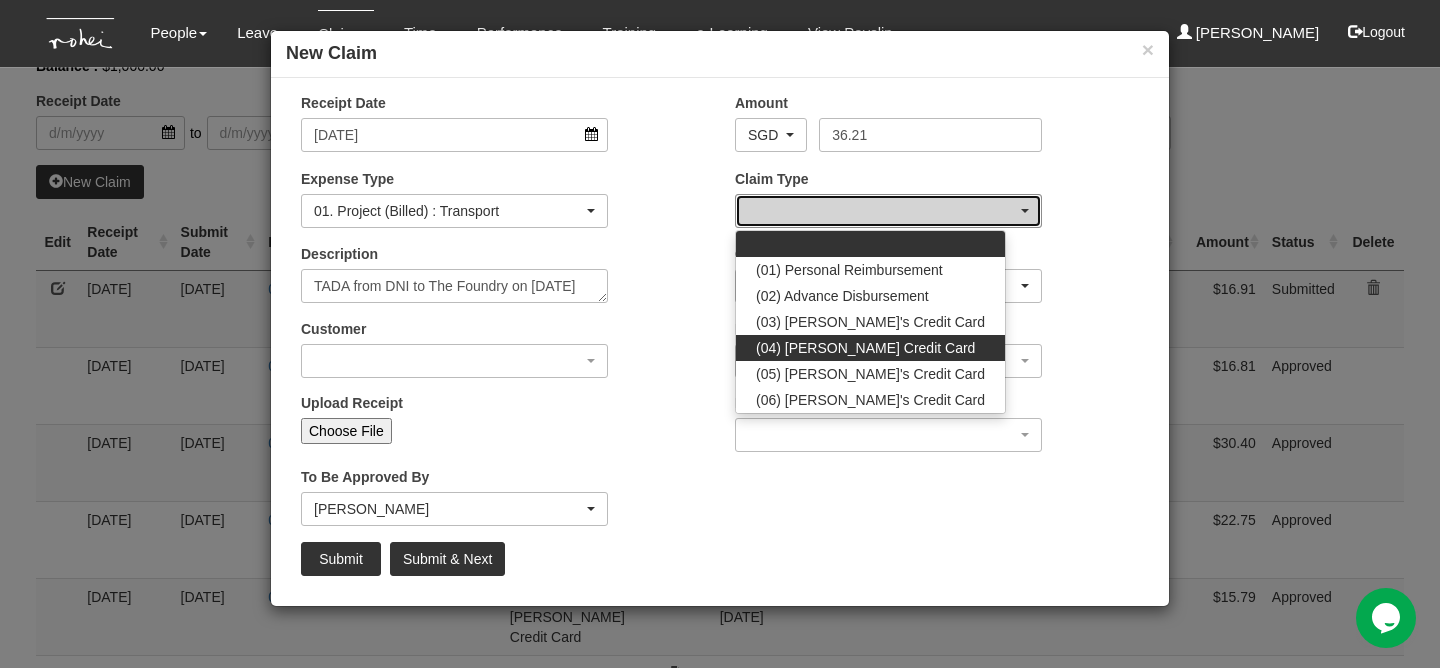 select on "16" 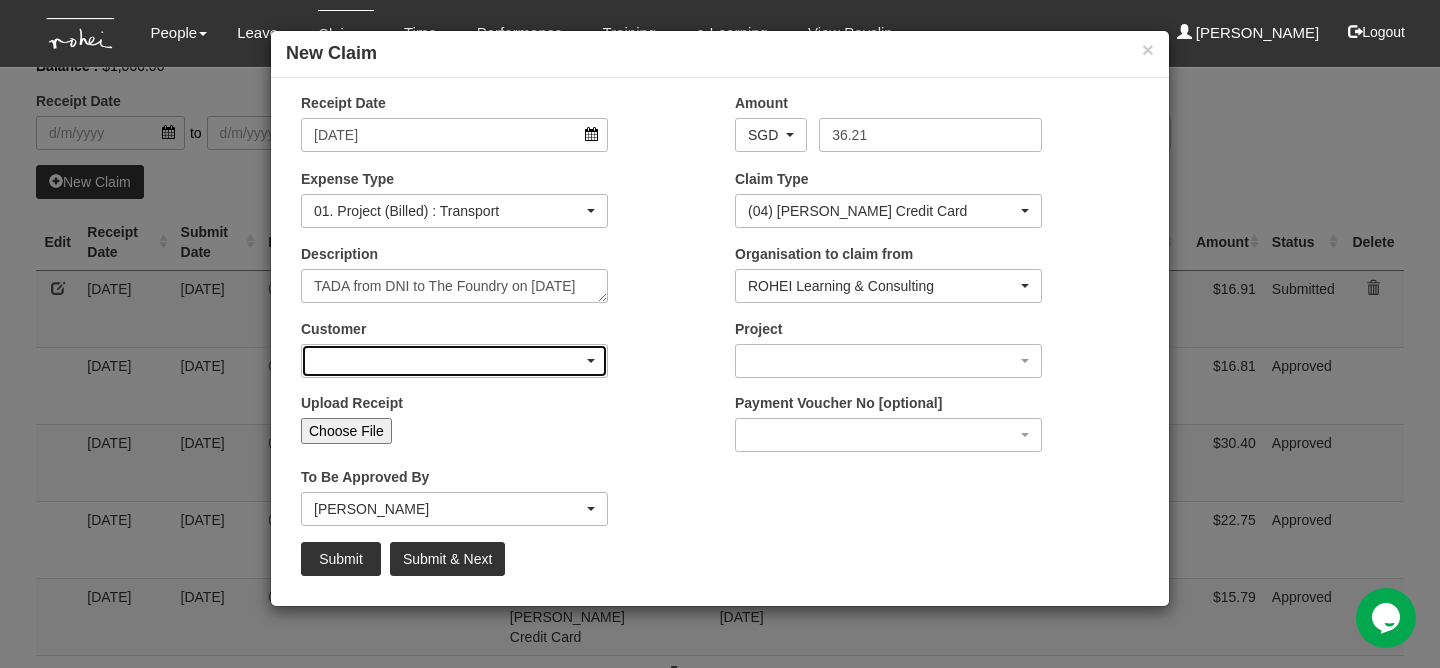 click at bounding box center [454, 361] 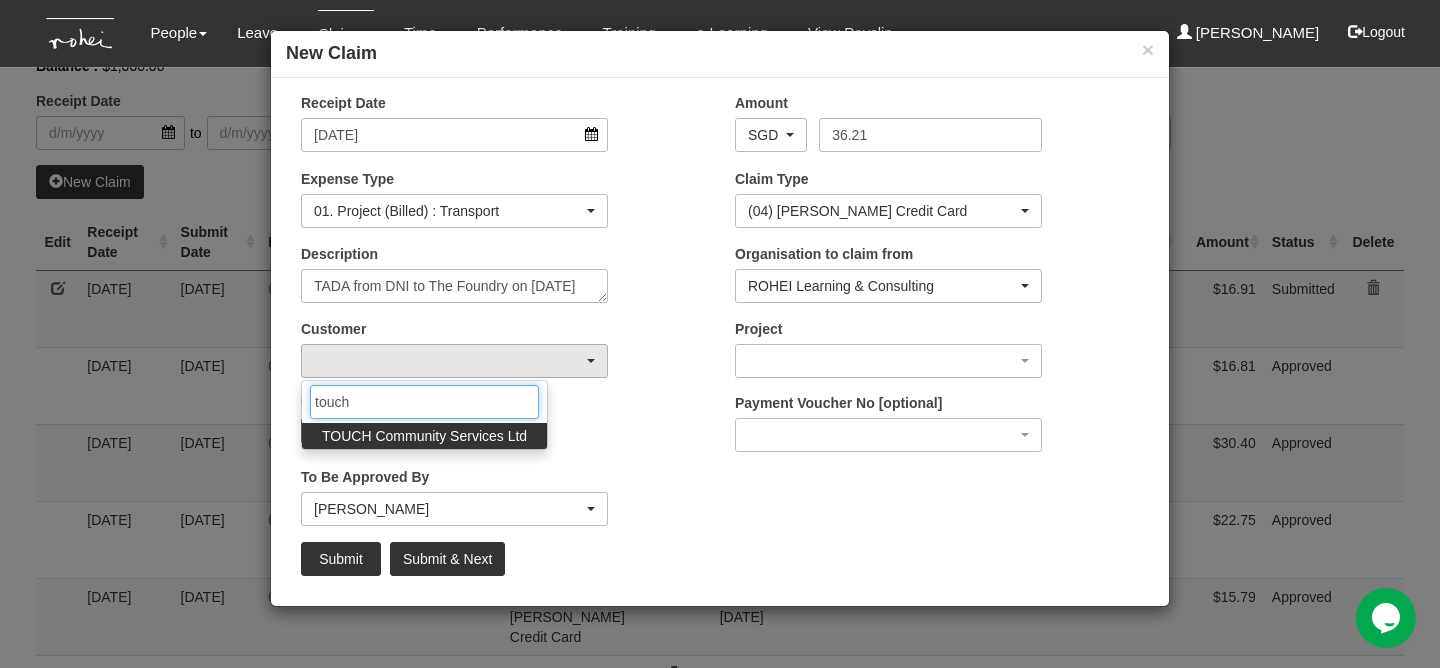 type on "touch" 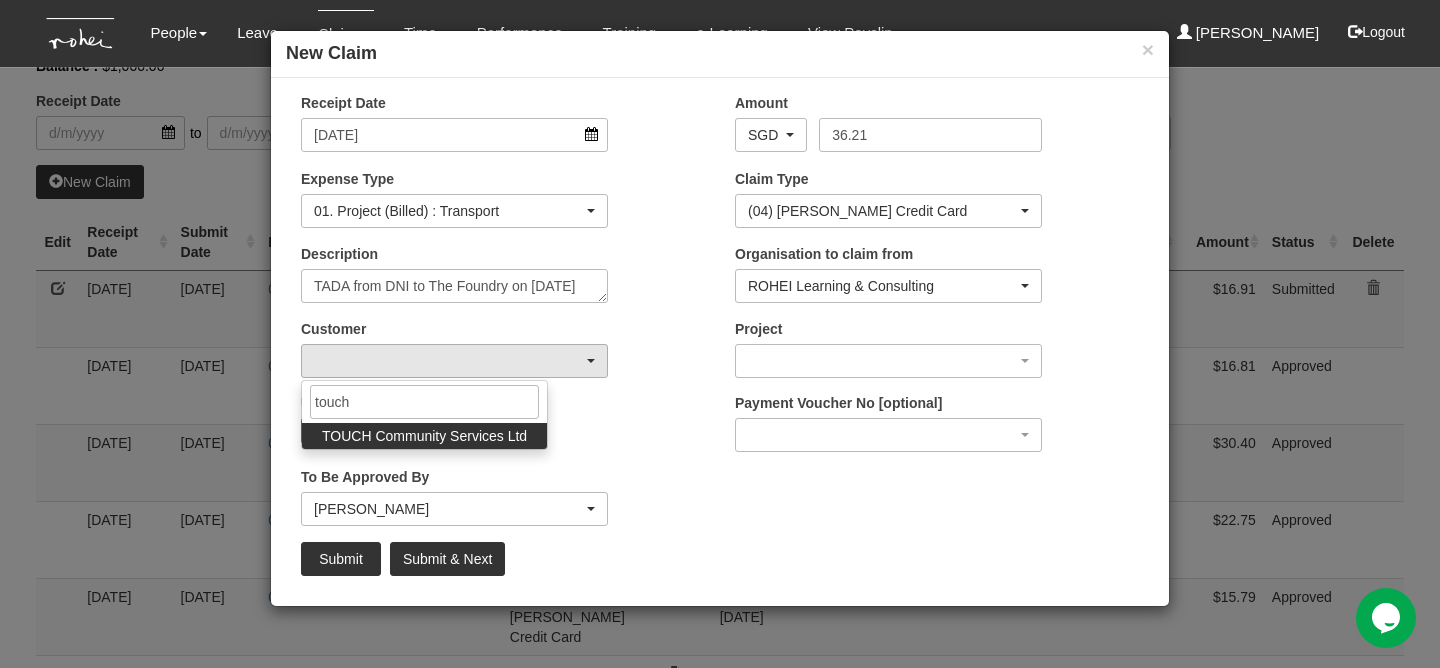 click on "TOUCH Community Services Ltd" at bounding box center (424, 436) 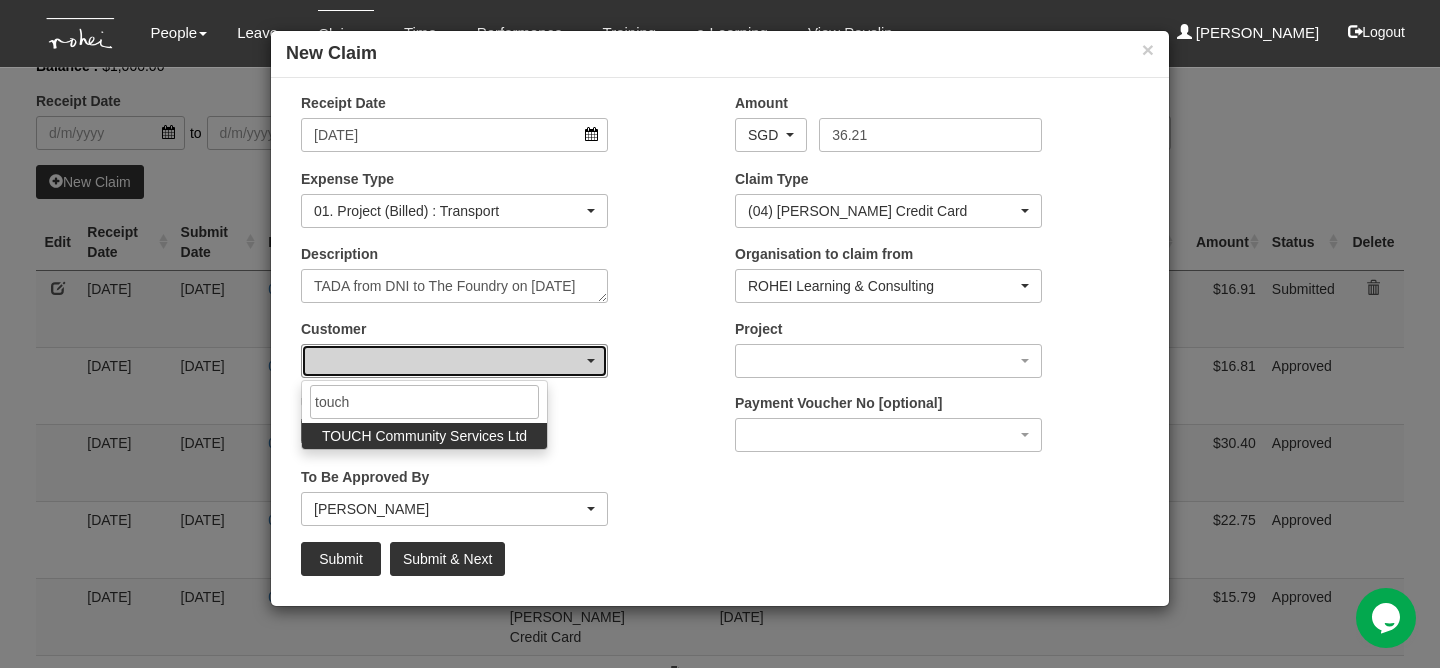select on "893" 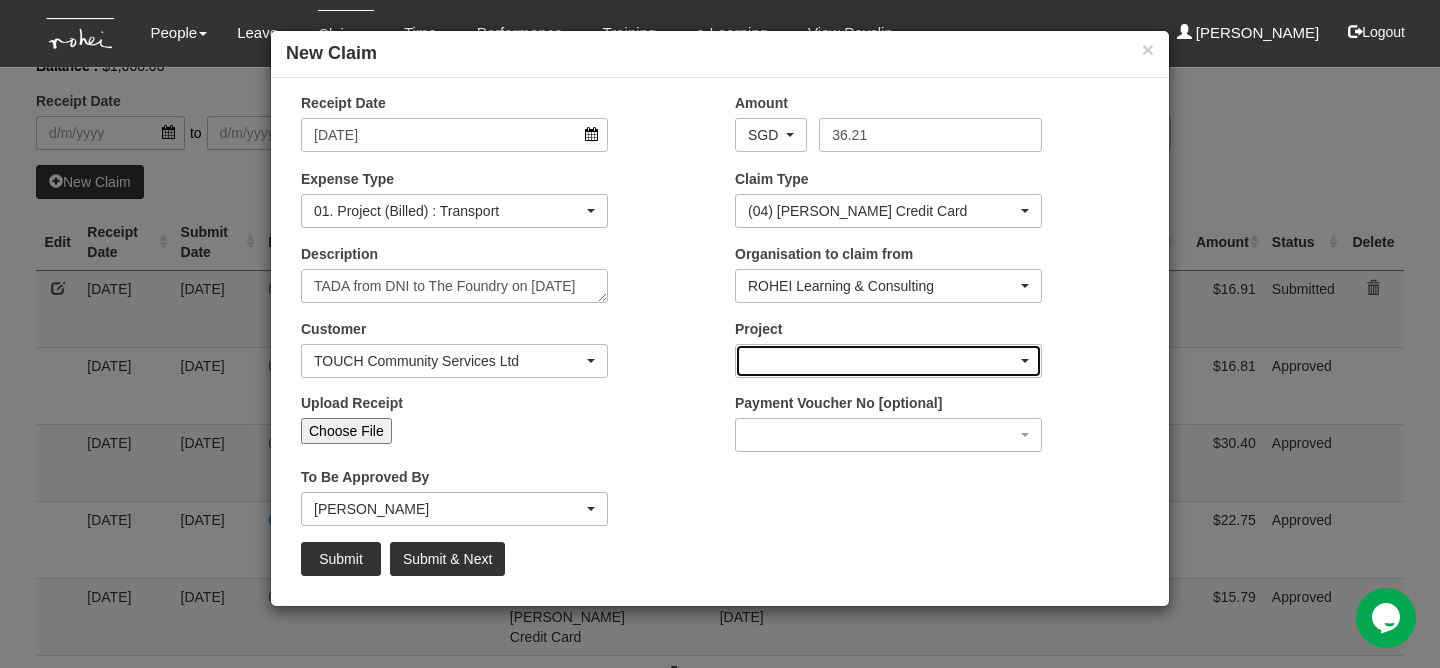click at bounding box center (888, 361) 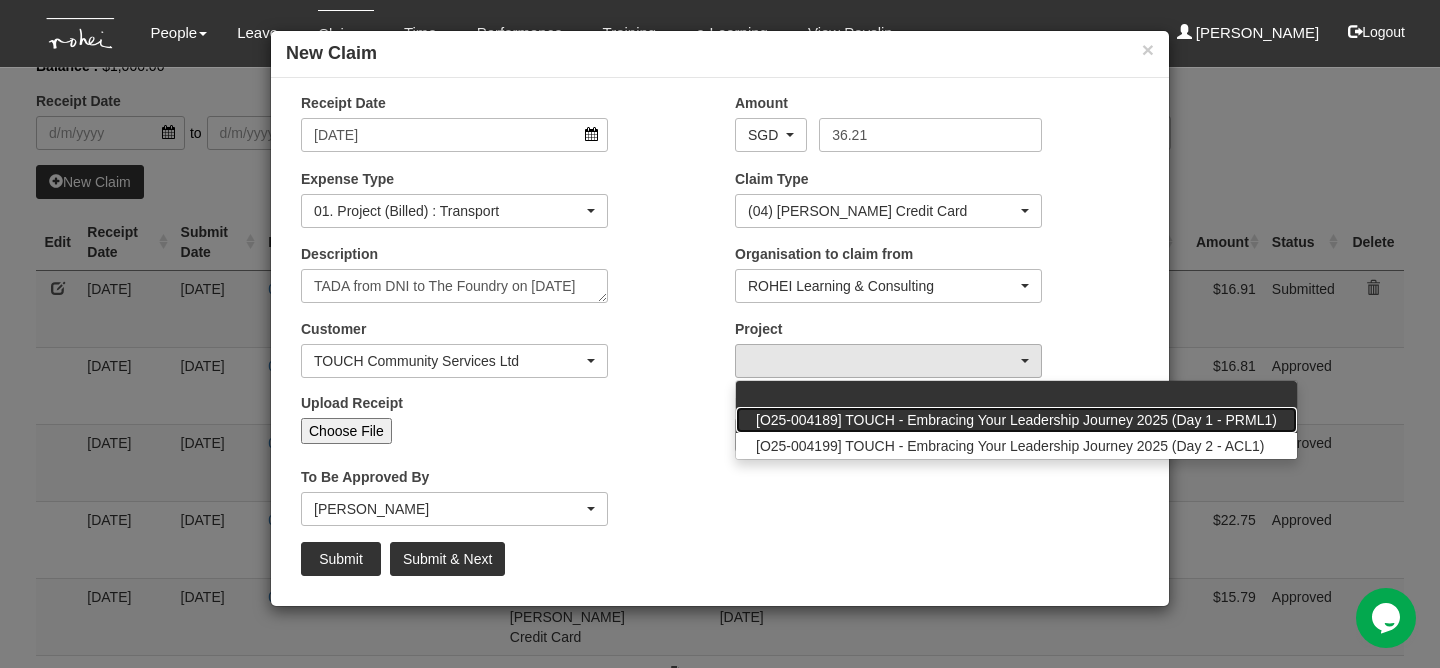 click on "[O25-004189] TOUCH - Embracing Your Leadership Journey 2025 (Day 1 - PRML1)" at bounding box center (1016, 420) 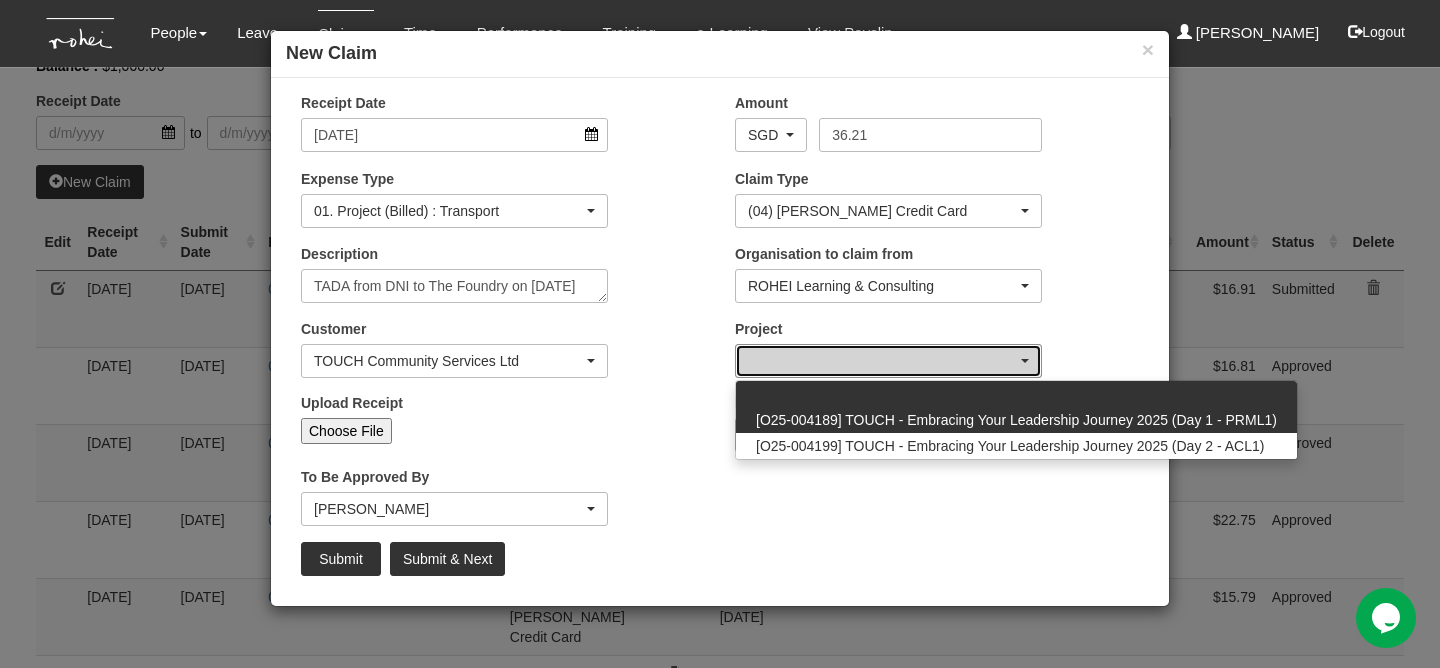 select on "2810" 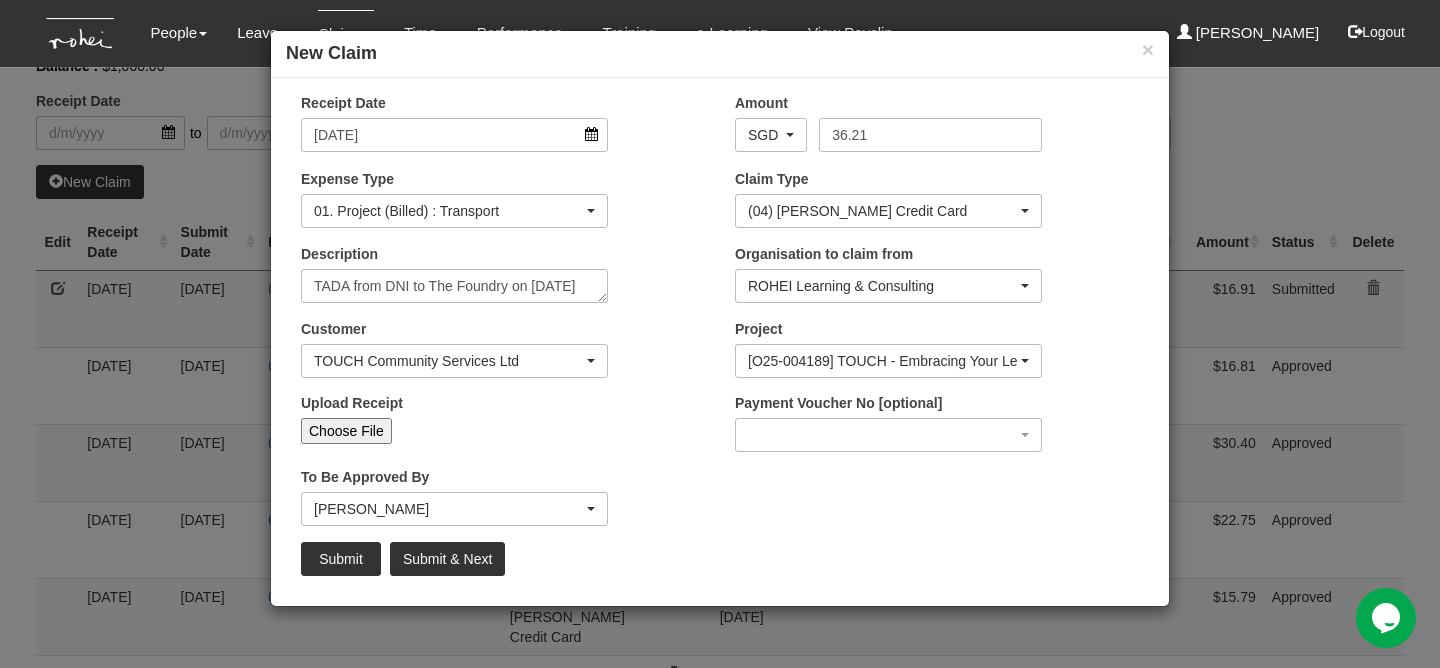 click on "Choose File" at bounding box center (346, 431) 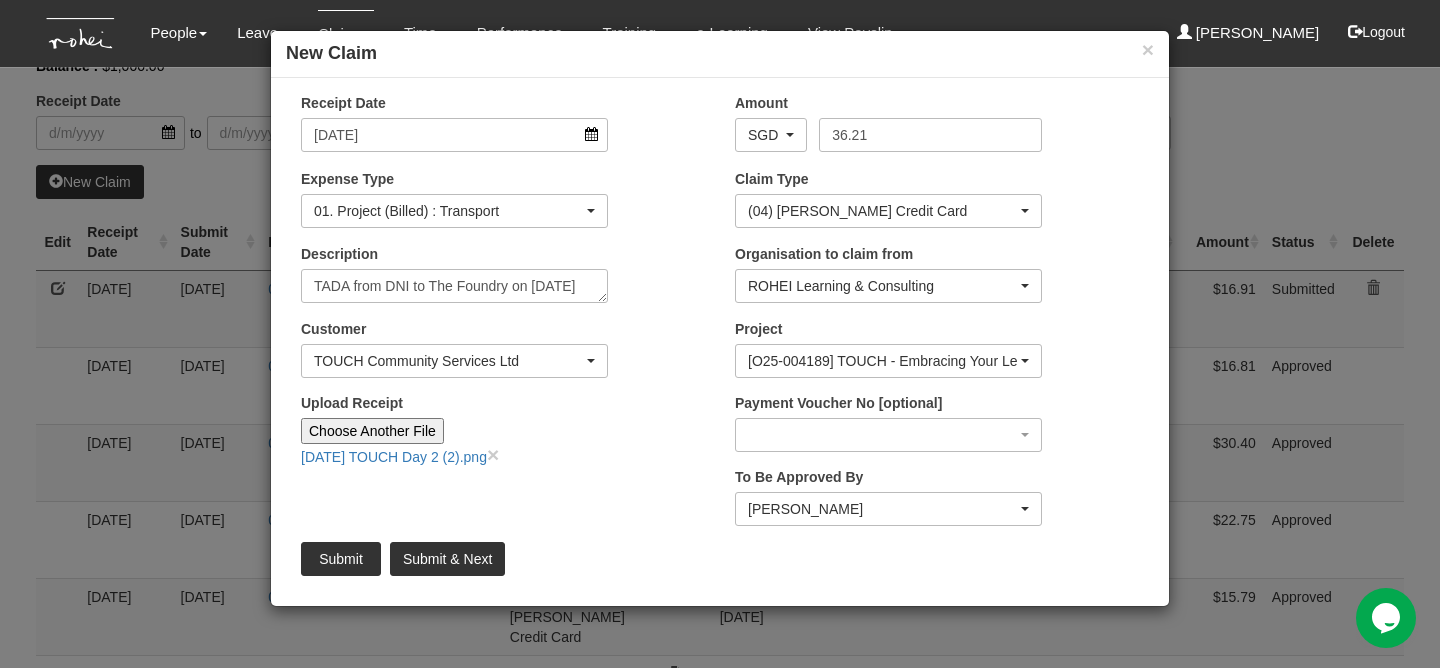 click on "To Be Approved By
_Staff Gracie
Abel Tan
Aline Eustaquio Low
Amanda Ho
Claribel Abadilla
Czarina Marifosque
Daniel Low
Denise Aragon
Denise Tan
Erika Mok
Evelyn Lim
Grace Lim
Joel Mok
Joshua Tan
Maoi De Leon
Praise Mok
Rachel Khoo
Rachel Ong
Royston Choo
Sanjiv Ashley
Shuhui Lee
Wen-Wei Chiang
Royston Choo" at bounding box center (888, 496) 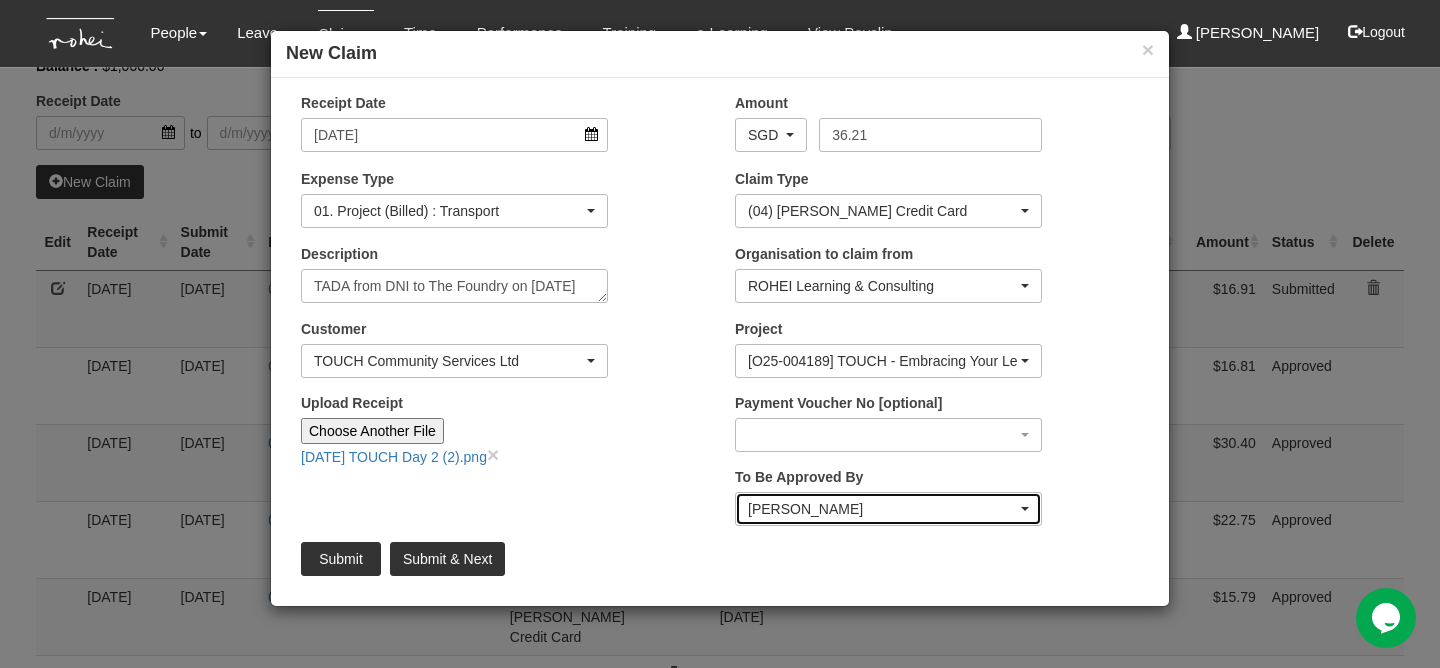 click on "[PERSON_NAME]" at bounding box center [888, 509] 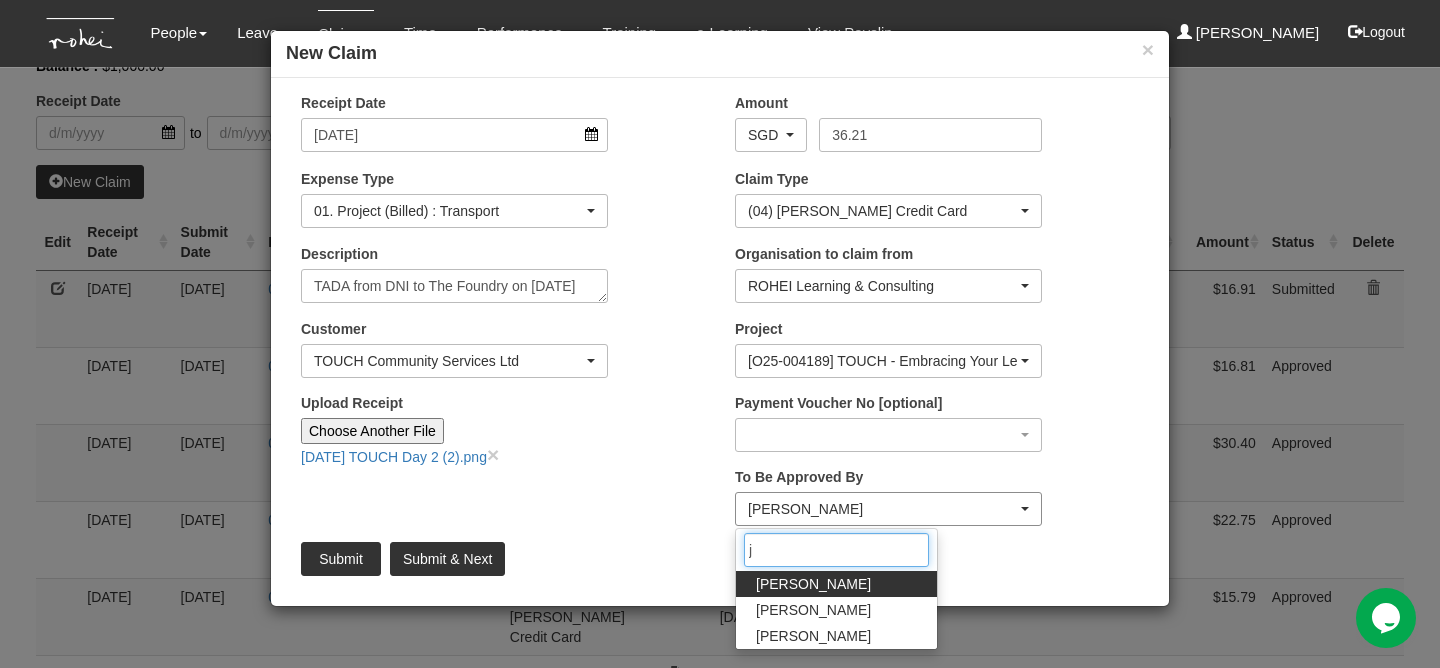 scroll, scrollTop: 0, scrollLeft: 0, axis: both 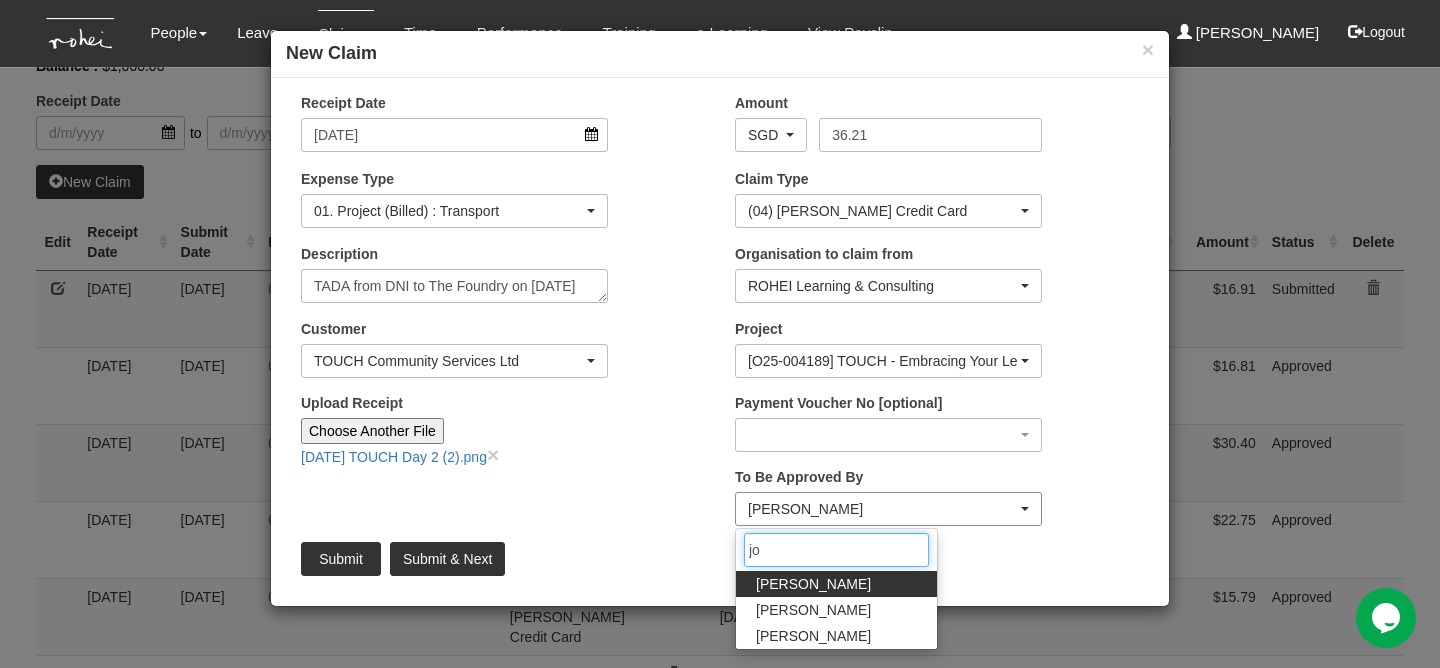 type on "jos" 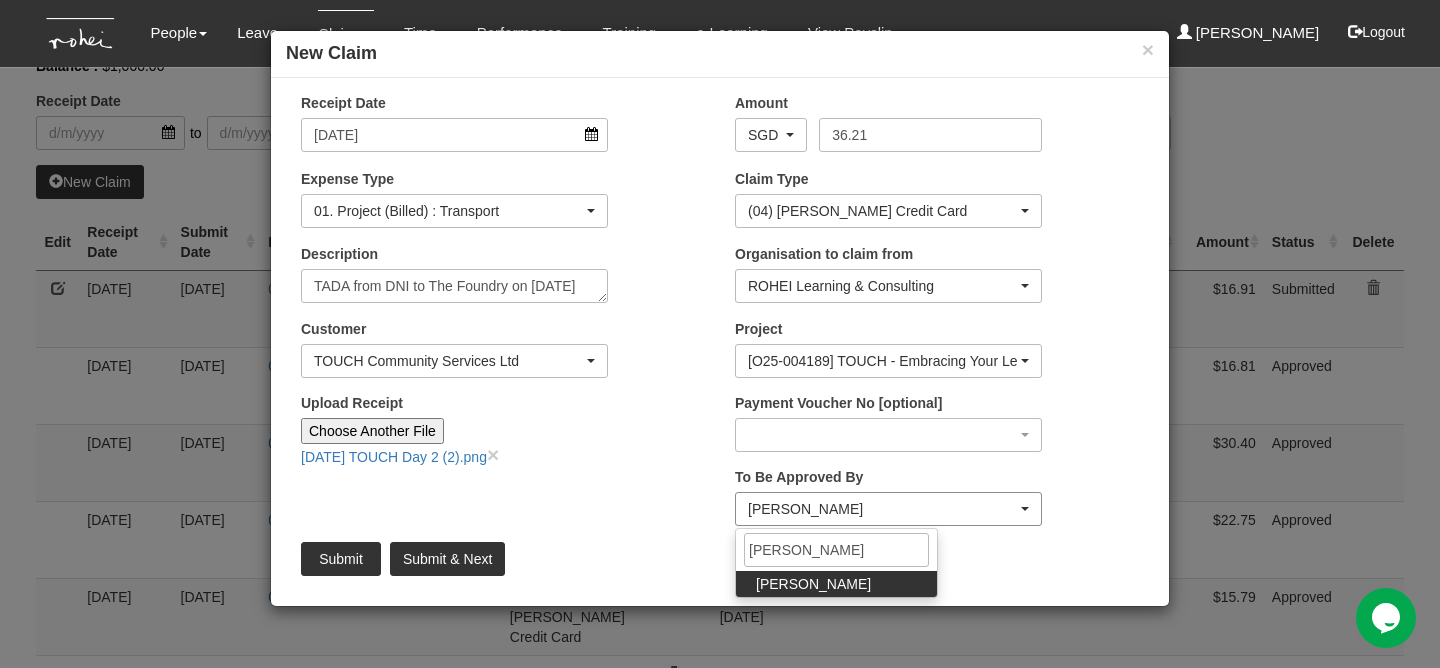 select on "34494e3c-fa1c-4f5c-8164-1b5a8a5feac6" 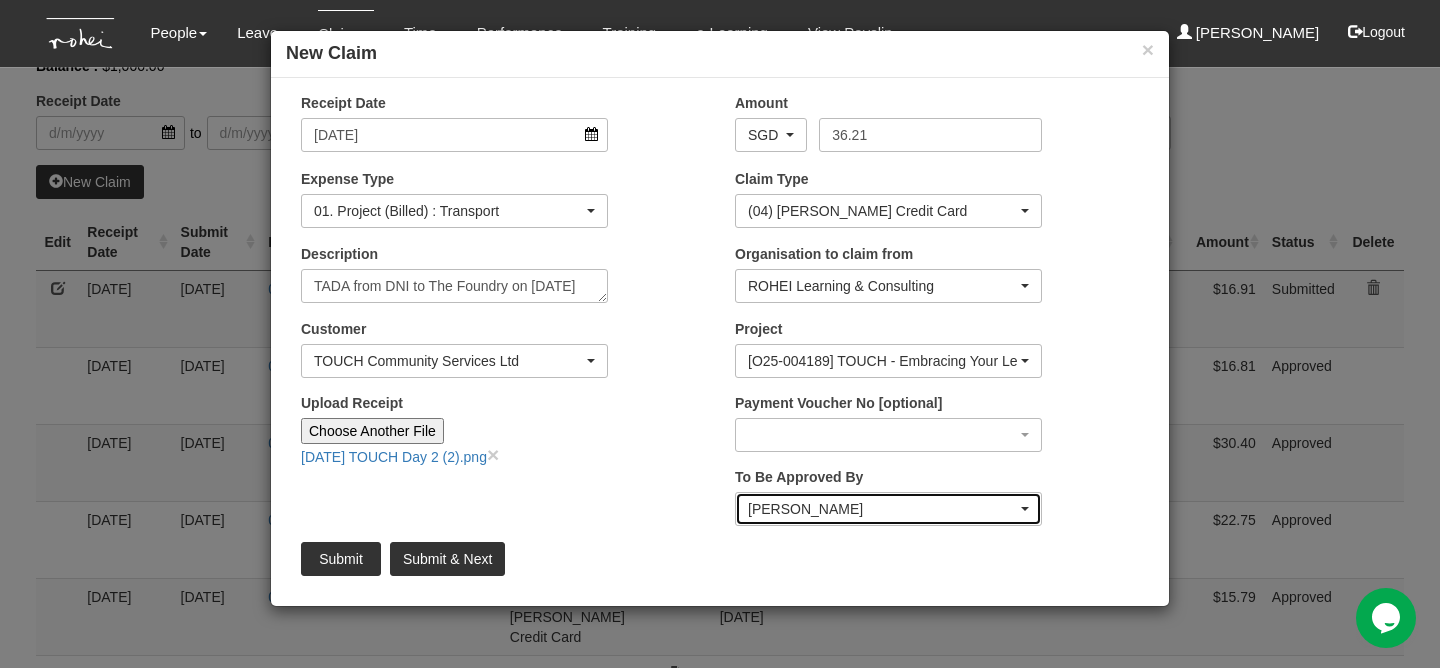 type 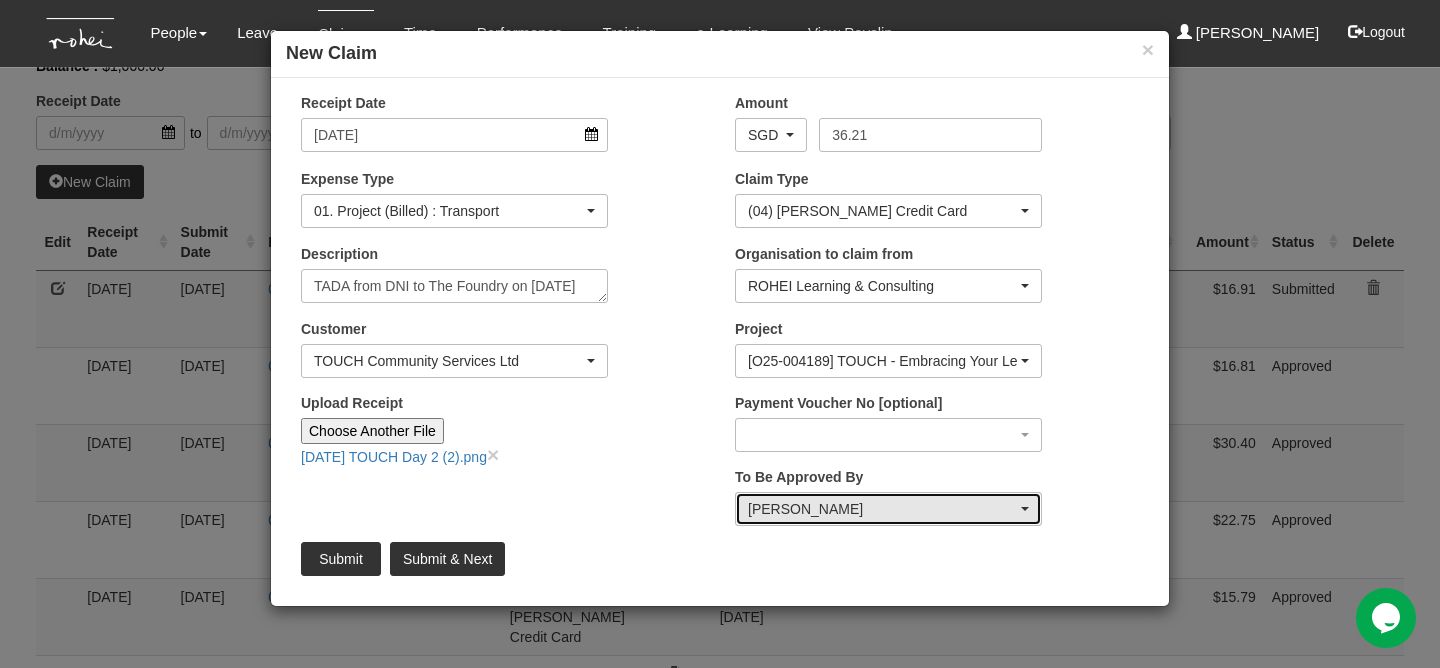 scroll, scrollTop: 0, scrollLeft: 0, axis: both 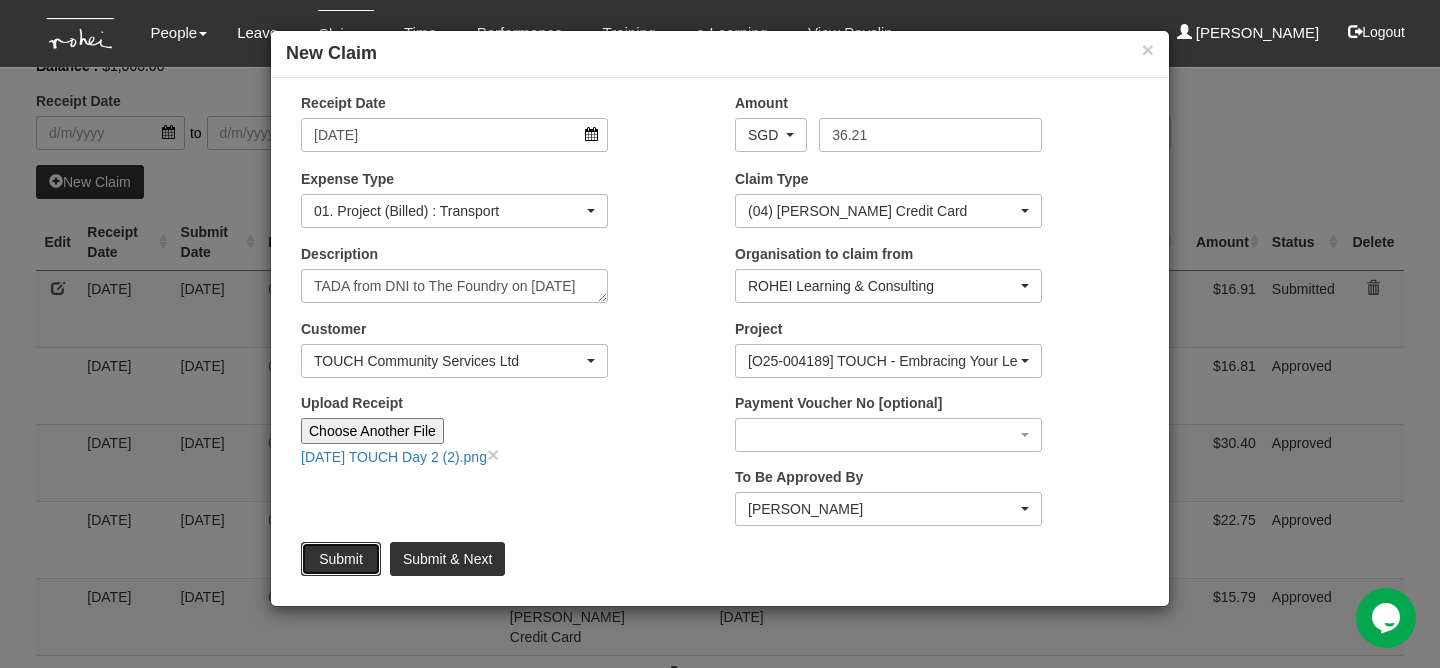 click on "Submit" at bounding box center [341, 559] 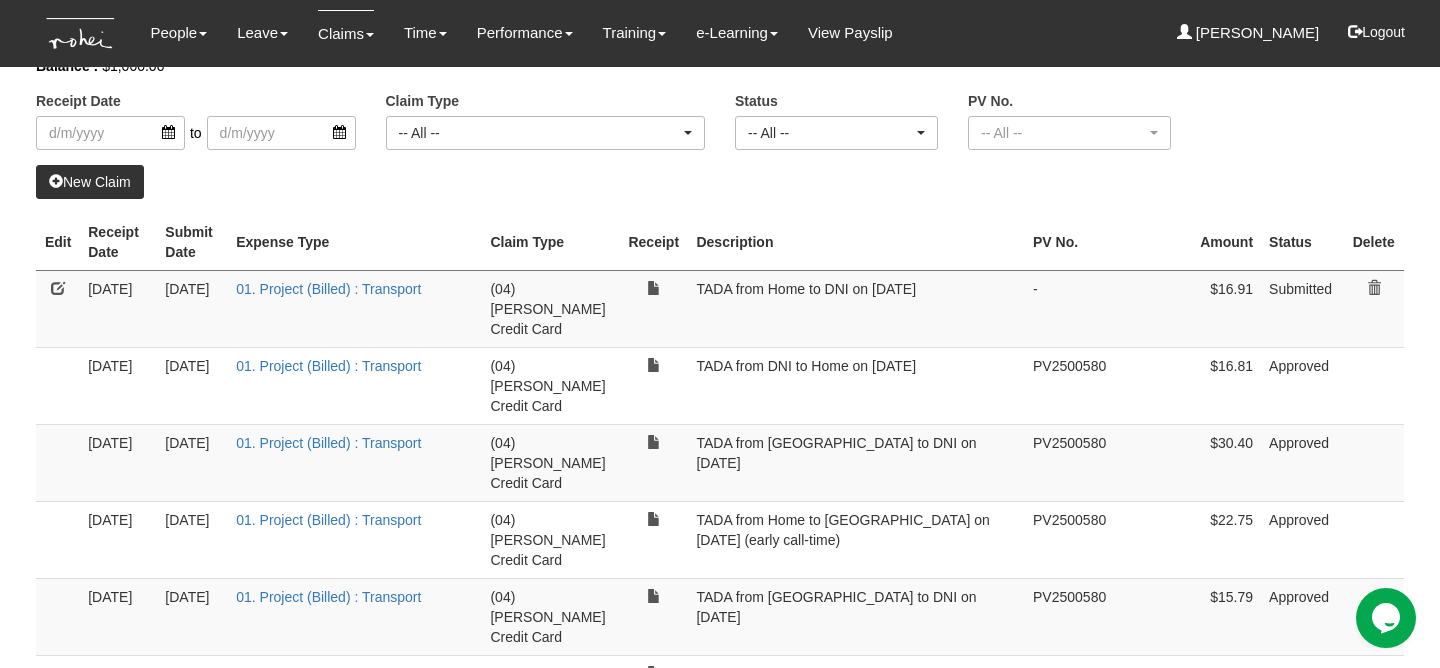select on "50" 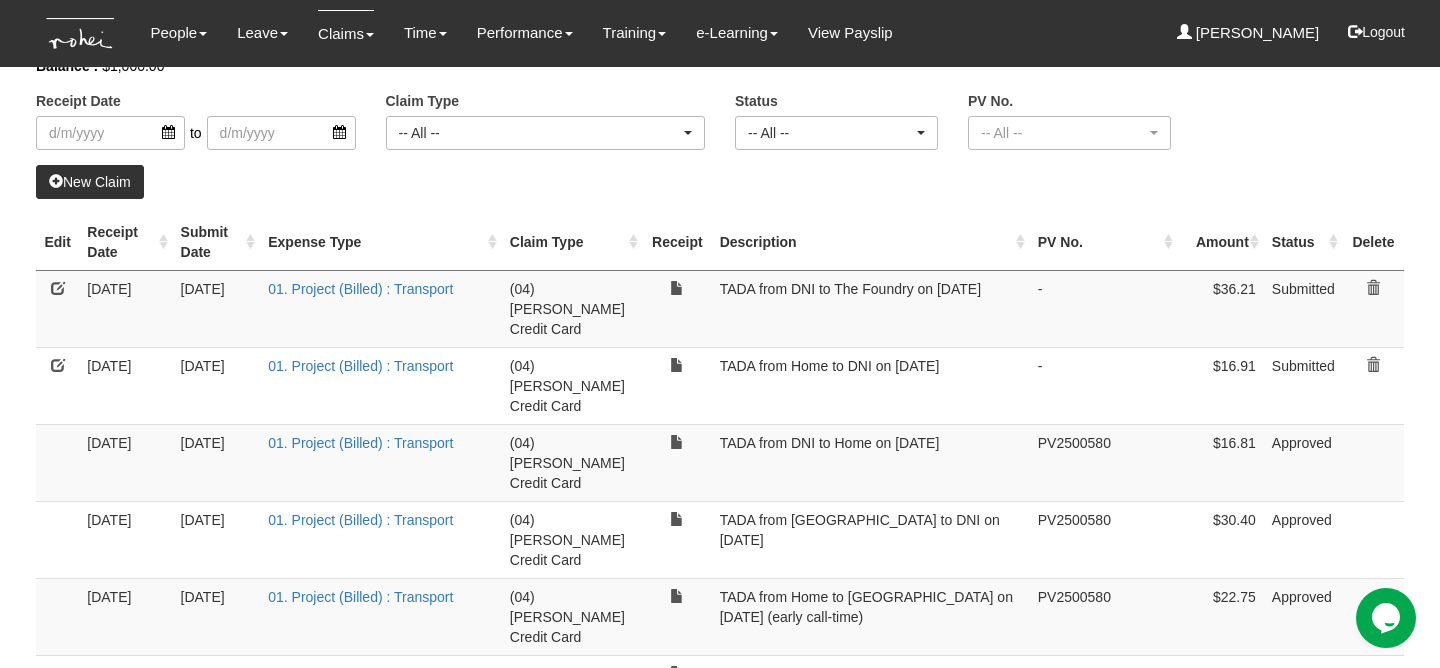 click on "New Claim" at bounding box center (90, 182) 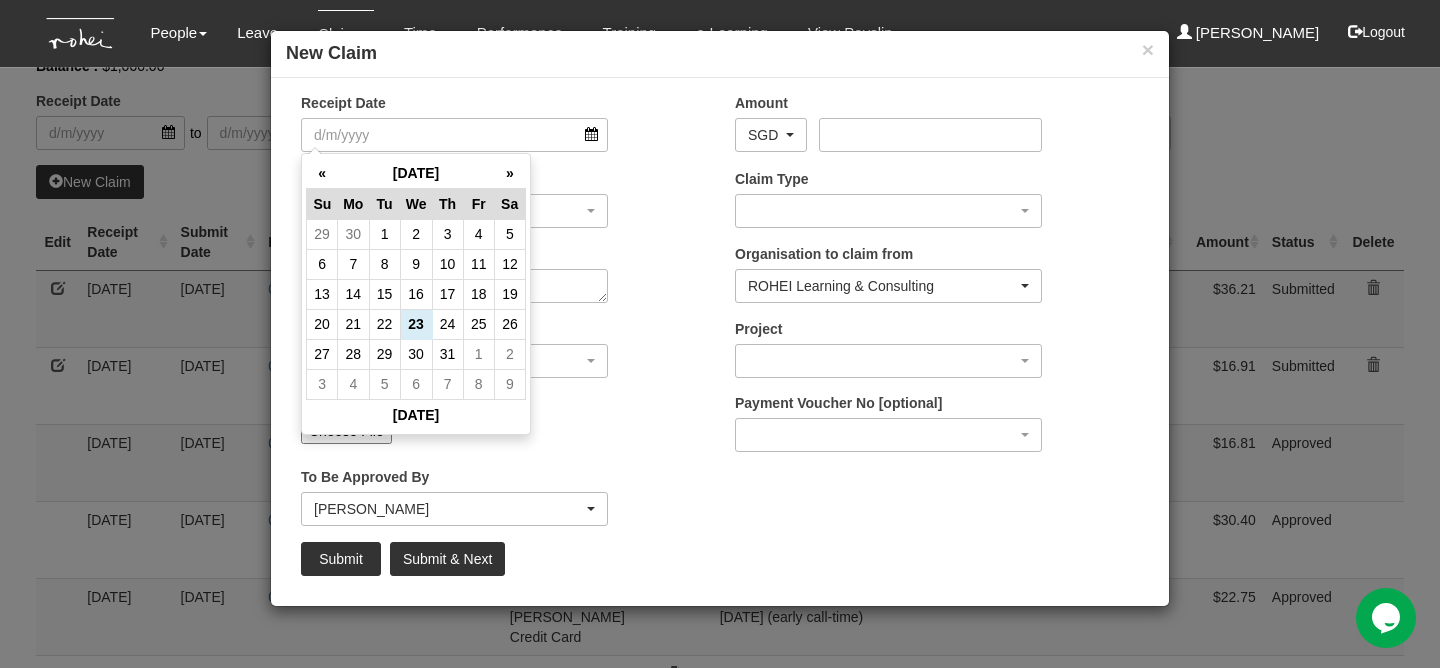 click on "21" at bounding box center [353, 324] 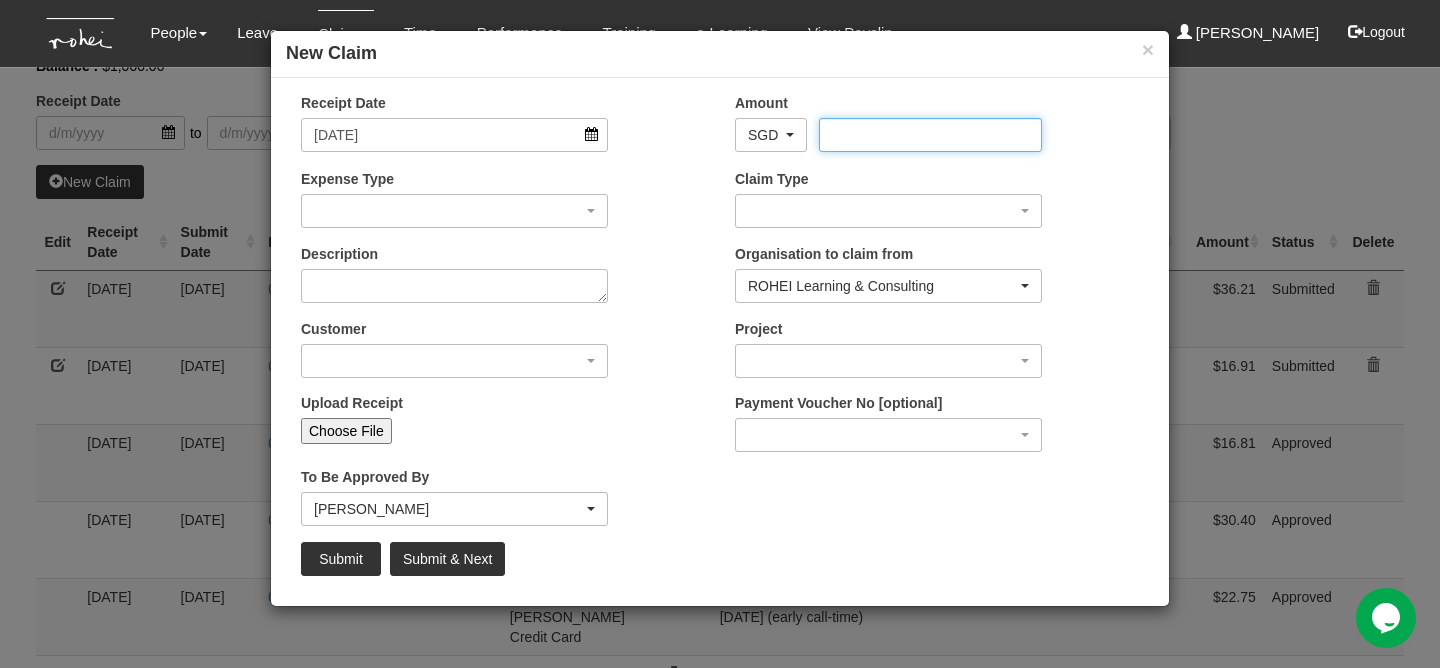 click on "Amount" at bounding box center (930, 135) 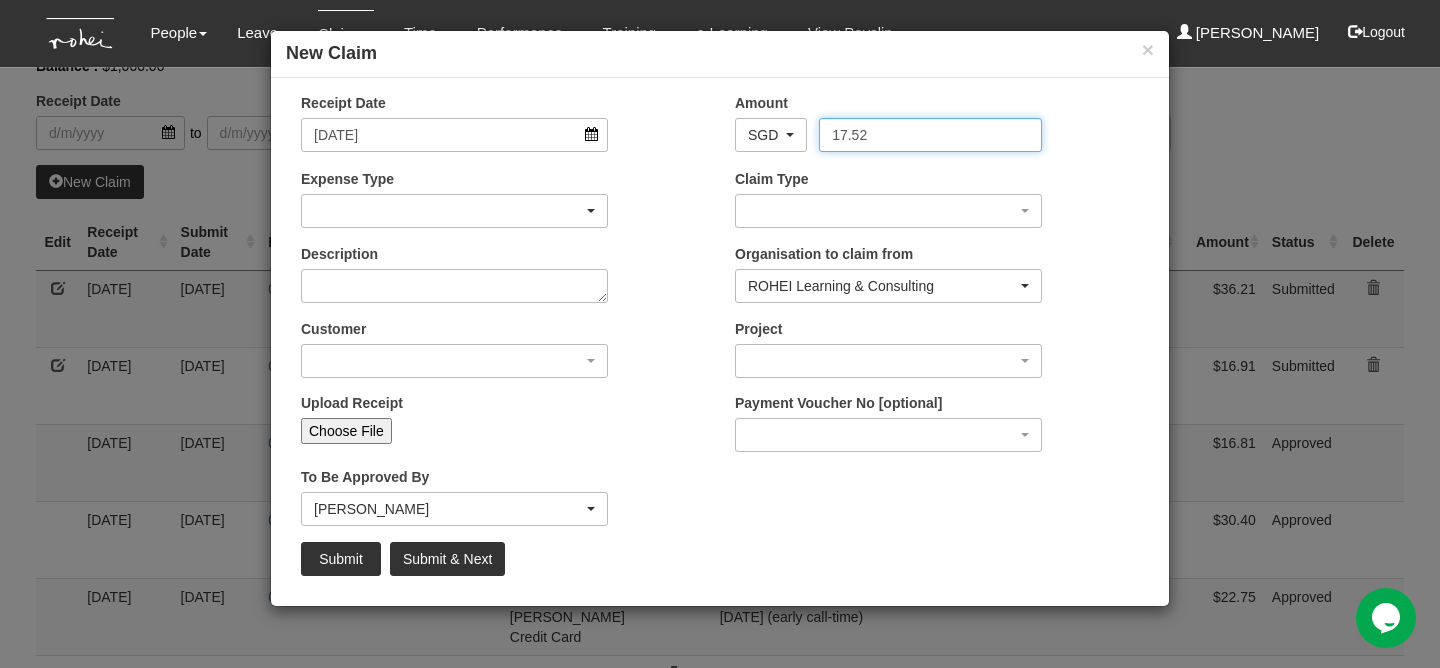 type on "17.52" 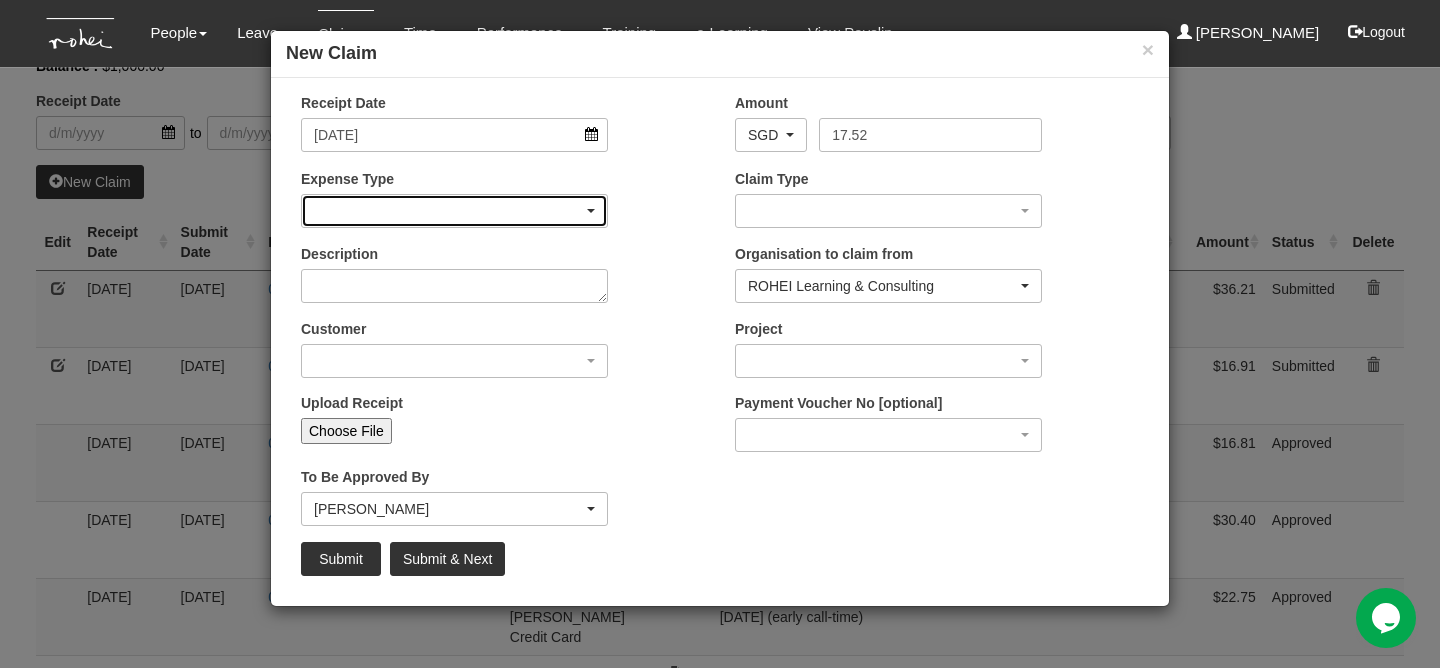 click at bounding box center (454, 211) 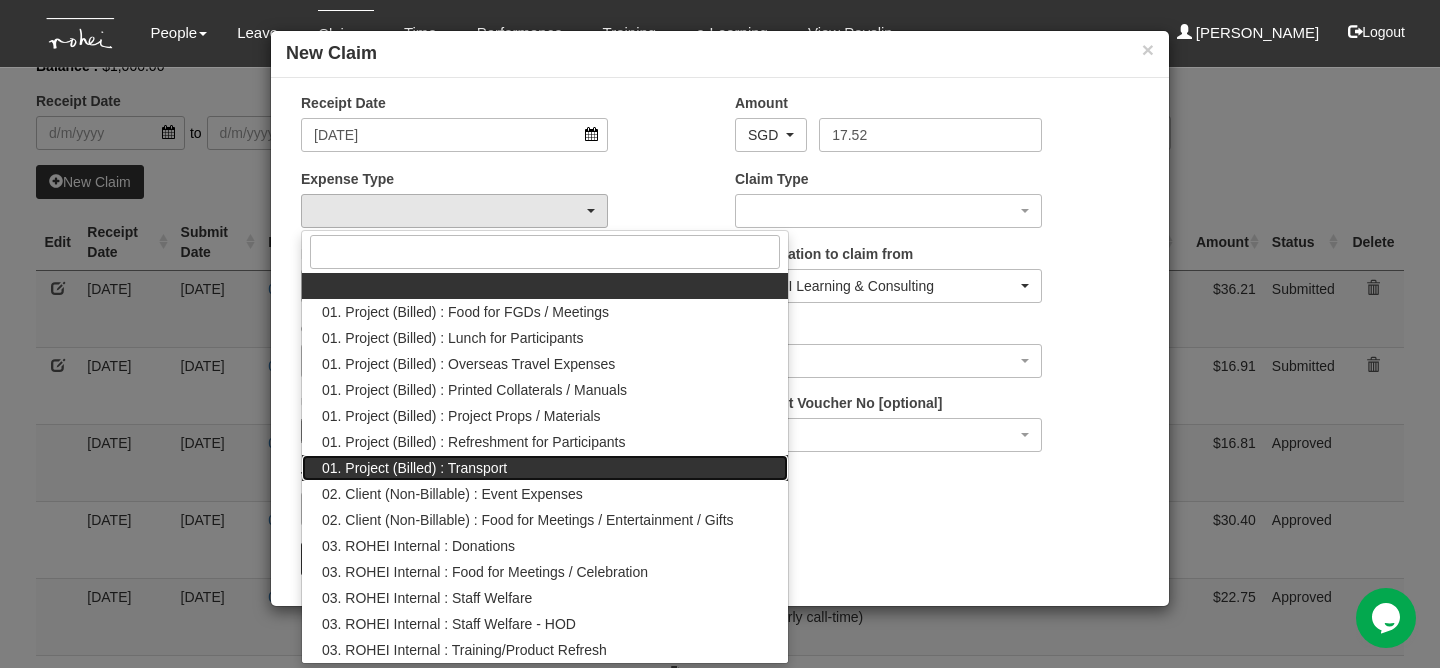 click on "01. Project (Billed) : Transport" at bounding box center [414, 468] 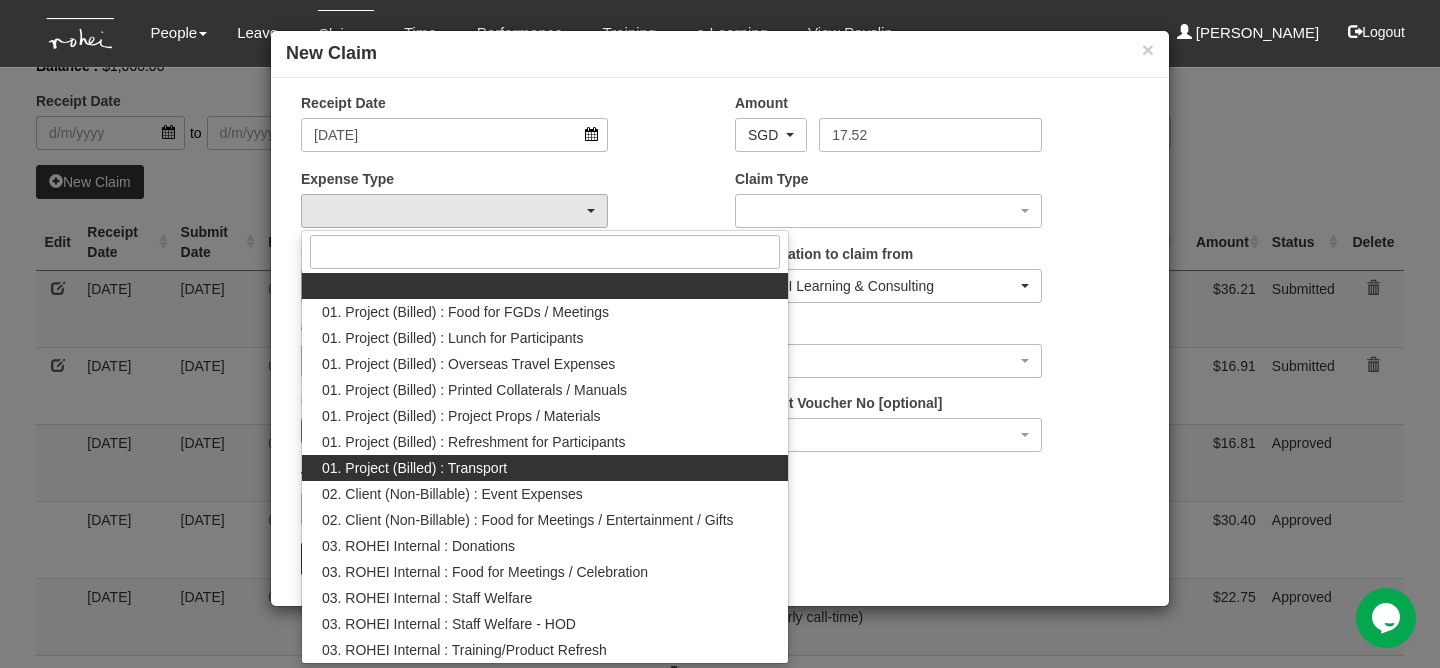 select on "135" 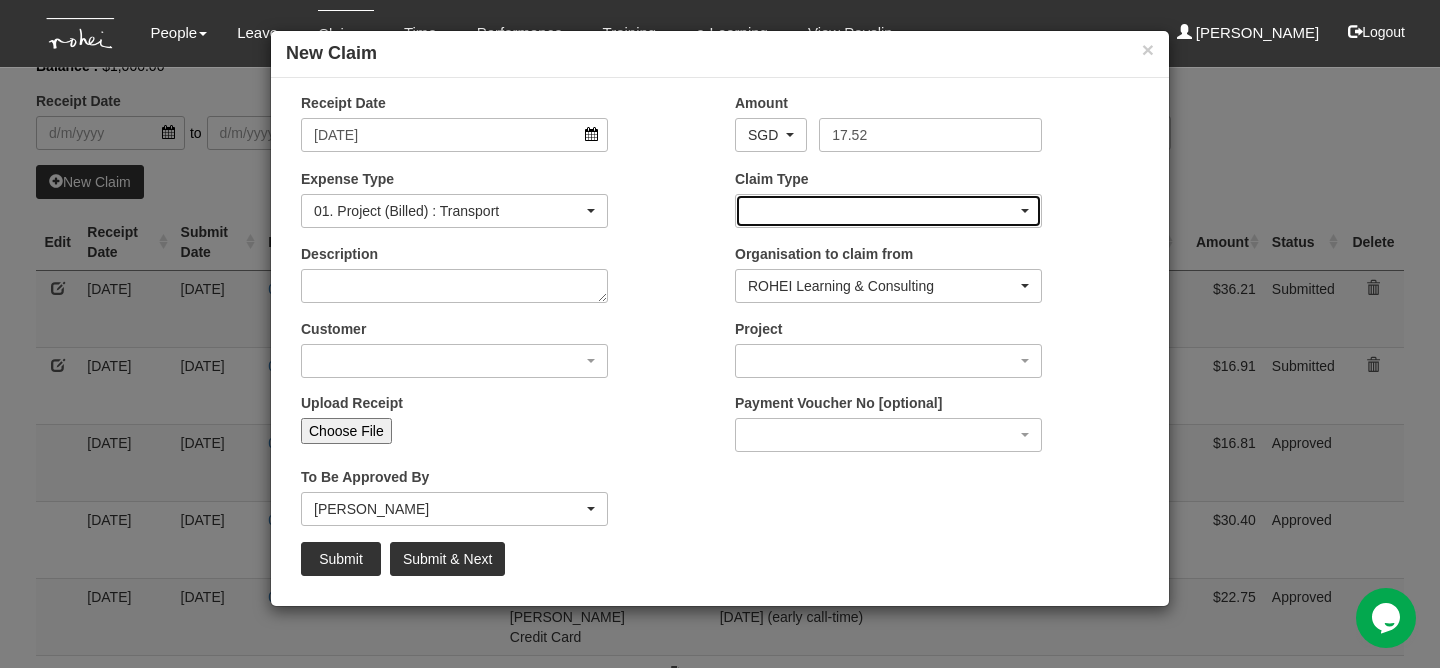 click at bounding box center [888, 211] 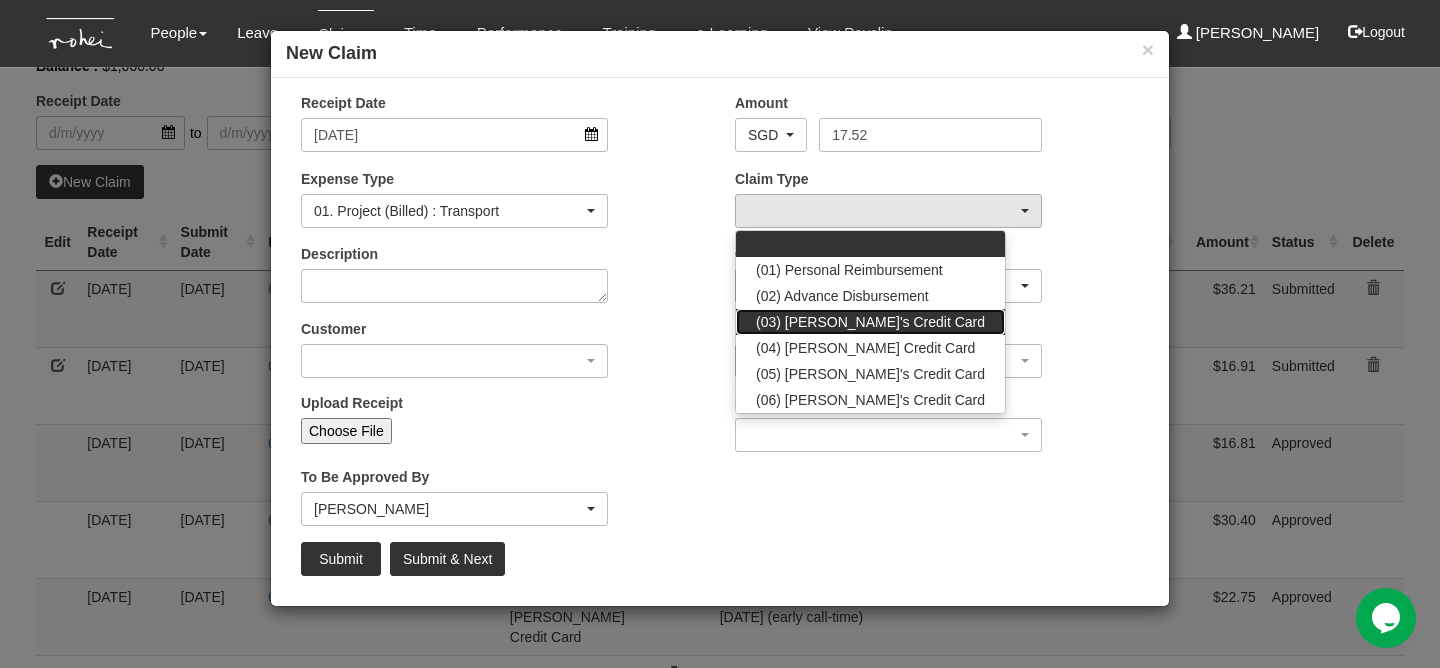 click on "(03) [PERSON_NAME]'s Credit Card" at bounding box center [870, 322] 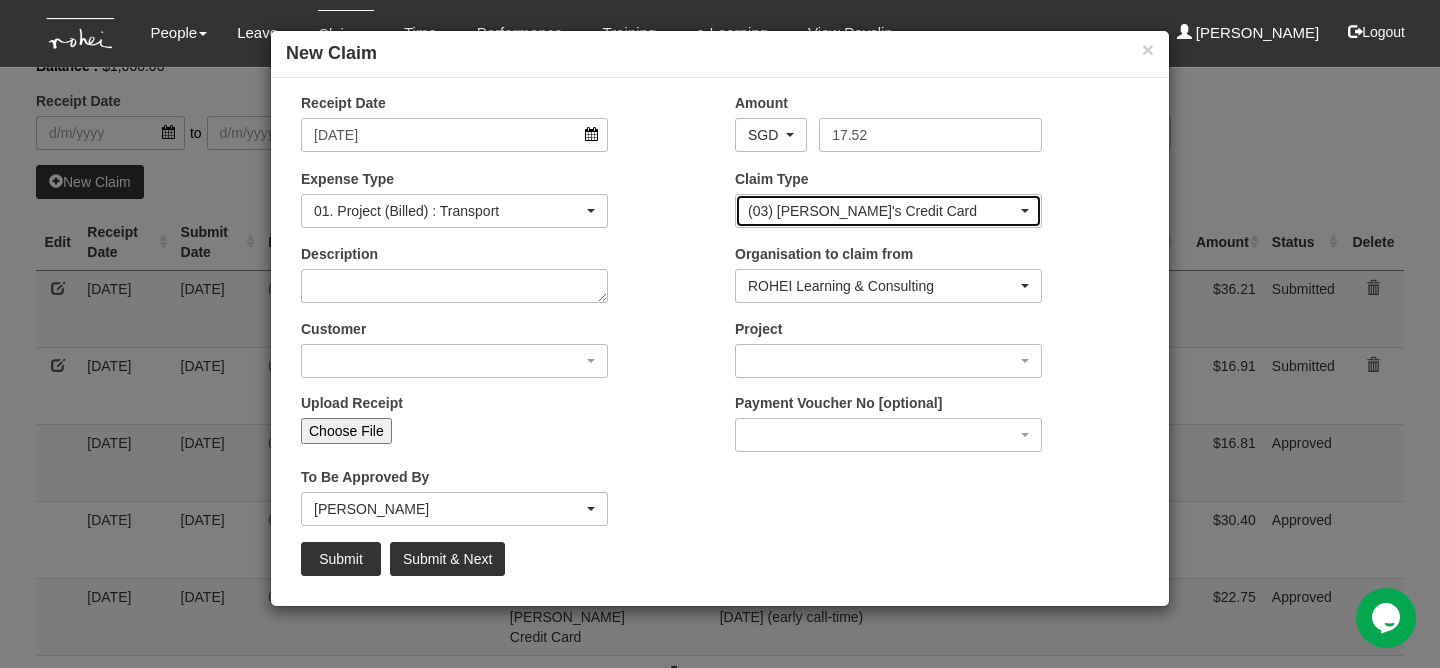 click on "(03) [PERSON_NAME]'s Credit Card" at bounding box center [888, 211] 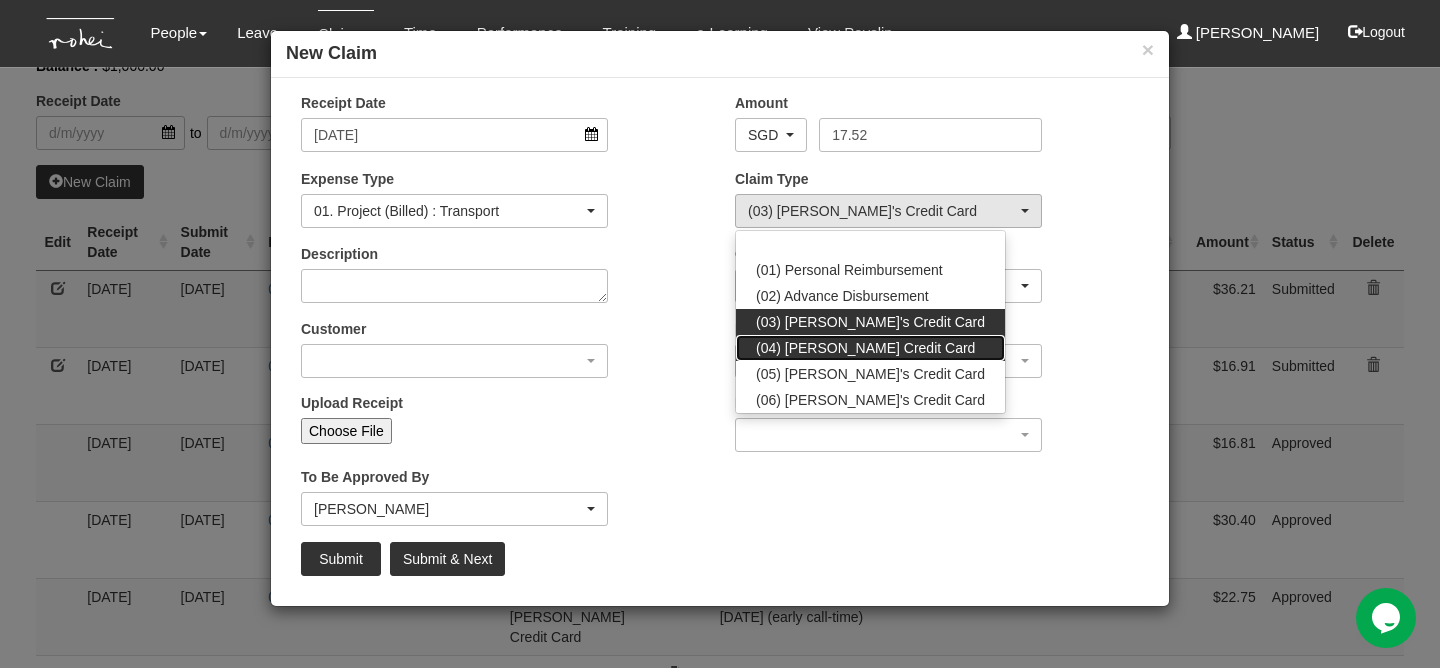 click on "(04) [PERSON_NAME] Credit Card" at bounding box center (865, 348) 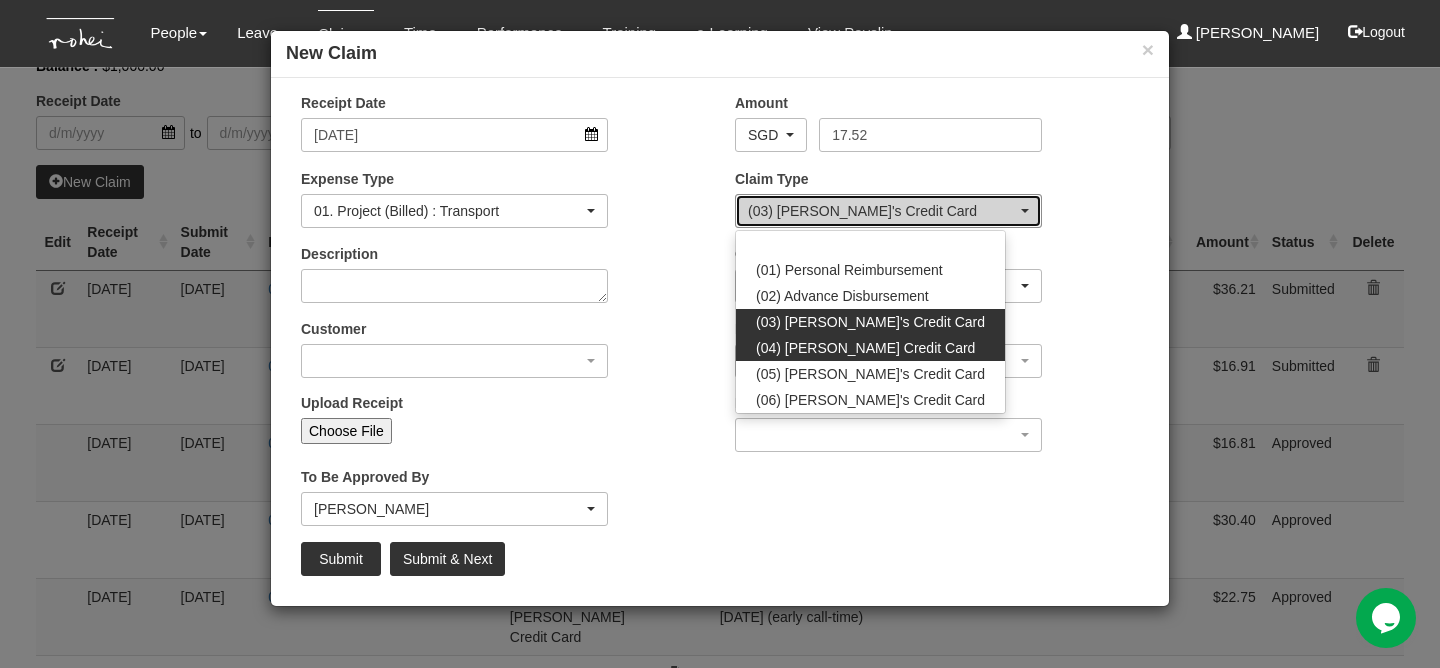 select on "16" 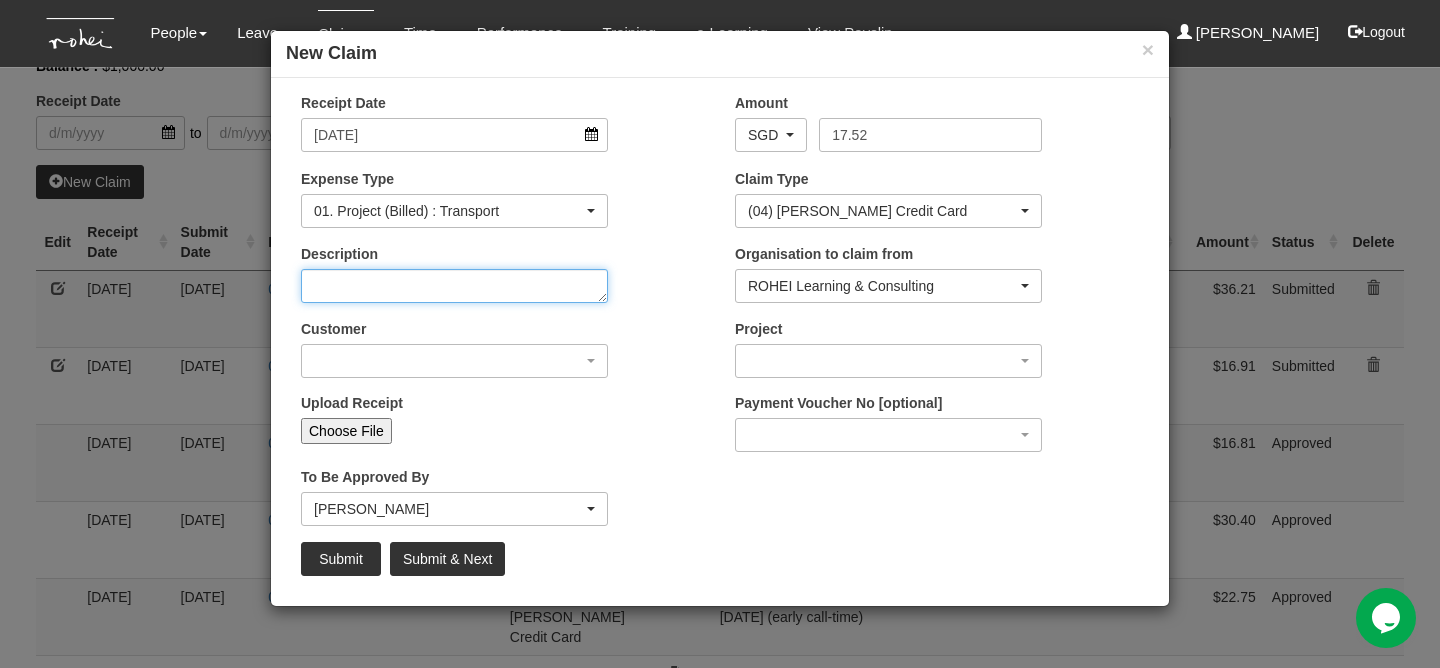 click on "Description" at bounding box center (454, 286) 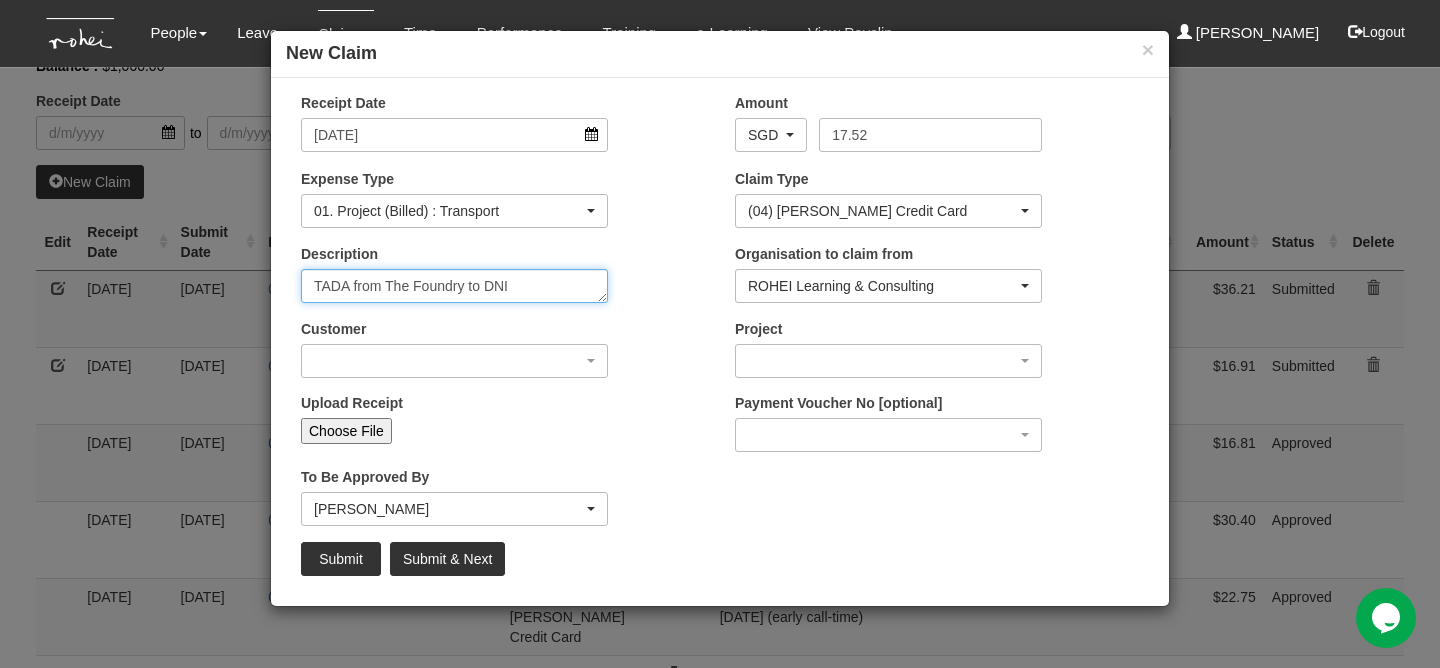 type on "TADA from The Foundry to DNI" 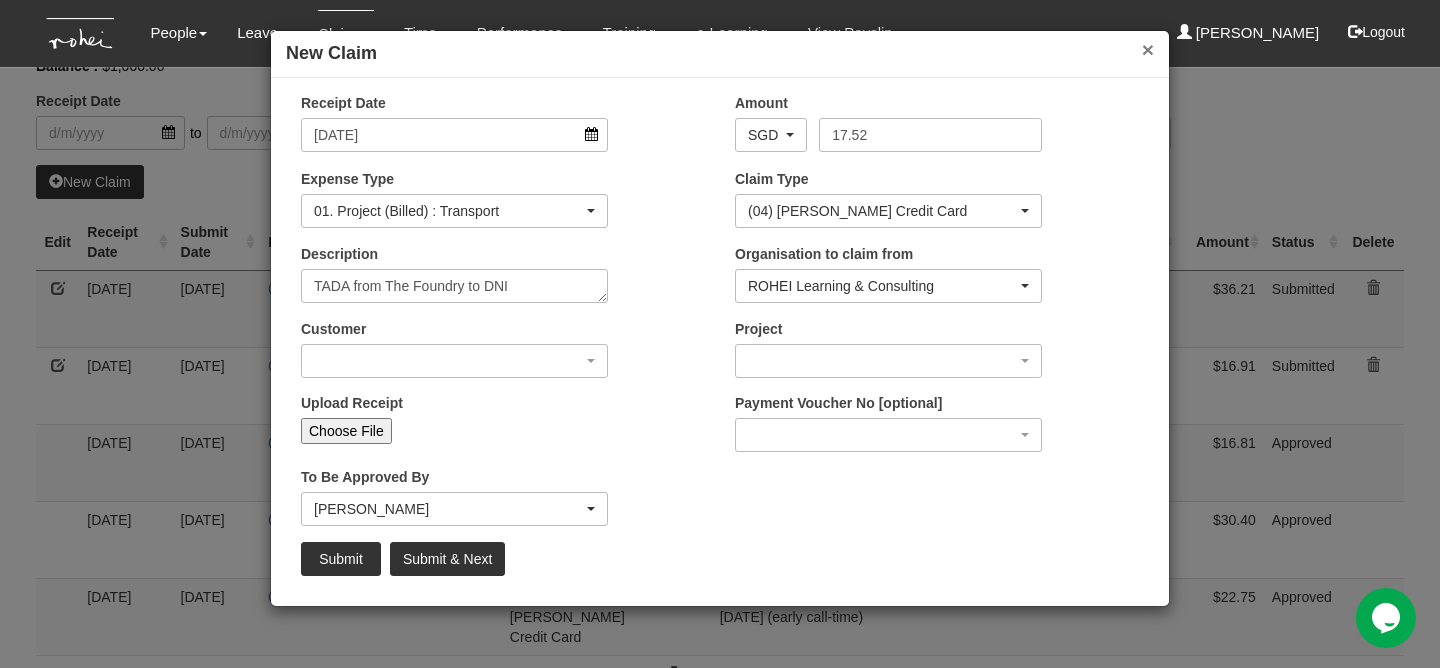 click on "×" at bounding box center [1148, 49] 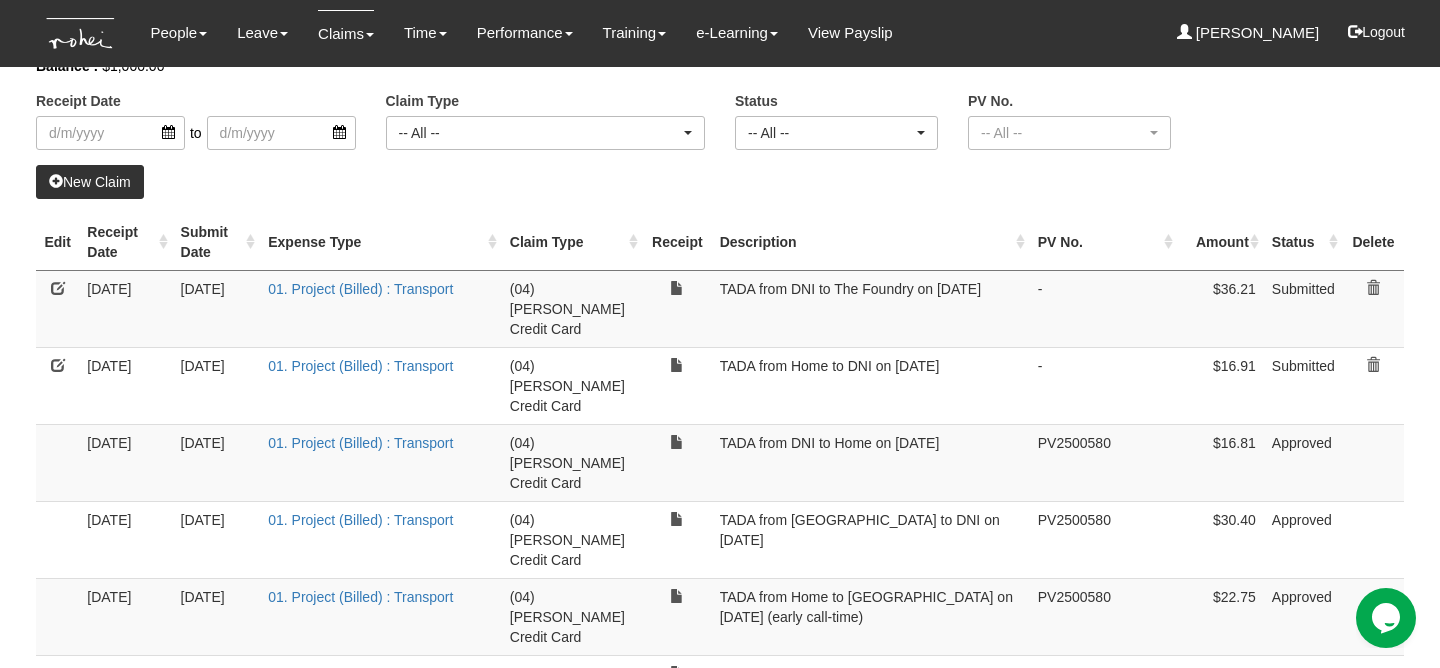 click at bounding box center [58, 288] 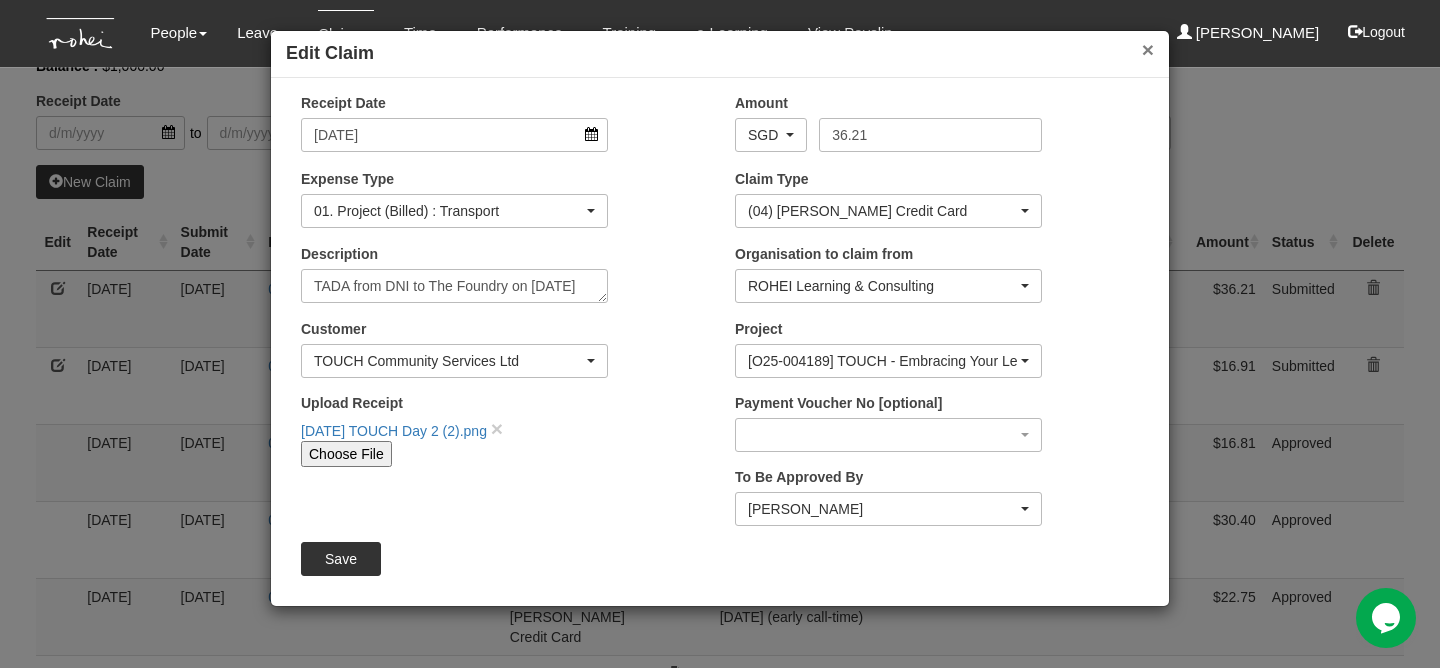 click on "×" at bounding box center (1148, 49) 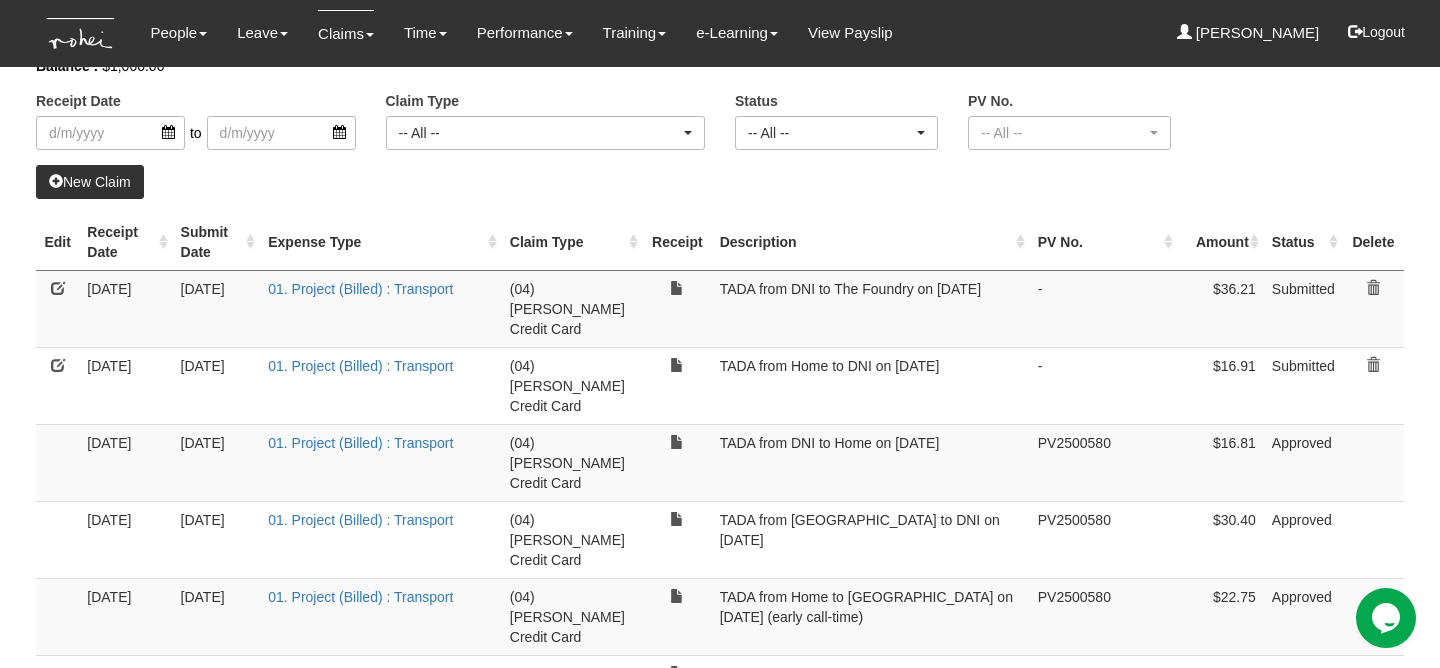 click at bounding box center [58, 288] 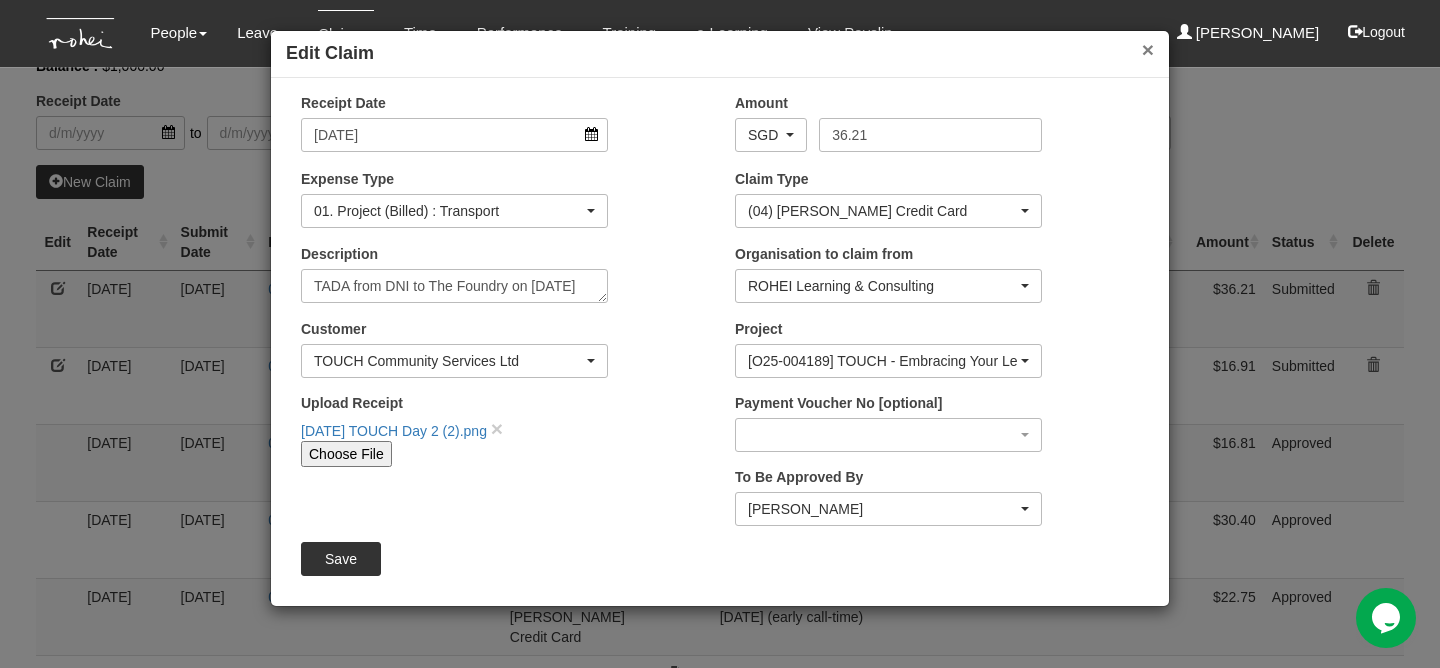 click on "×" at bounding box center (1148, 49) 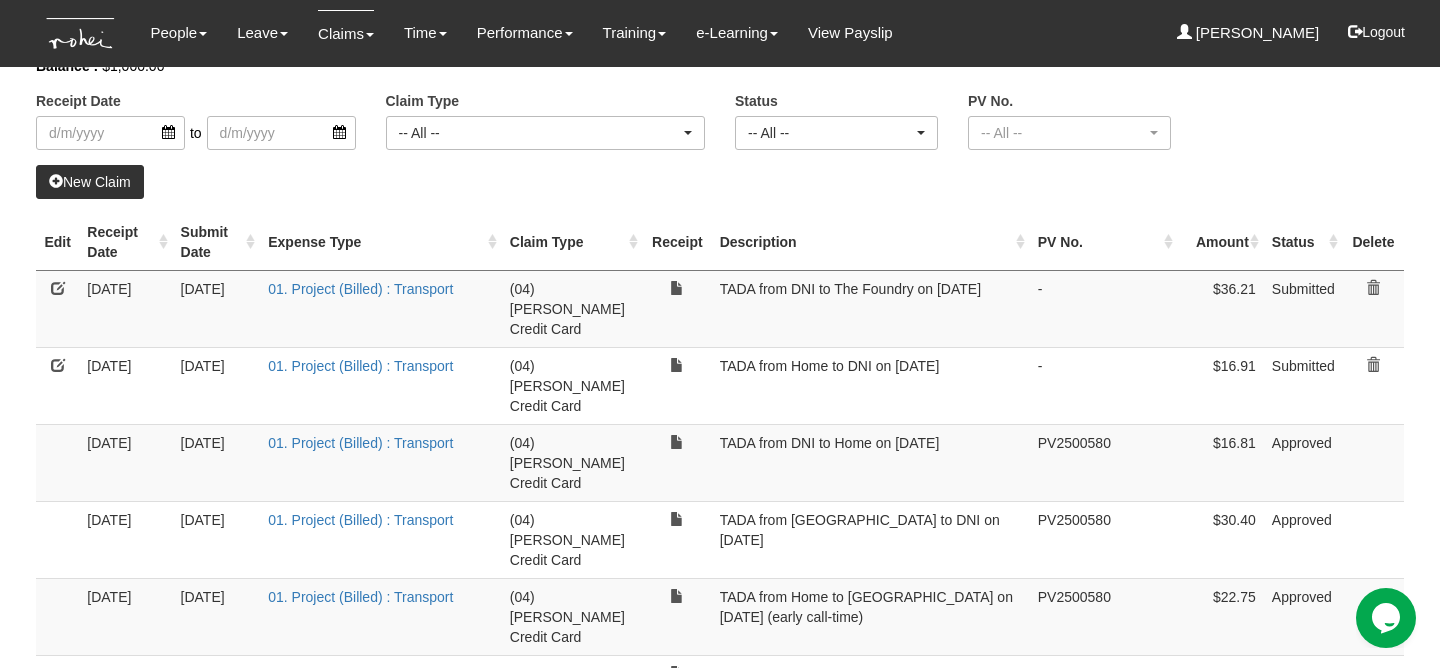 click on "New Claim" at bounding box center (90, 182) 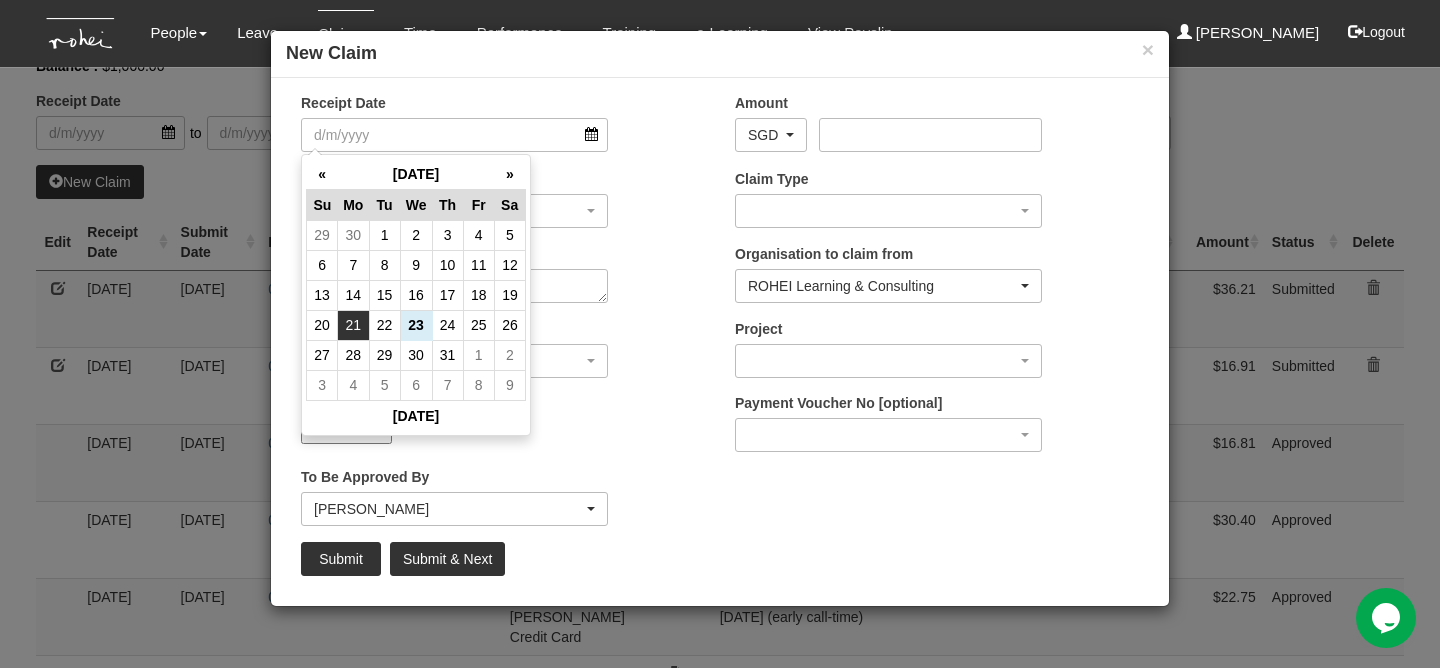 click on "21" at bounding box center (353, 325) 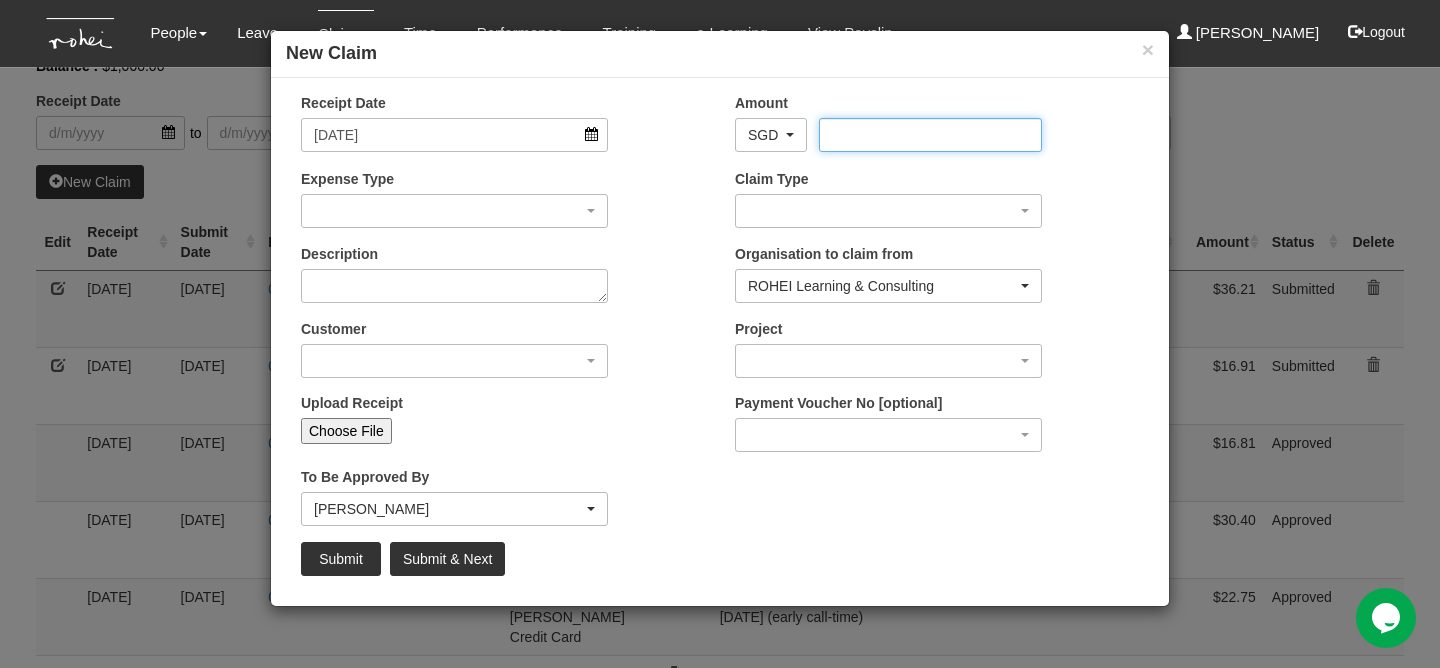 click on "Amount" at bounding box center [930, 135] 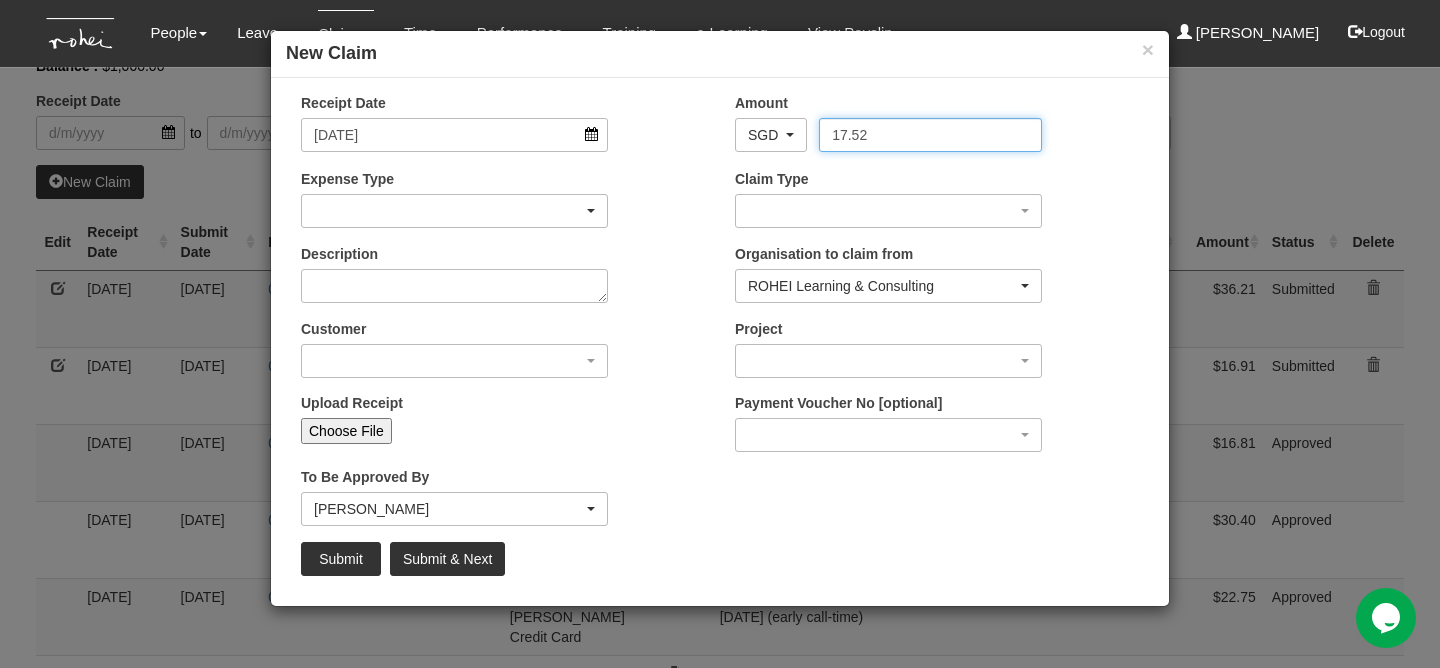 type on "17.52" 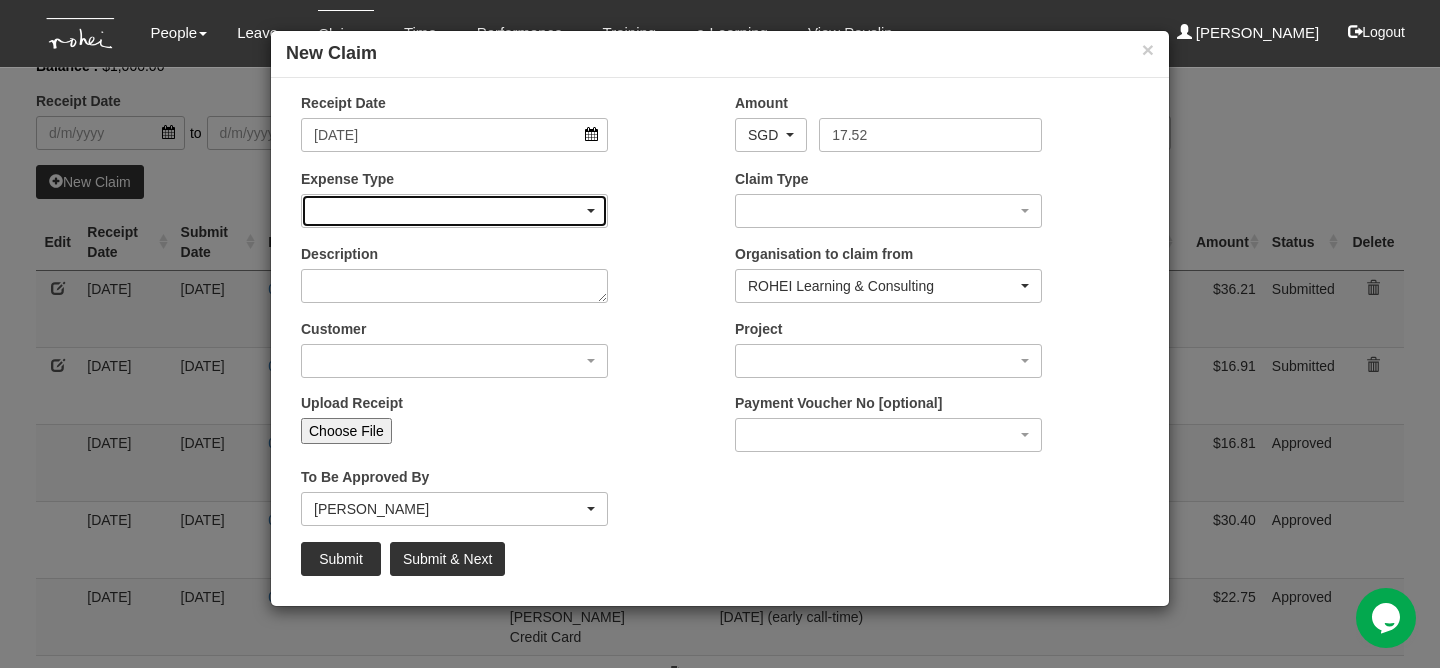click at bounding box center (454, 211) 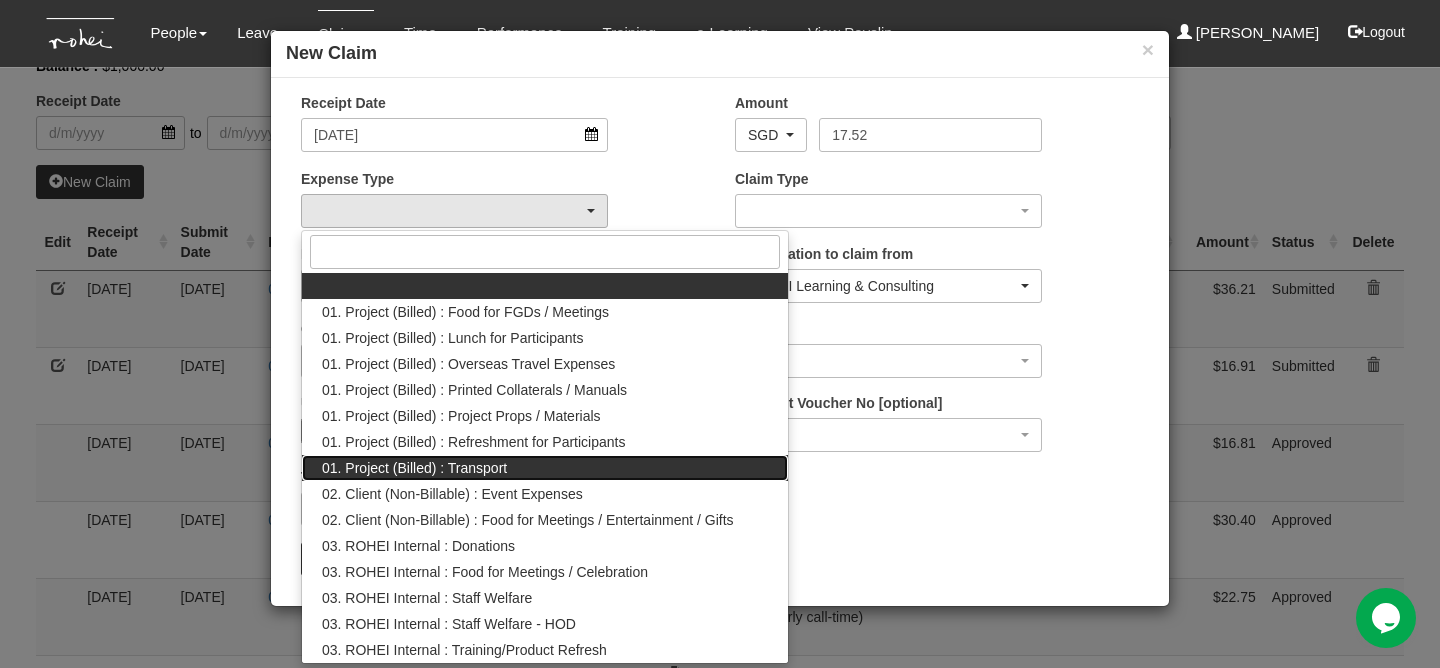 click on "01. Project (Billed) : Transport" at bounding box center [414, 468] 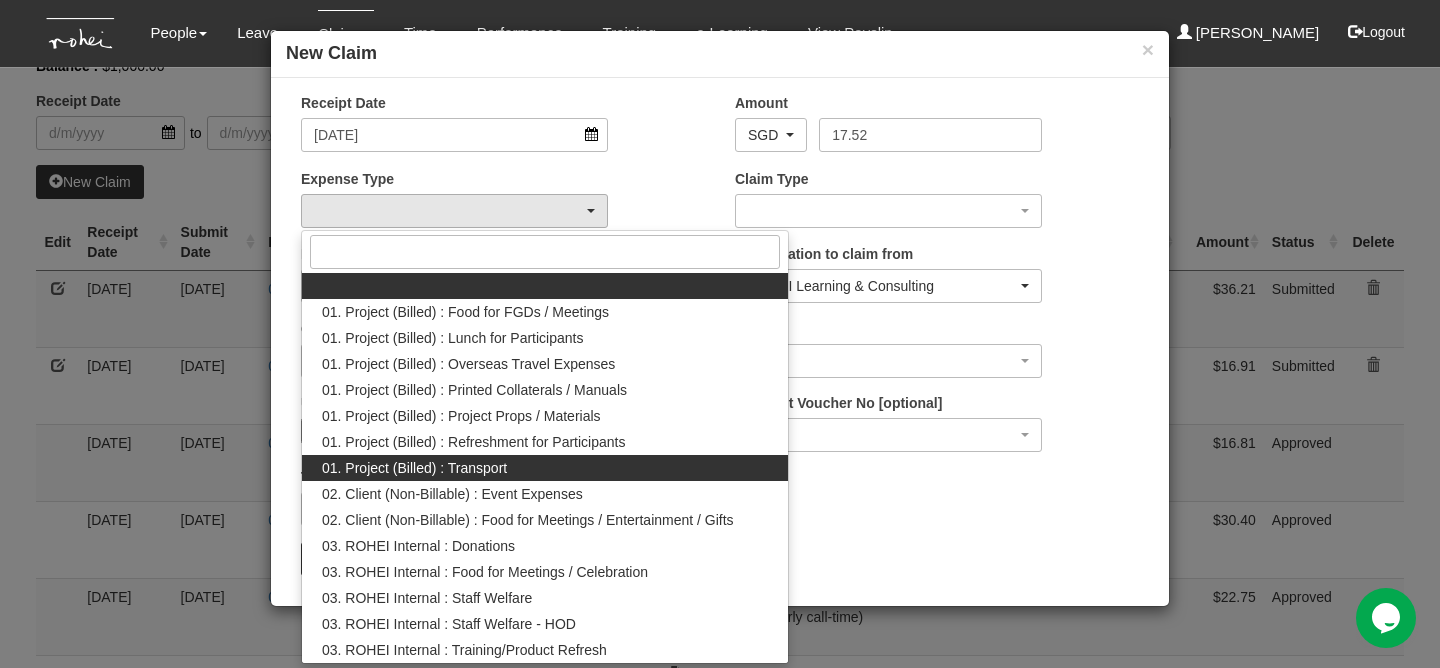 select on "135" 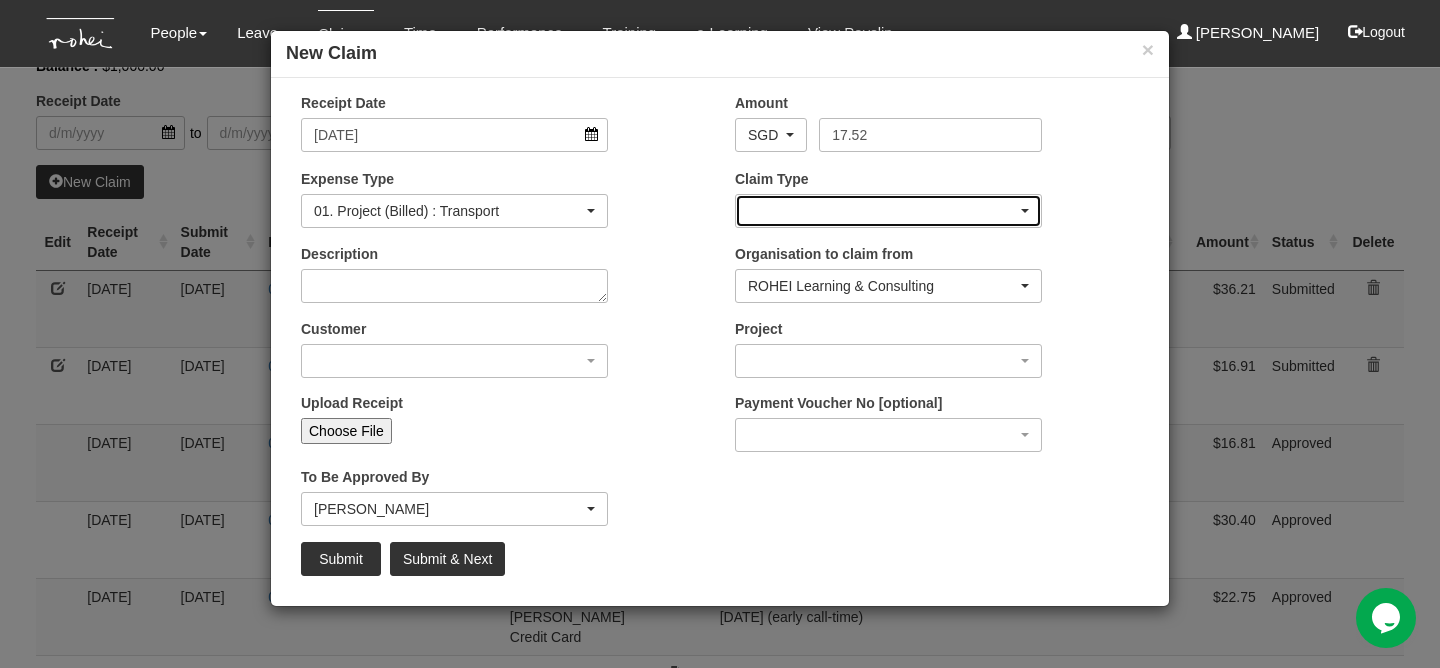 click at bounding box center [888, 211] 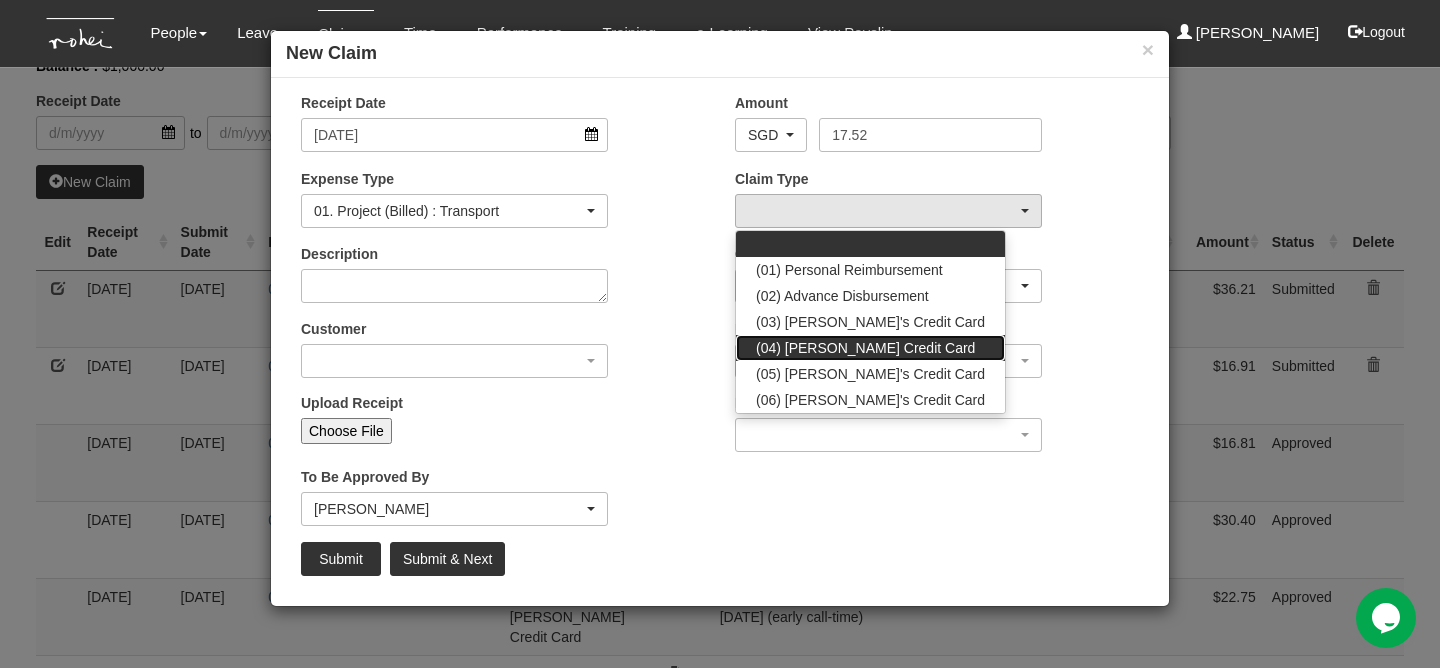 click on "(04) [PERSON_NAME] Credit Card" at bounding box center (865, 348) 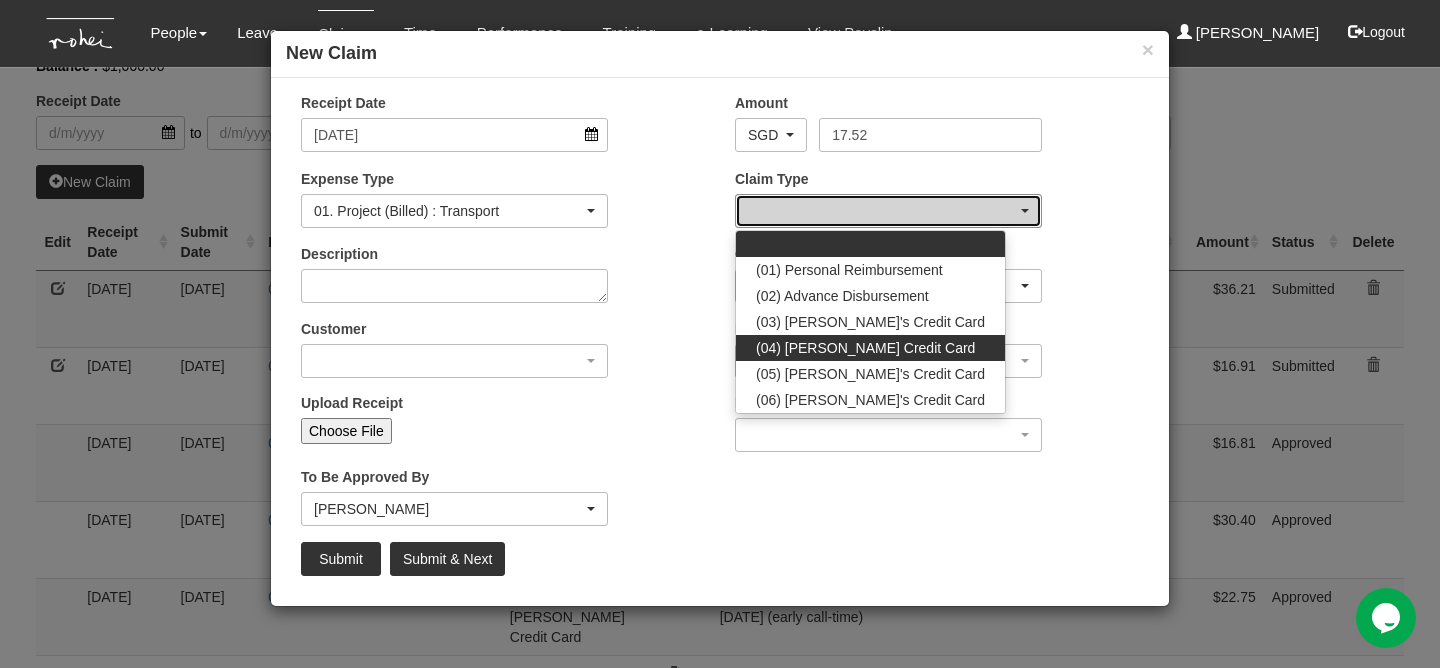 select on "16" 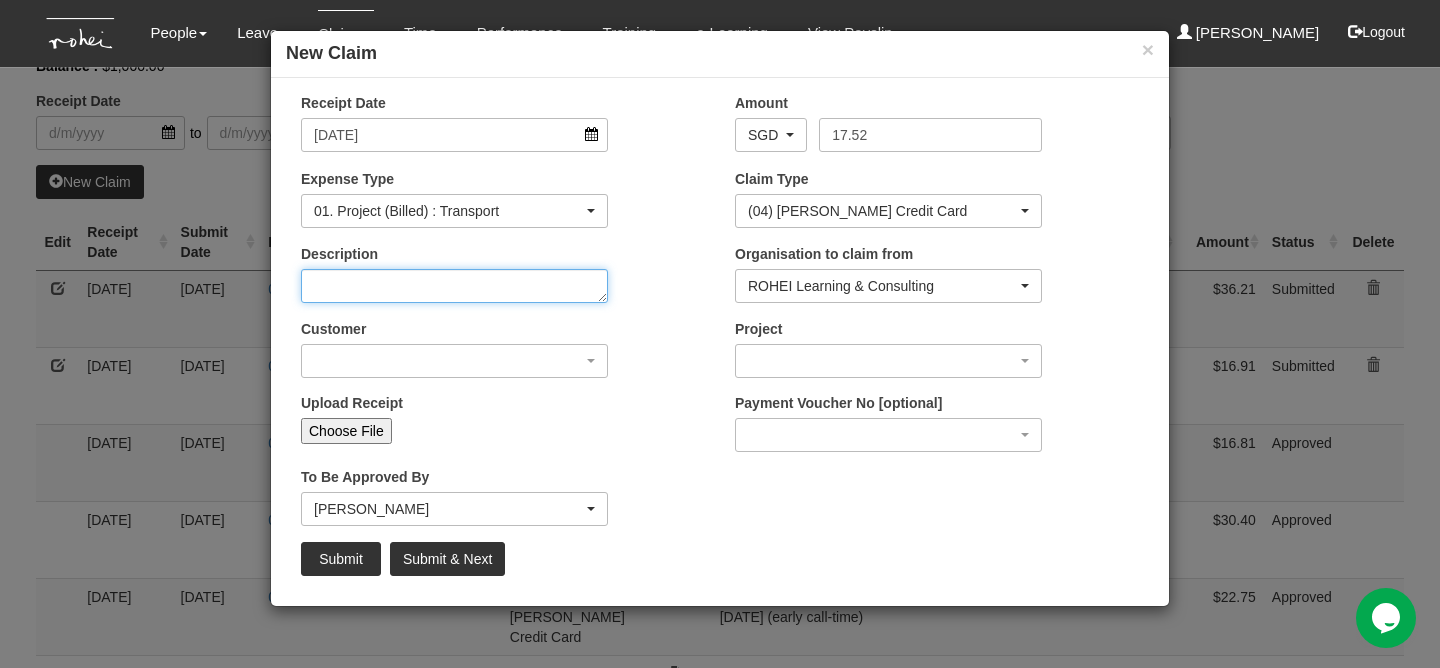 click on "Description" at bounding box center (454, 286) 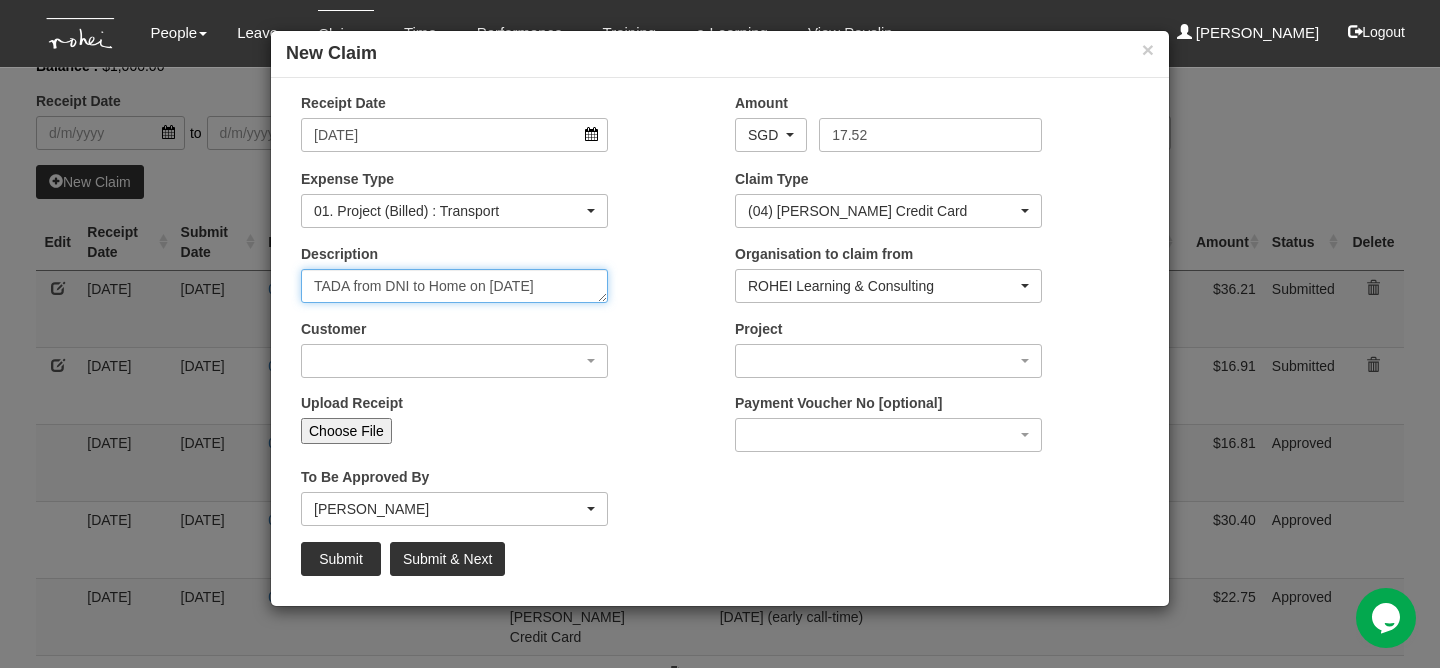 type on "TADA from DNI to Home on [DATE]" 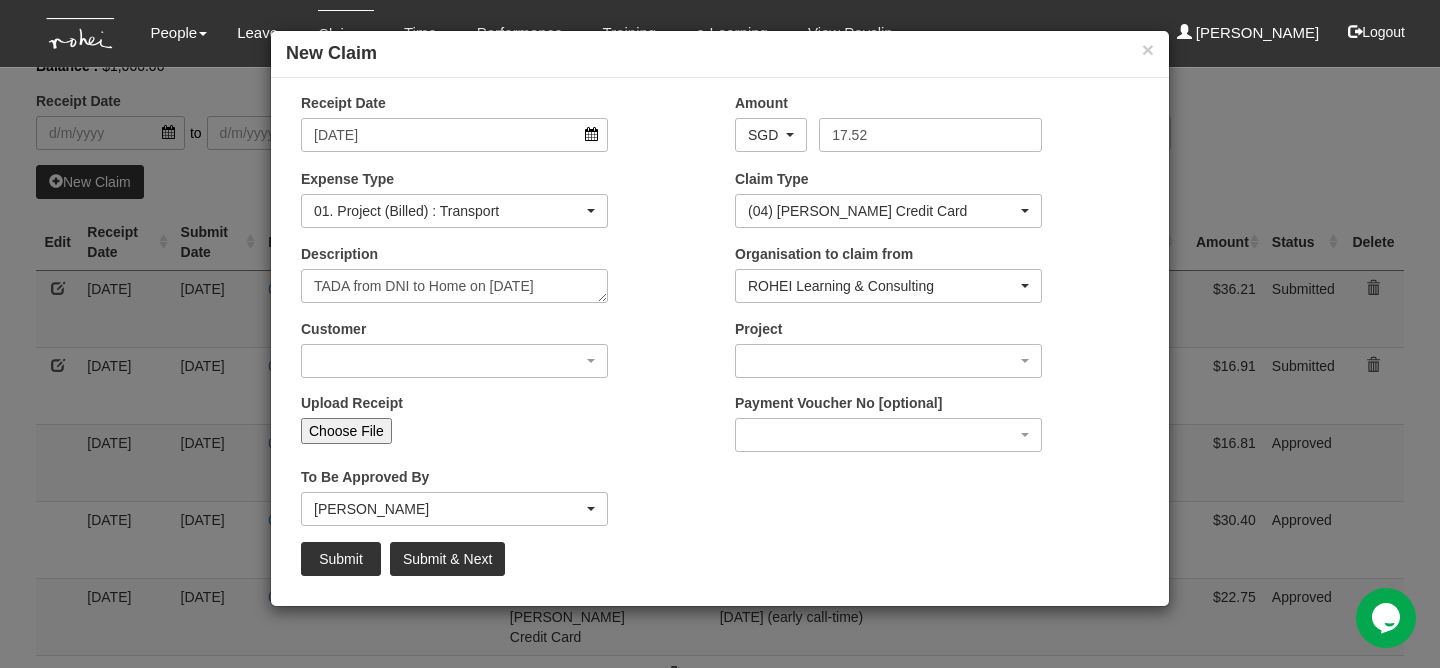 click on "Customer
(N/A)
_ROHEI Internal
3M ASIA PACIFIC PRIVATE LTD
58.com
AbbVie Operations Singapore Pte Ltd
Academy of Human Development
Academy of Singapore Teachers
Accenture
Accounting & Corporate Regulatory Authority (ACRA)
AcuMed Holdings Pte Ltd
ADVANCE AI
Advanced MedTech
Agape Little Uni.
Agency for Science, Technology and Research (A*Star)
Agency for Science, Technology and Research (A-Star)
Agri-food and Veterinary Authority of Singapore (AVA)
AIA Singapore Pte Ltd
Alfa Laval
All Saints Home
Alliance to End Plastic Waste
Ambulance Medical Service (AMS)
American Biltrite Far East Inc.
Amorepacific Singapore Pte Ltd
Anderson Secondary School
Ang Mo Kio Primary School
Ang Mo Kio Town Council
Anglican Preschool Services
Anglo - Chinese School (Primary)
Anglo Chinese Primary School
Anglo-Chinese School (Junior)
Antina" at bounding box center (454, 348) 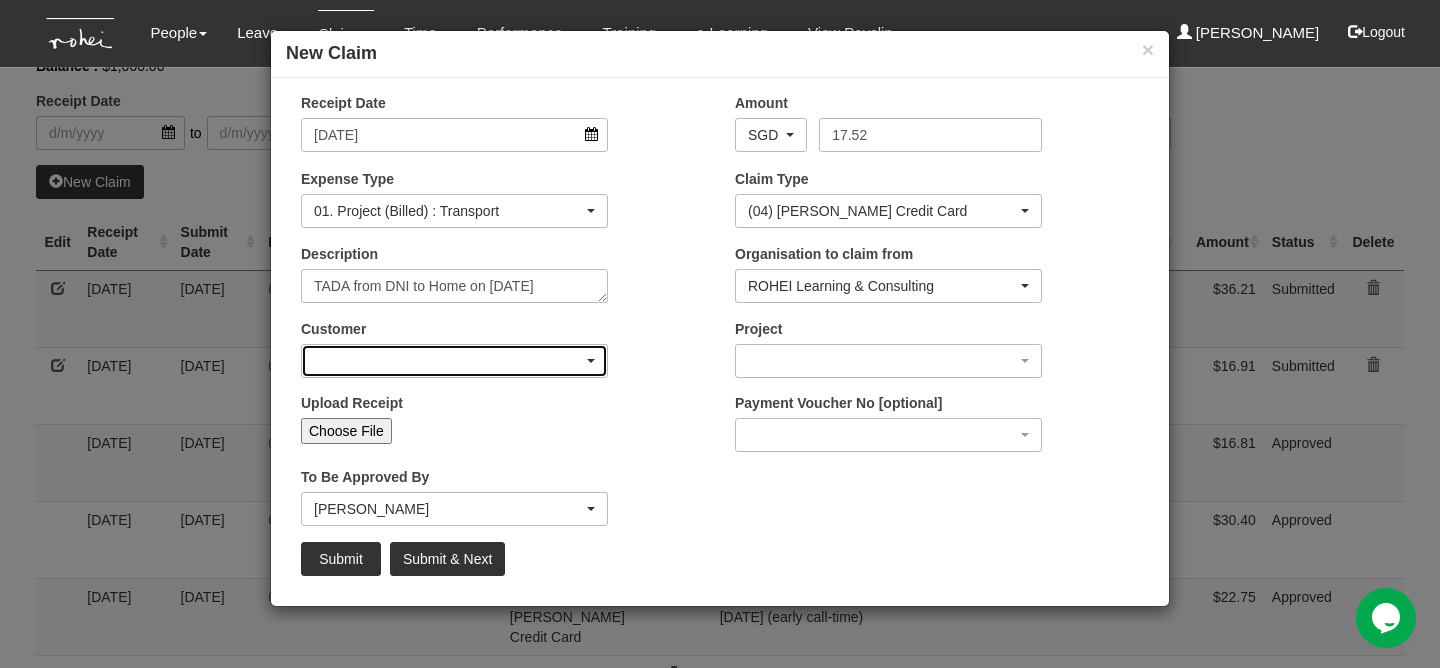 click at bounding box center [454, 361] 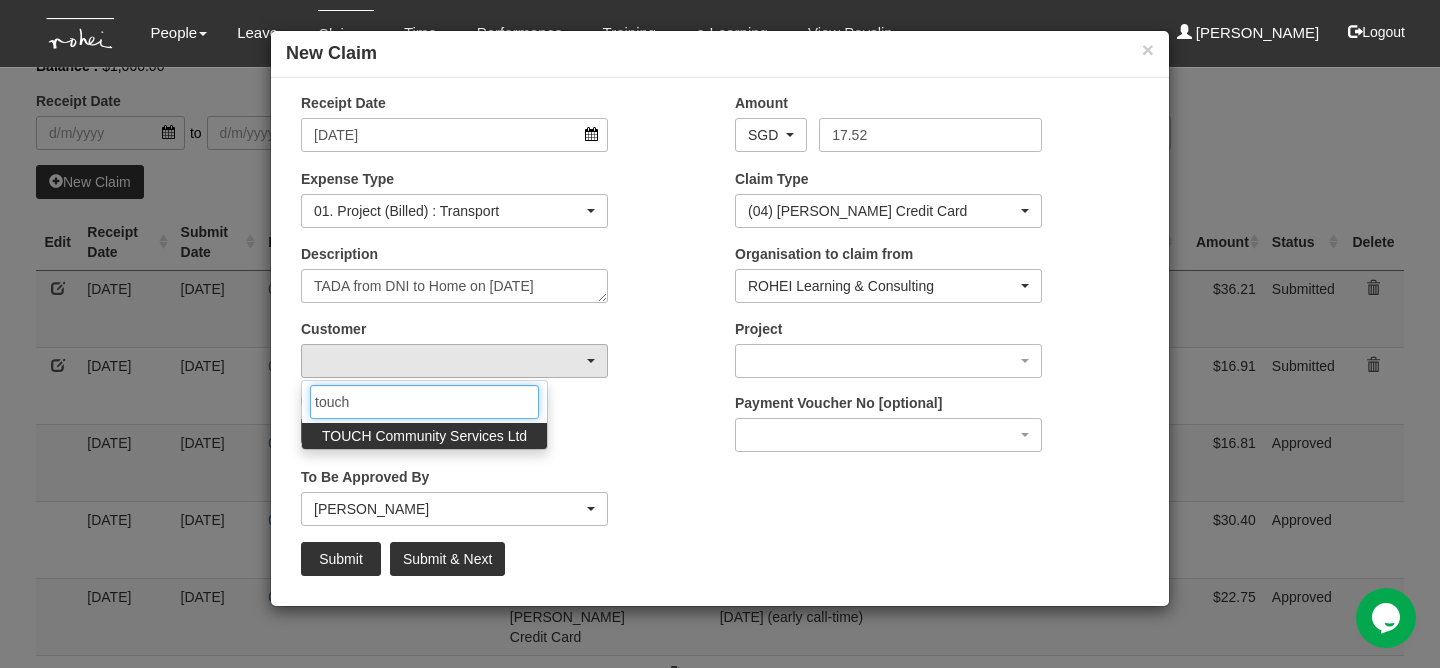 type on "touch" 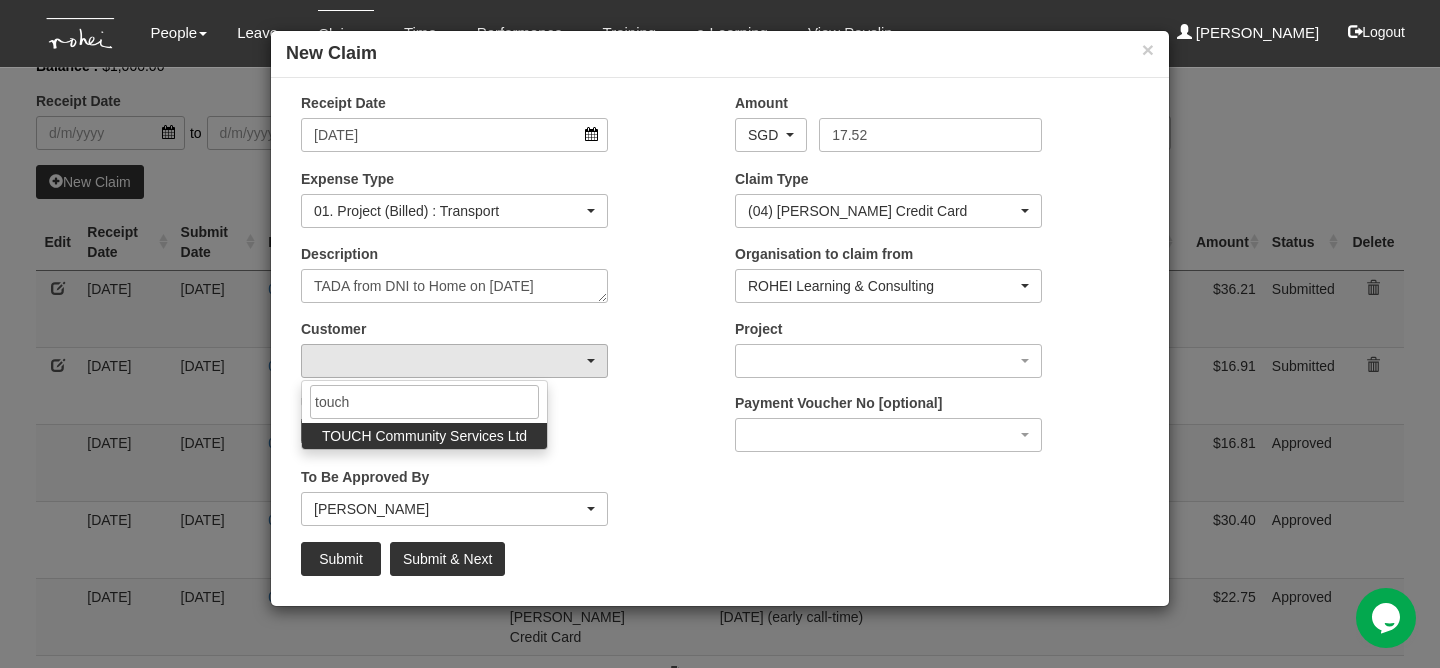 click on "TOUCH Community Services Ltd" at bounding box center [424, 436] 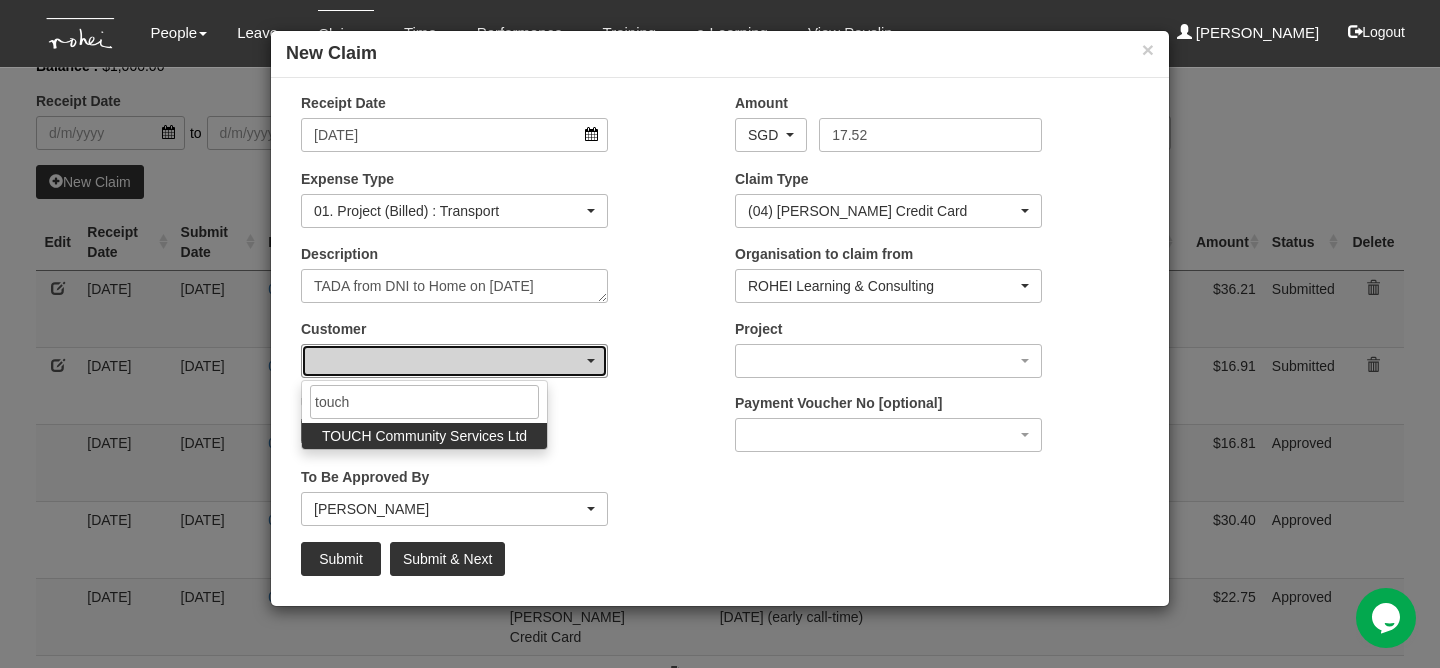 select on "893" 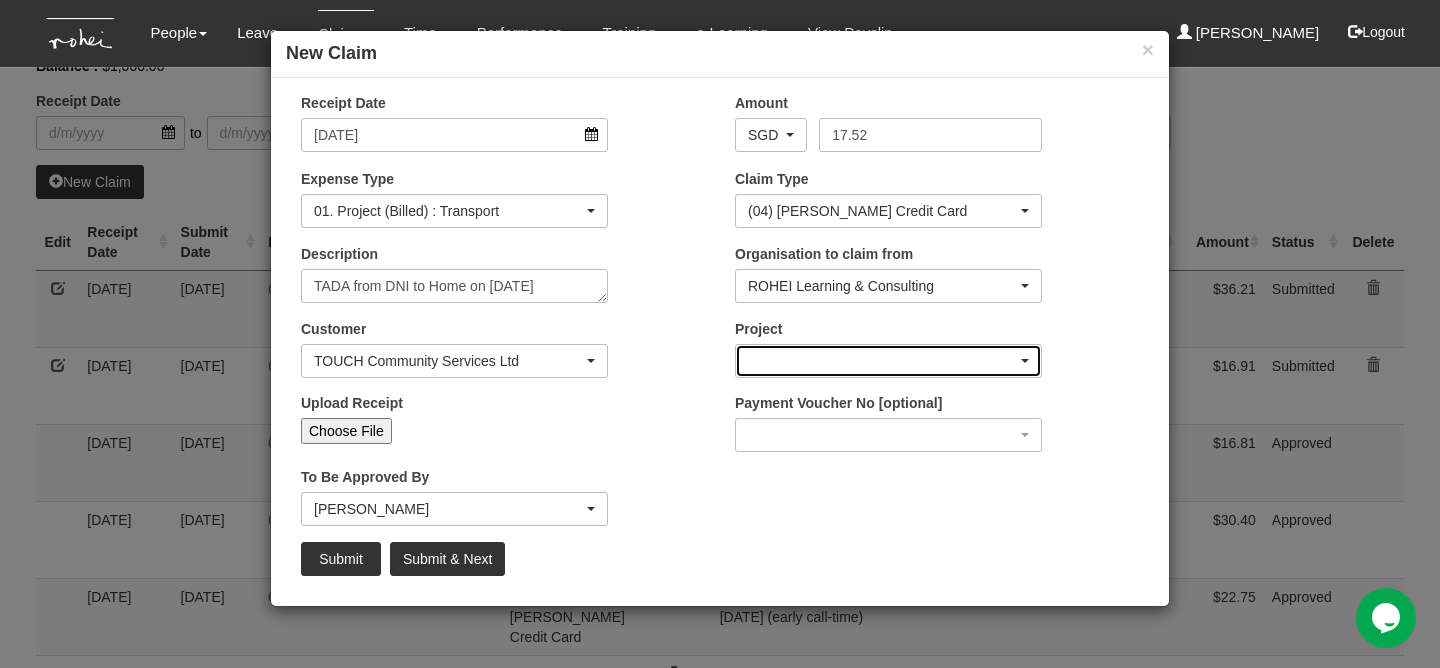 click at bounding box center [888, 361] 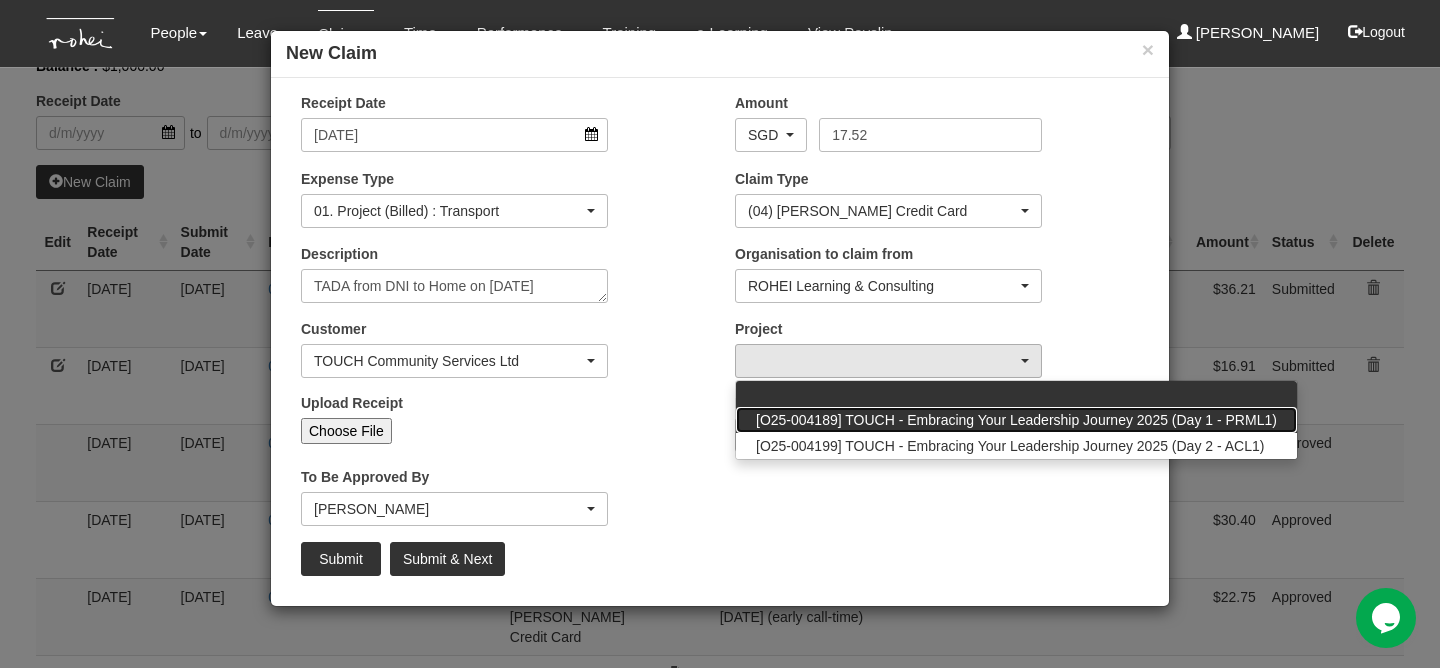 click on "[O25-004189] TOUCH - Embracing Your Leadership Journey 2025 (Day 1 - PRML1)" at bounding box center (1016, 420) 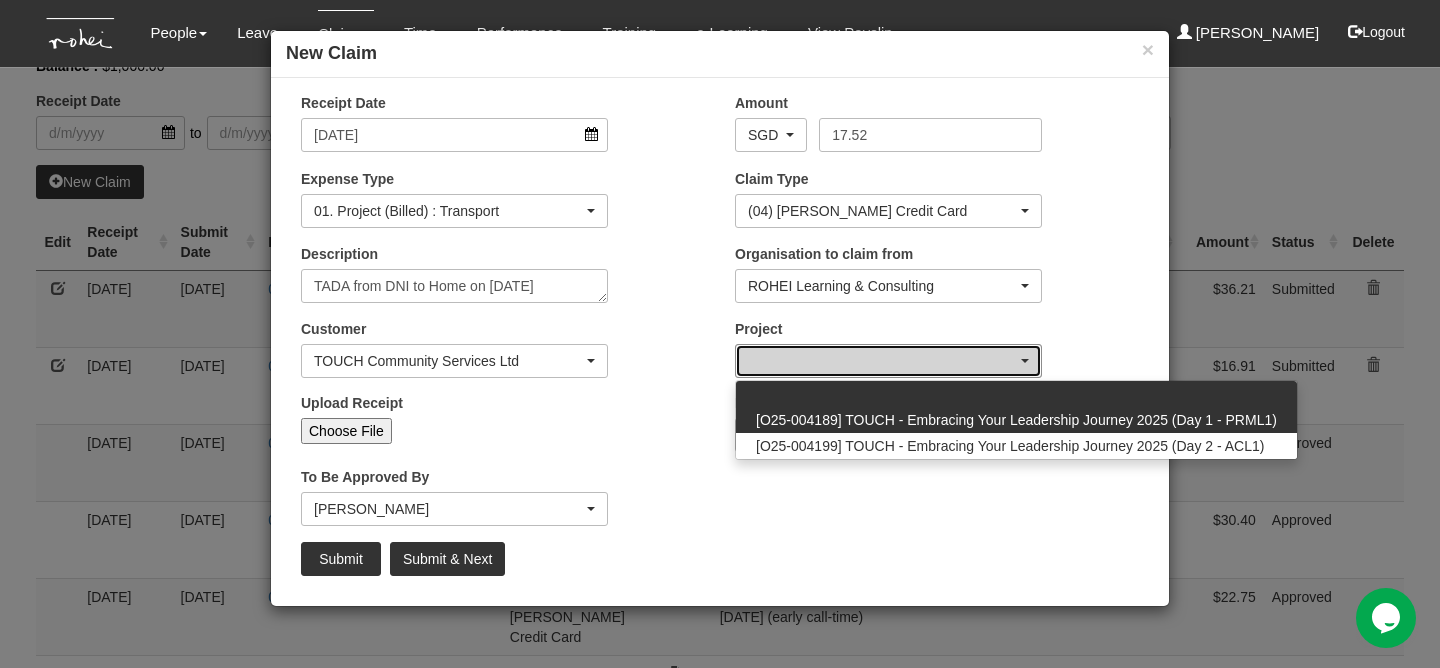select on "2810" 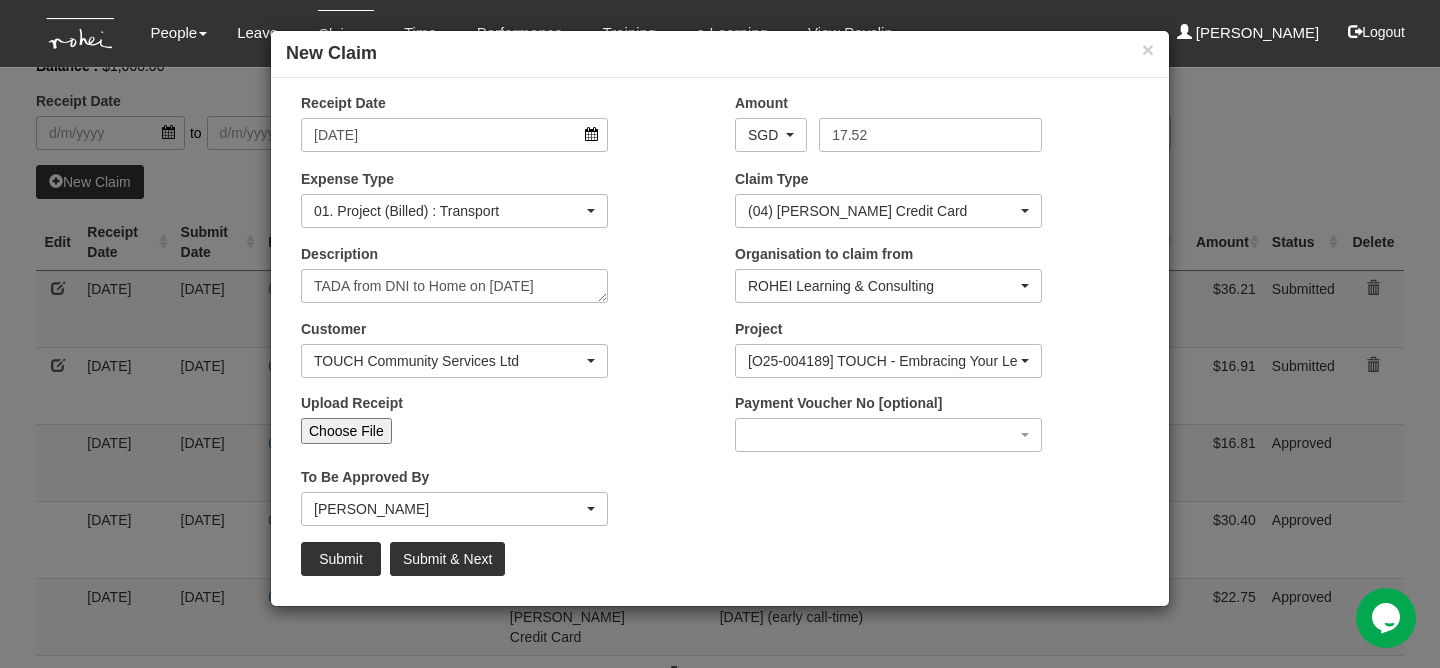 click on "Choose File" at bounding box center [346, 431] 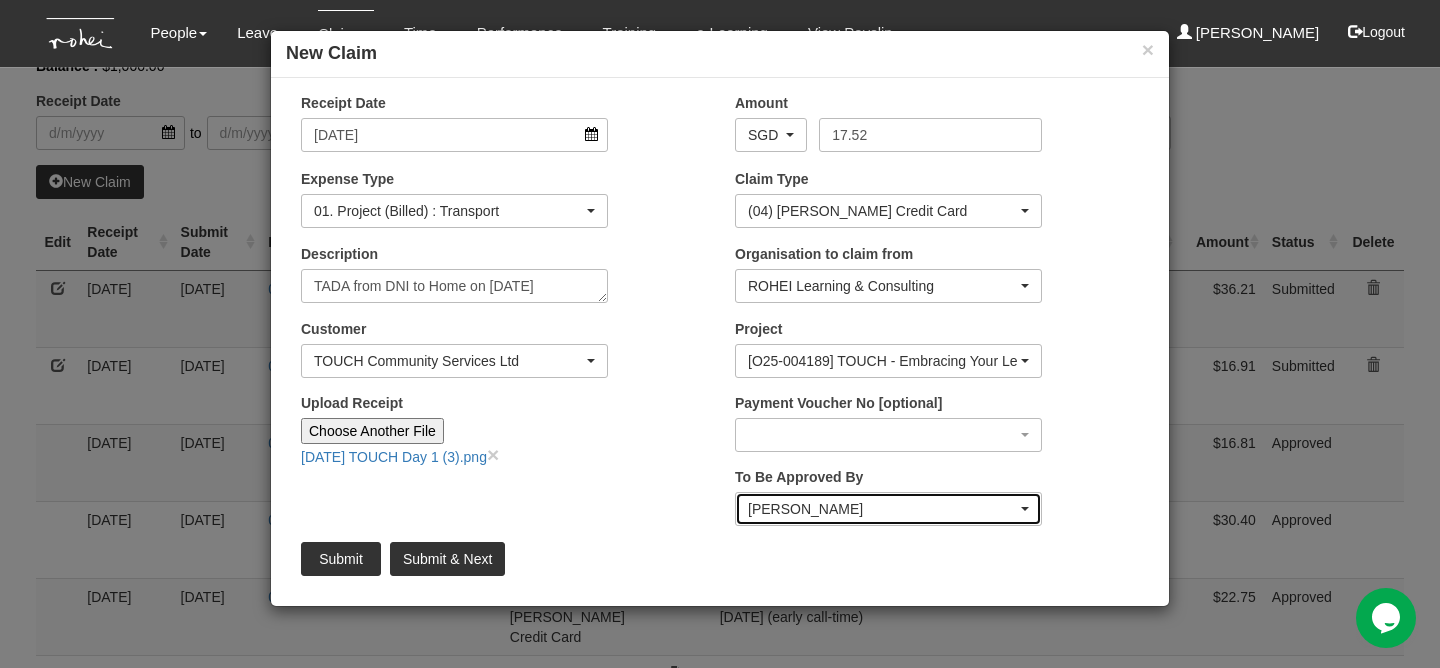 click on "[PERSON_NAME]" at bounding box center [882, 509] 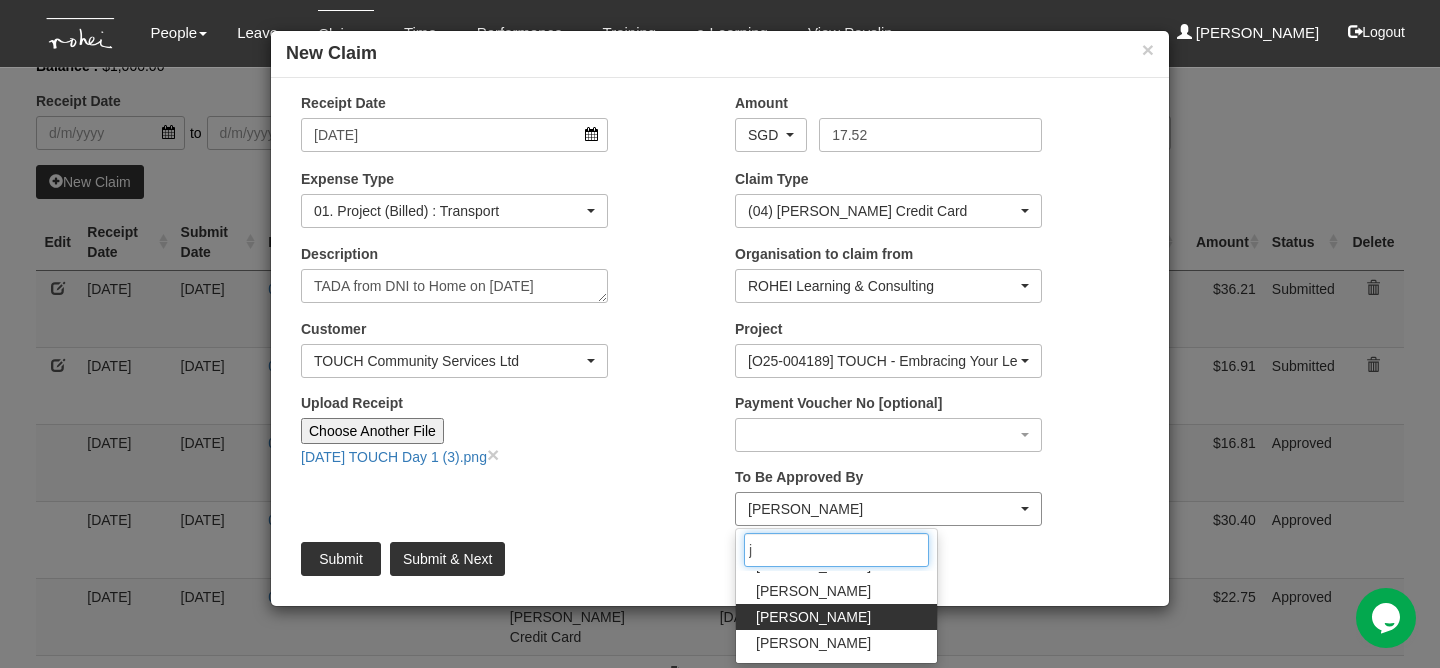 scroll, scrollTop: 0, scrollLeft: 0, axis: both 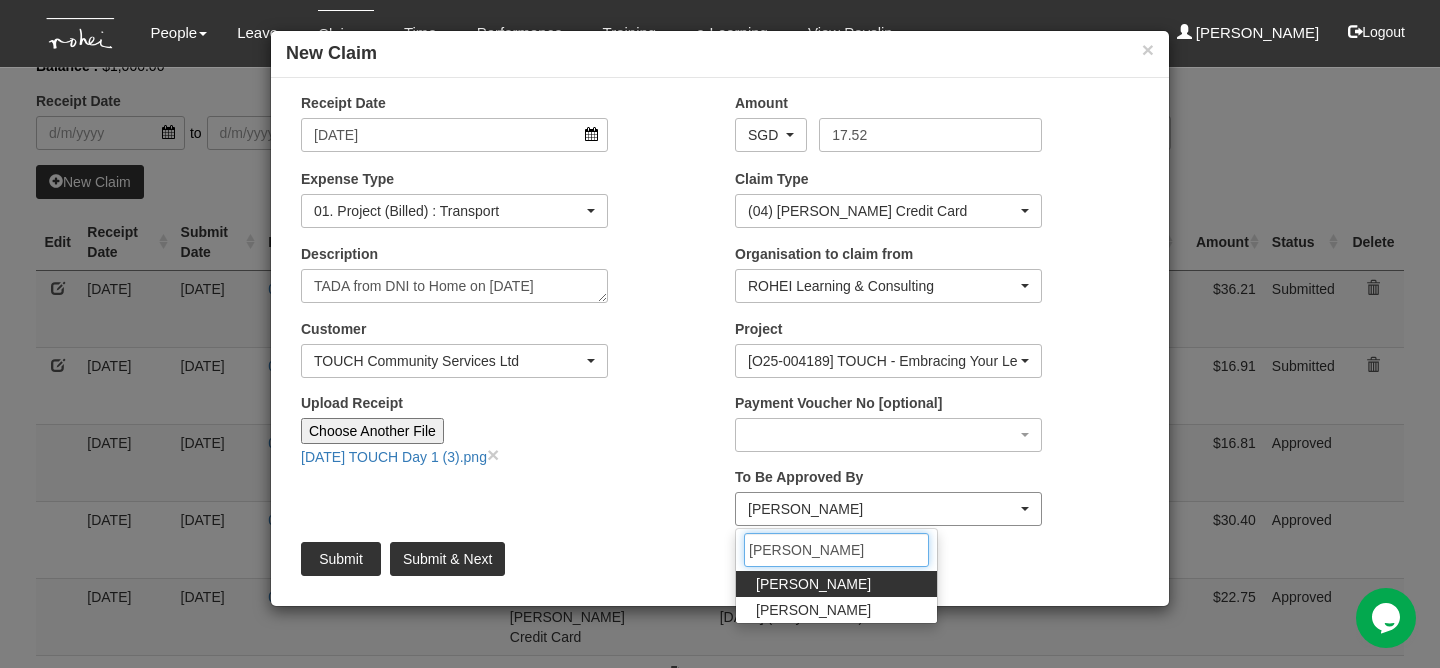 type on "josh" 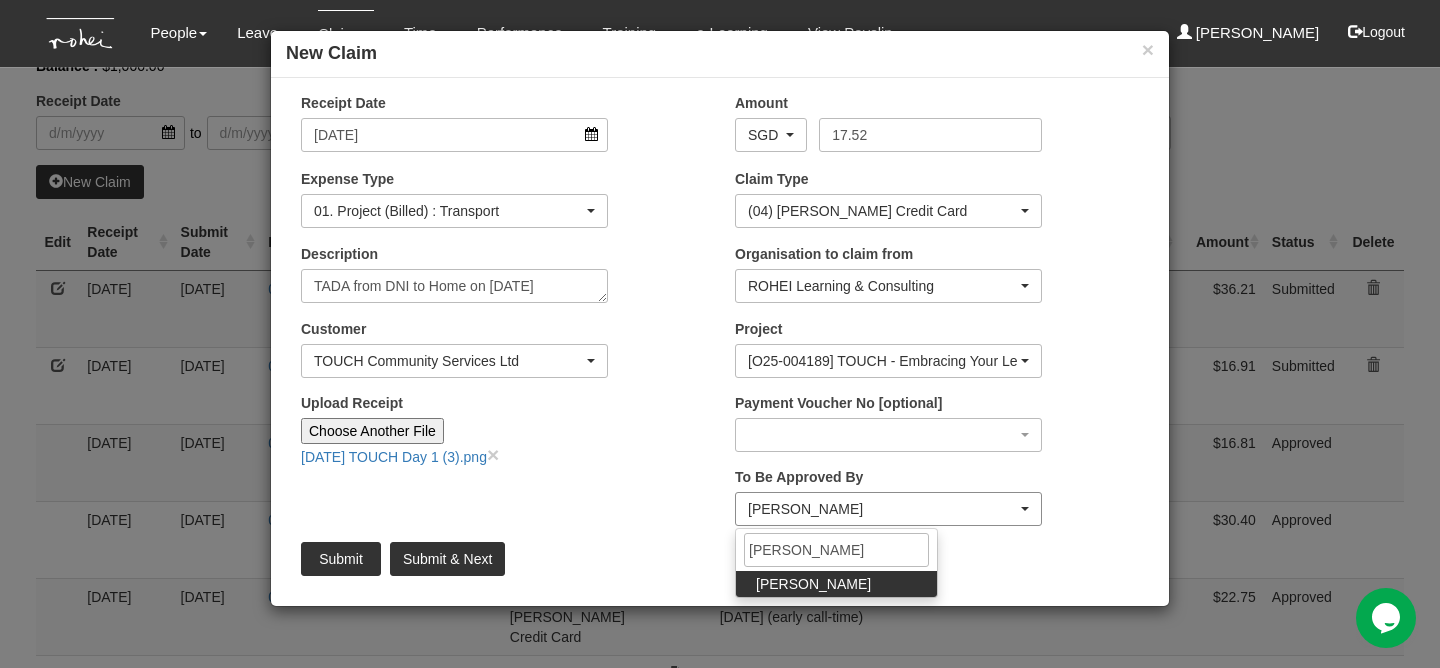 select on "34494e3c-fa1c-4f5c-8164-1b5a8a5feac6" 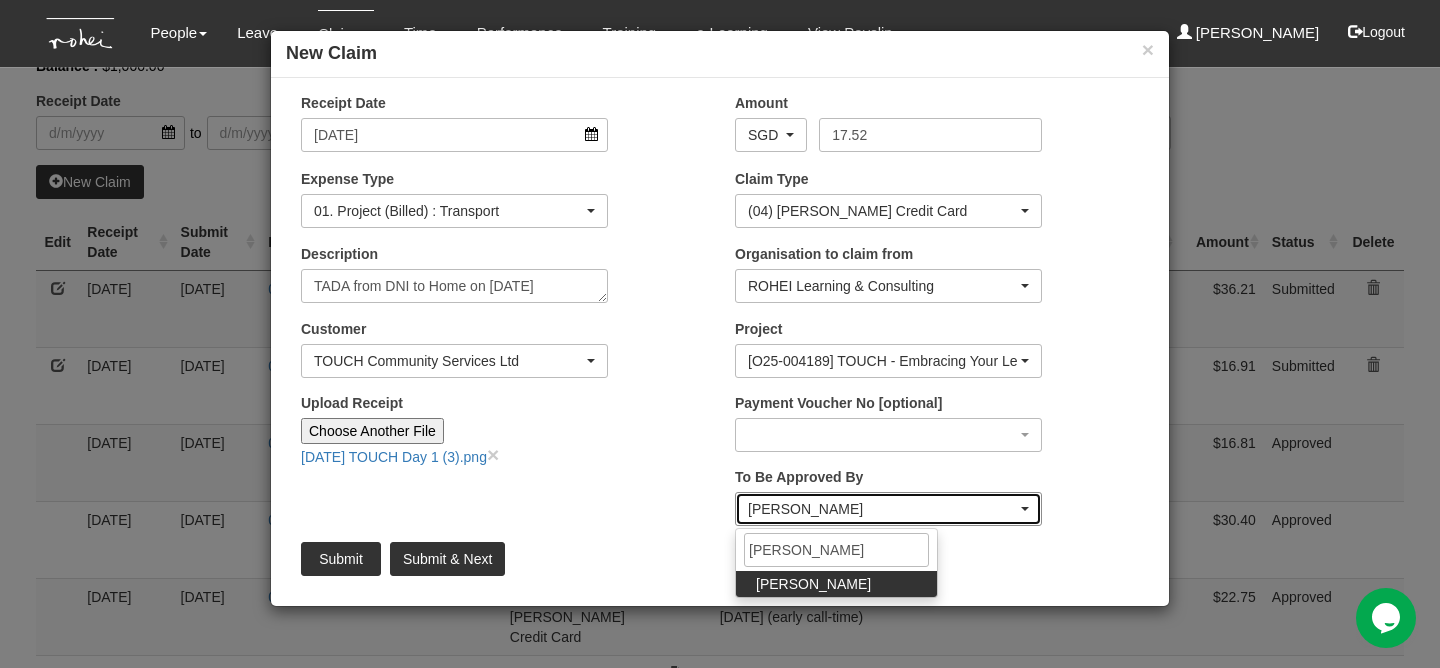type 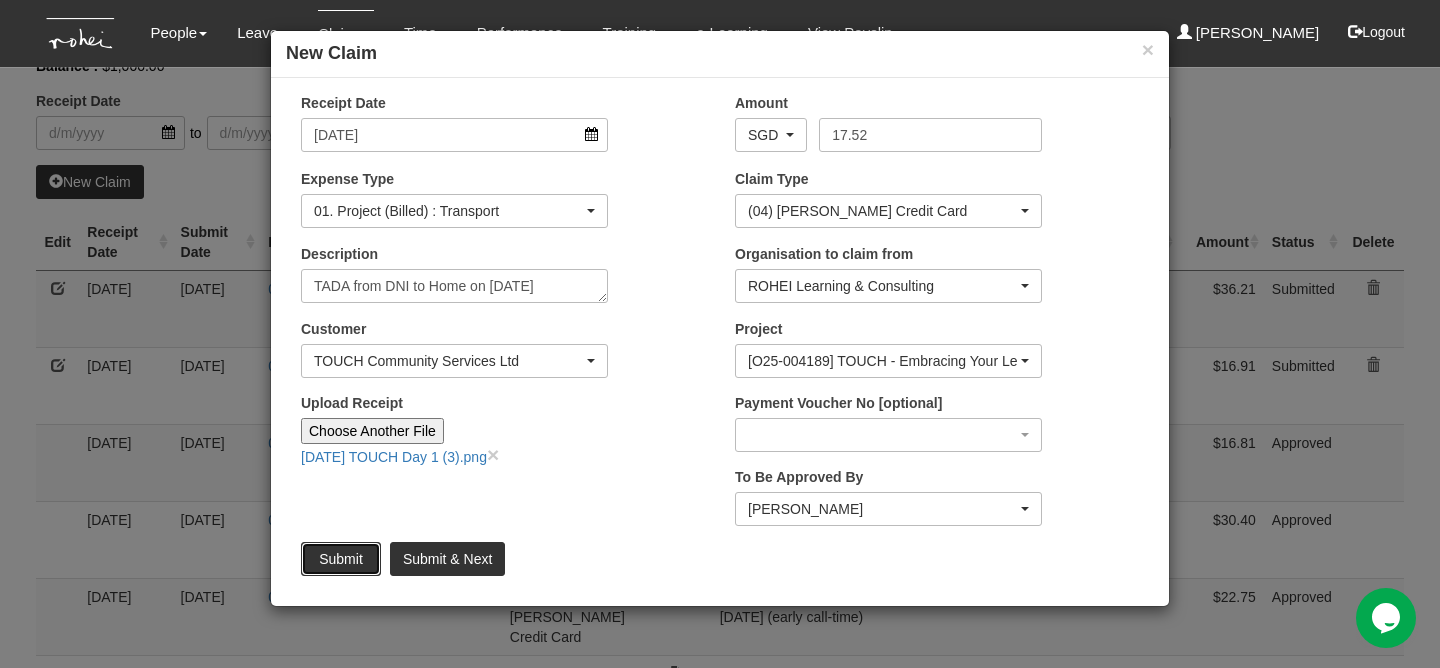 click on "Submit" at bounding box center (341, 559) 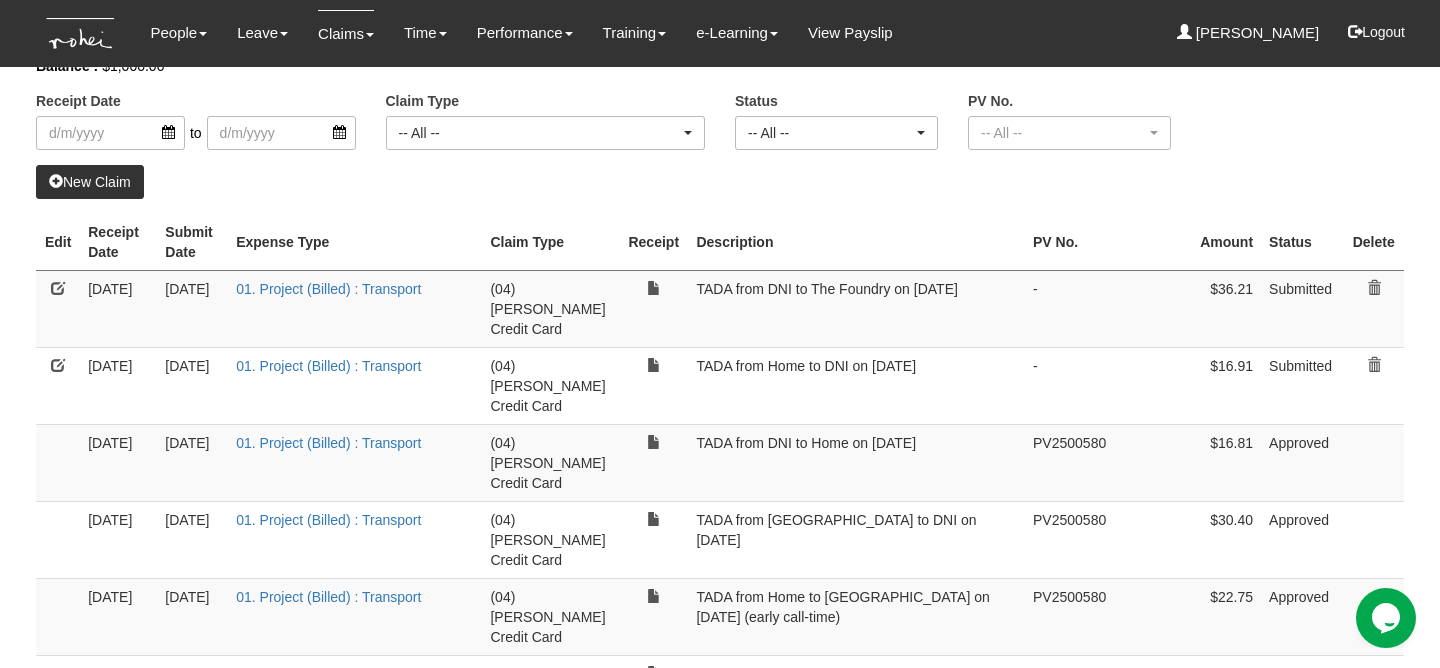 select on "50" 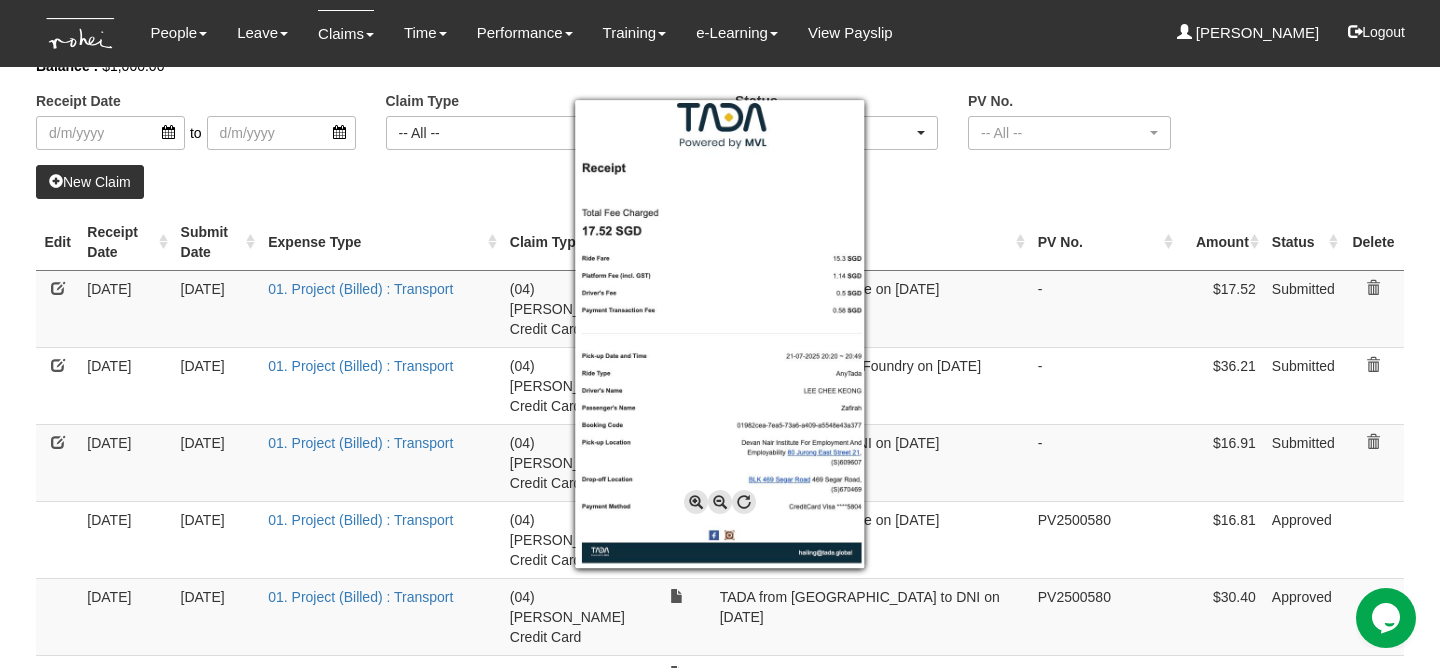 click at bounding box center [720, 334] 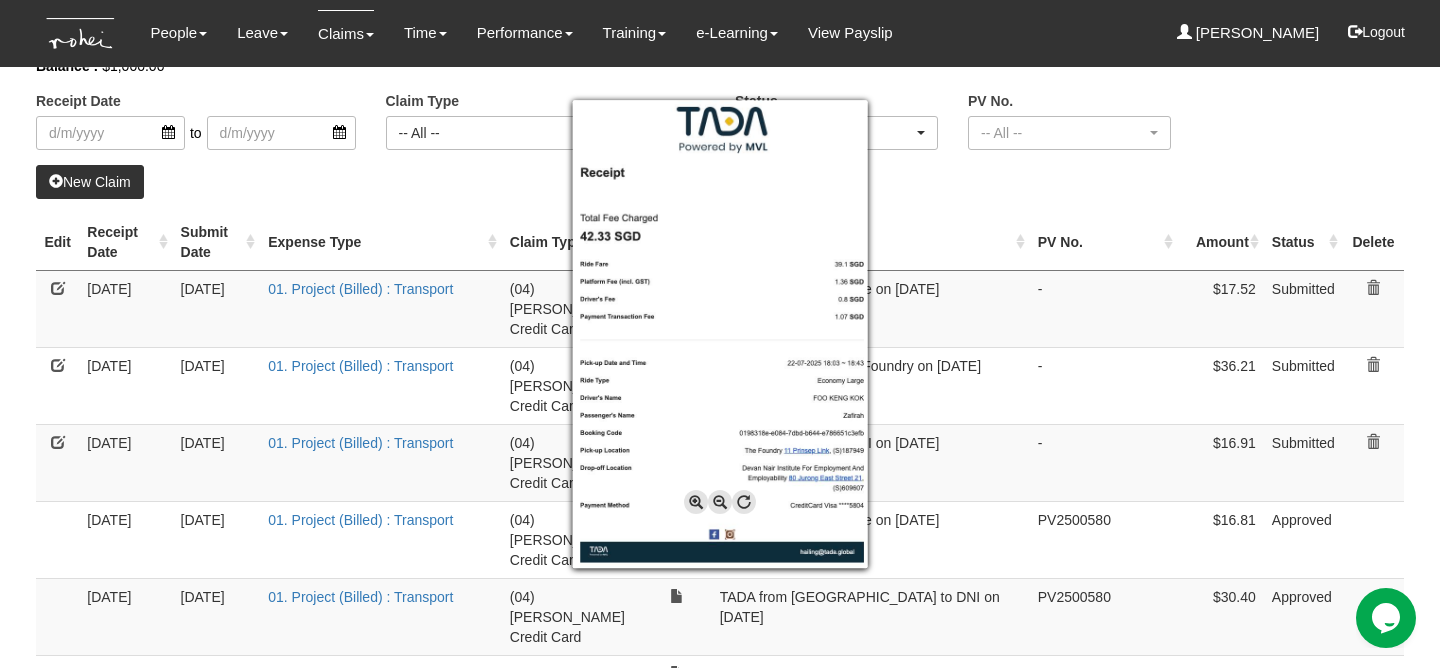 click at bounding box center [720, 334] 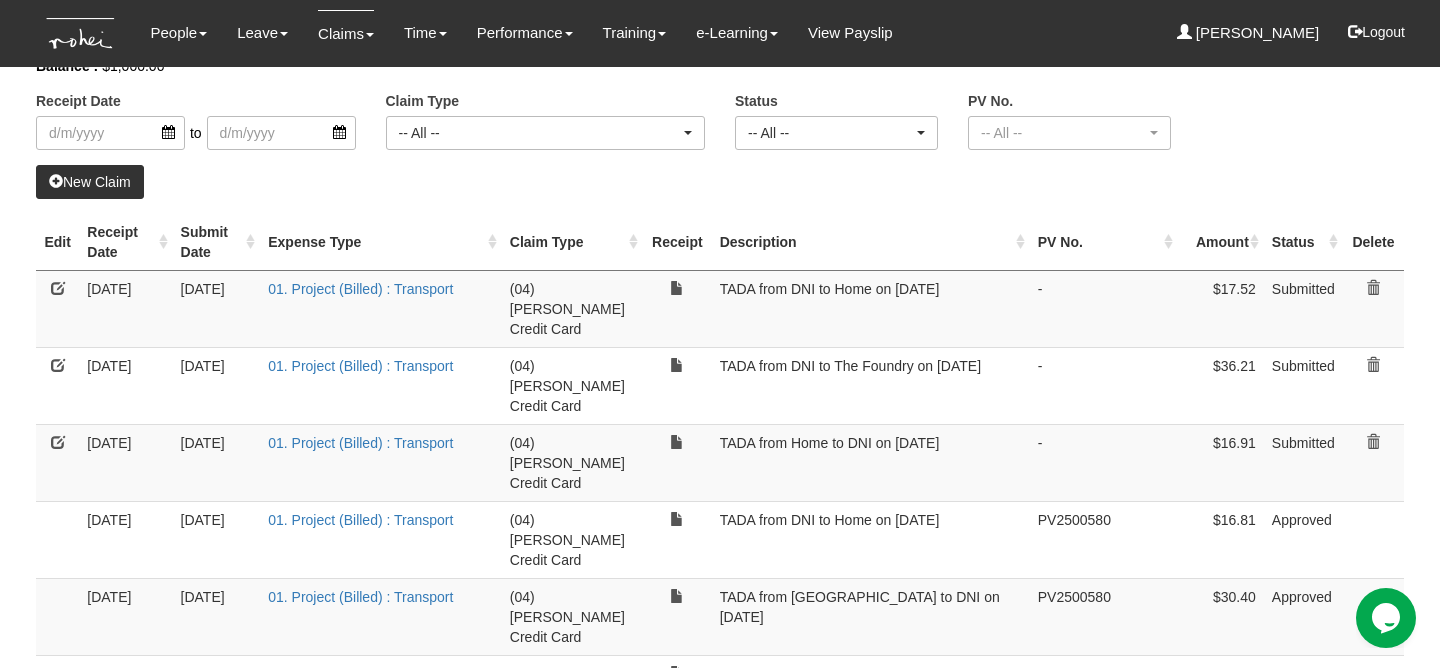 click on "New Claim" at bounding box center [90, 182] 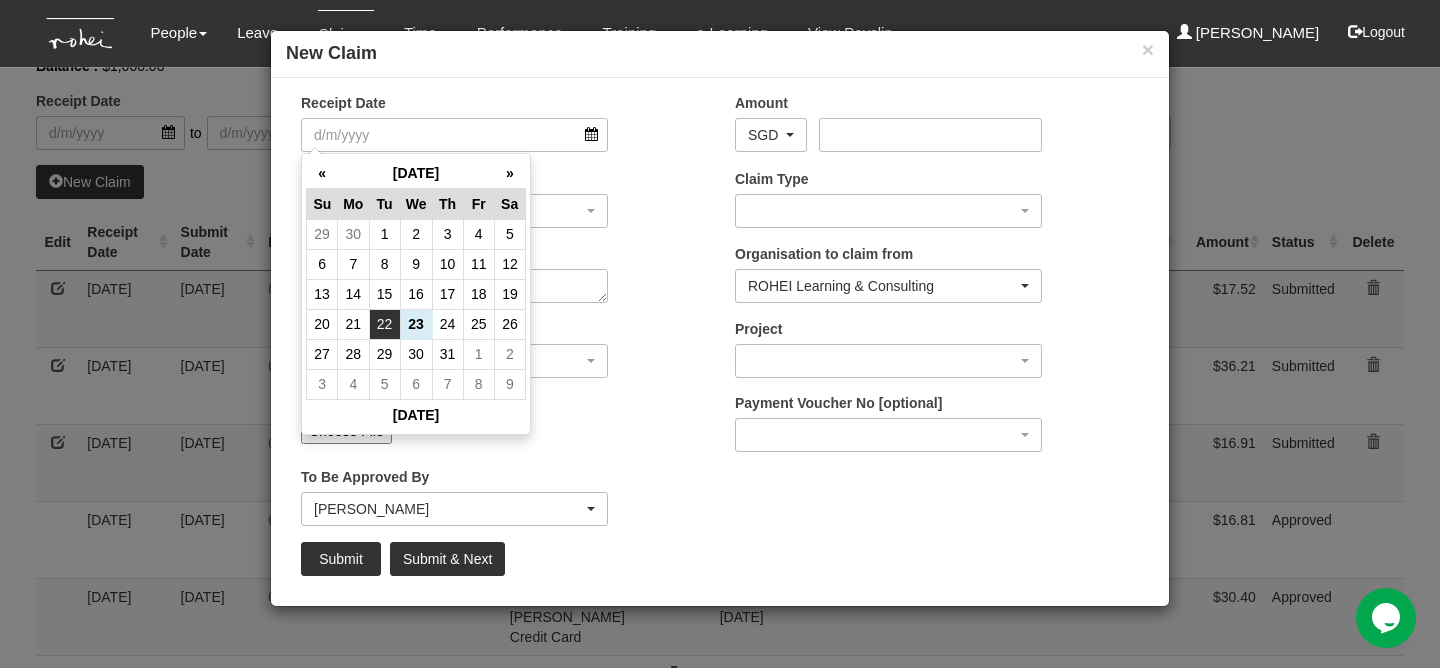 click on "22" at bounding box center (384, 324) 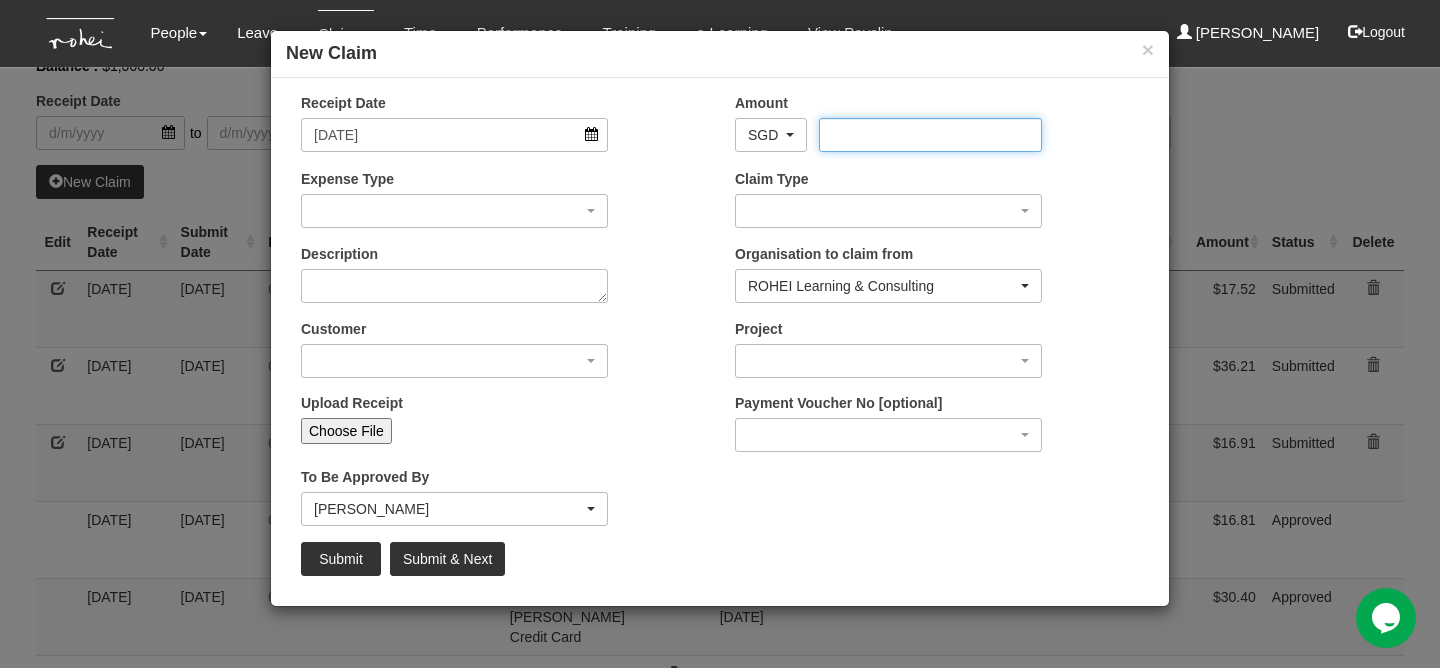 click on "Amount" at bounding box center (930, 135) 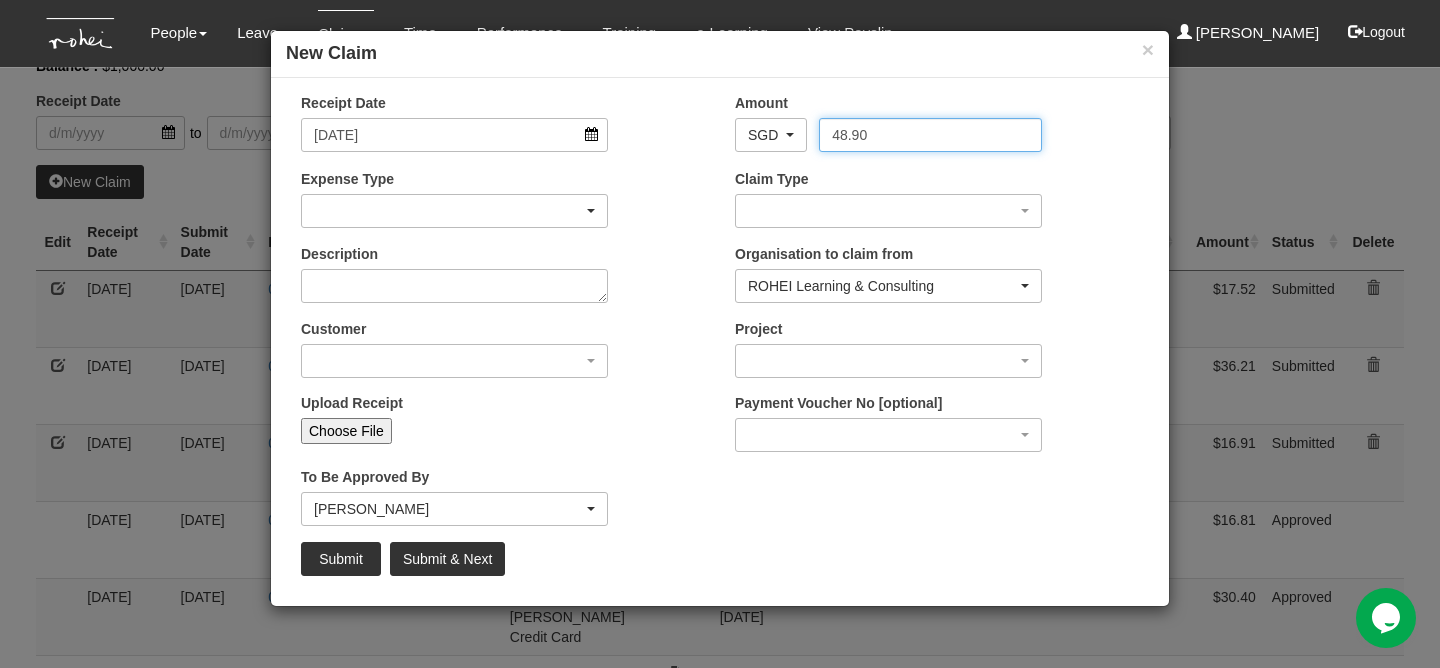 type on "48.90" 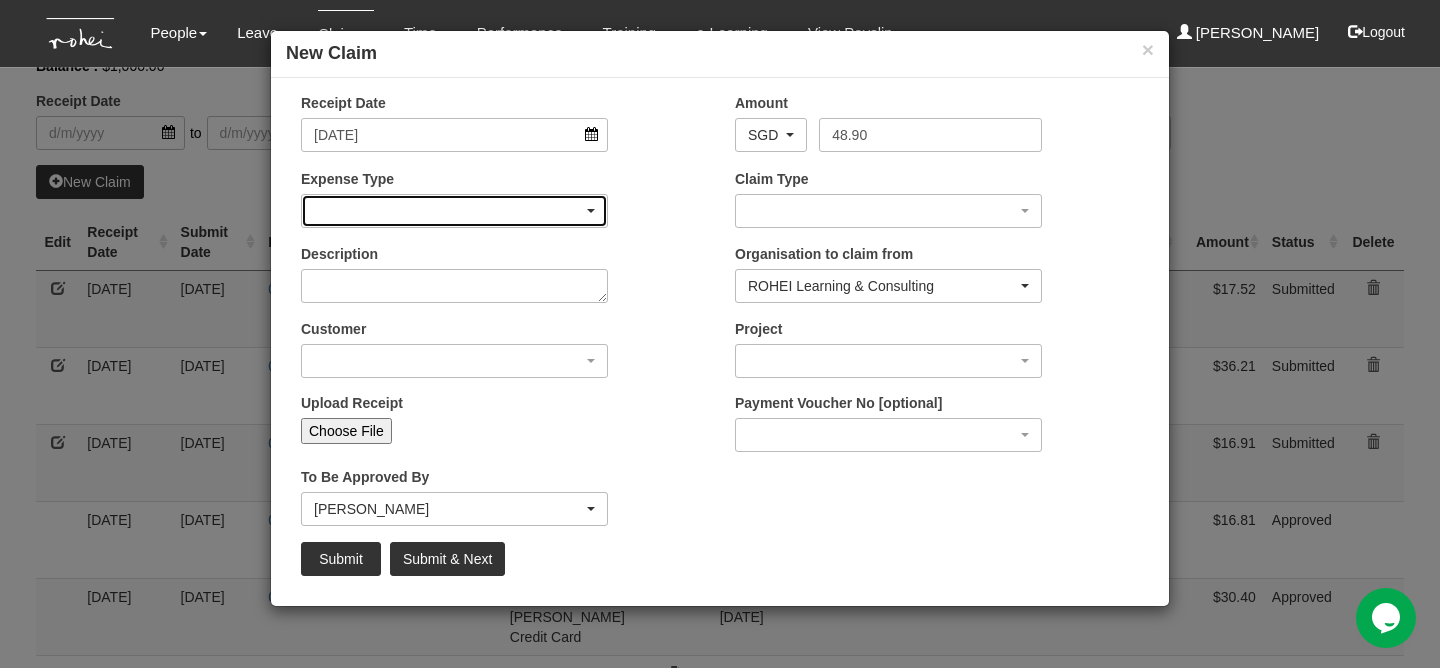 click at bounding box center (454, 211) 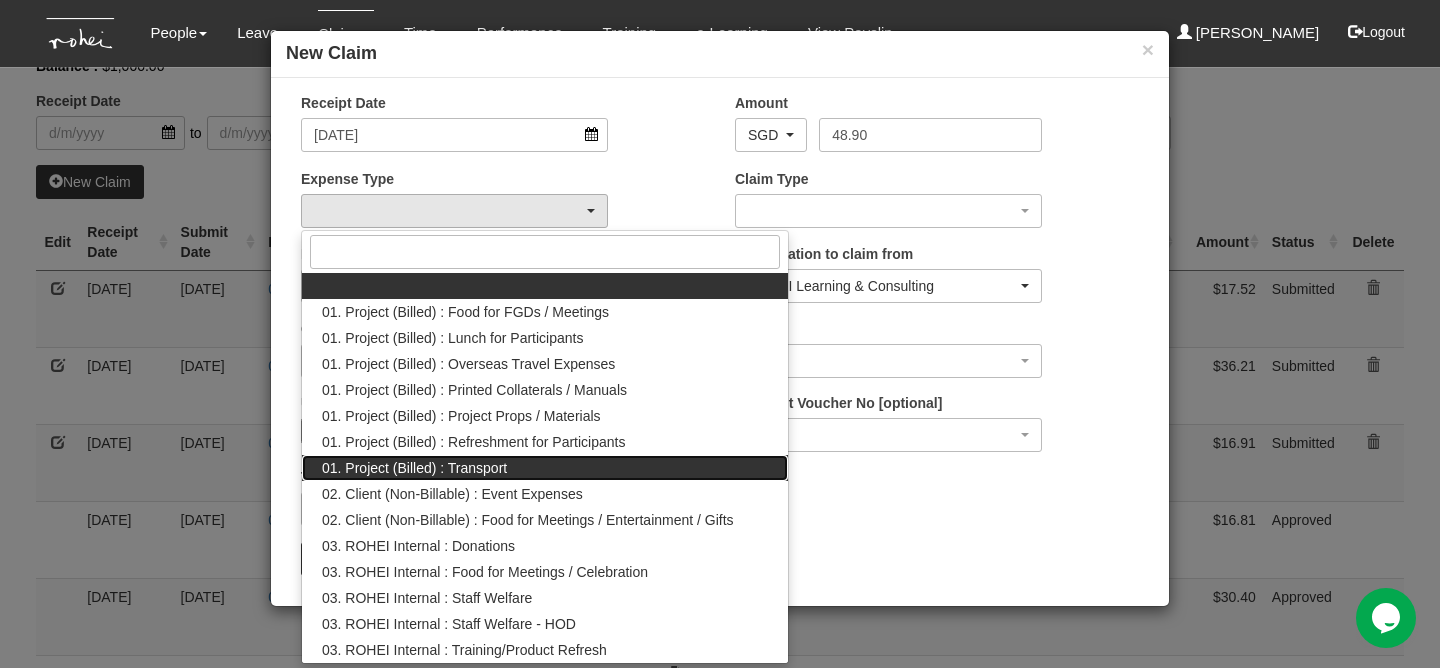 click on "01. Project (Billed) : Transport" at bounding box center [414, 468] 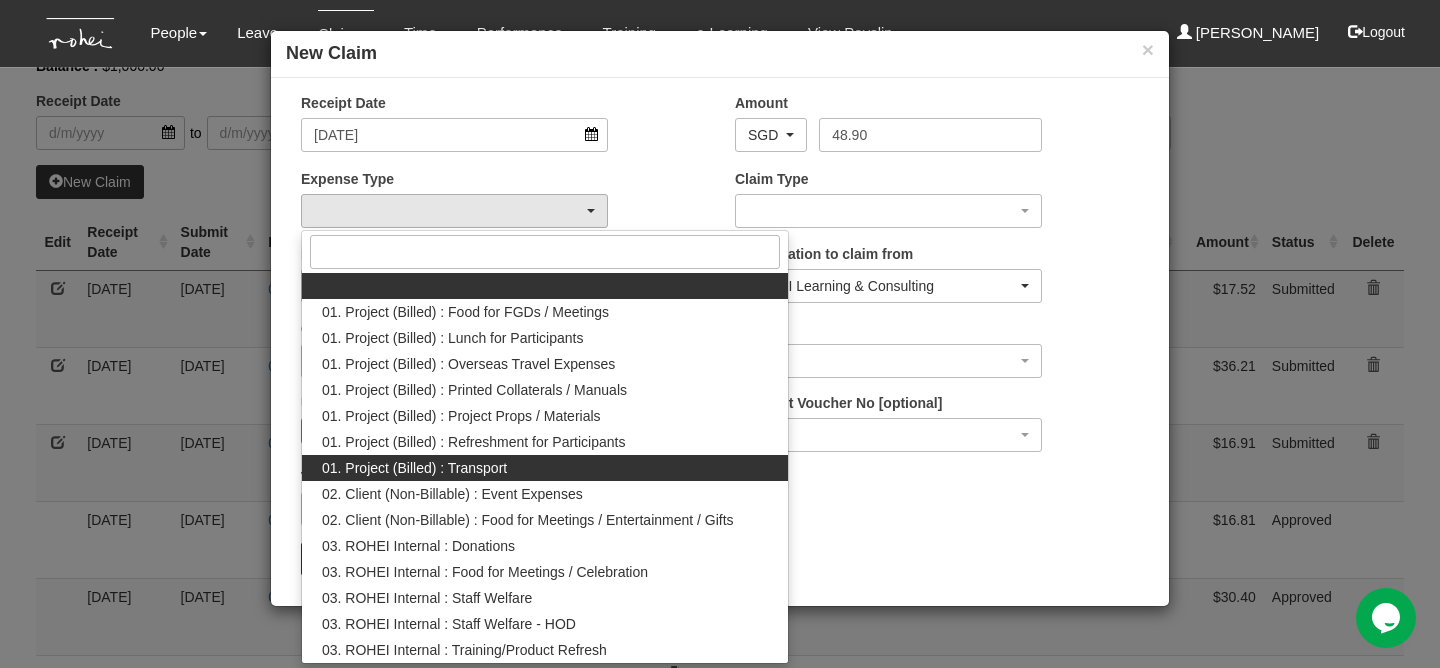 select on "135" 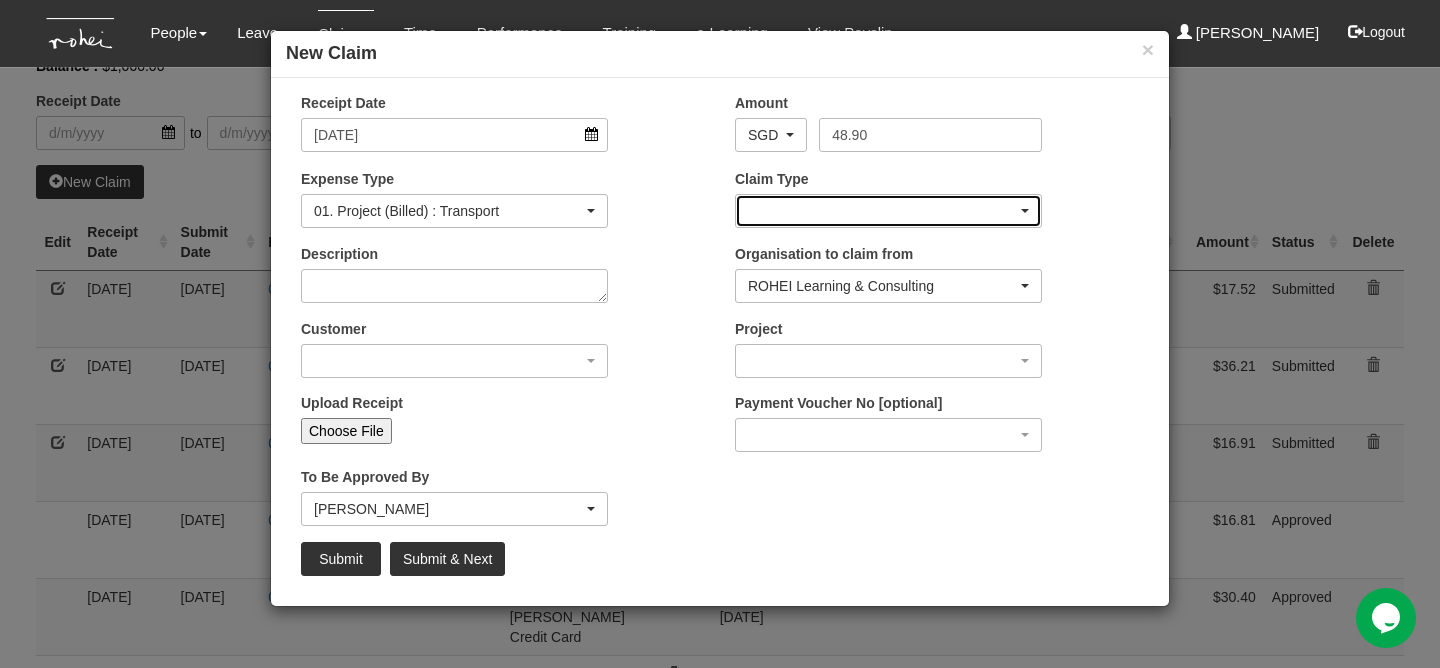 click at bounding box center [888, 211] 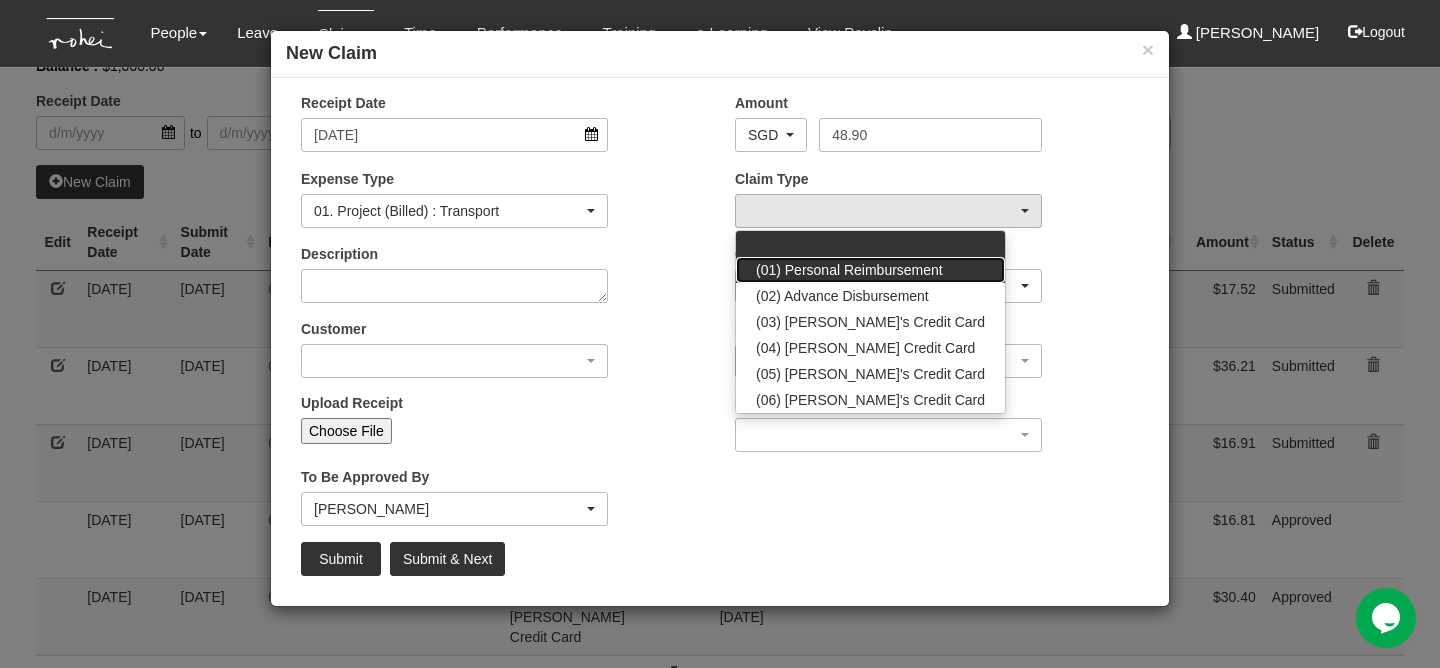 click on "(01) Personal Reimbursement" at bounding box center [849, 270] 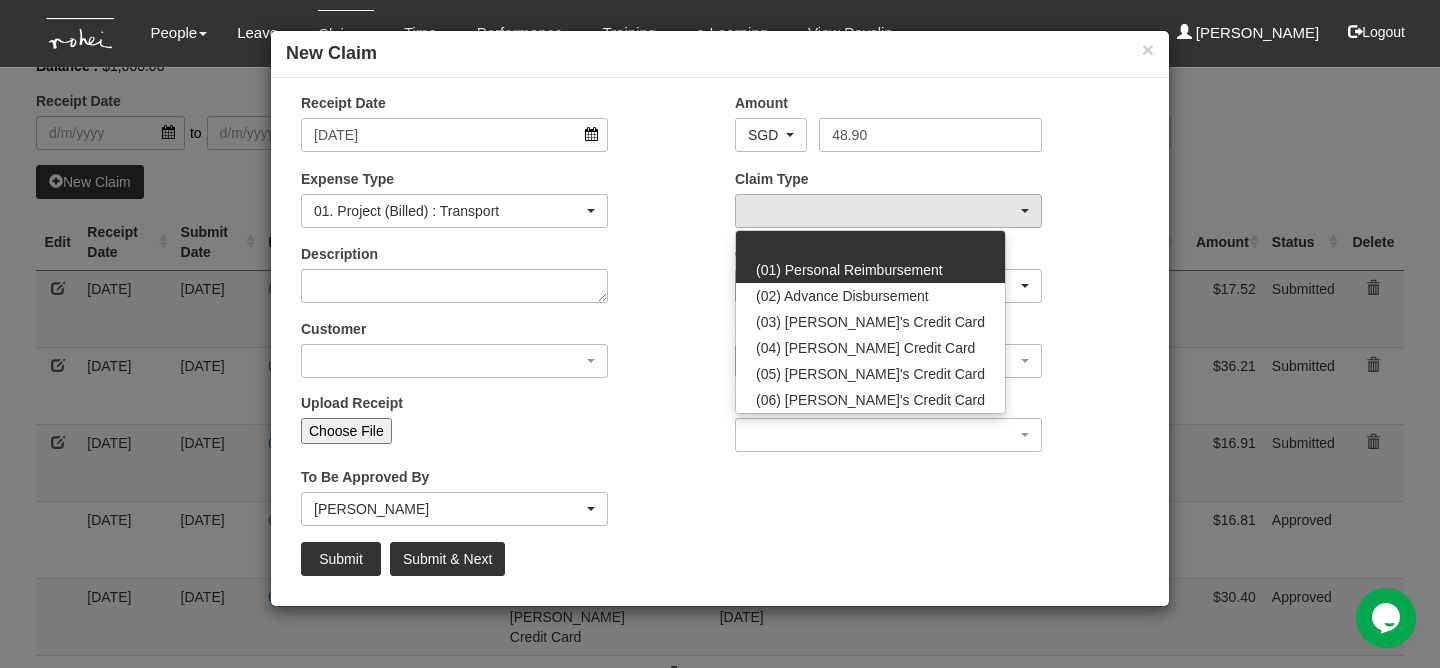 select on "14" 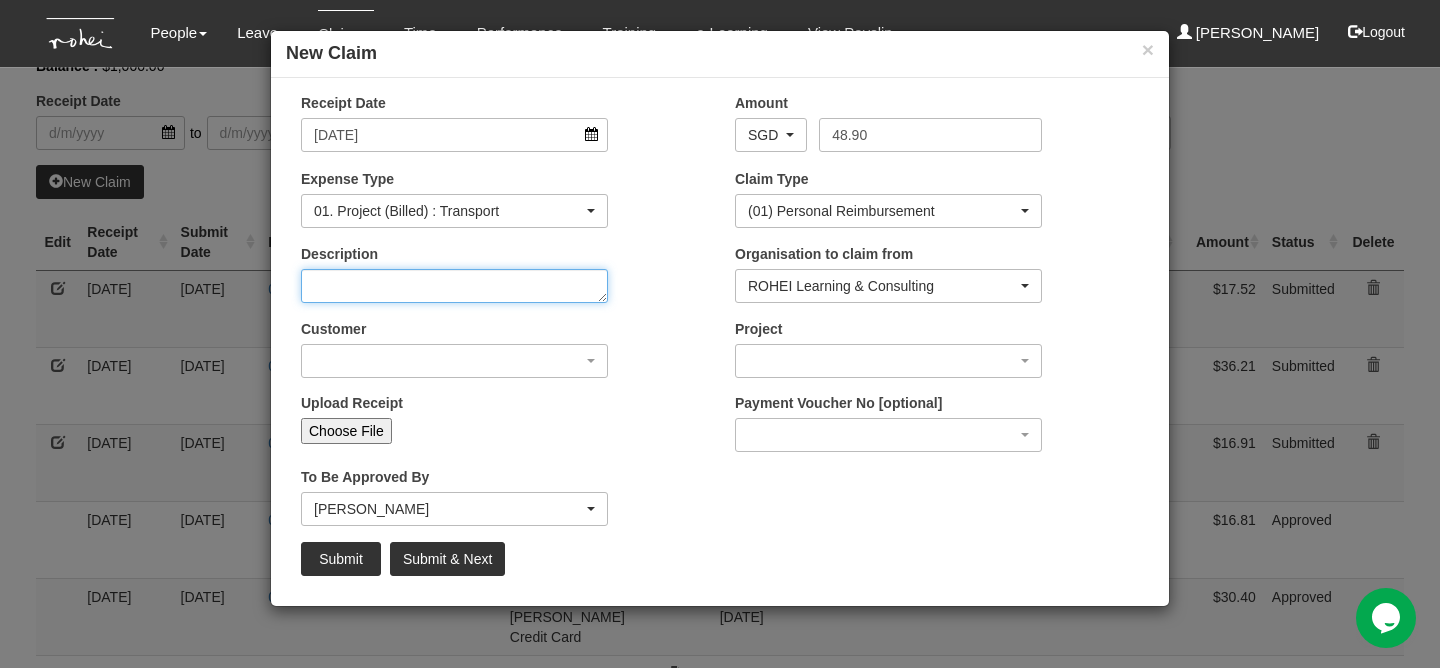 click on "Description" at bounding box center [454, 286] 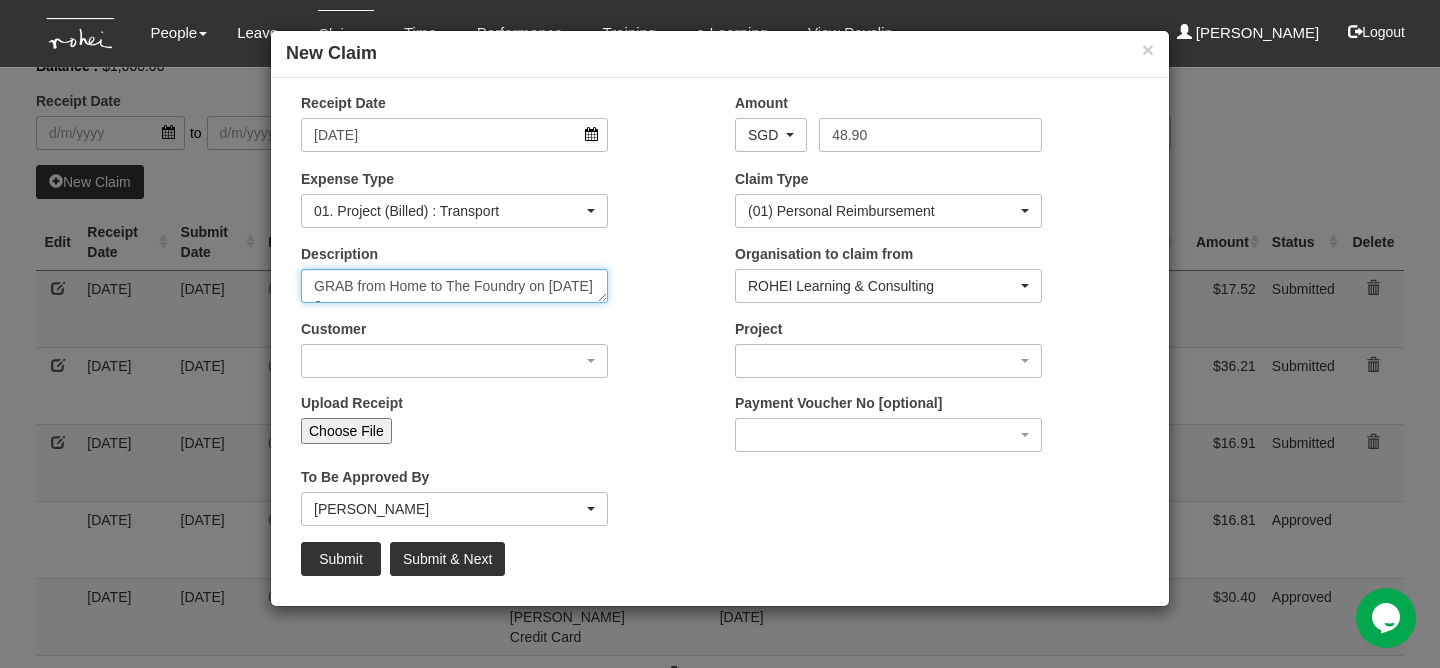 scroll, scrollTop: 12, scrollLeft: 0, axis: vertical 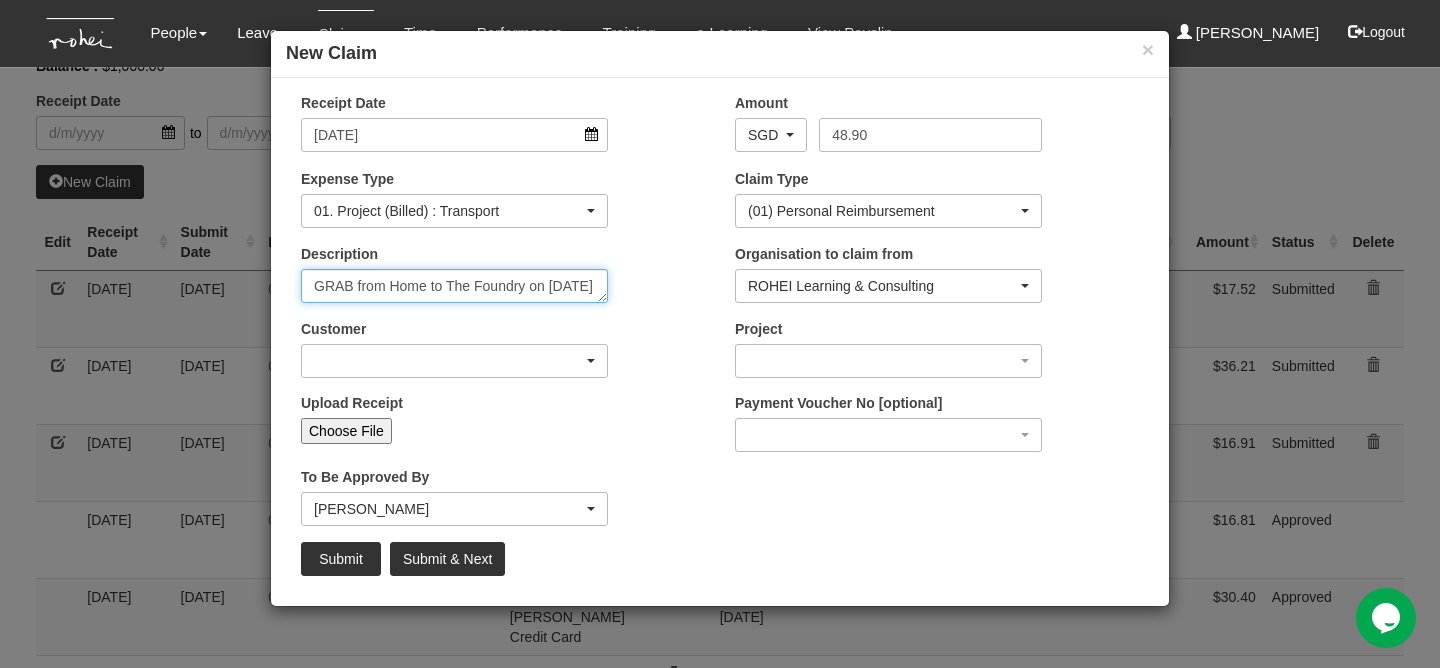 type on "GRAB from Home to The Foundry on [DATE]" 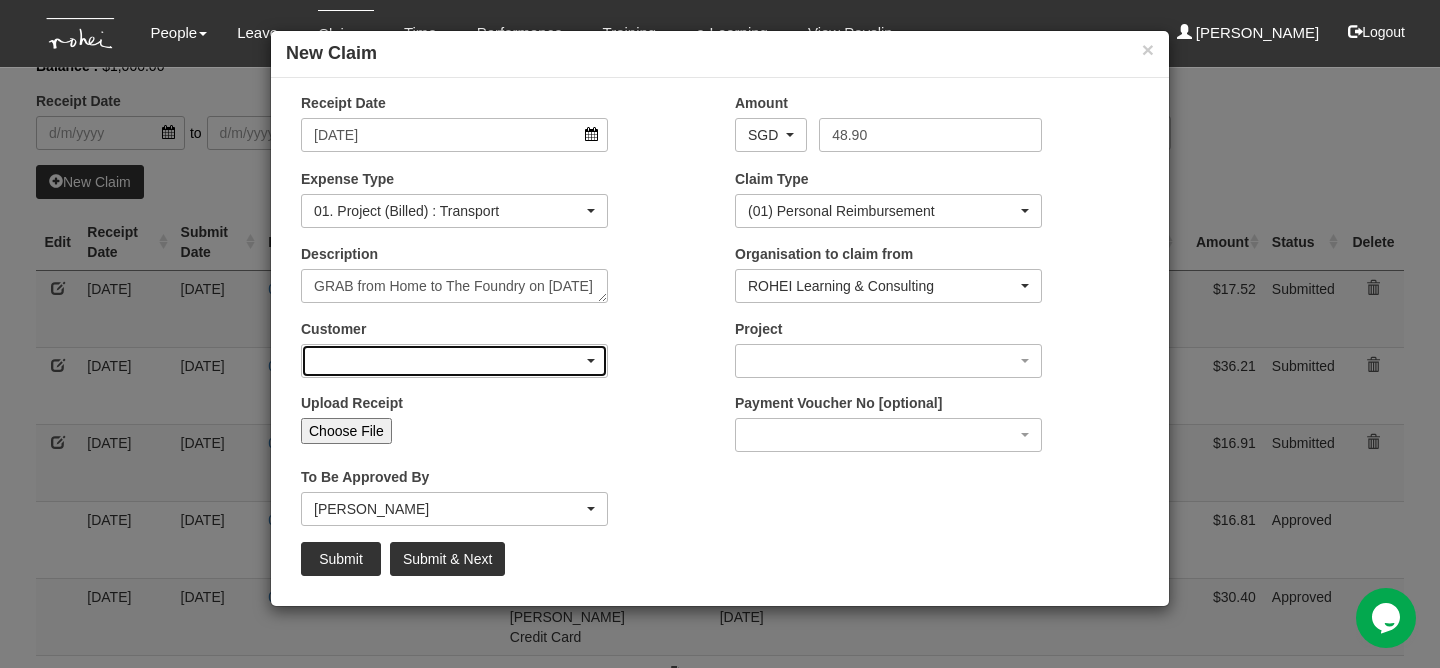 click at bounding box center (454, 361) 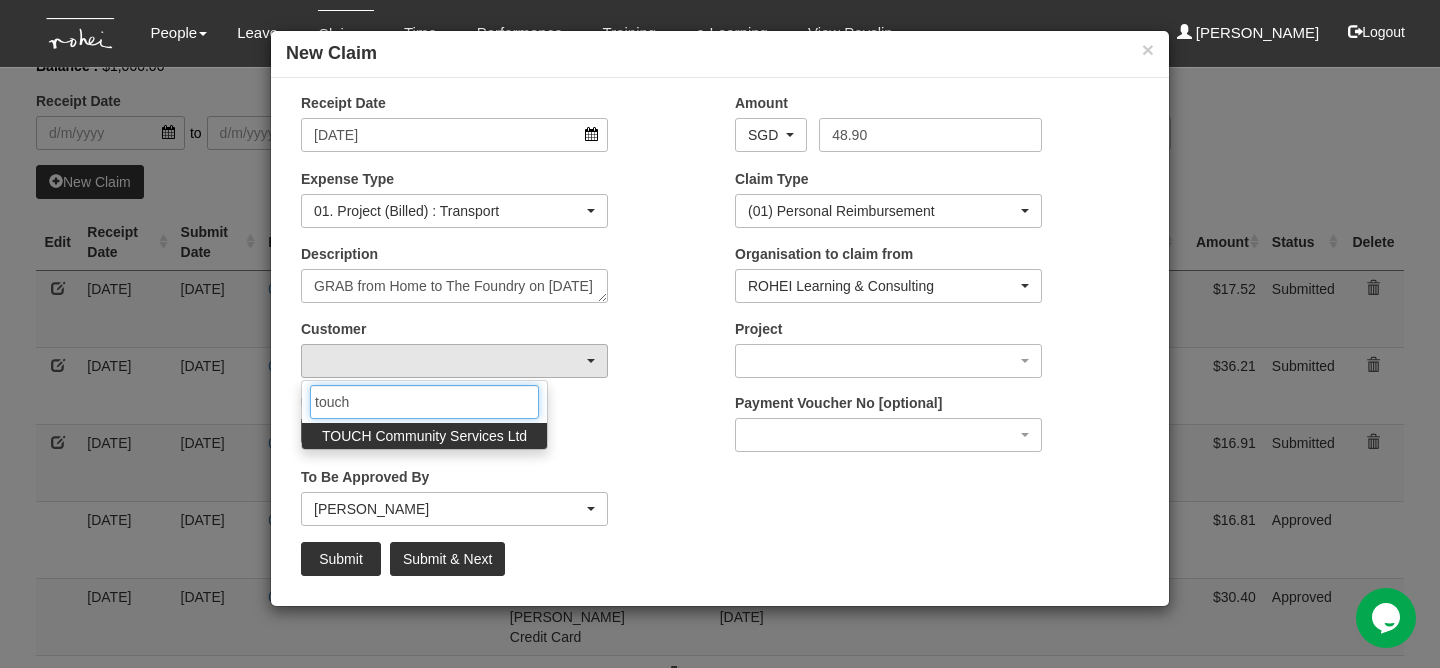 type on "touch" 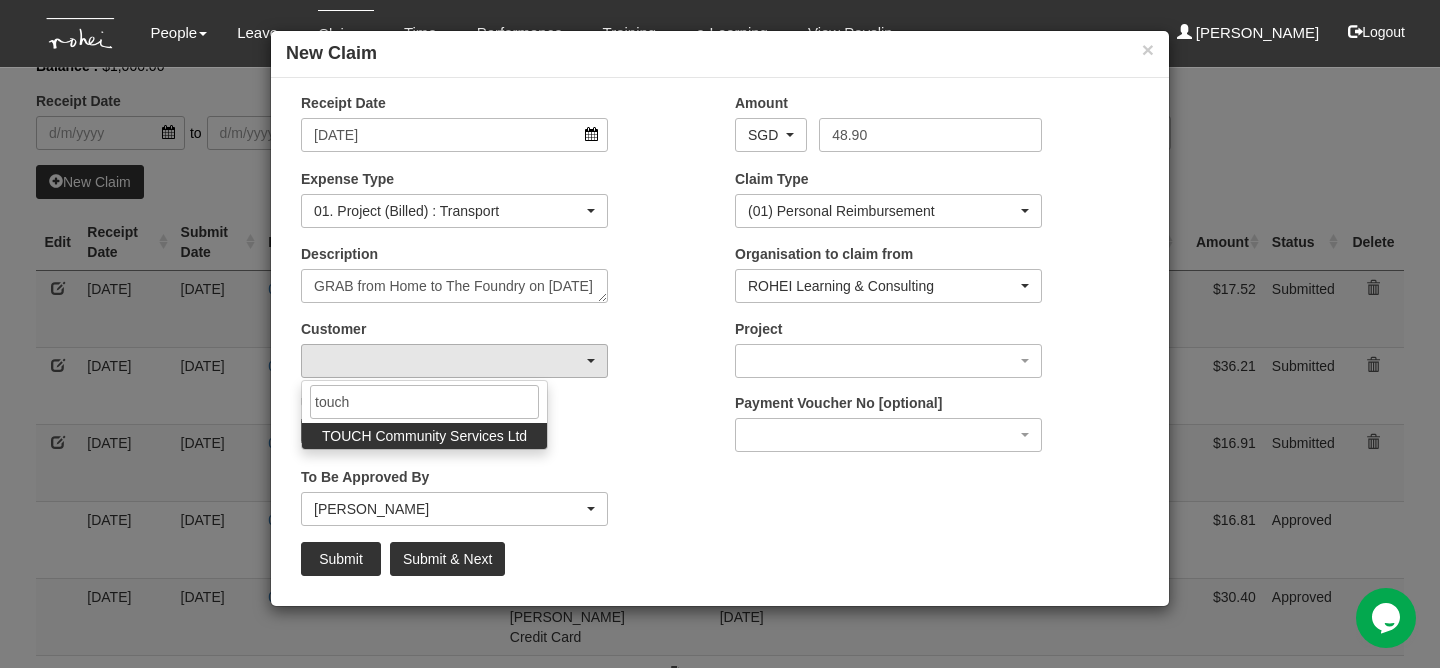 click on "TOUCH Community Services Ltd" at bounding box center [424, 436] 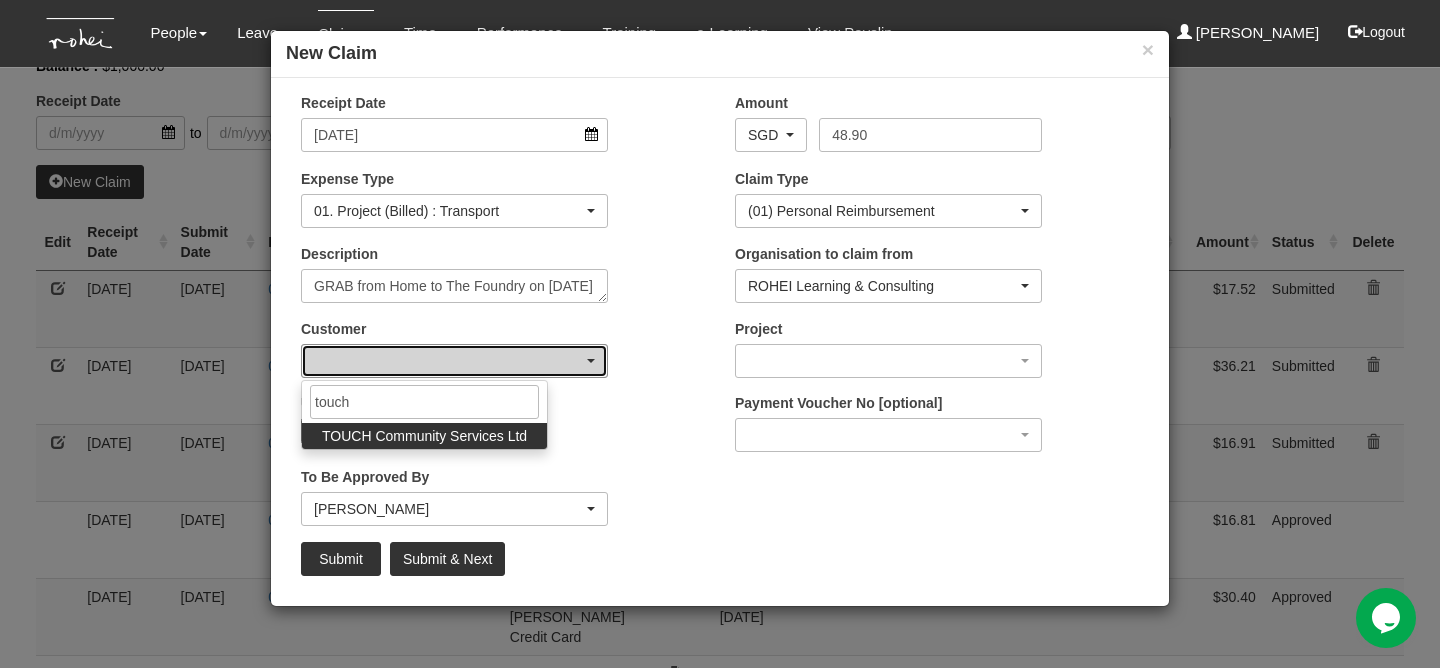 select on "893" 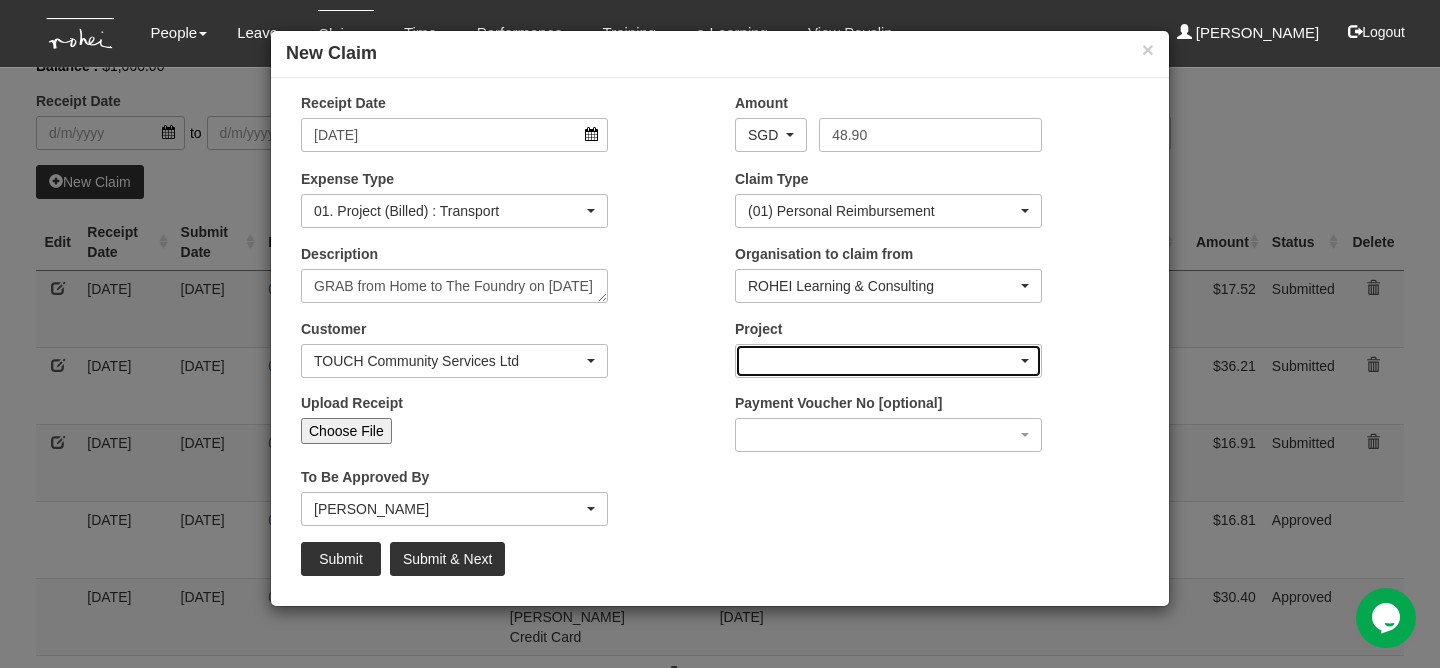 click at bounding box center [888, 361] 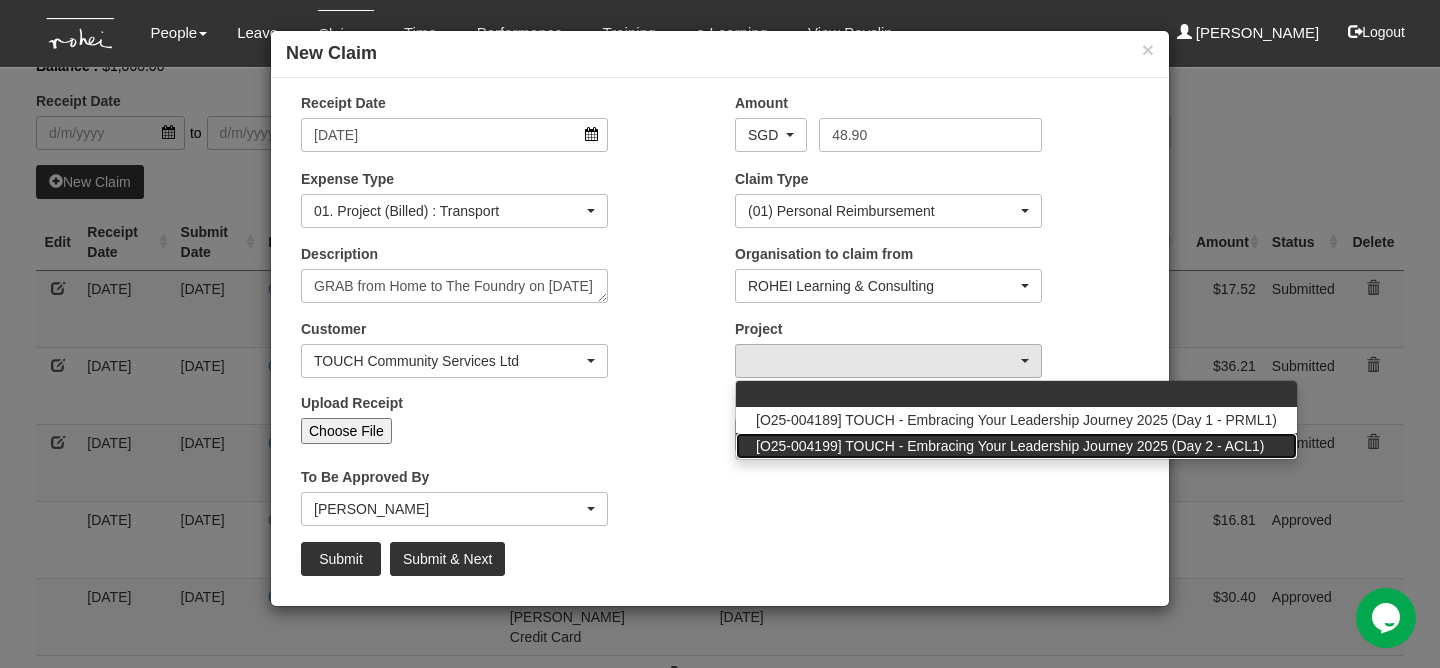 click on "[O25-004199] TOUCH - Embracing Your Leadership Journey 2025 (Day 2 - ACL1)" at bounding box center [1010, 446] 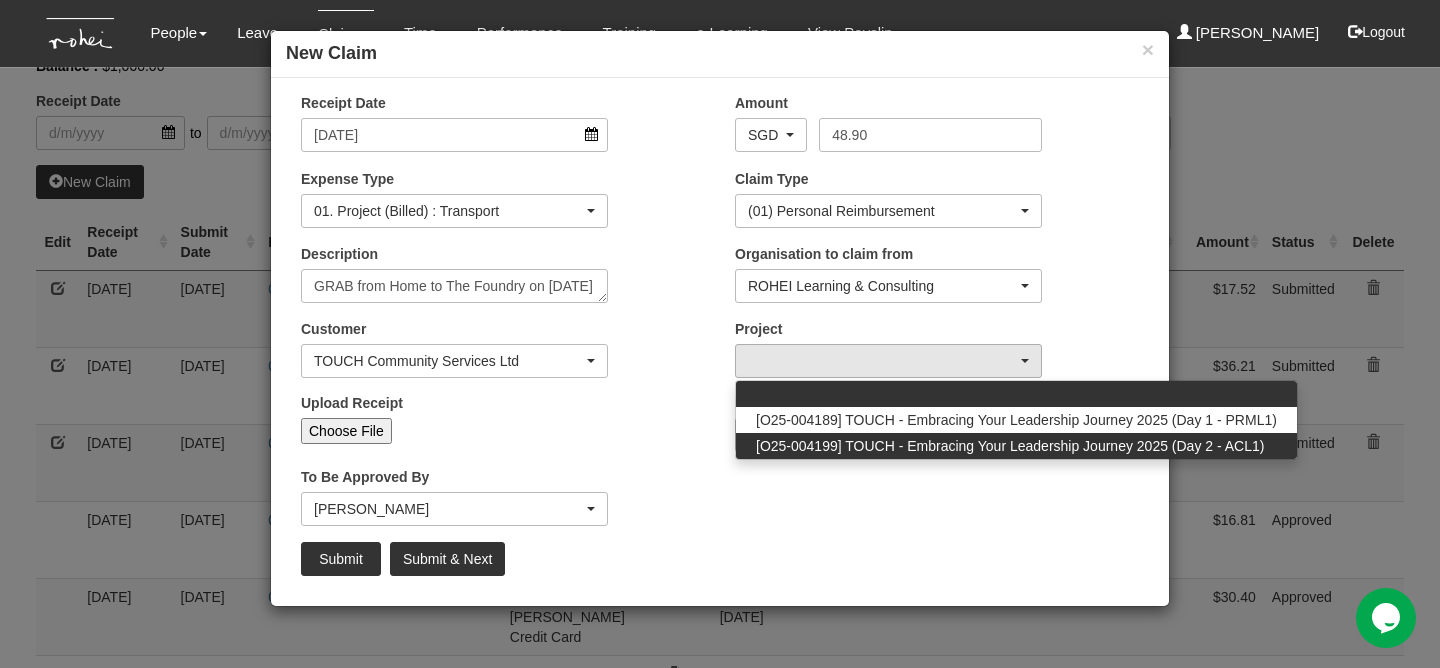 select on "2820" 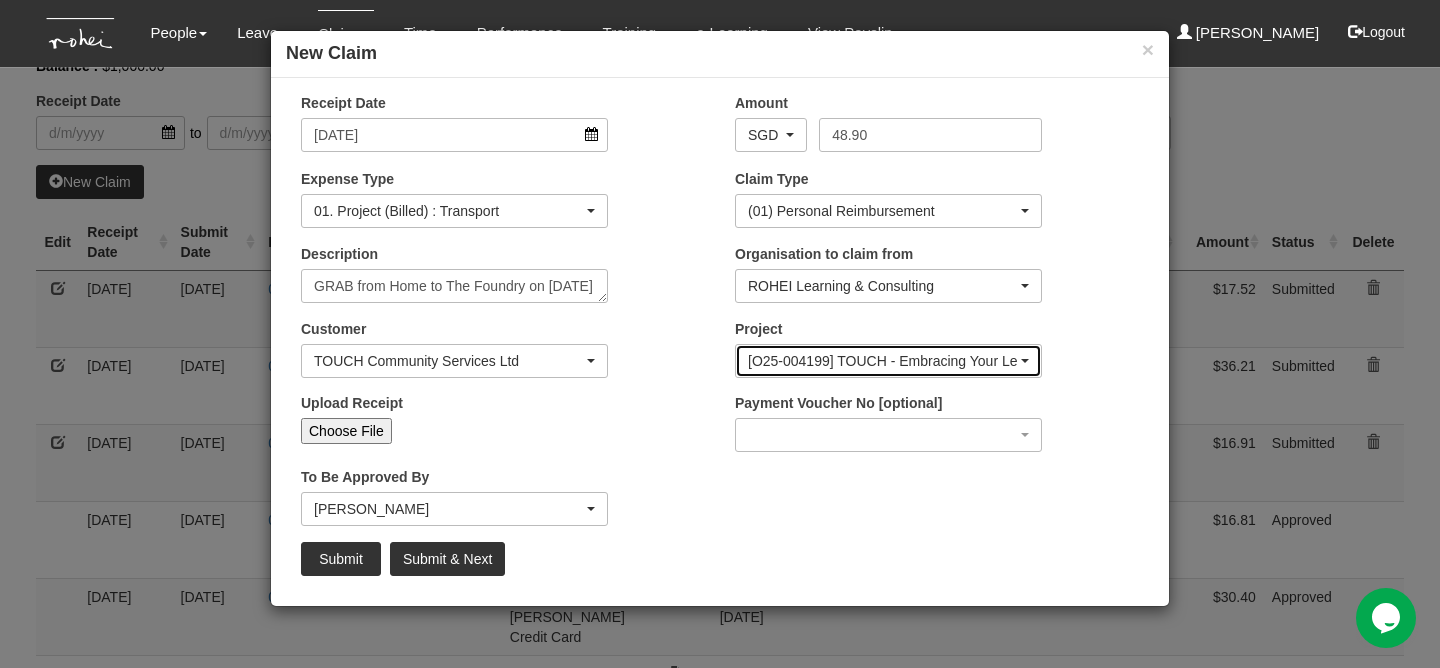 click on "[O25-004199] TOUCH - Embracing Your Leadership Journey 2025 (Day 2 - ACL1)" at bounding box center (882, 361) 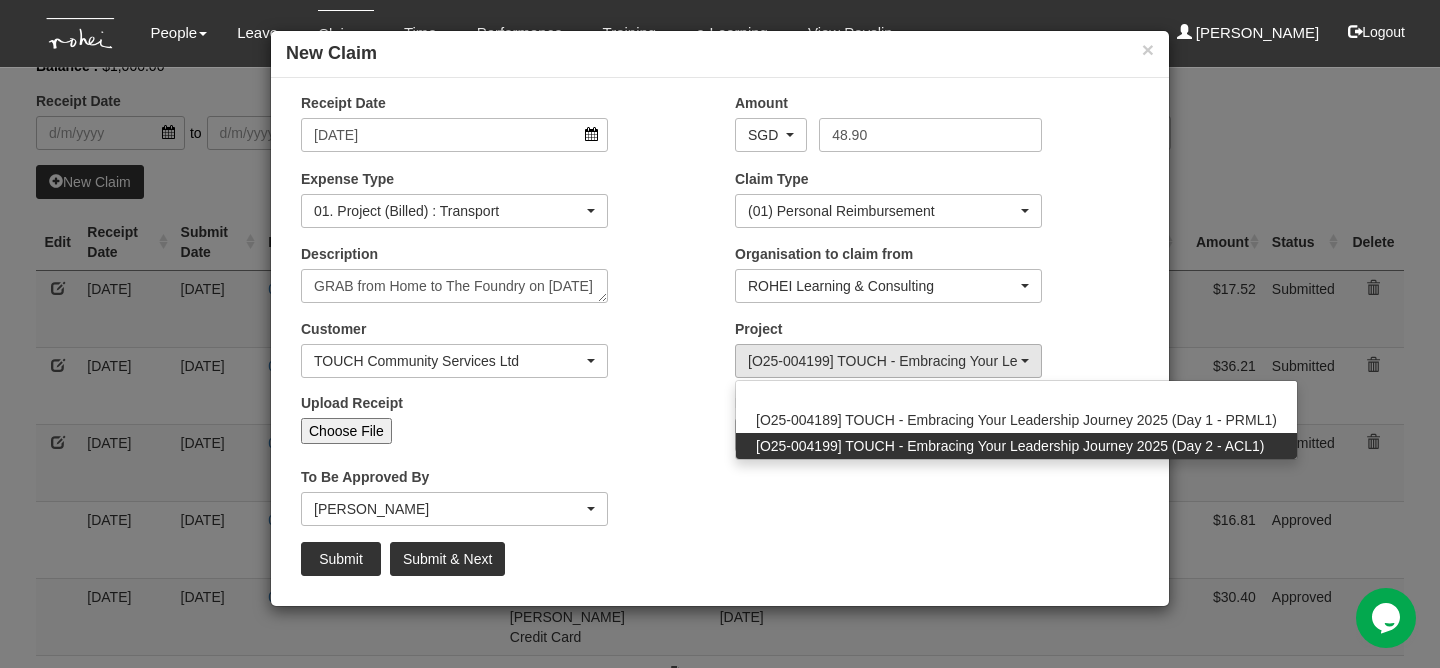 click on "Upload Receipt
Choose File" at bounding box center [503, 426] 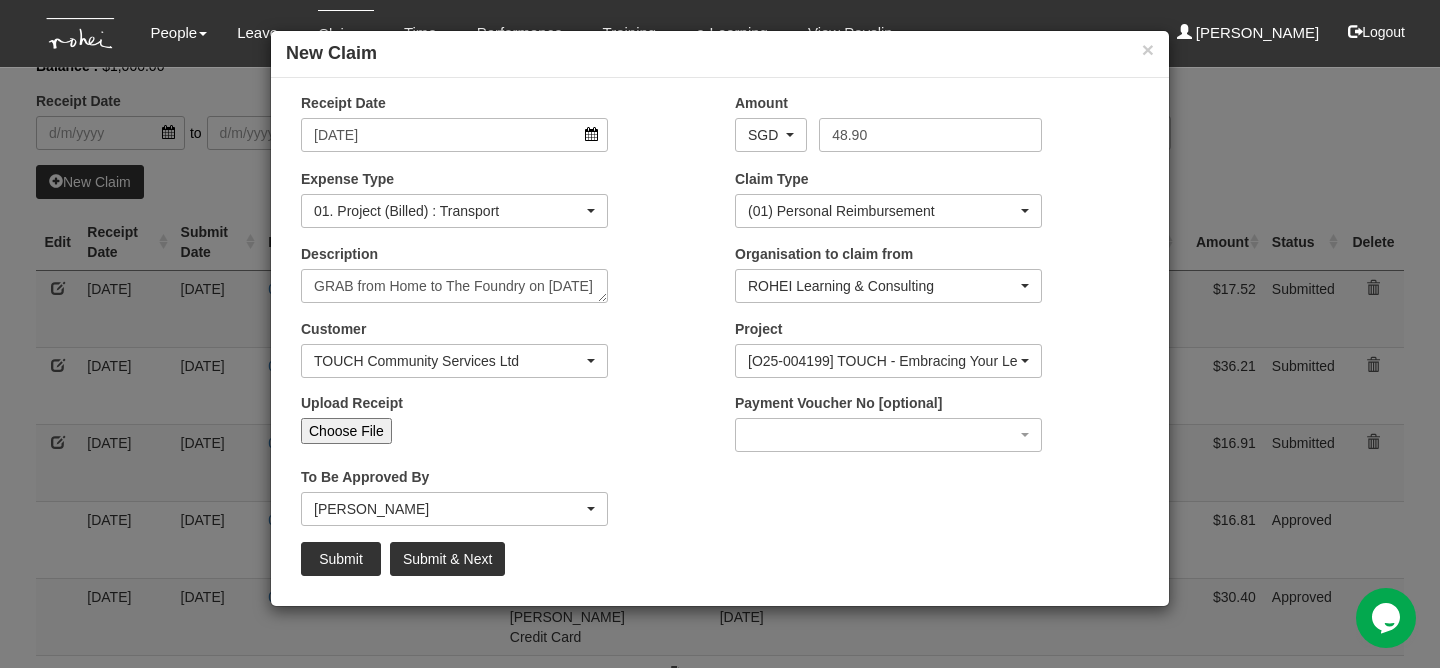 click on "Choose File" at bounding box center (346, 431) 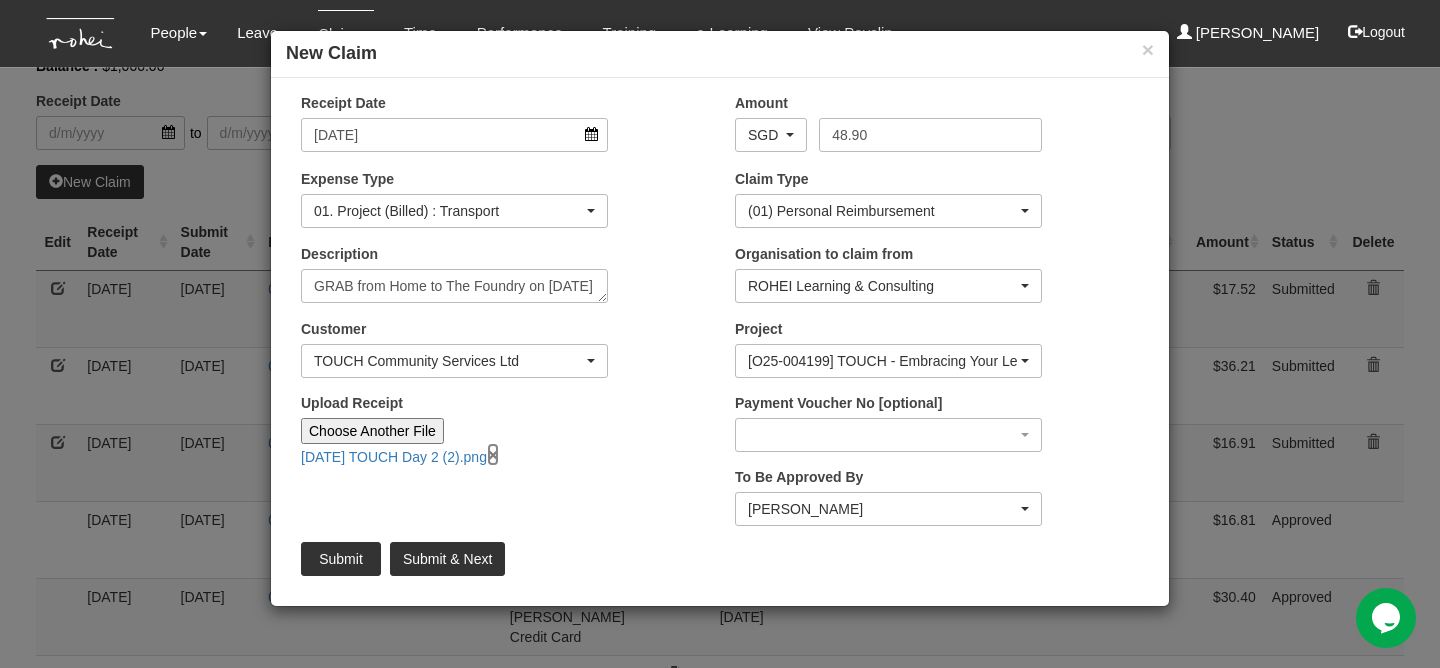 click on "×" at bounding box center [493, 454] 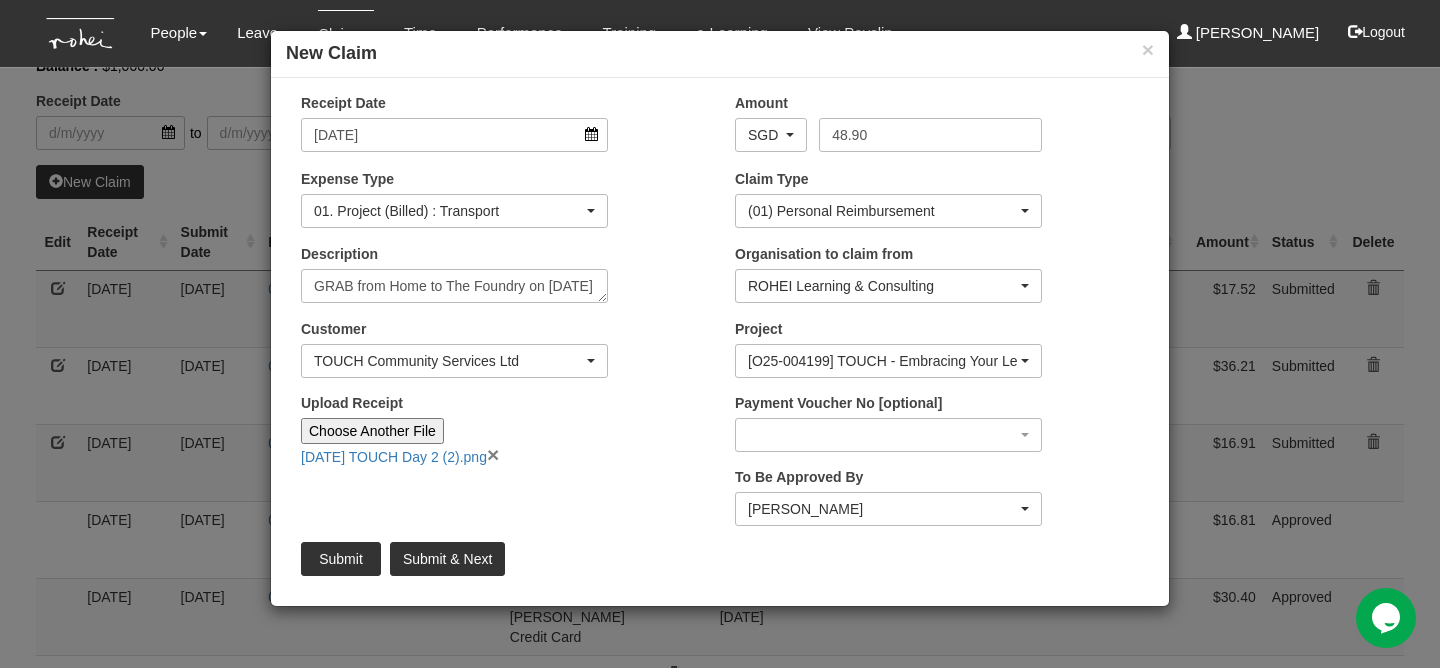 type on "Choose File" 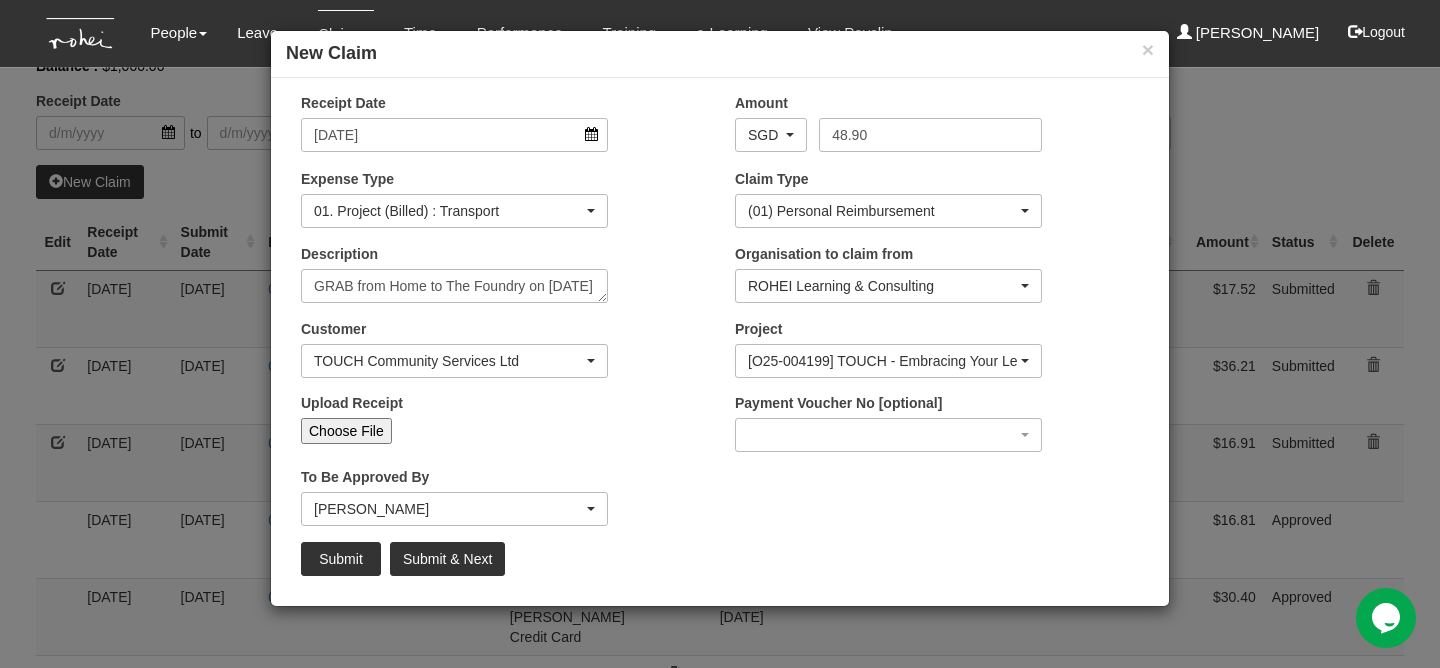 click on "Choose File" at bounding box center (346, 431) 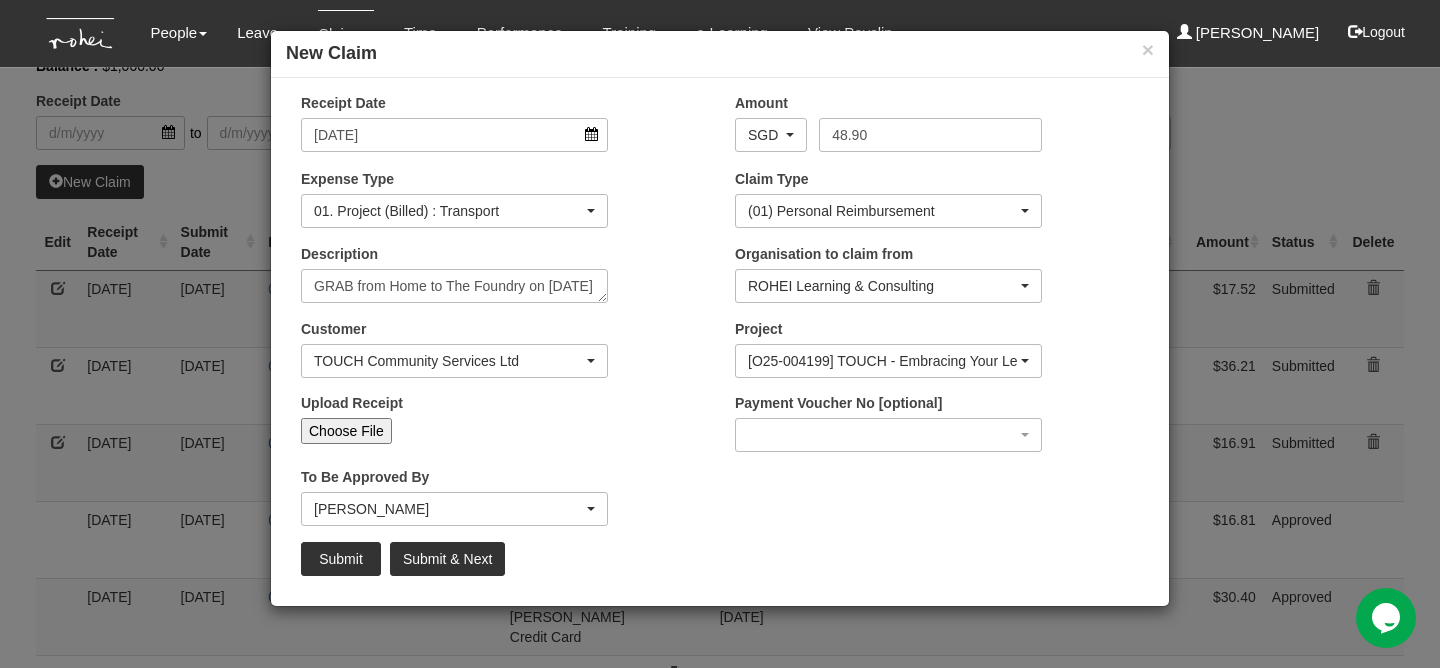 type on "C:\fakepath\22.07.25 TOUCH Day 2 (1).png" 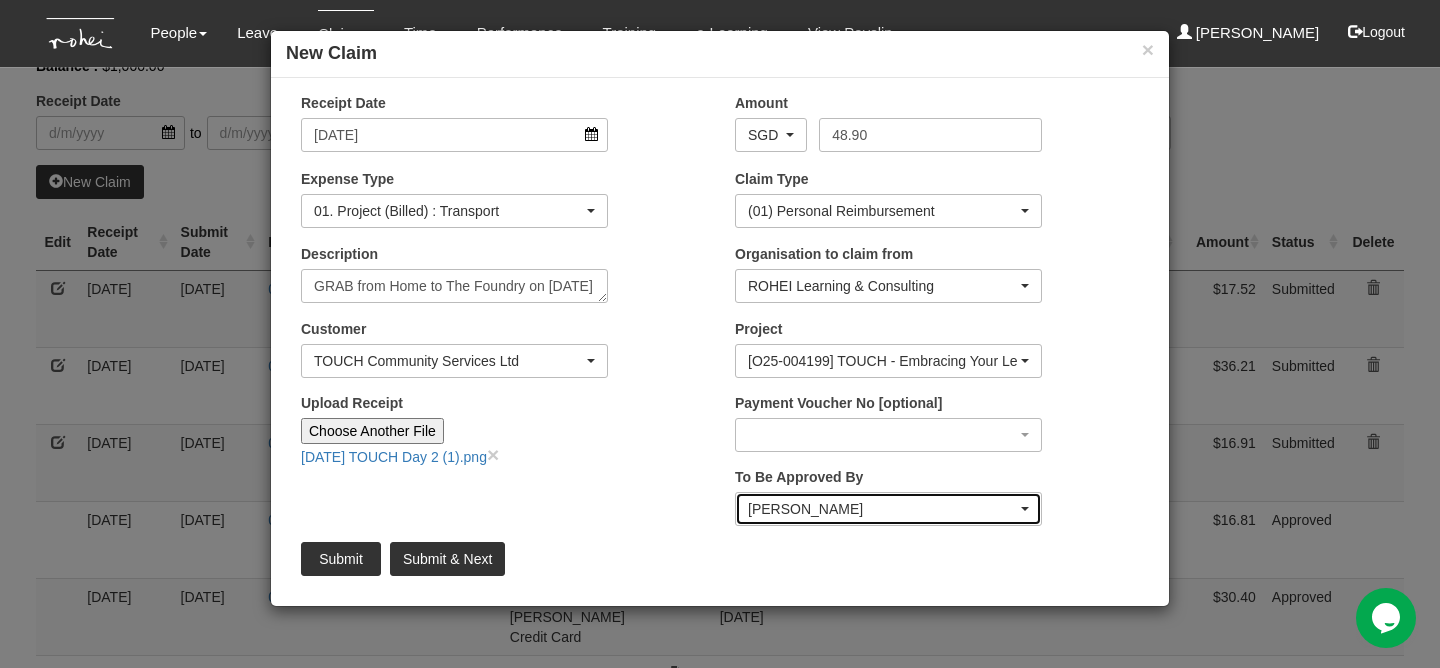 click on "[PERSON_NAME]" at bounding box center (882, 509) 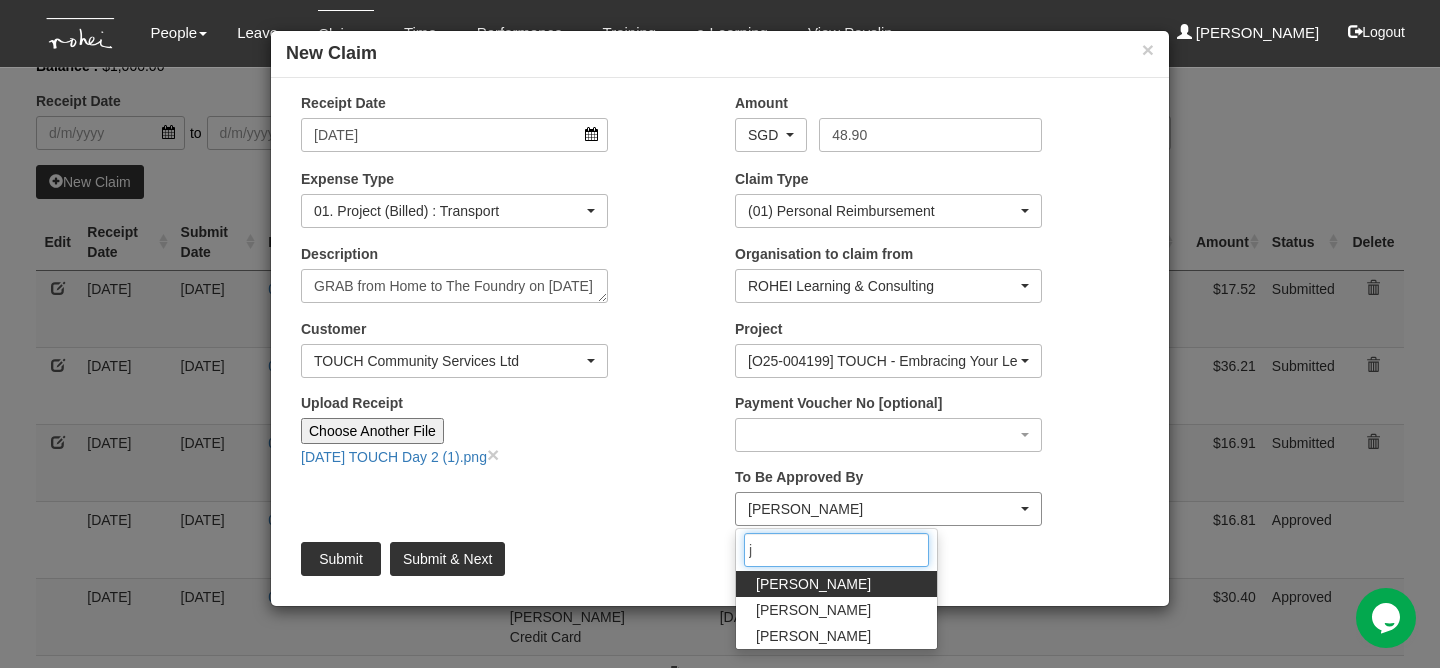 scroll, scrollTop: 0, scrollLeft: 0, axis: both 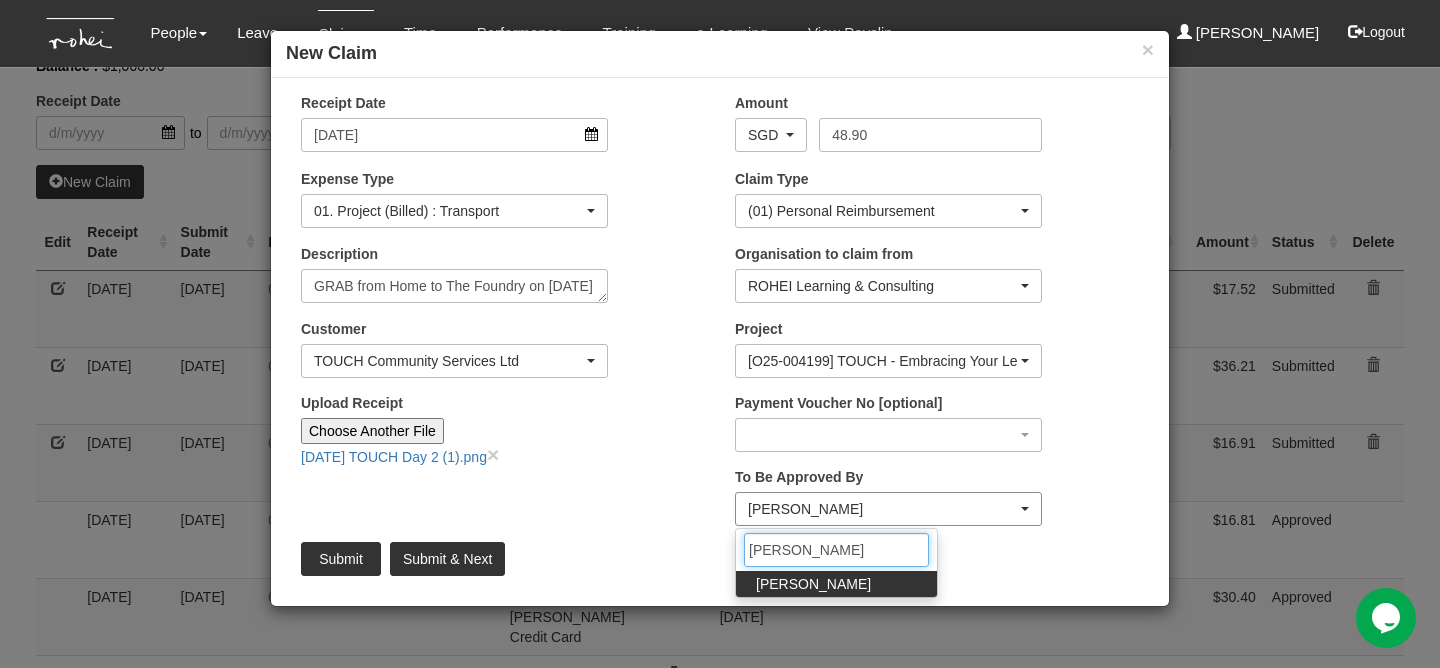 type on "josh" 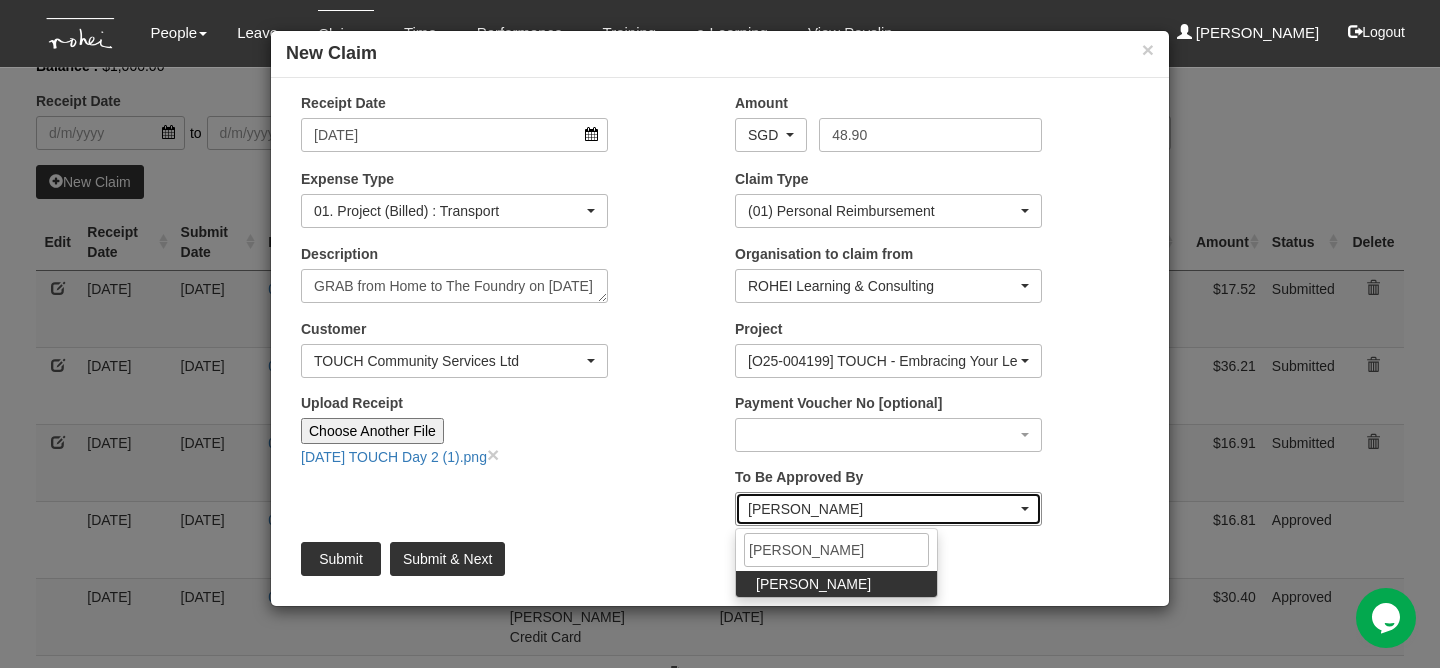 select on "34494e3c-fa1c-4f5c-8164-1b5a8a5feac6" 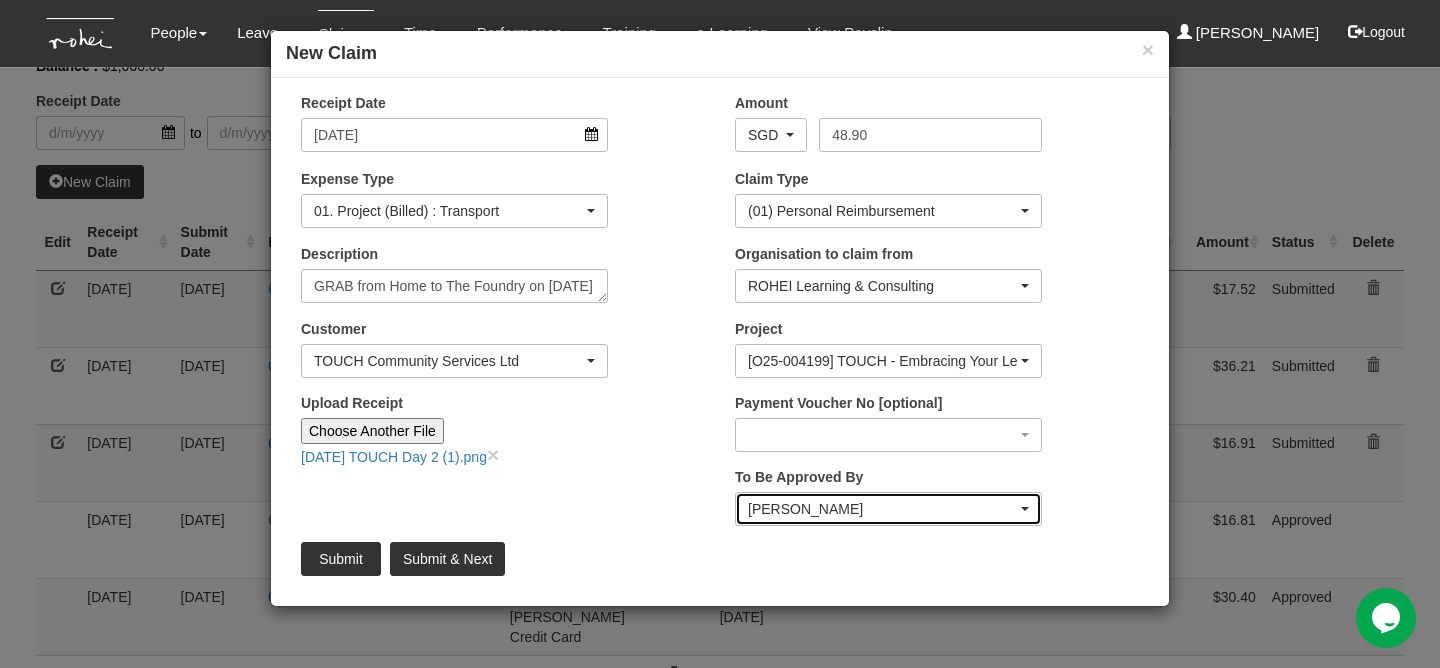type 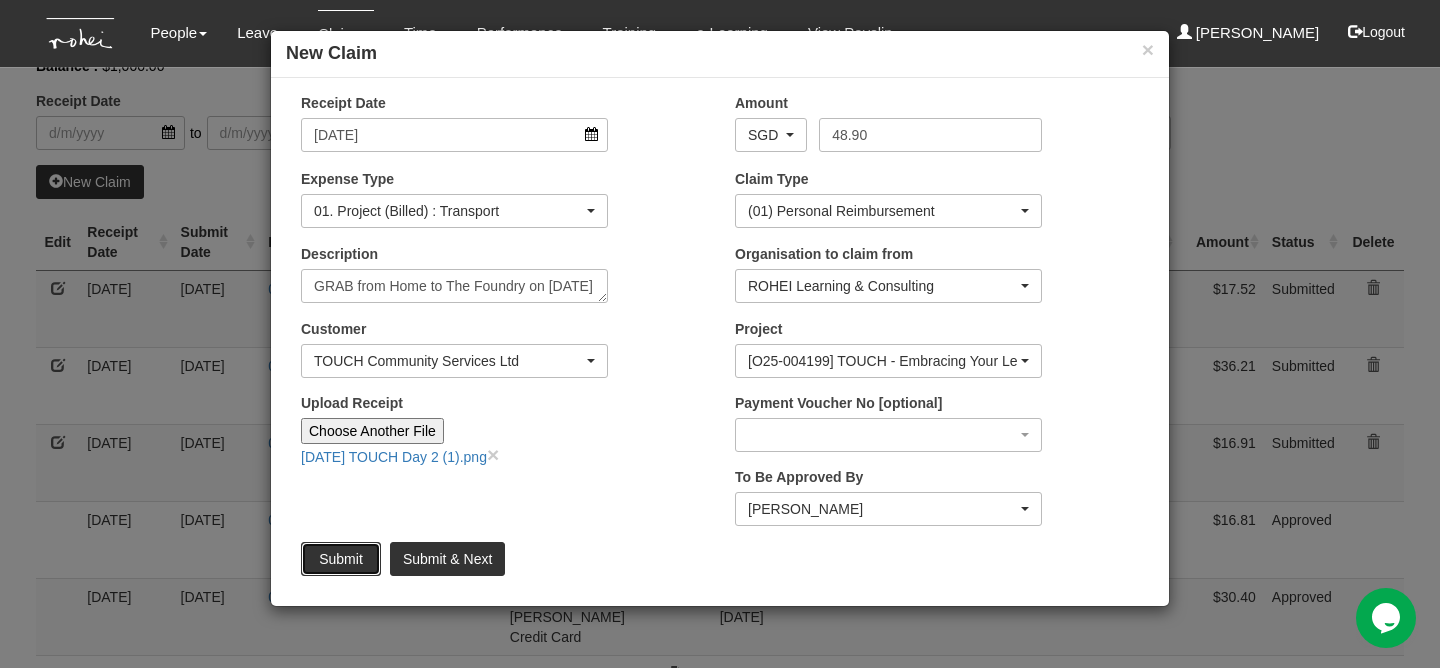 click on "Submit" at bounding box center (341, 559) 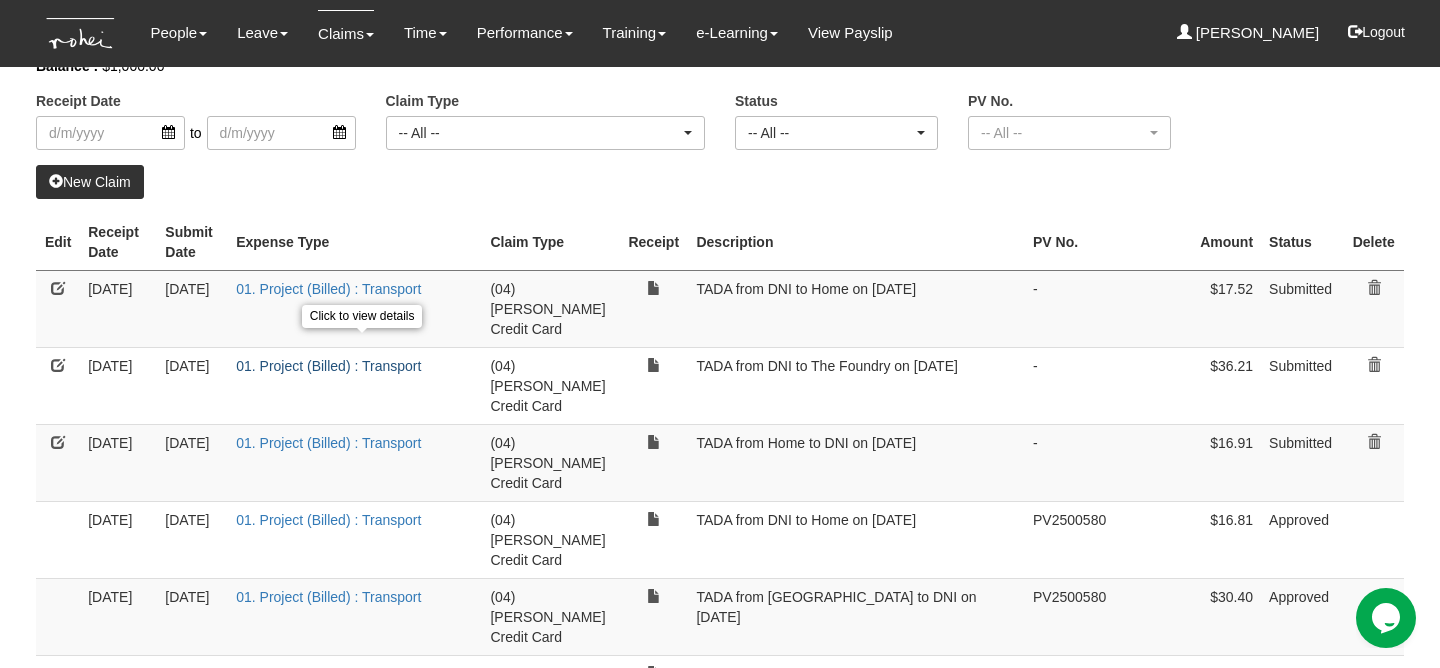 select on "50" 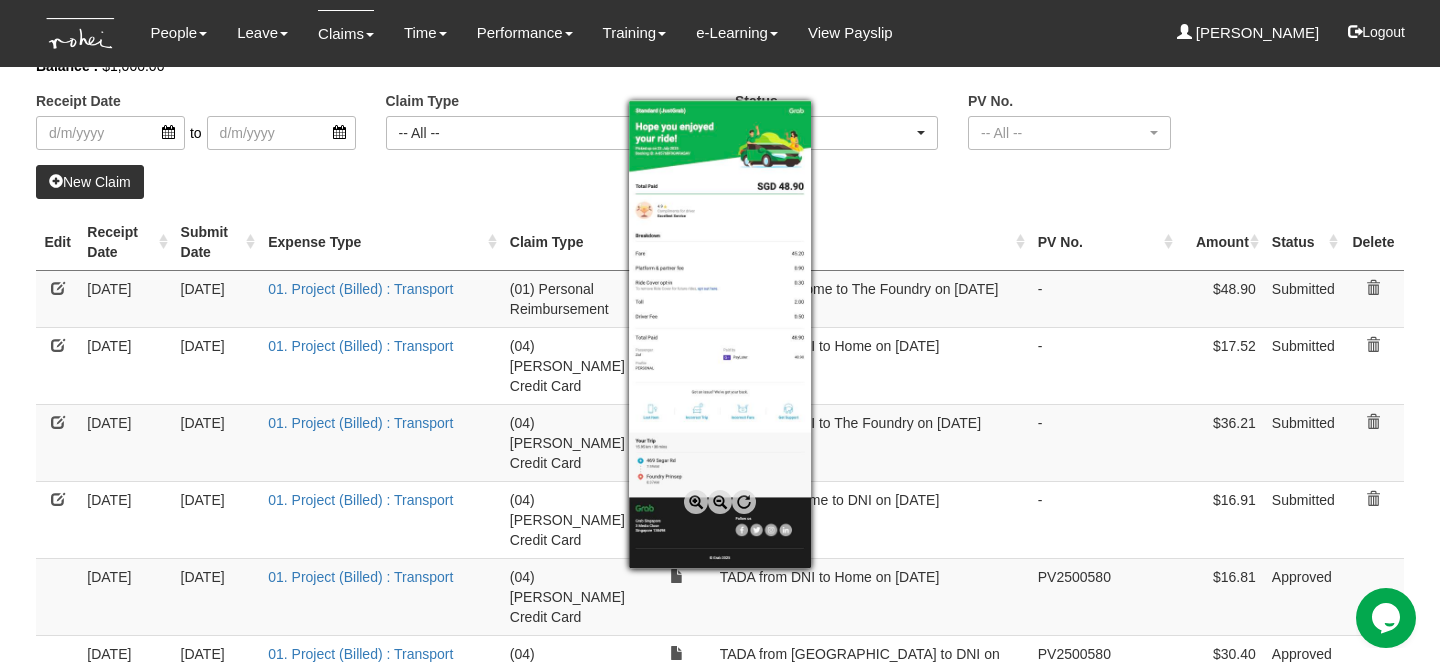 click at bounding box center [720, 334] 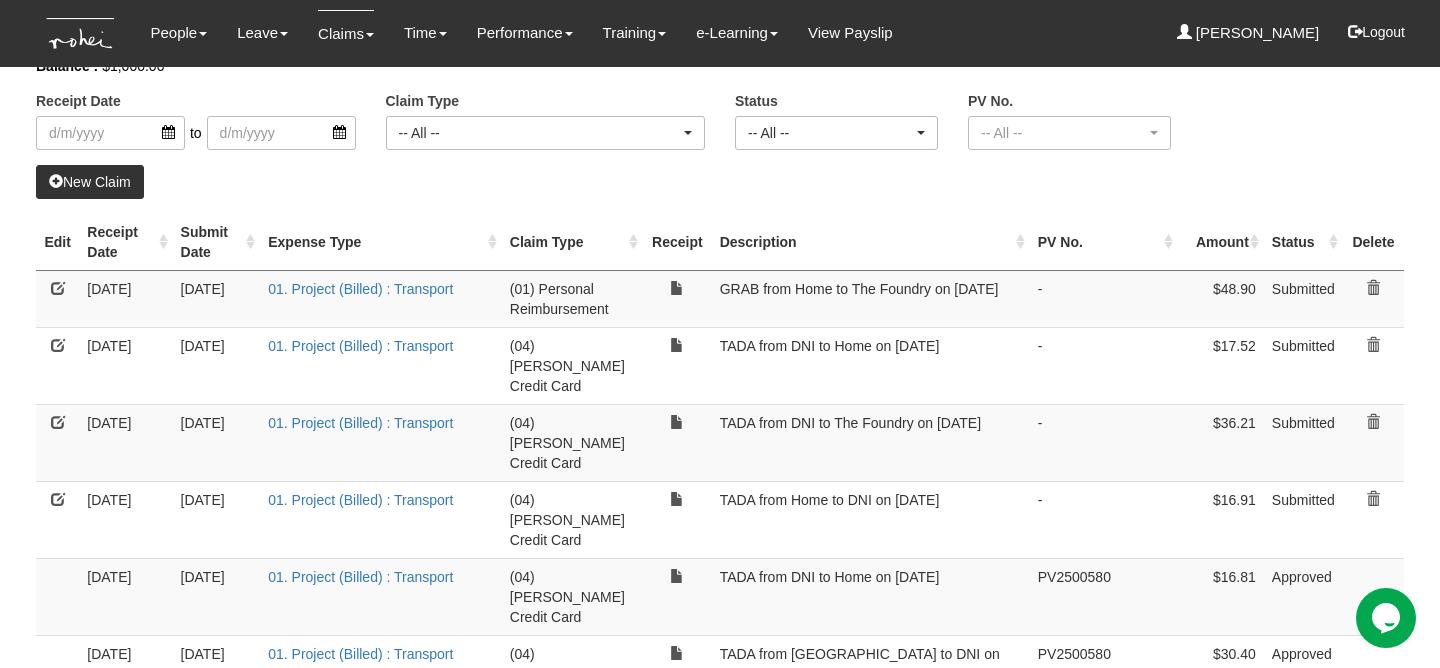 click on "New Claim" at bounding box center [90, 182] 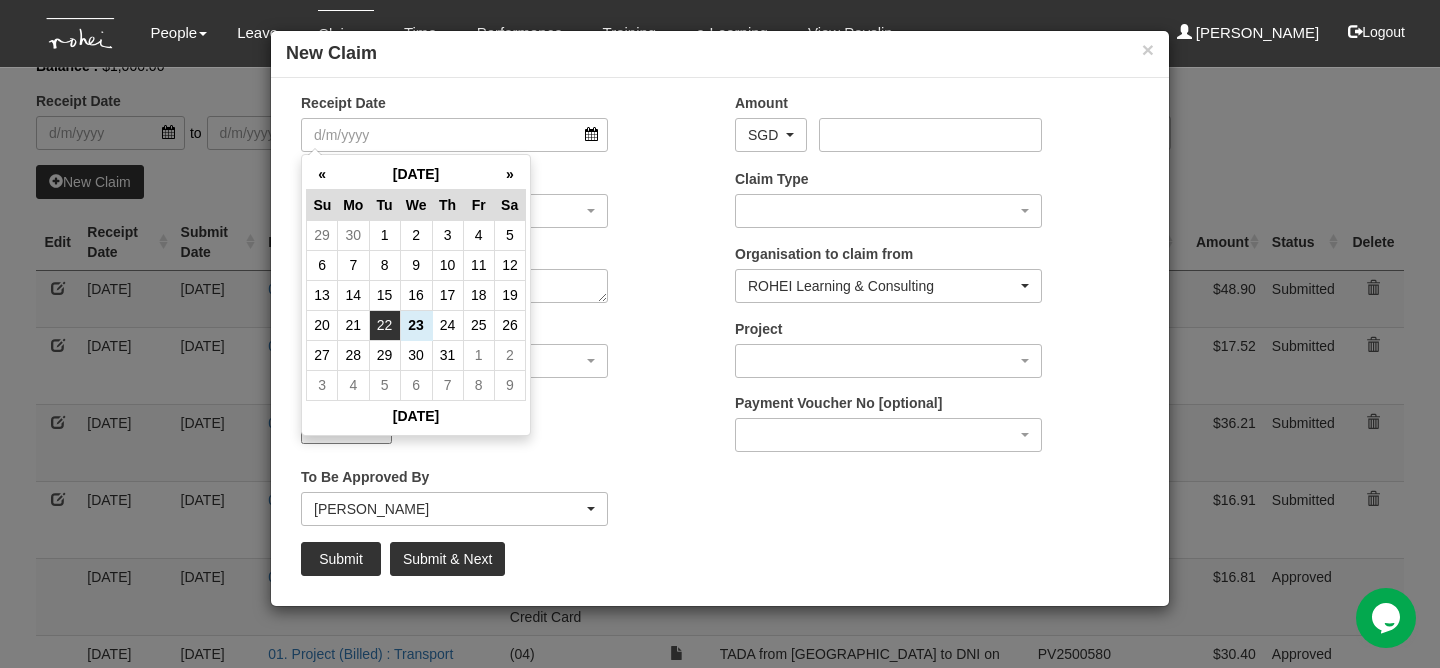 click on "22" at bounding box center (384, 325) 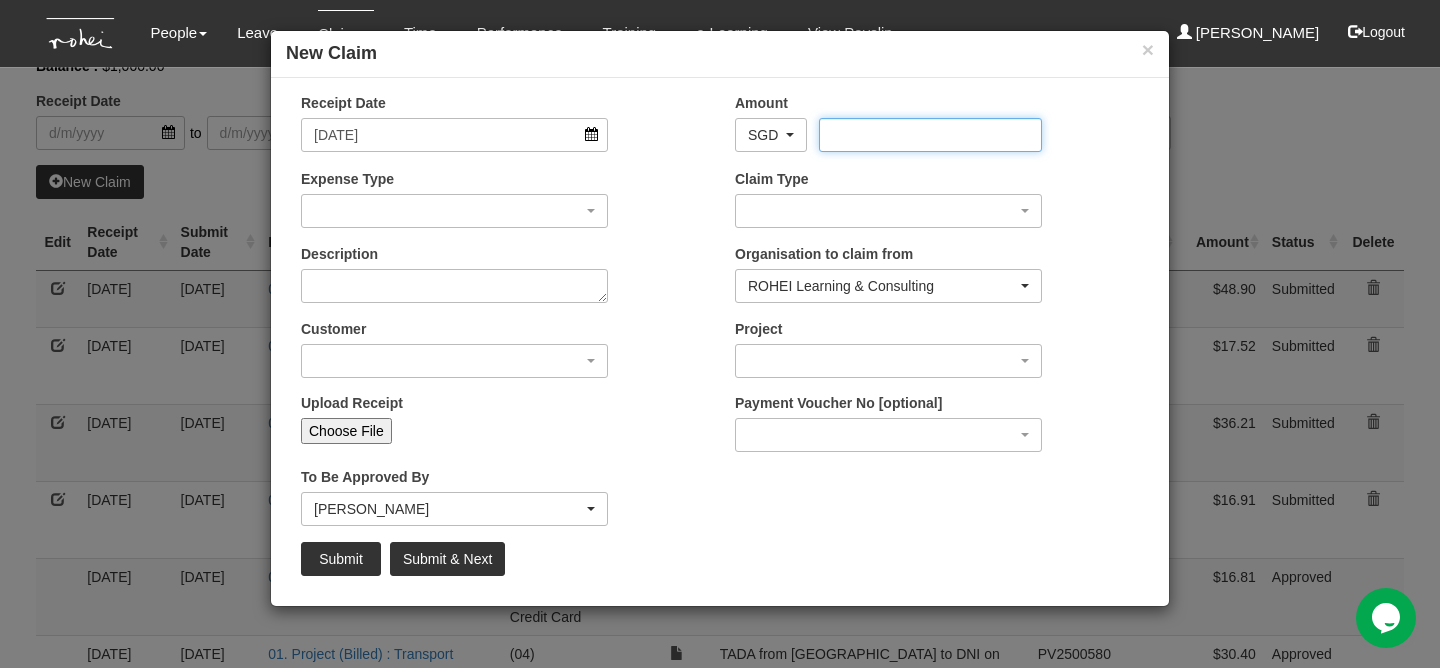 click on "Amount" at bounding box center [930, 135] 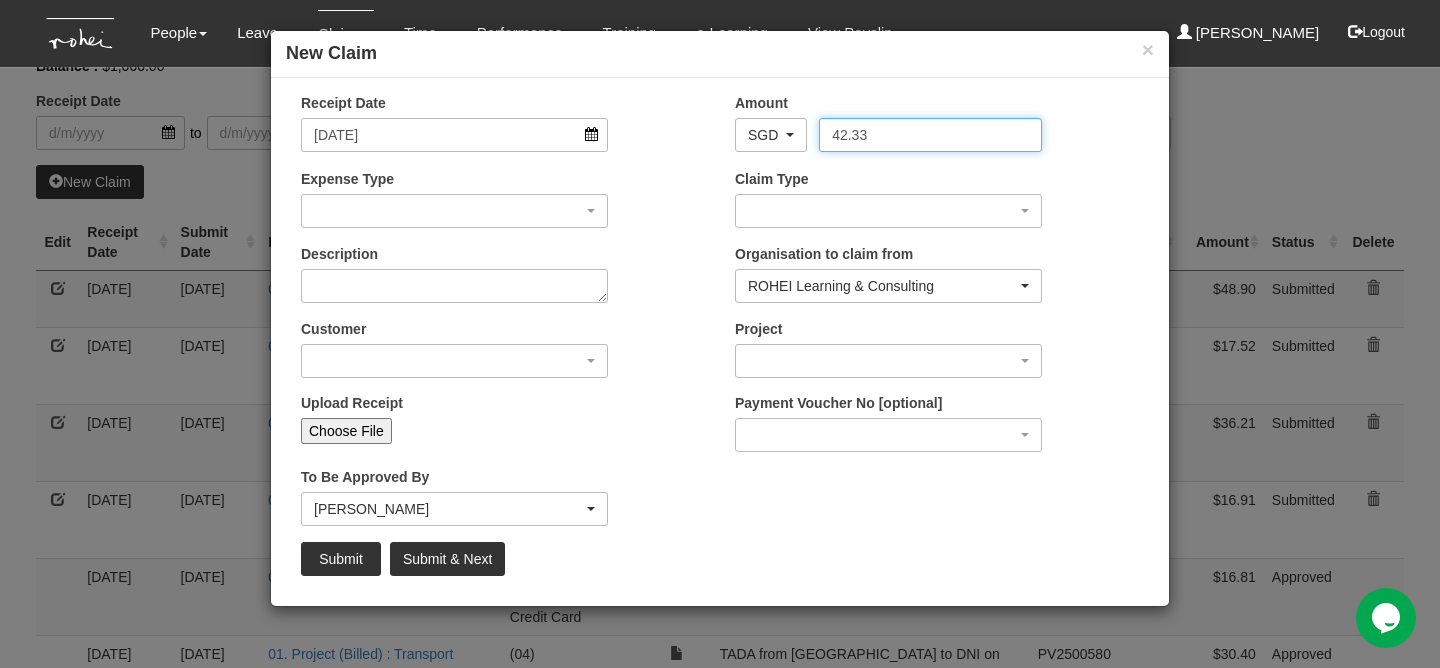 type on "42.33" 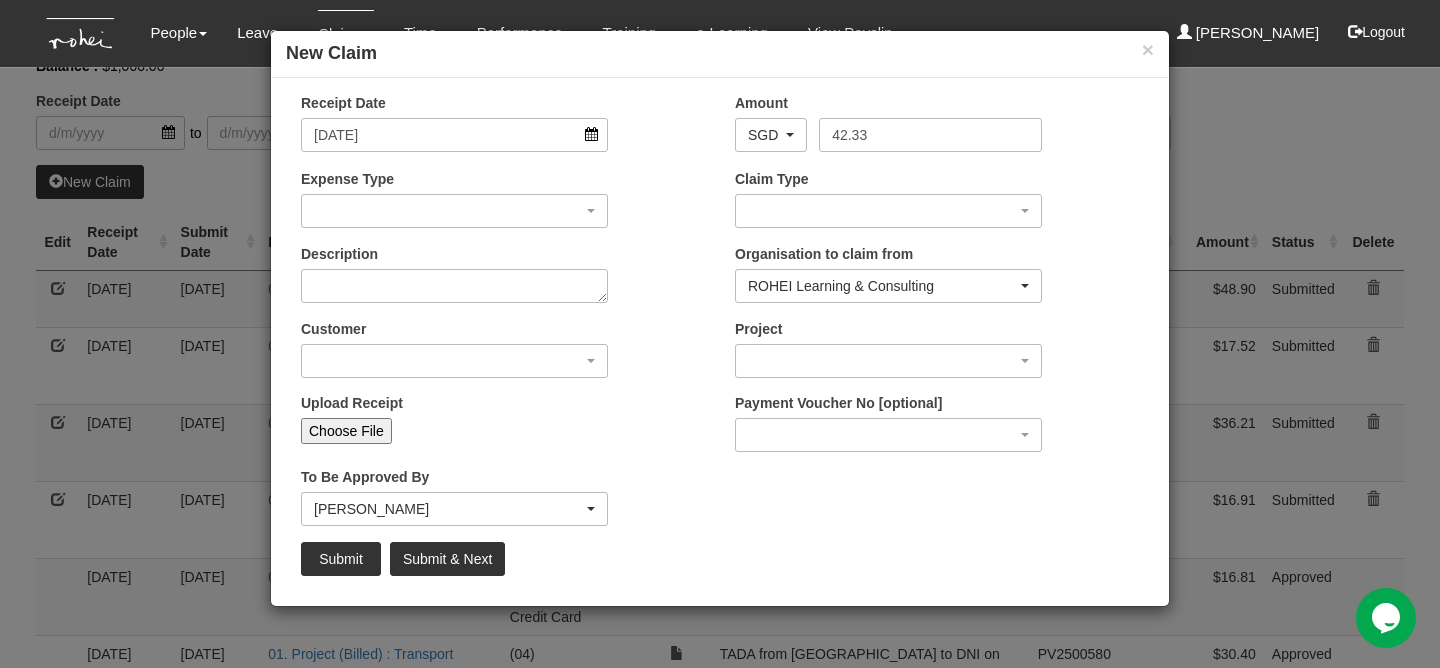 click on "Description" at bounding box center [454, 273] 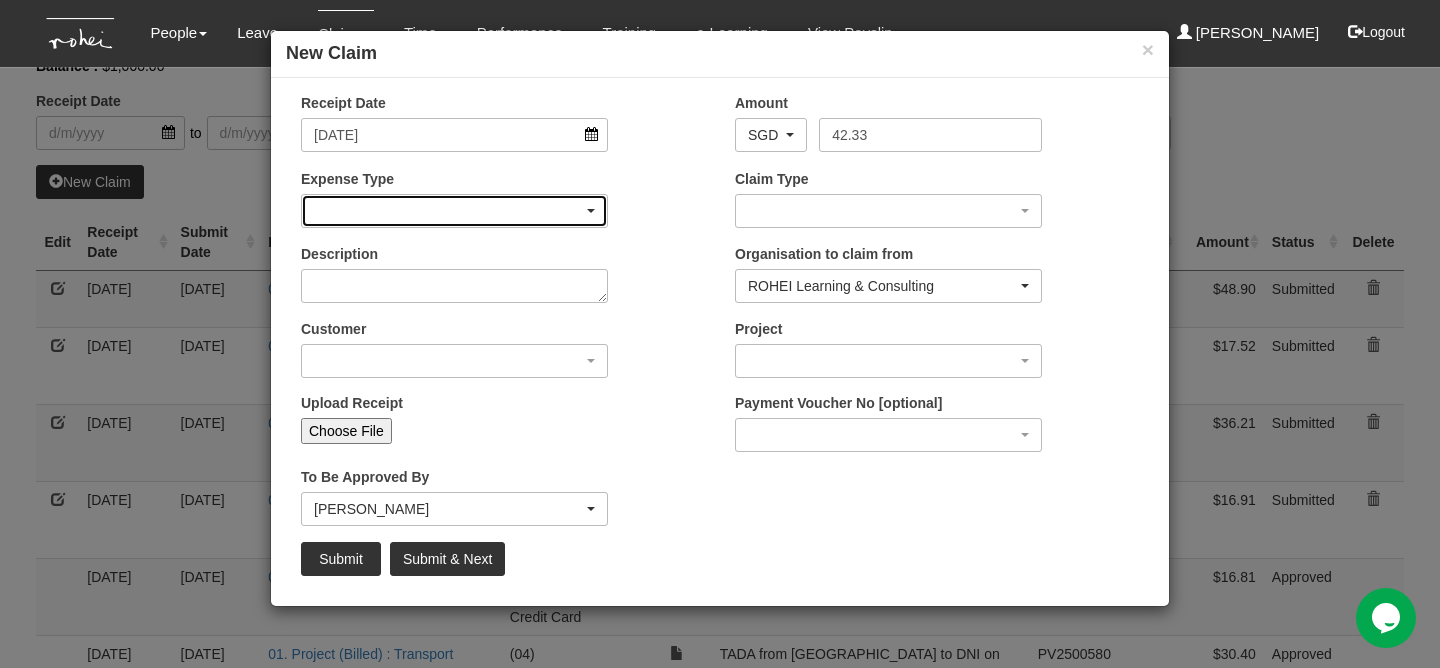 click at bounding box center (454, 211) 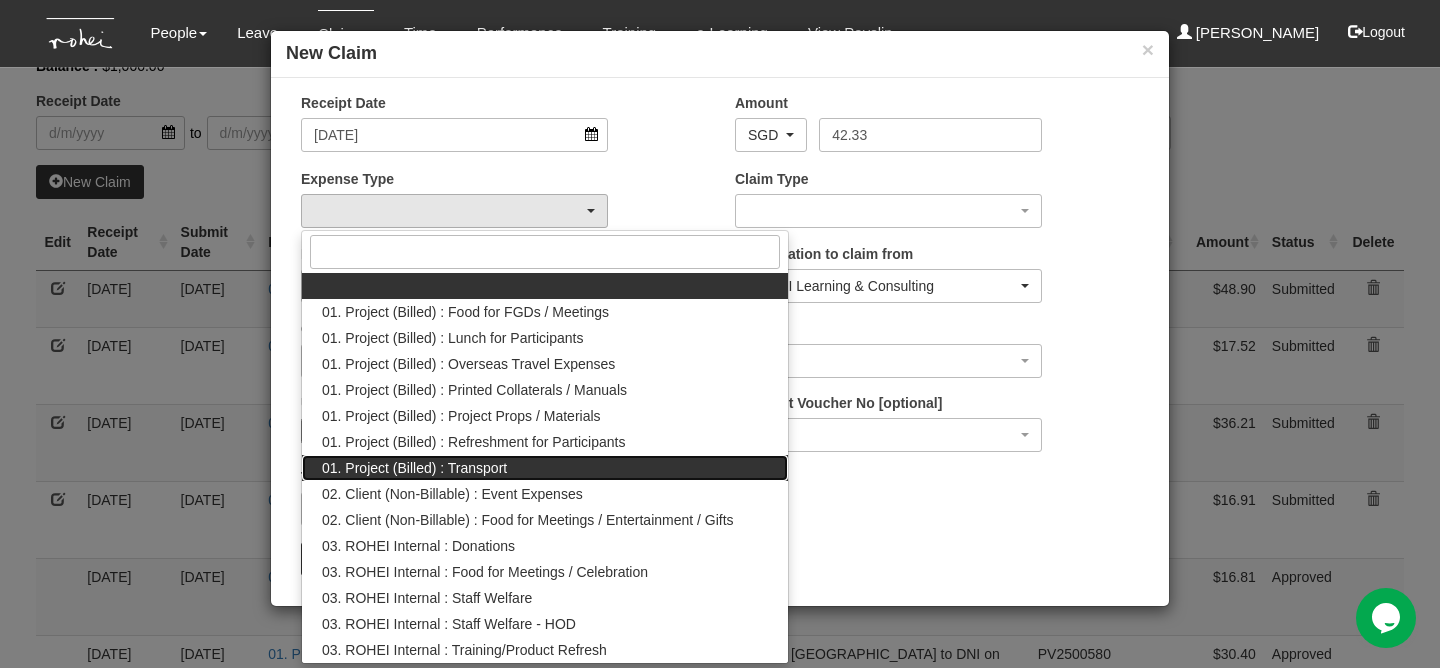 click on "01. Project (Billed) : Transport" at bounding box center (414, 468) 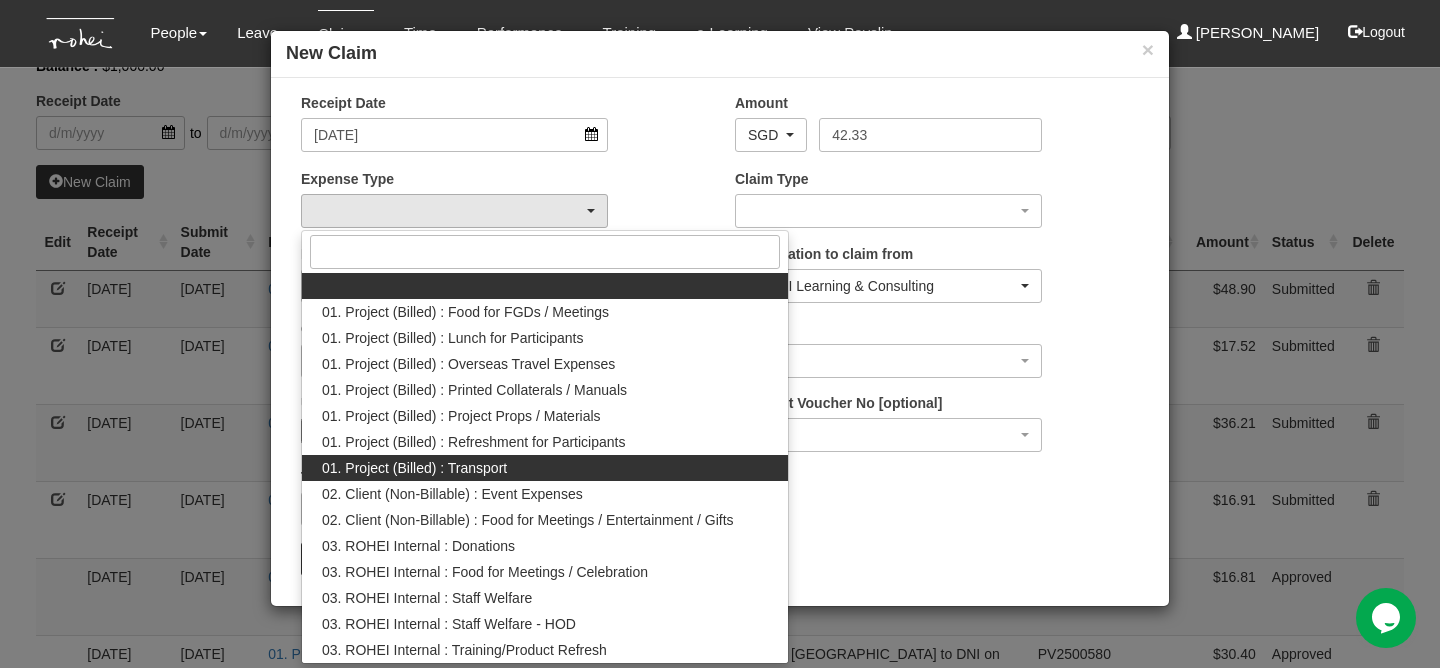 select on "135" 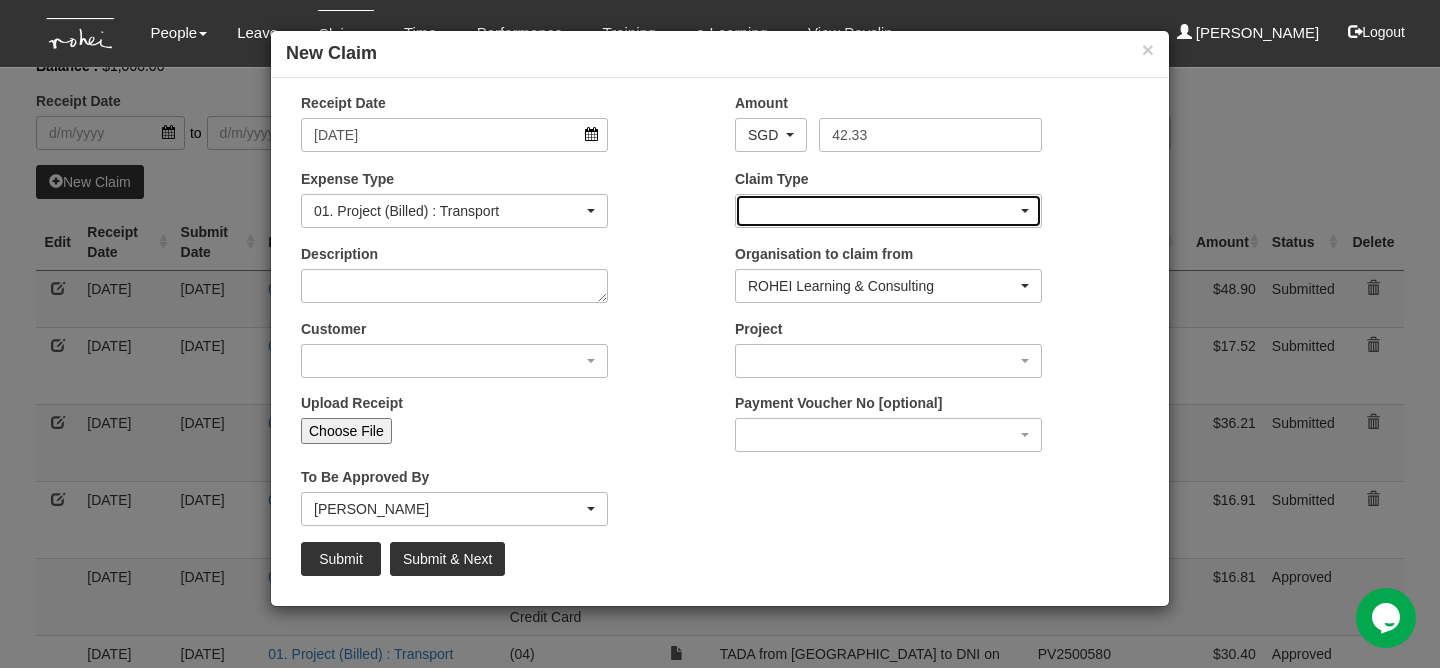 click at bounding box center [888, 211] 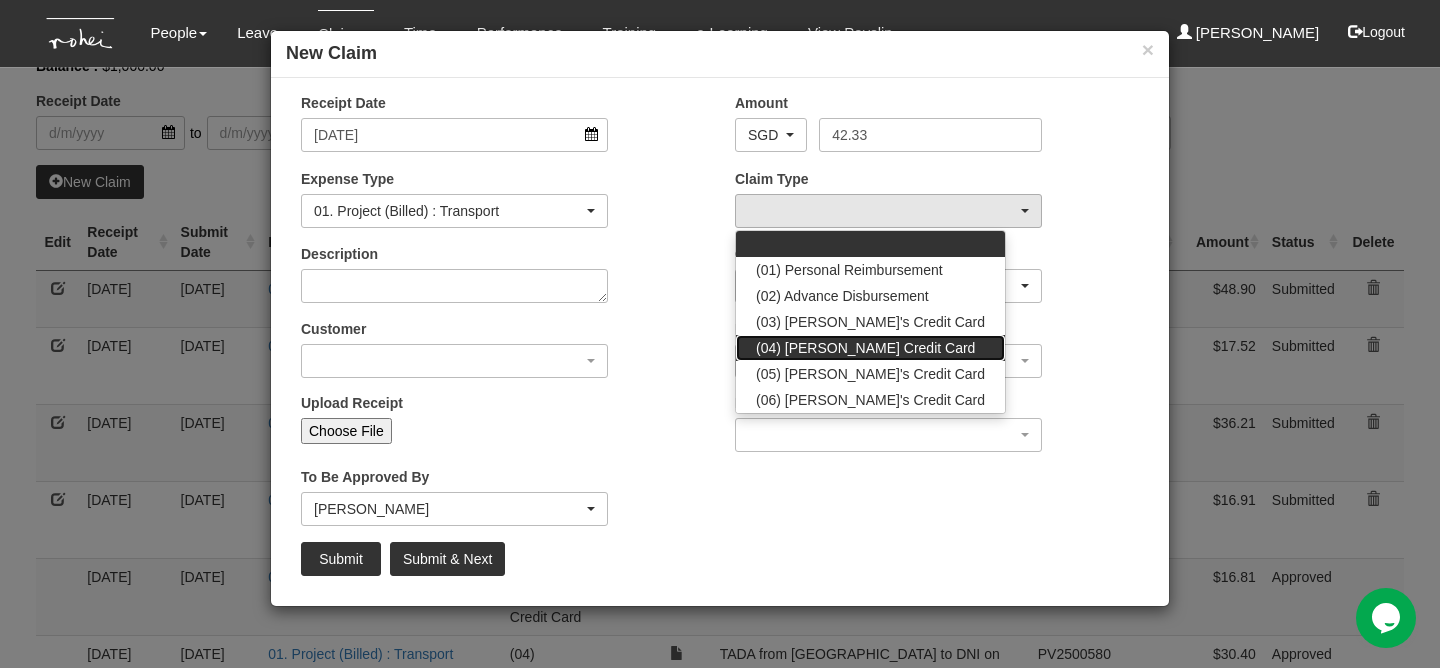 click on "(04) [PERSON_NAME] Credit Card" at bounding box center [865, 348] 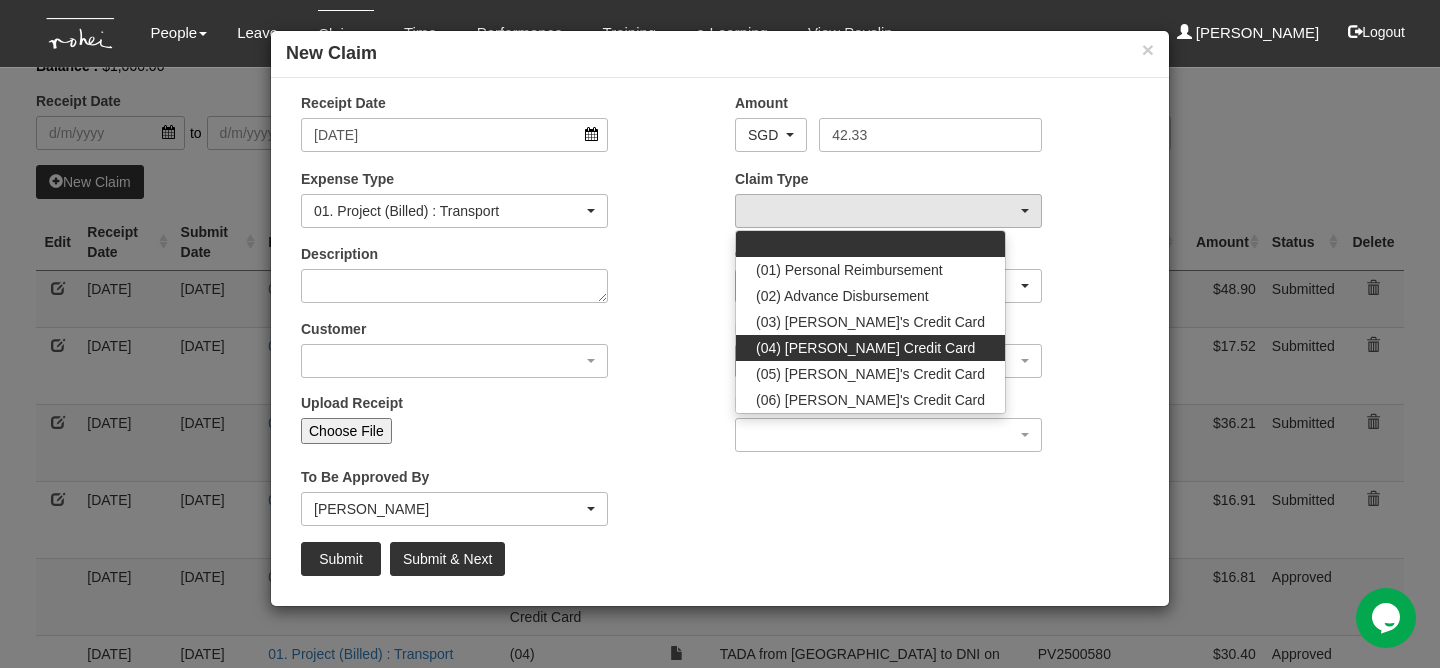 select on "16" 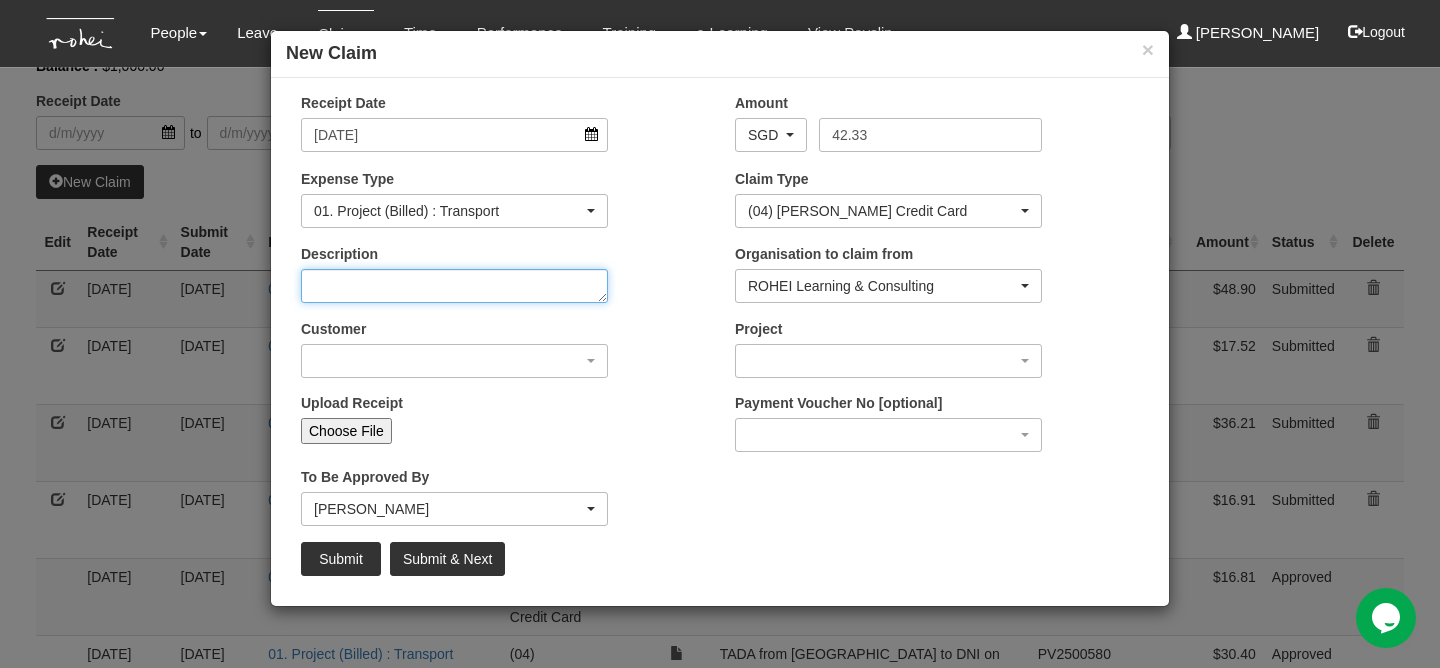click on "Description" at bounding box center [454, 286] 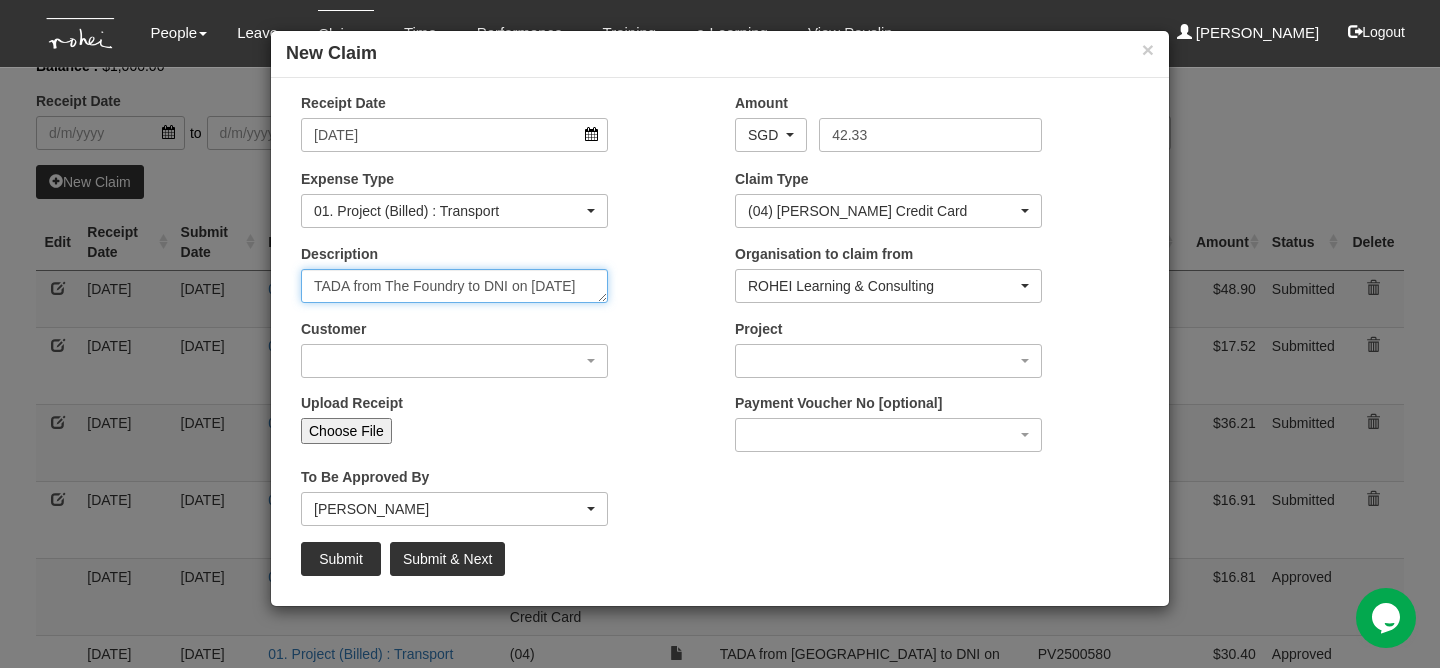 scroll, scrollTop: 12, scrollLeft: 0, axis: vertical 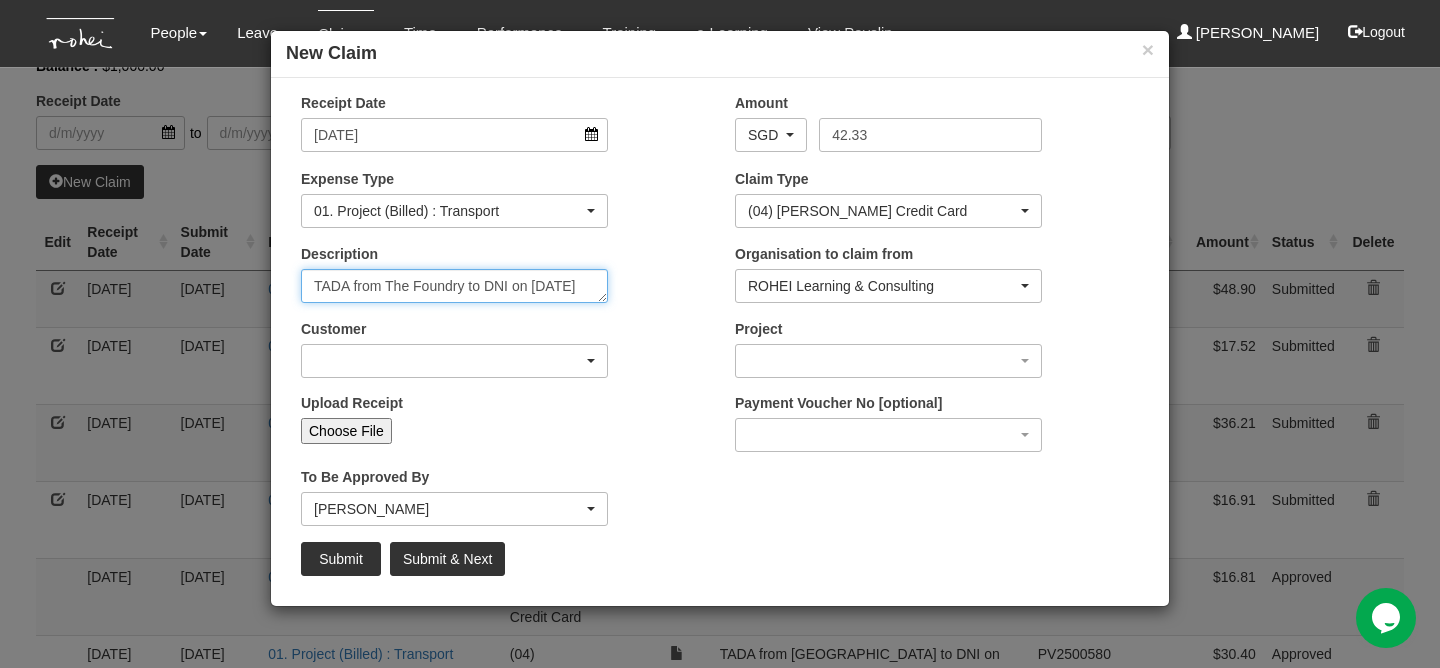 type on "TADA from The Foundry to DNI on [DATE]" 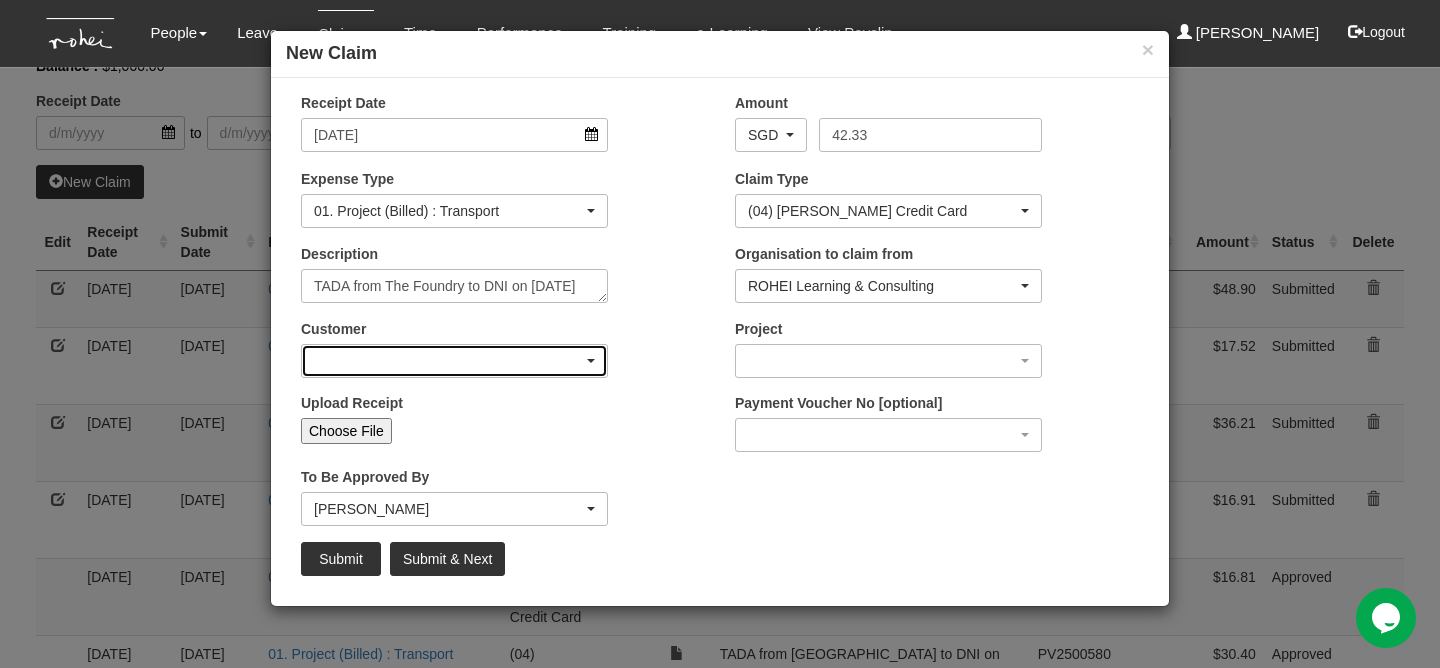 click at bounding box center [454, 361] 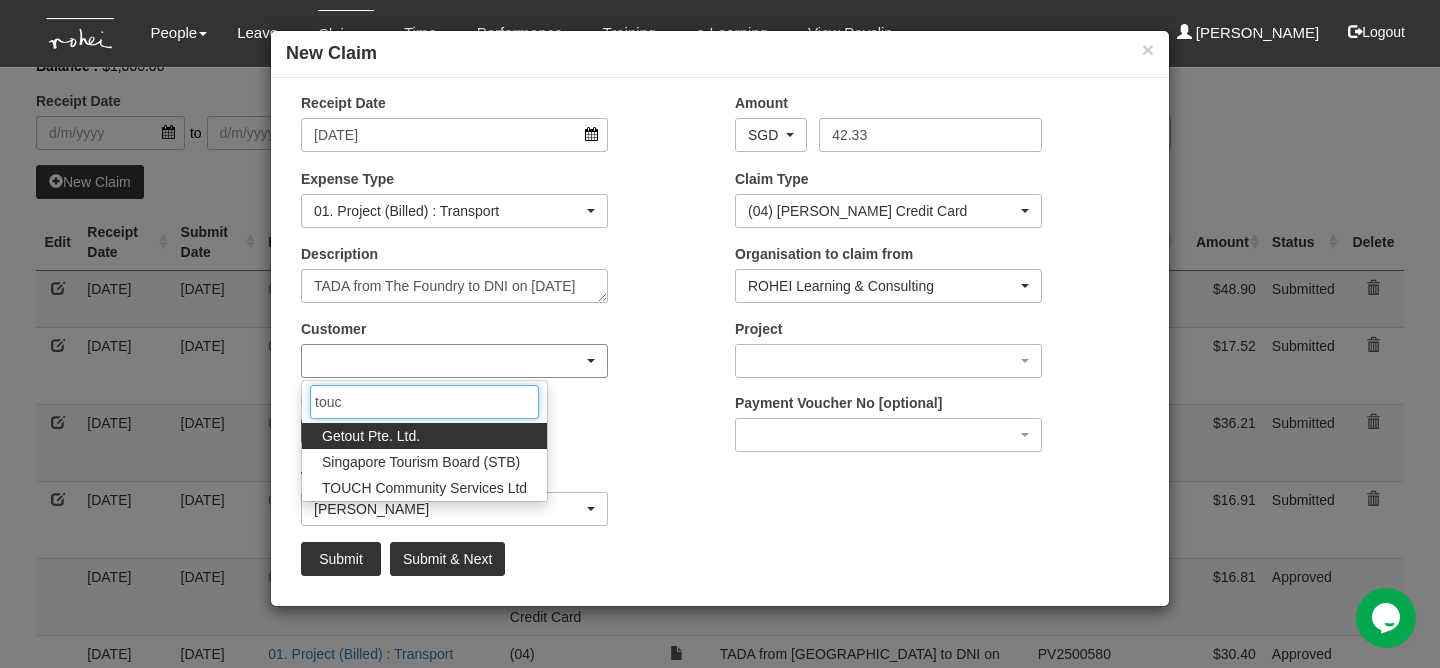 type on "touch" 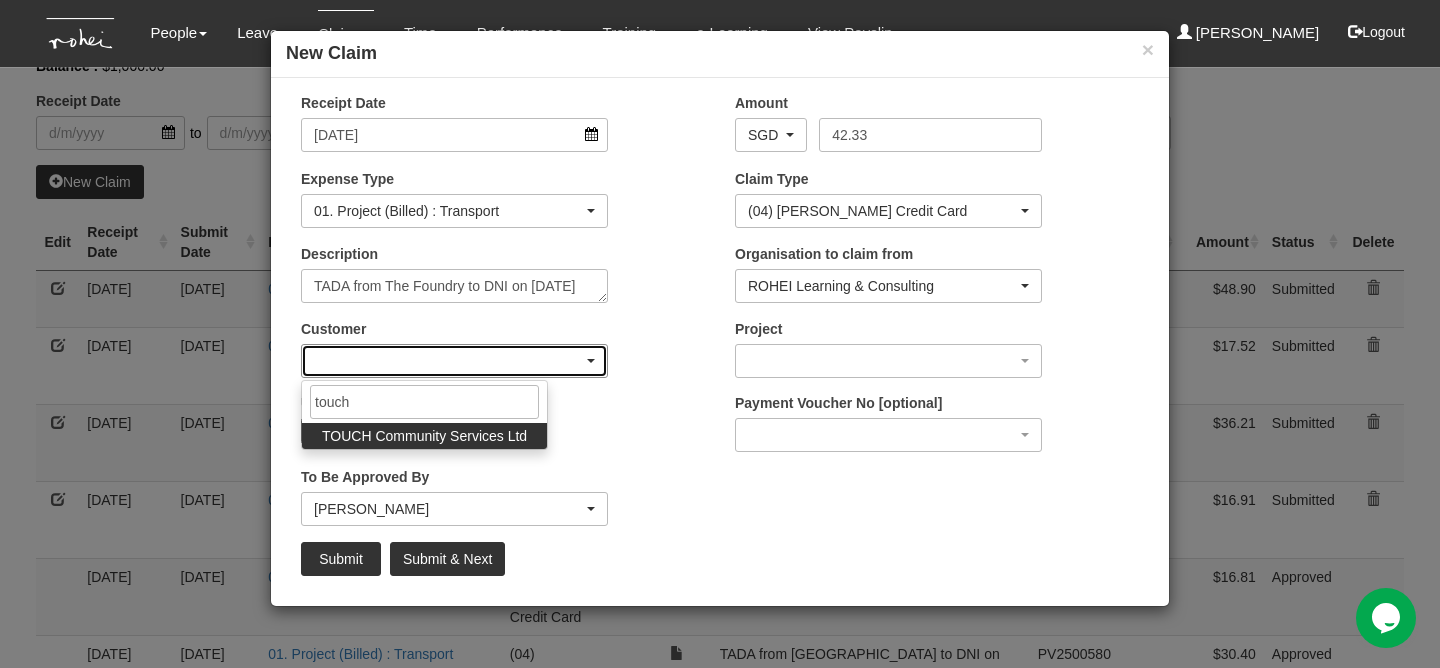 select on "893" 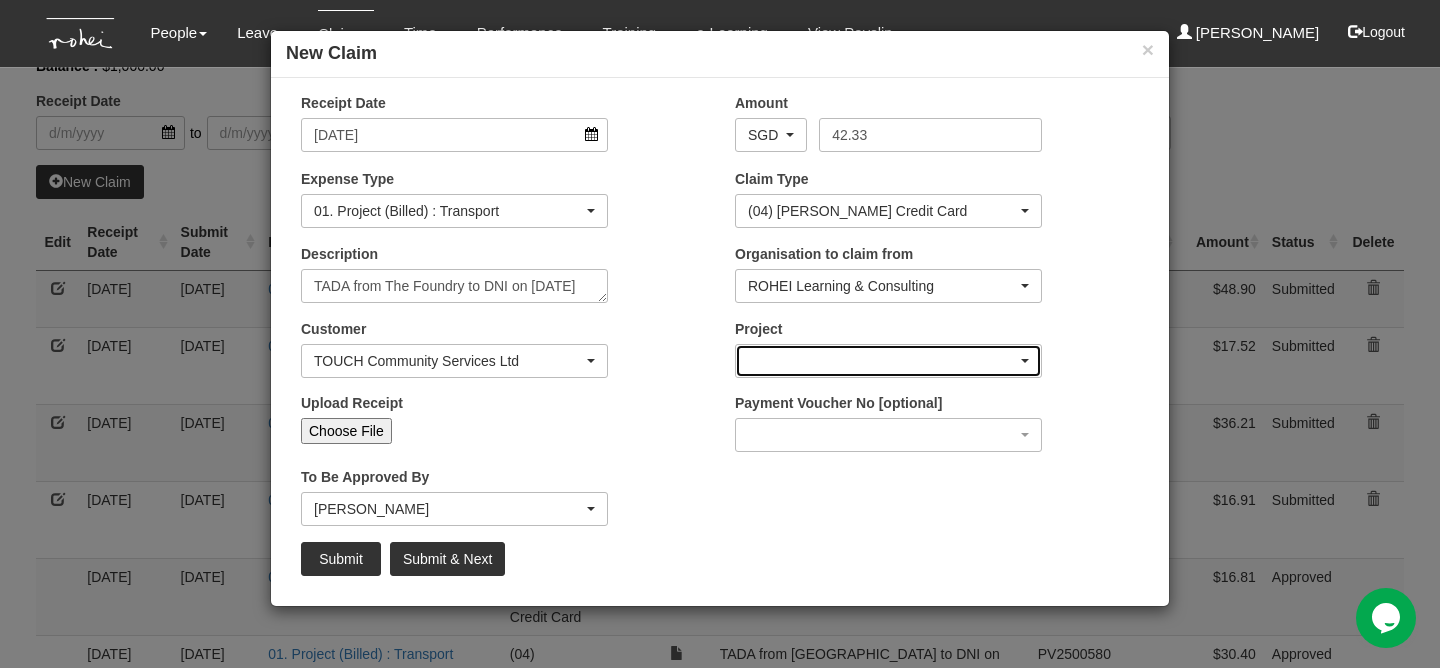 click at bounding box center (888, 361) 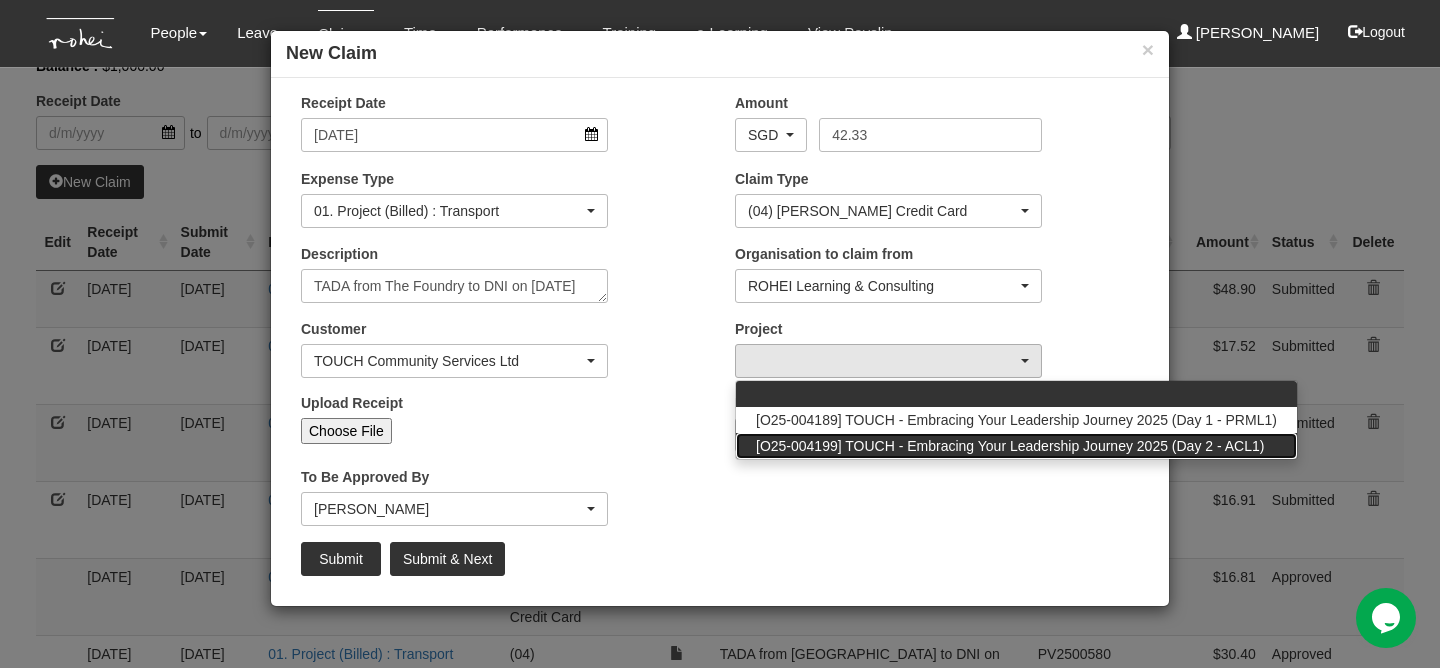 click on "[O25-004199] TOUCH - Embracing Your Leadership Journey 2025 (Day 2 - ACL1)" at bounding box center [1010, 446] 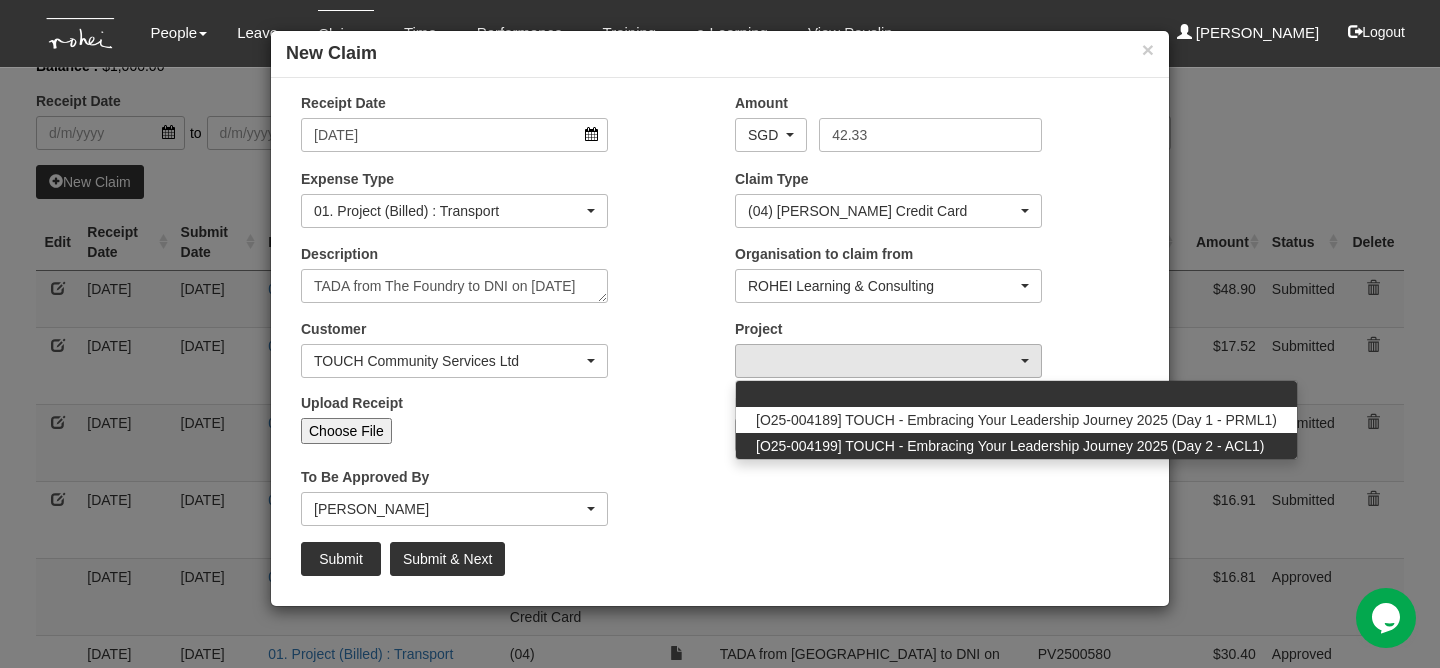 select on "2820" 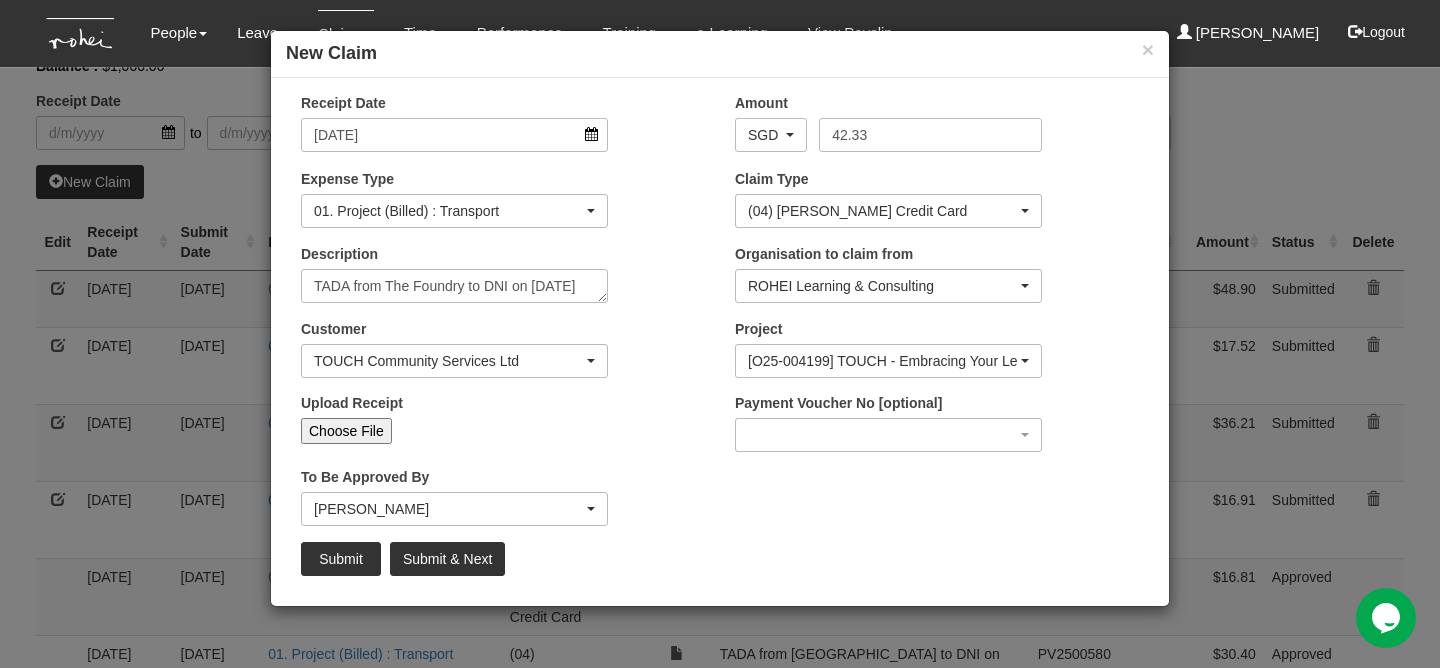 click on "Choose File" at bounding box center [346, 431] 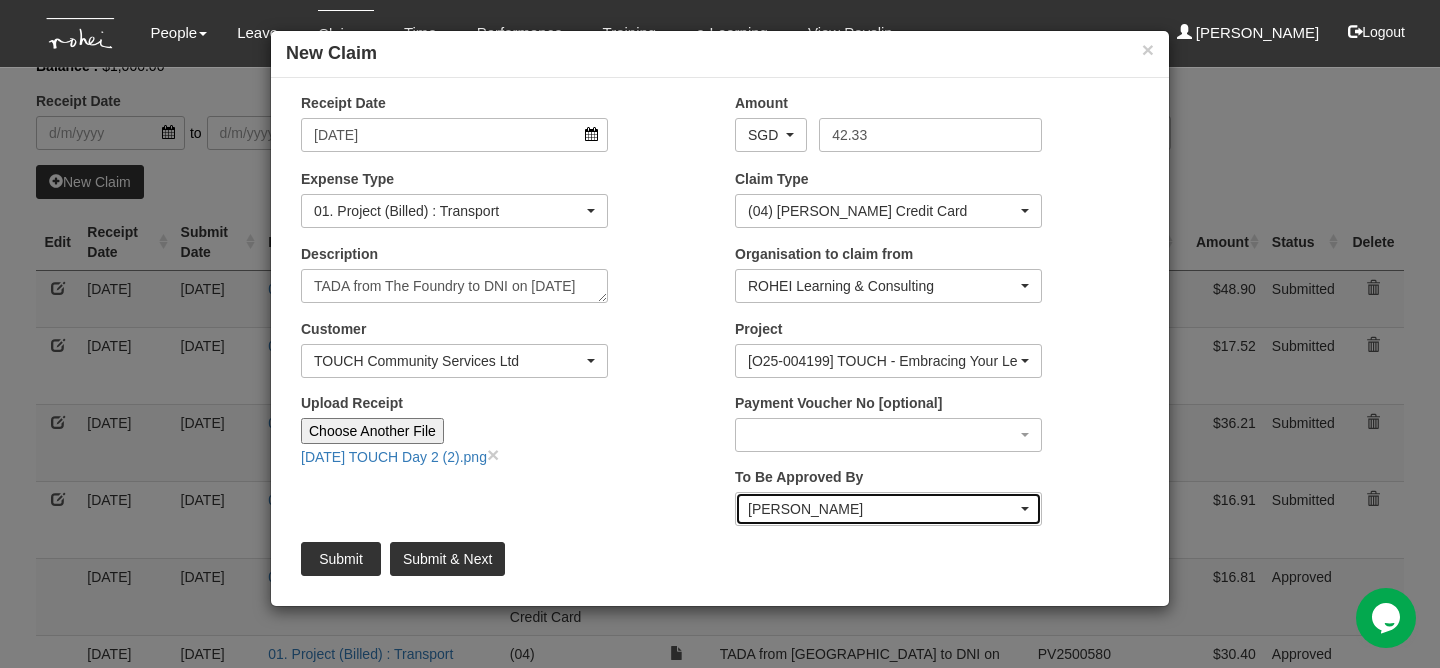click on "[PERSON_NAME]" at bounding box center [888, 509] 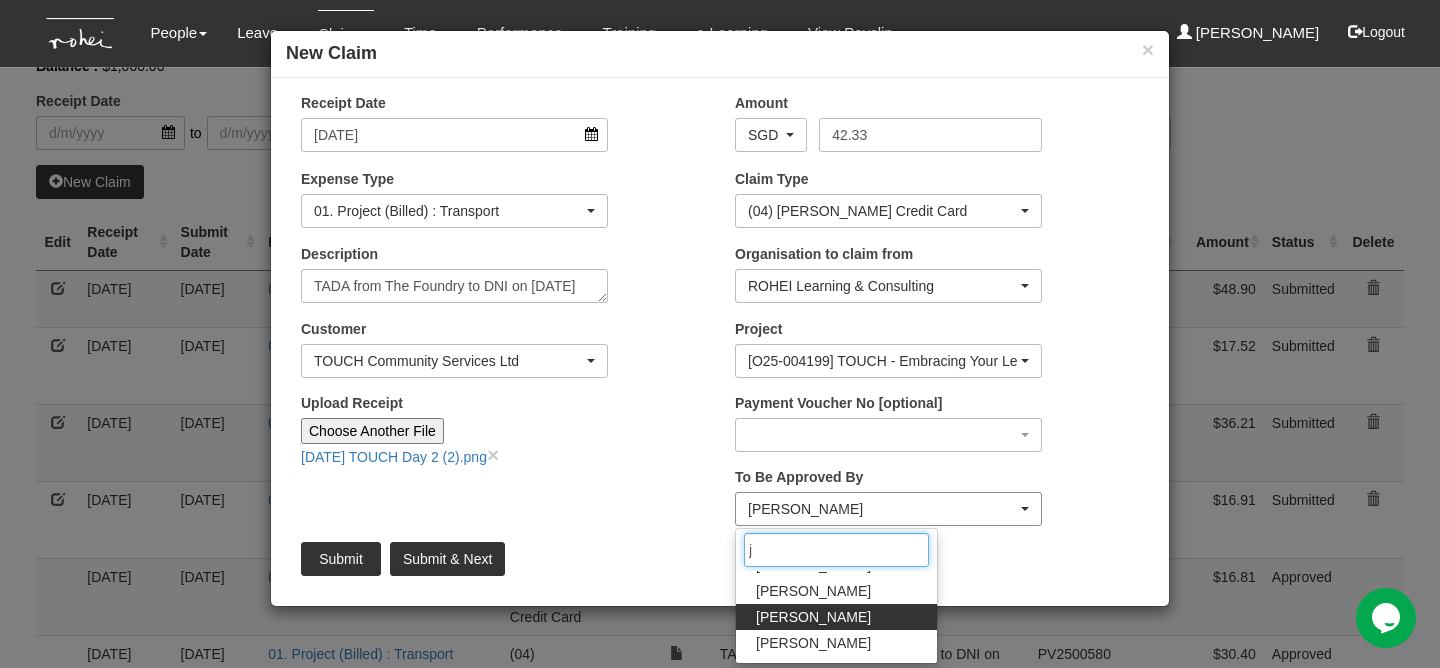 scroll, scrollTop: 0, scrollLeft: 0, axis: both 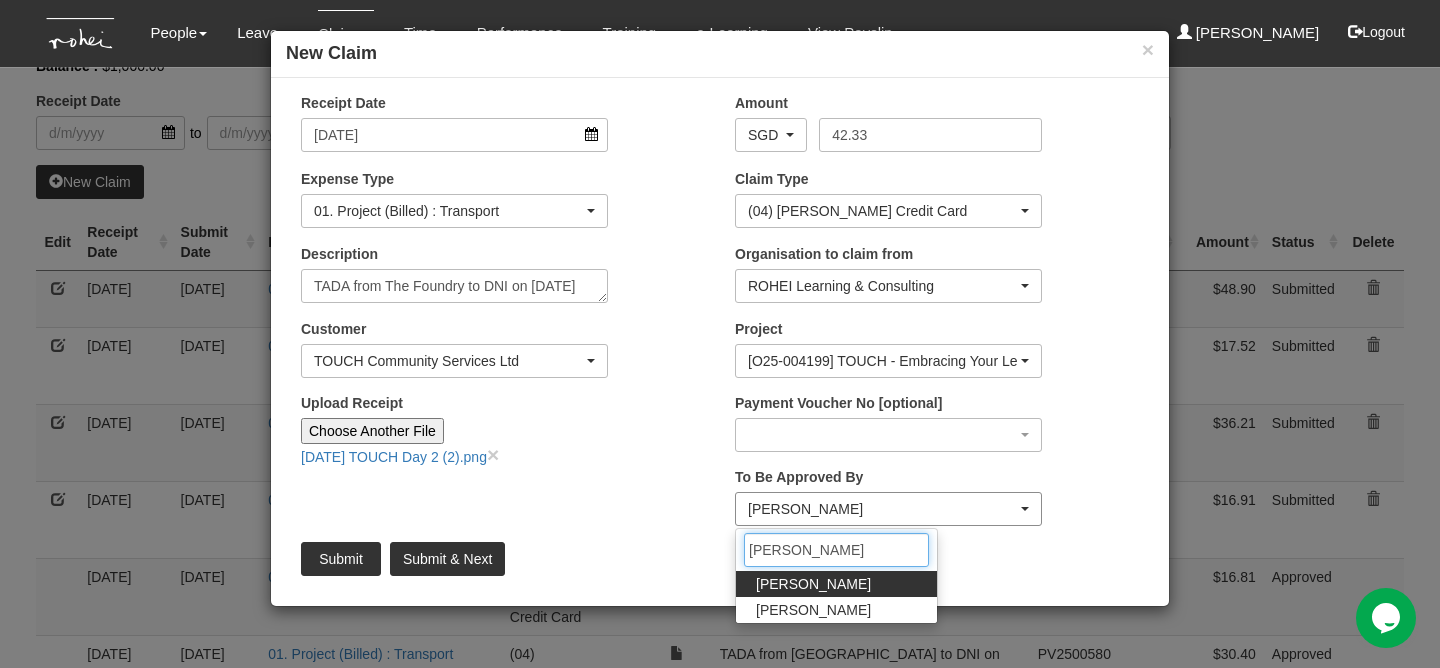 type on "josh" 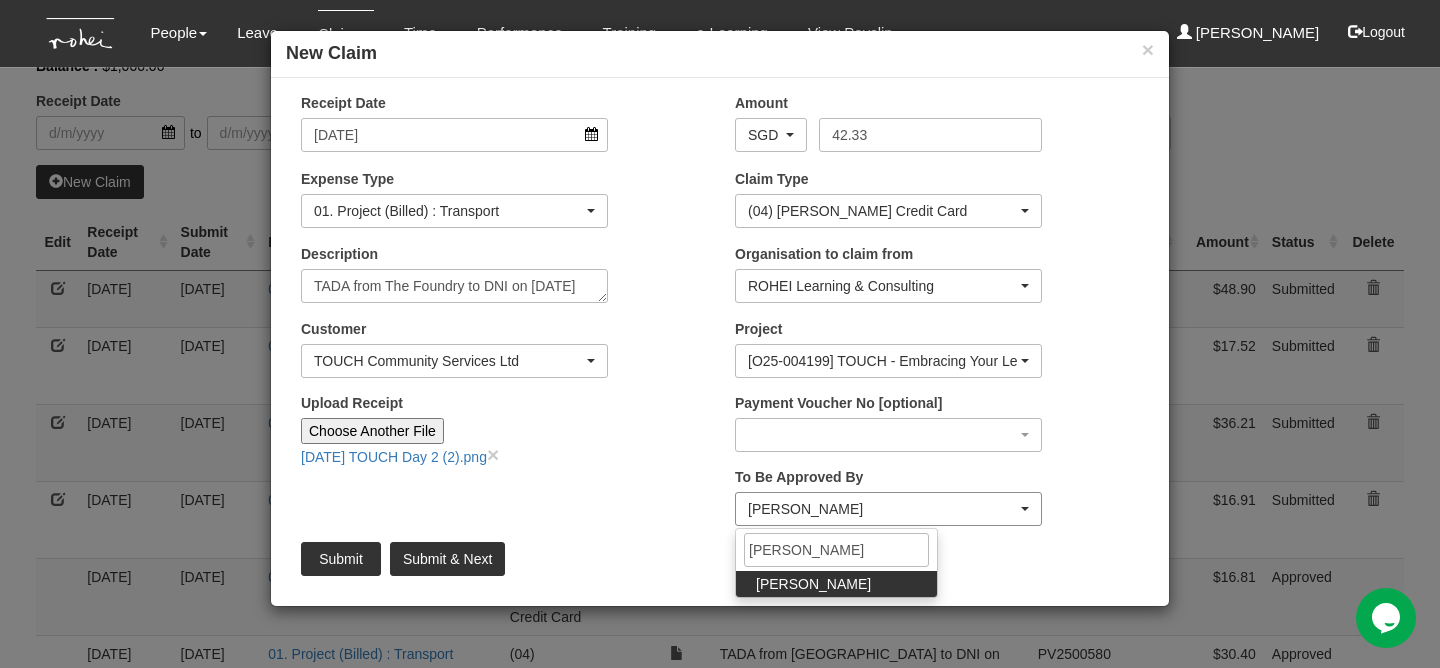 select on "34494e3c-fa1c-4f5c-8164-1b5a8a5feac6" 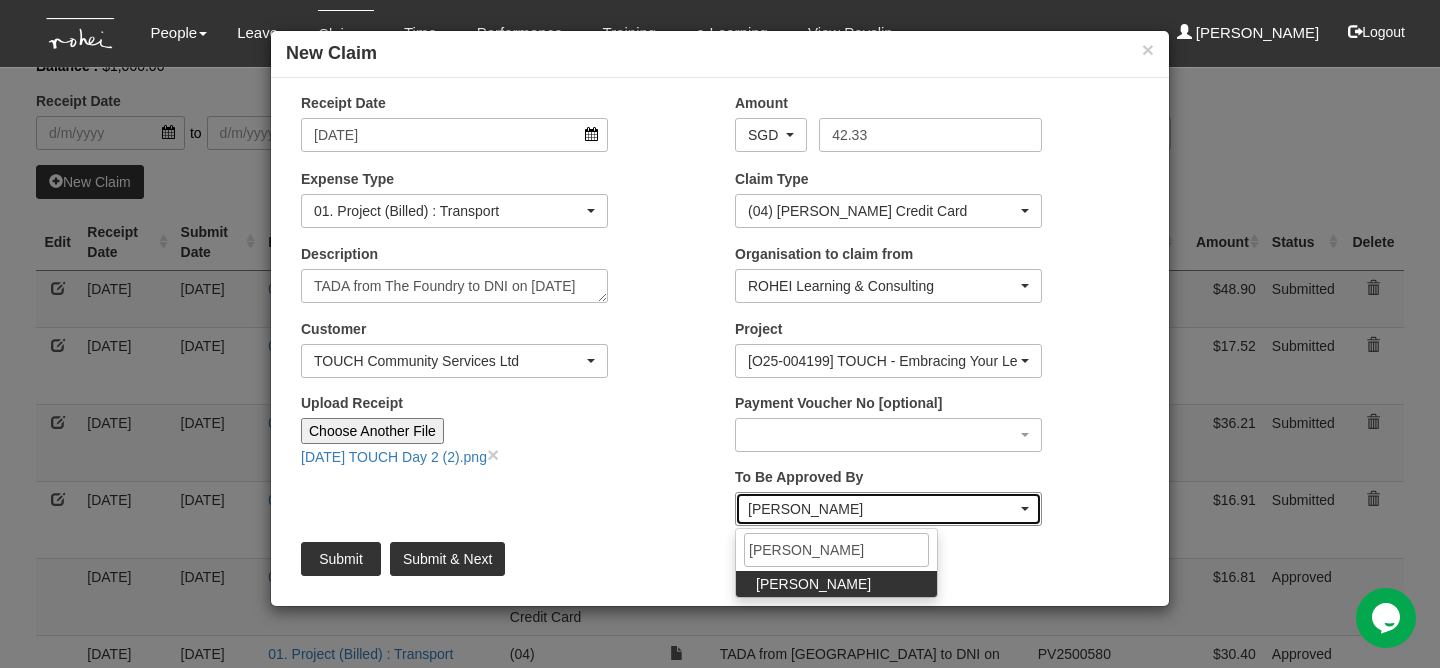 type 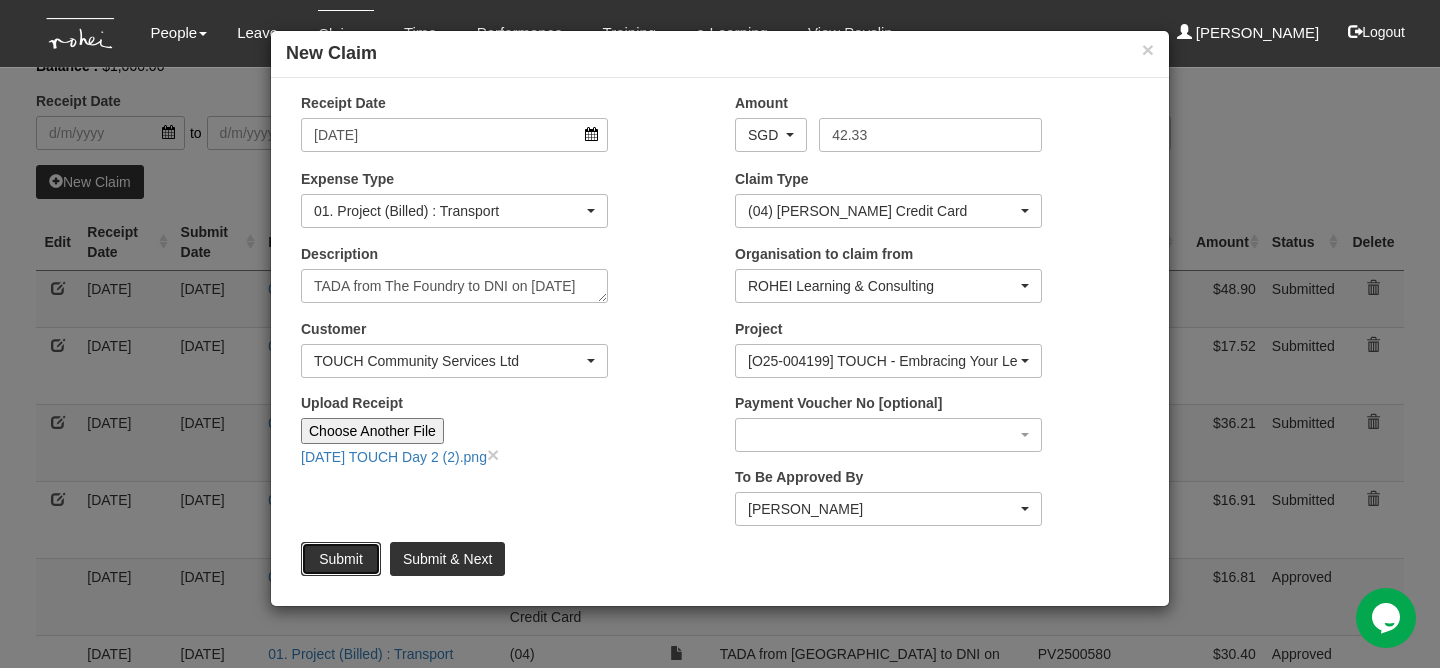 click on "Submit" at bounding box center (341, 559) 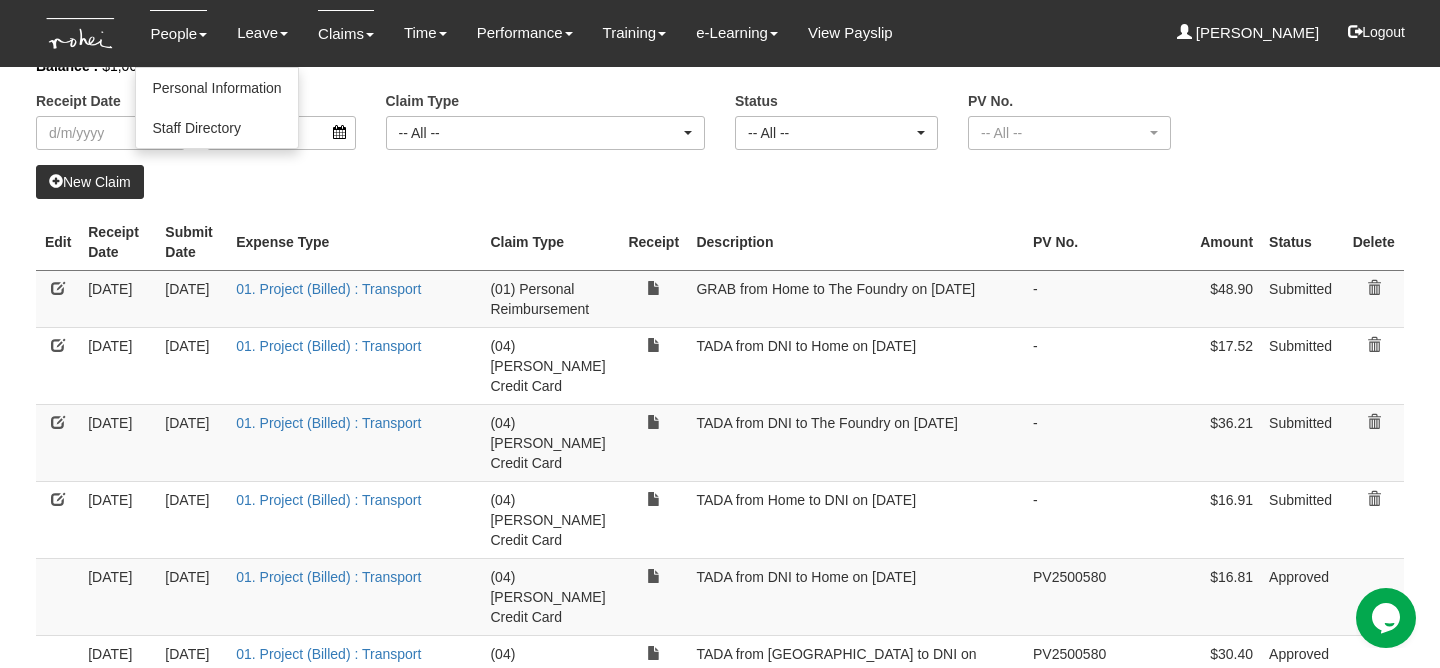select on "50" 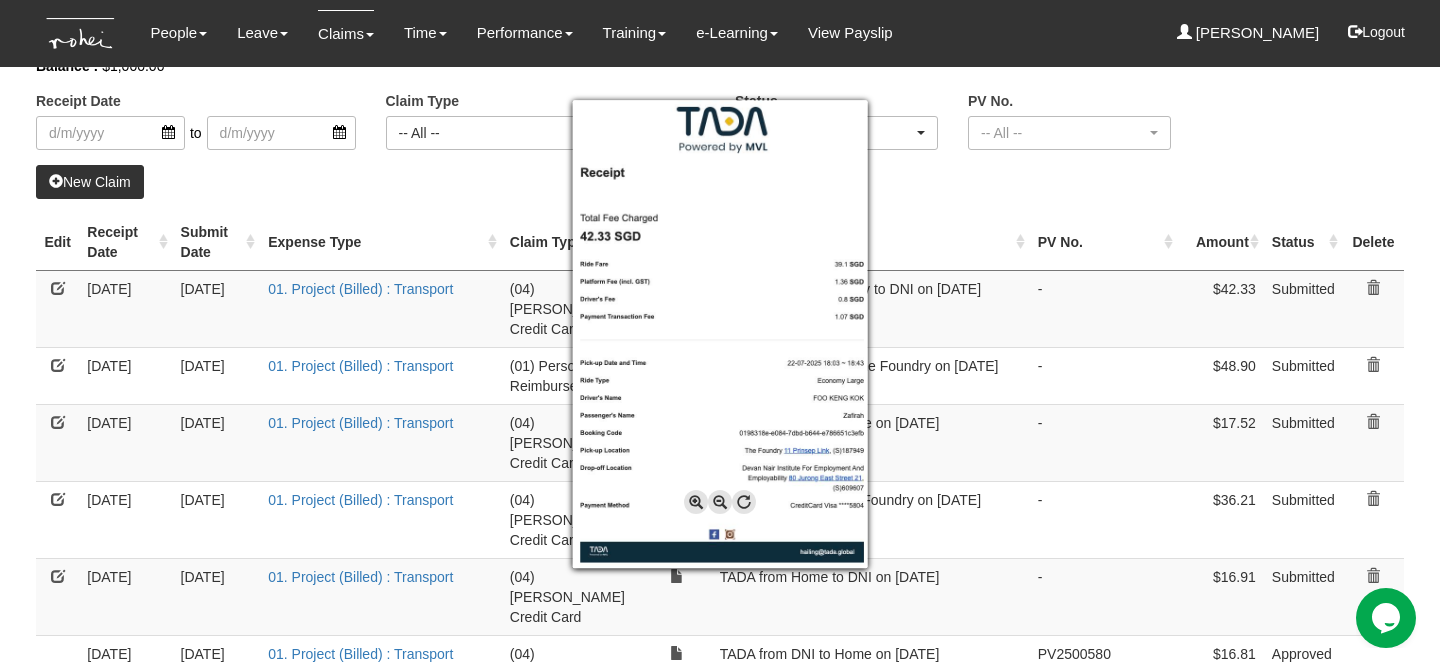 click at bounding box center [720, 334] 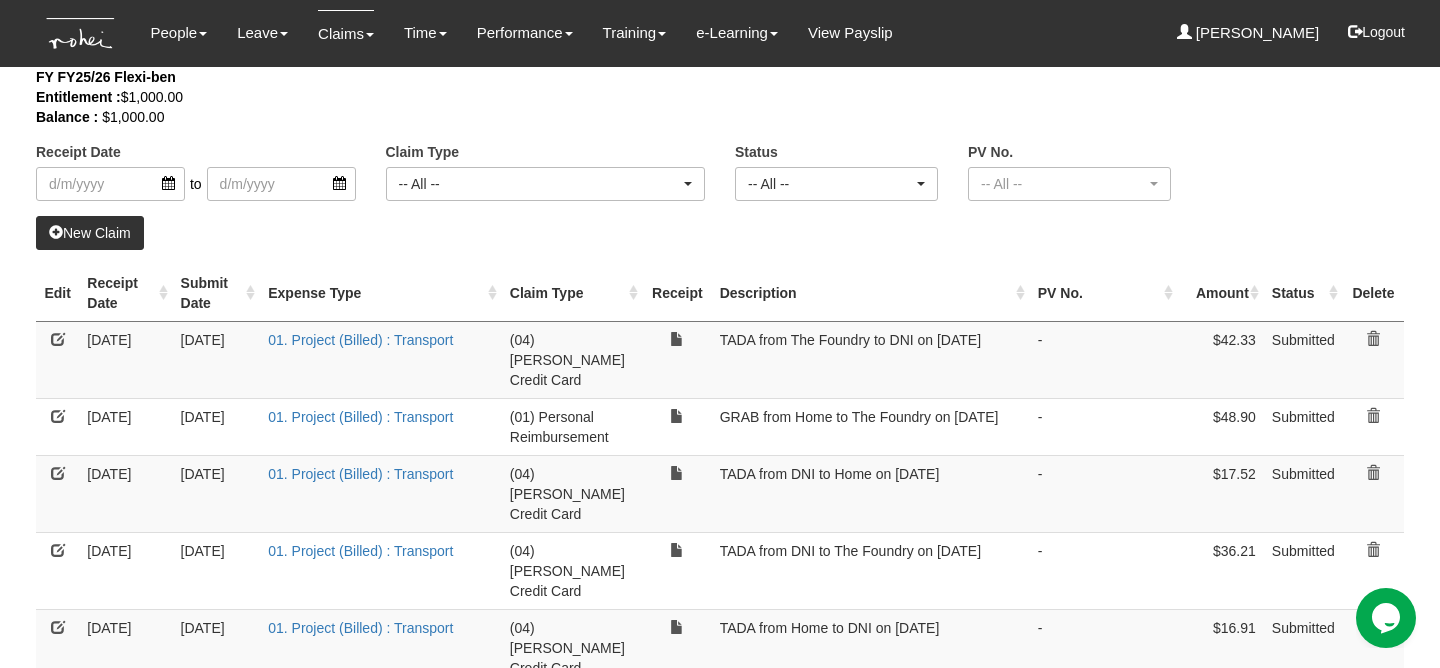 scroll, scrollTop: 0, scrollLeft: 0, axis: both 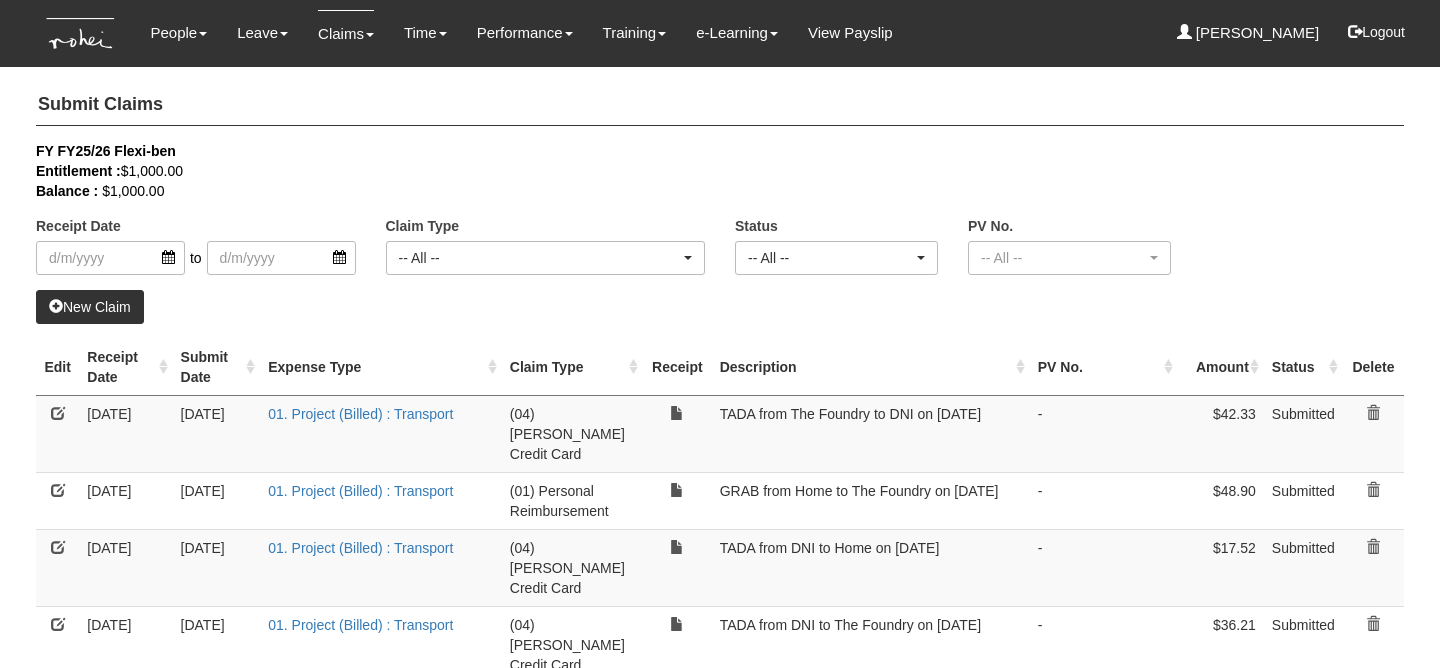select on "50" 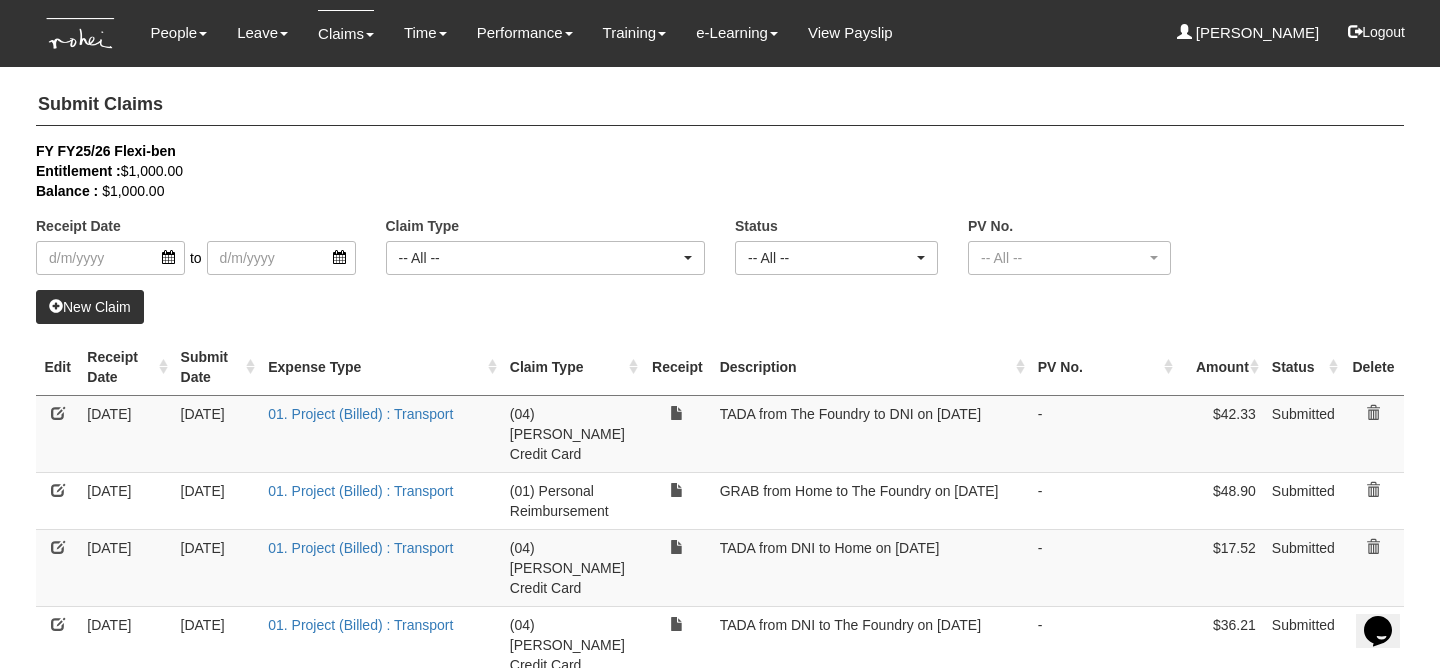 scroll, scrollTop: 0, scrollLeft: 0, axis: both 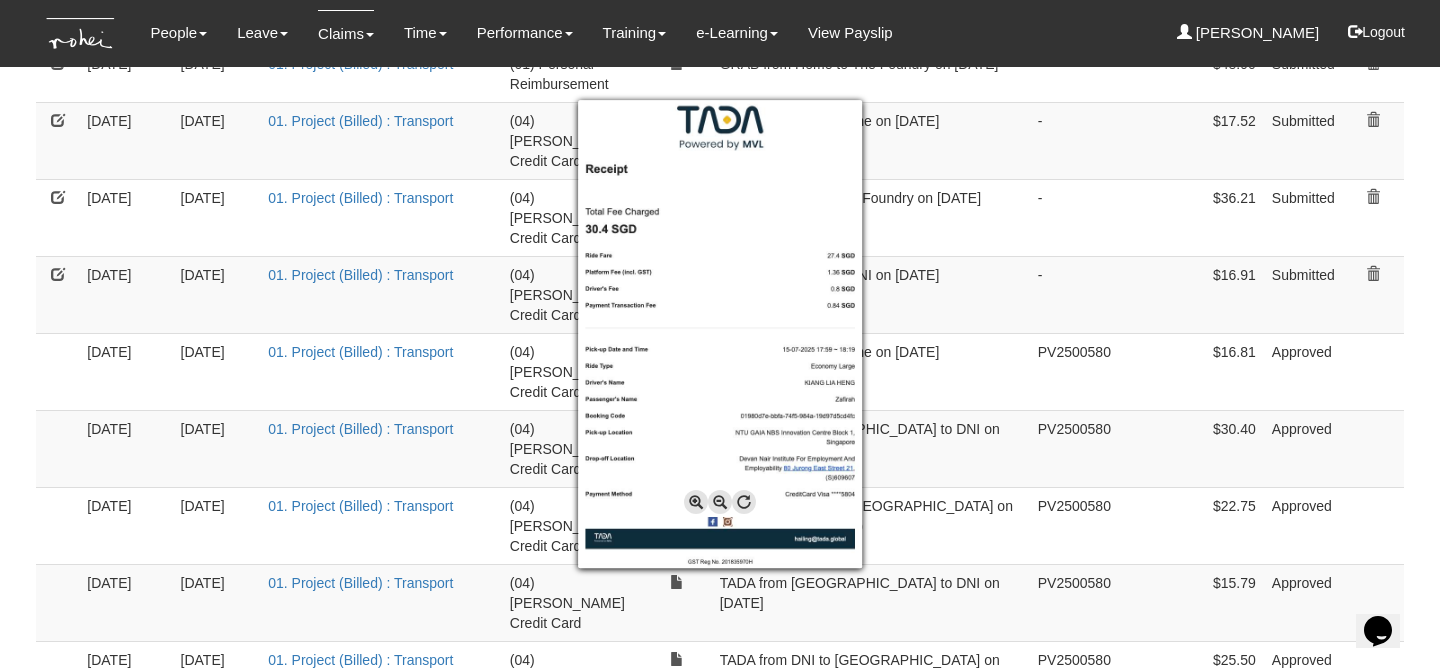 click at bounding box center [720, 334] 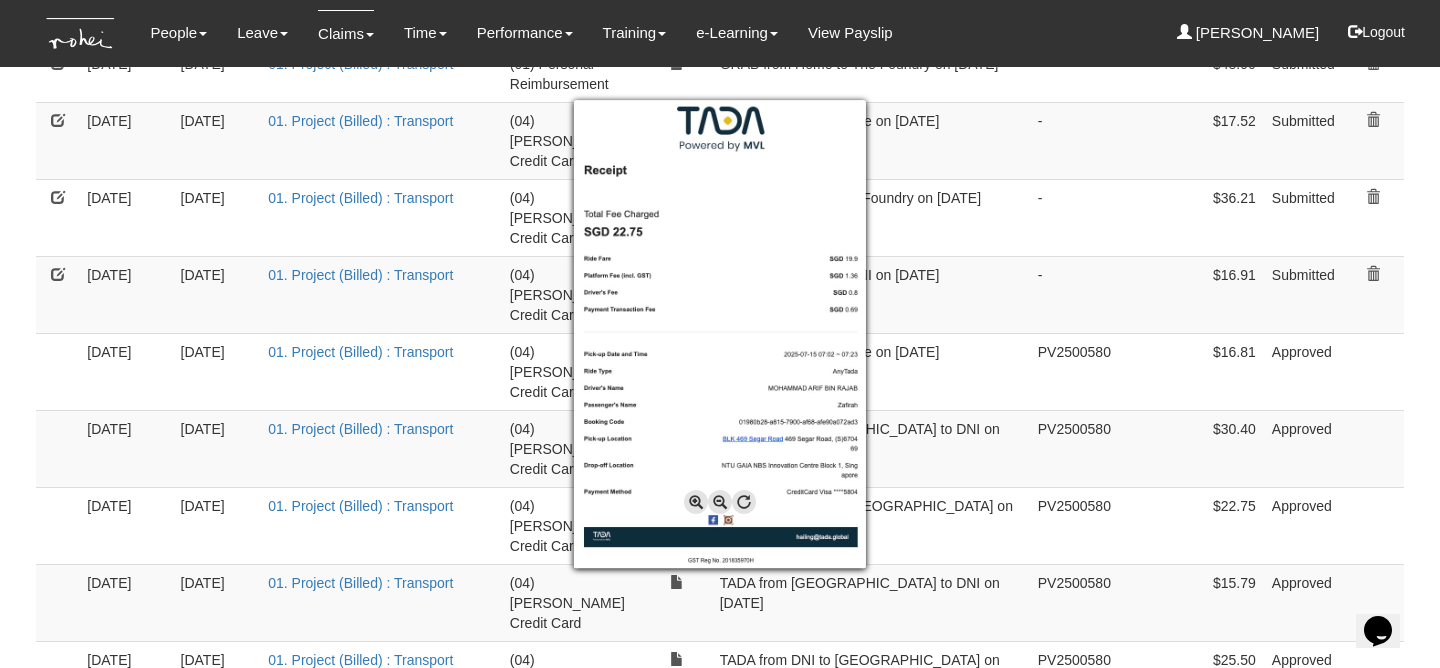 click at bounding box center [720, 334] 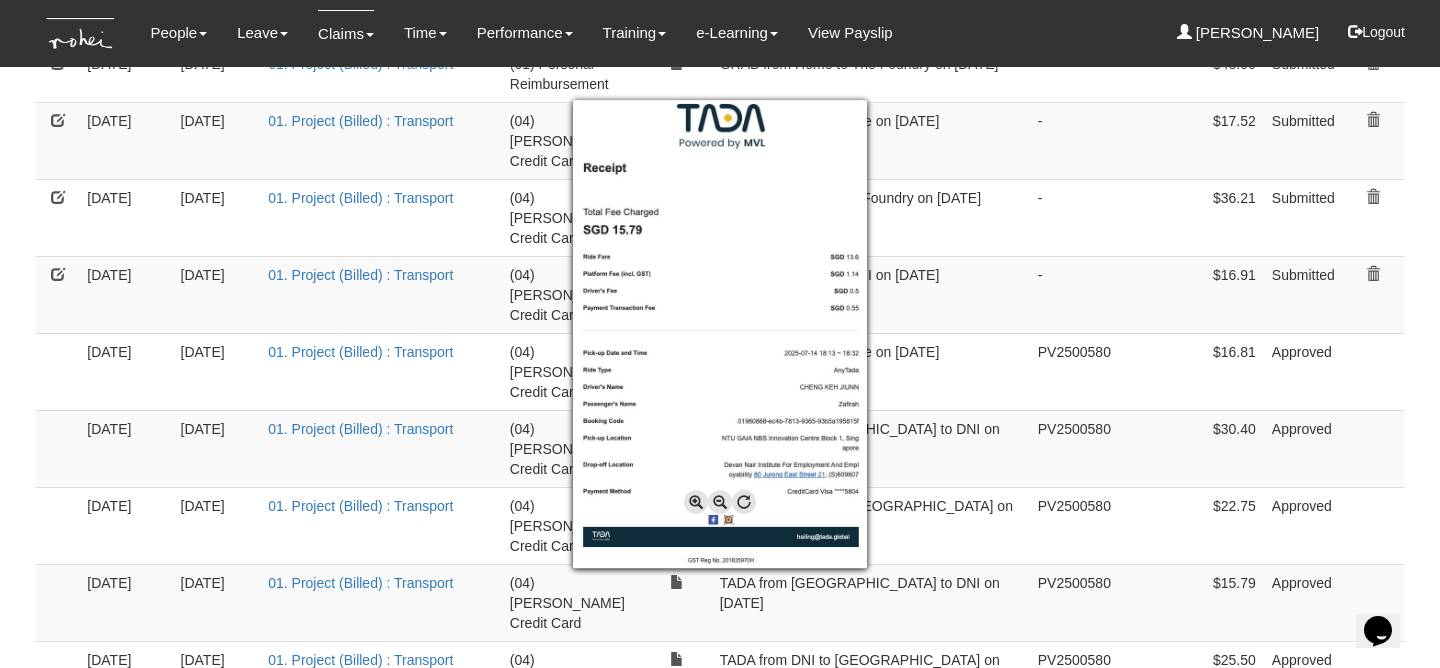click at bounding box center [720, 334] 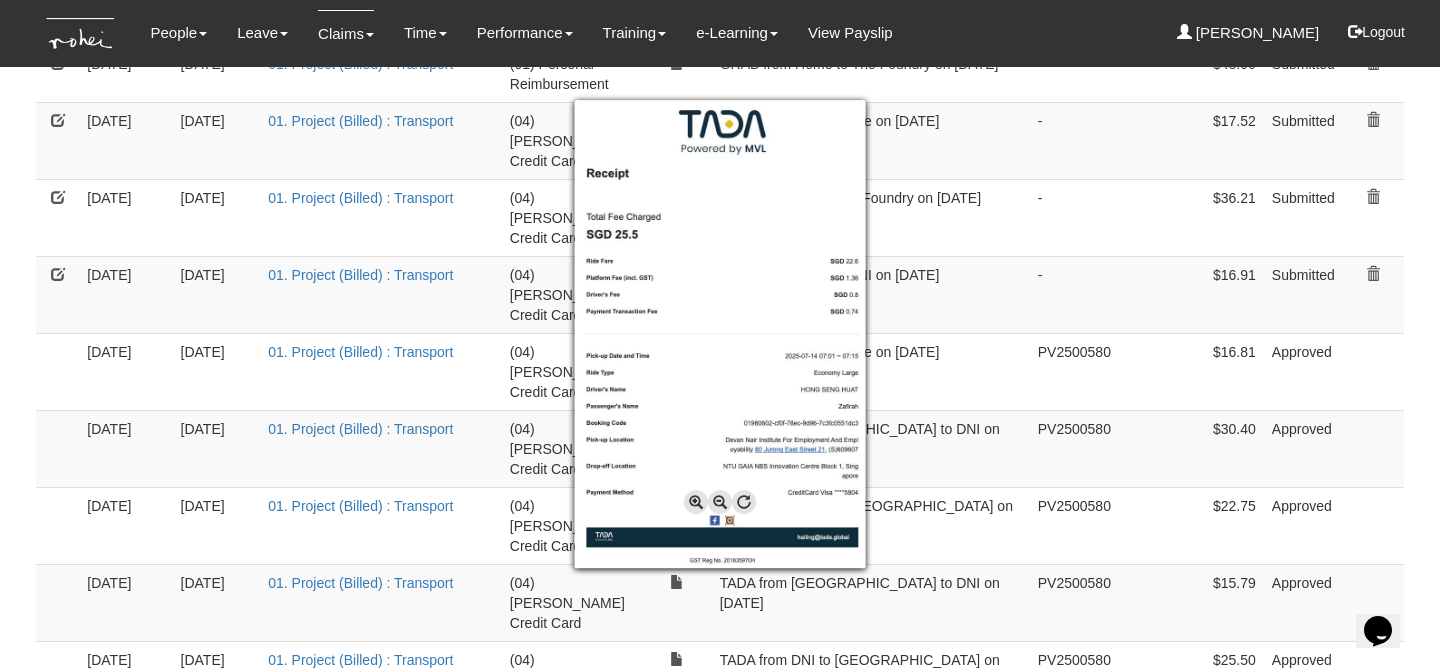 click at bounding box center [720, 334] 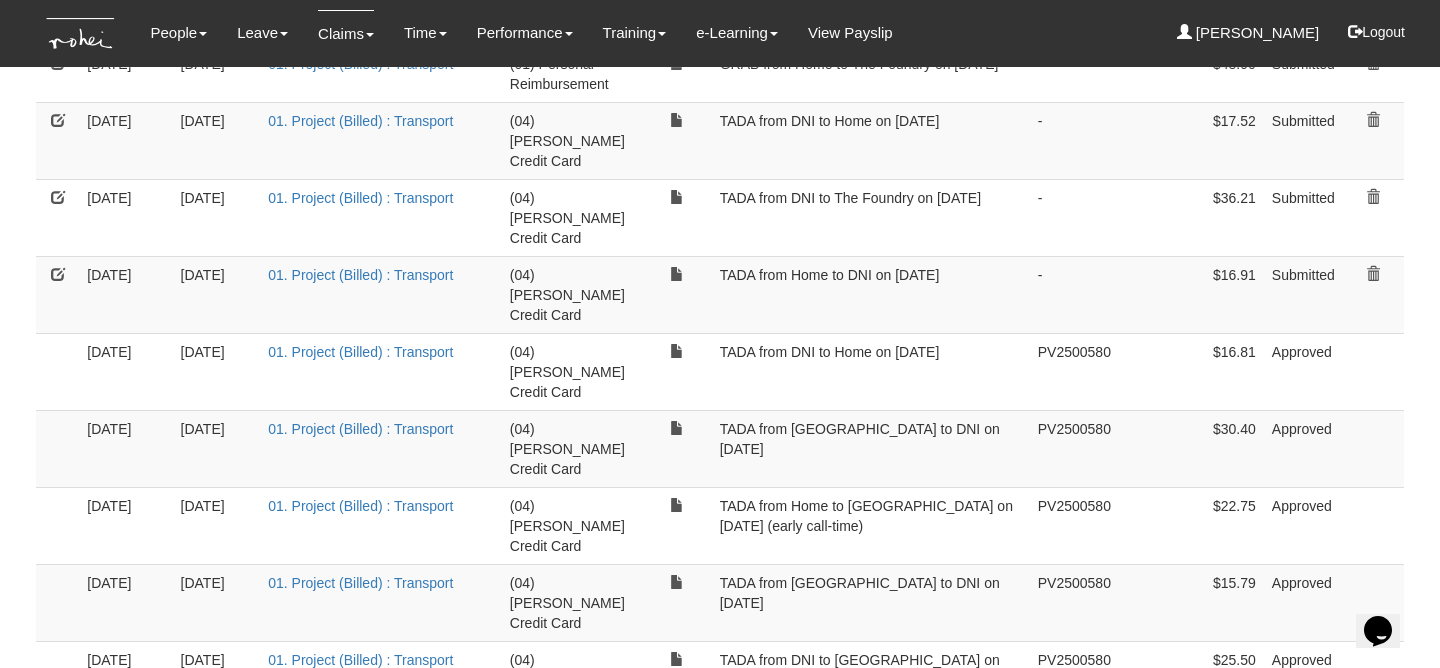 scroll, scrollTop: 457, scrollLeft: 0, axis: vertical 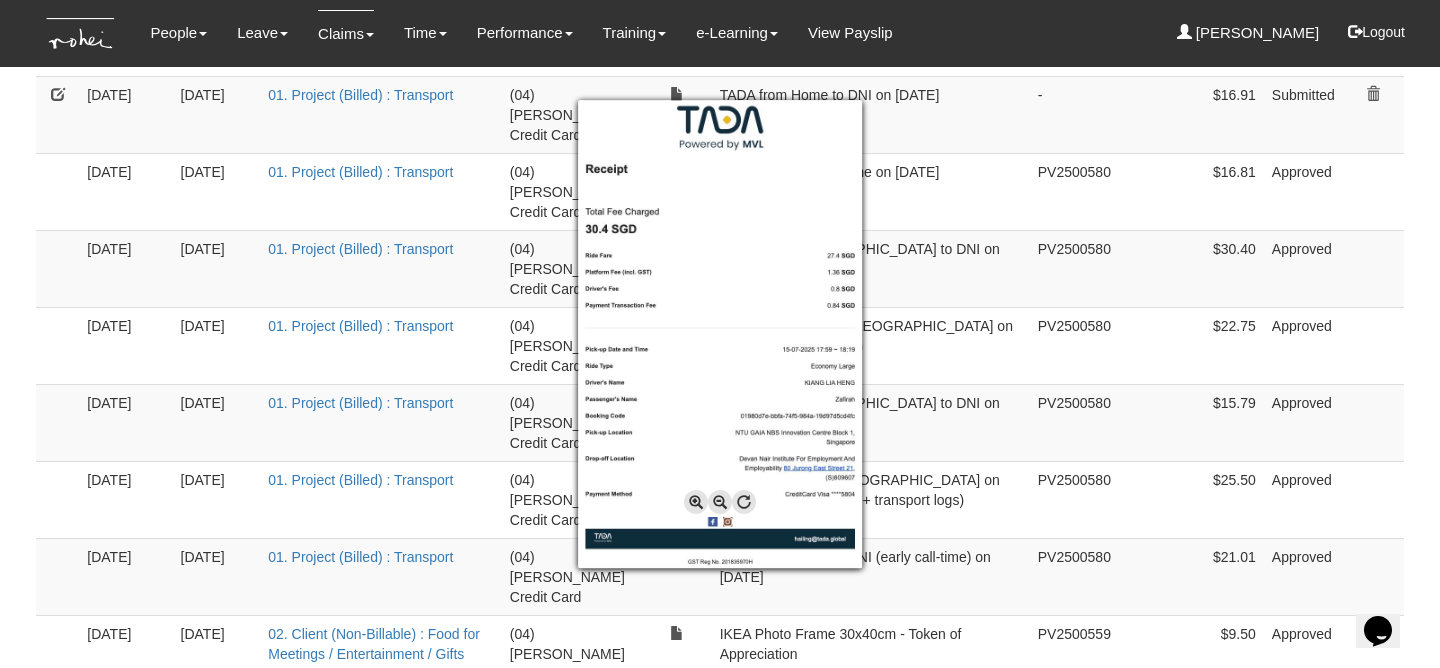 click at bounding box center (720, 334) 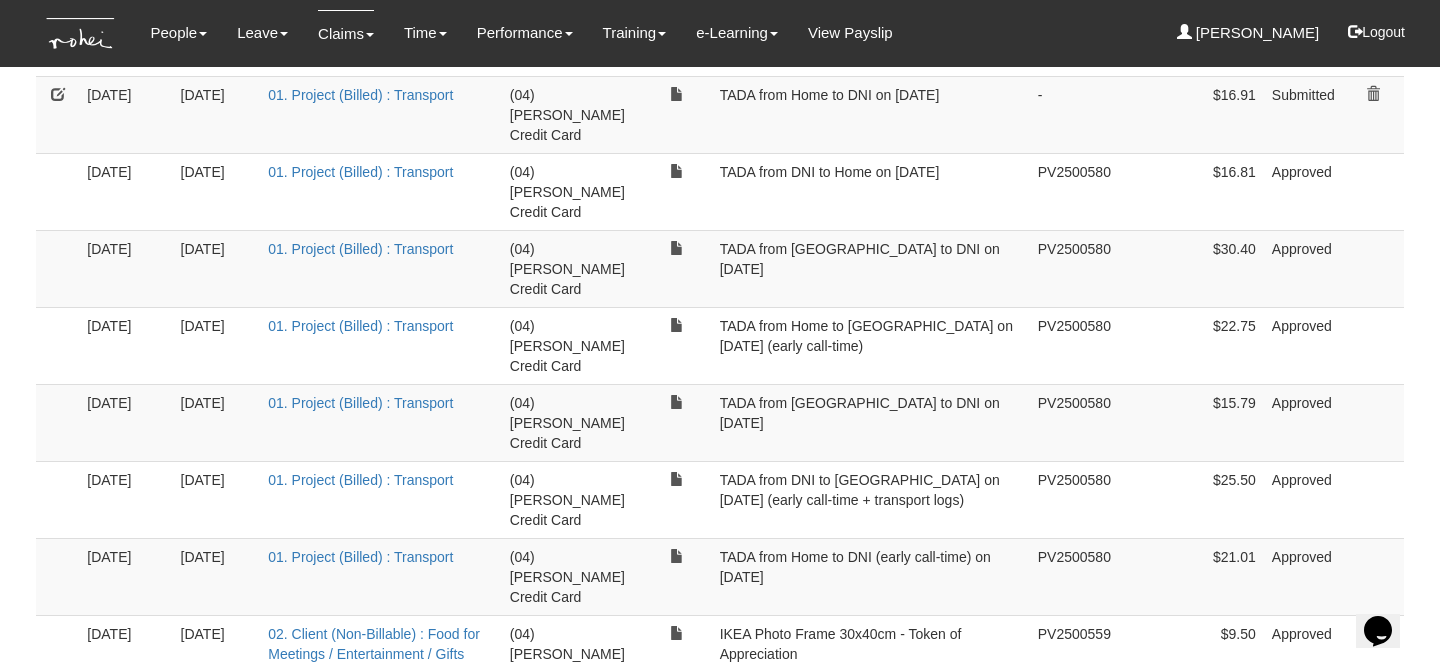 scroll, scrollTop: 701, scrollLeft: 0, axis: vertical 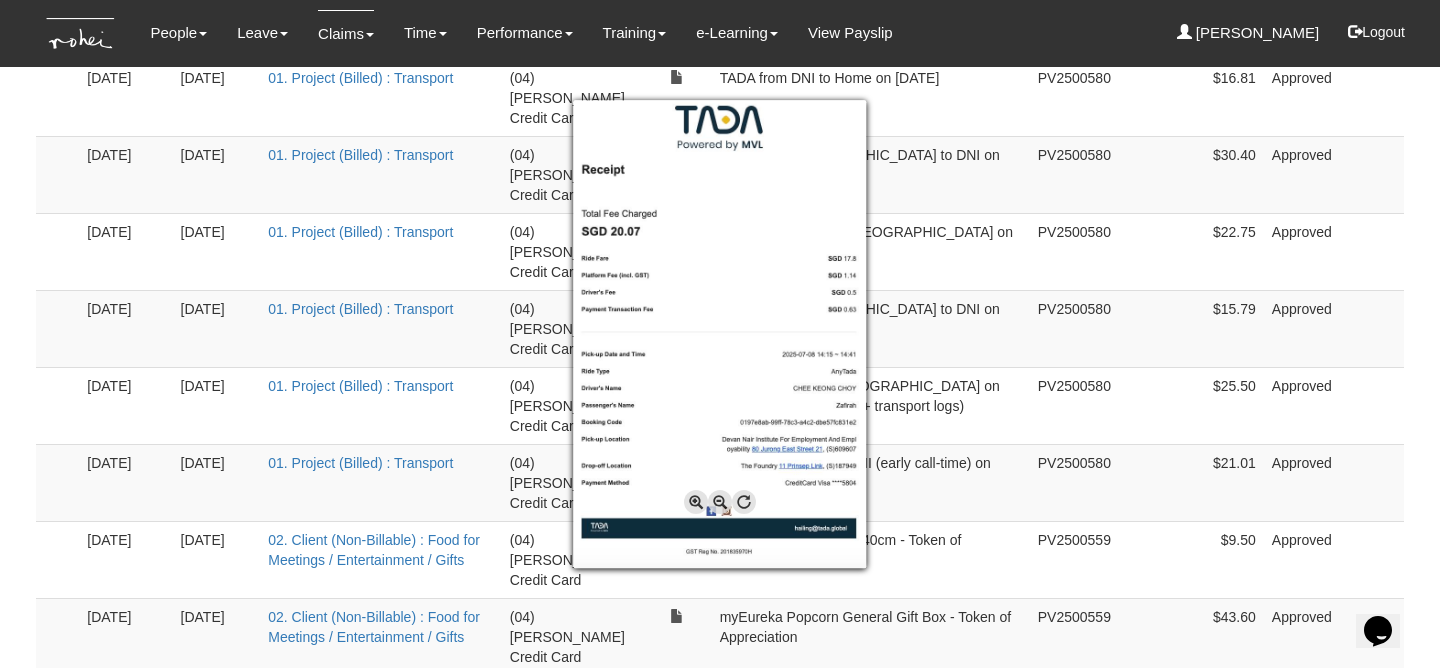 click at bounding box center (720, 334) 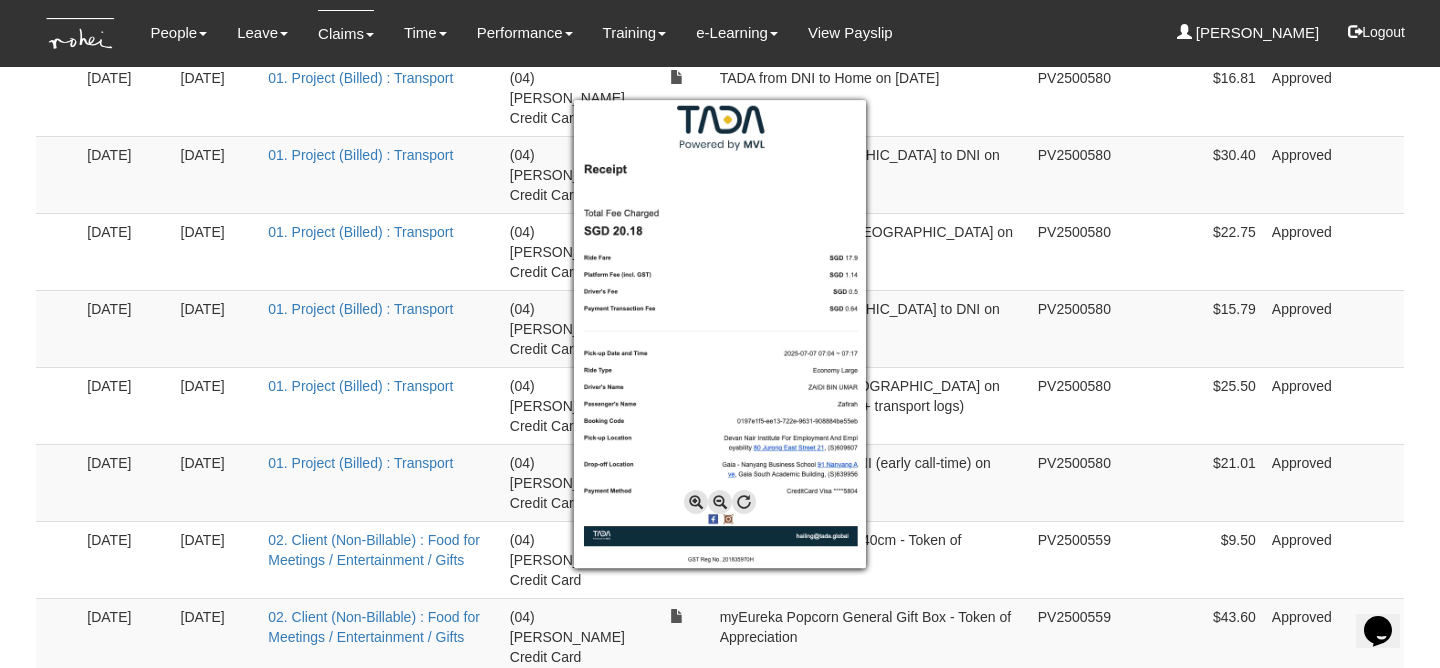 click at bounding box center [720, 334] 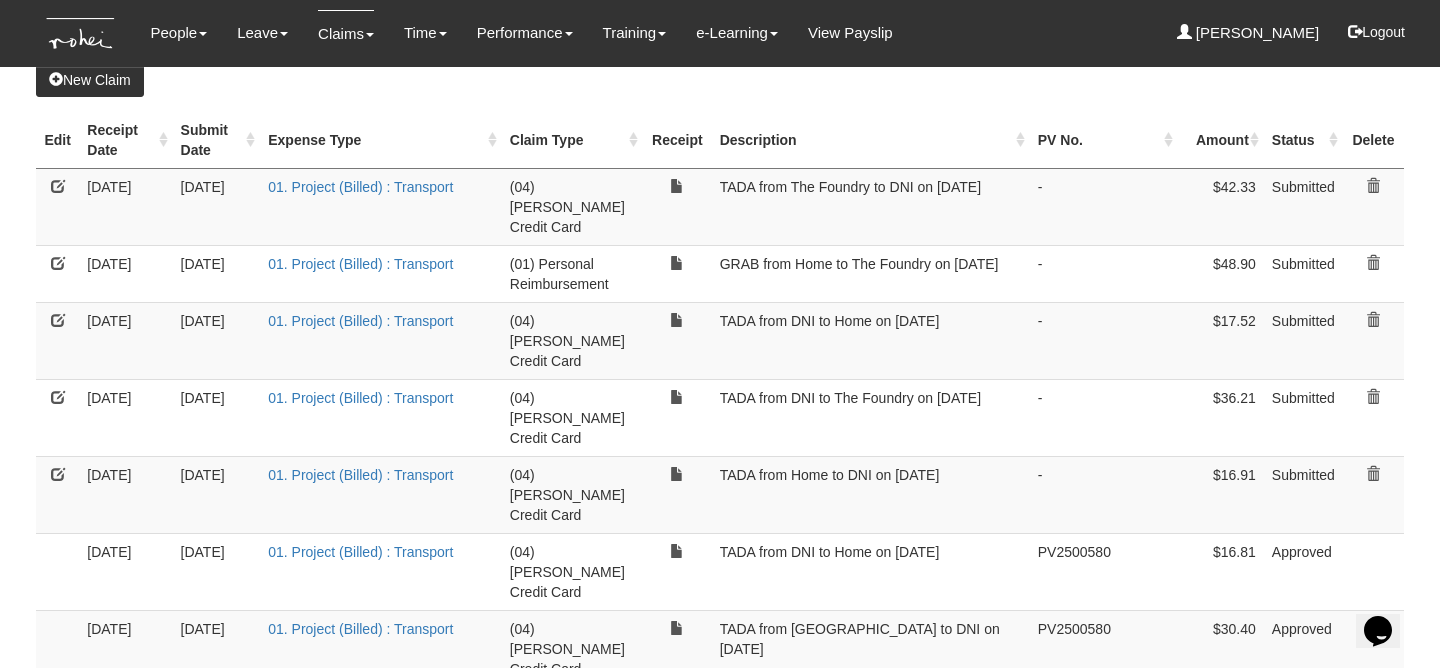 scroll, scrollTop: 0, scrollLeft: 0, axis: both 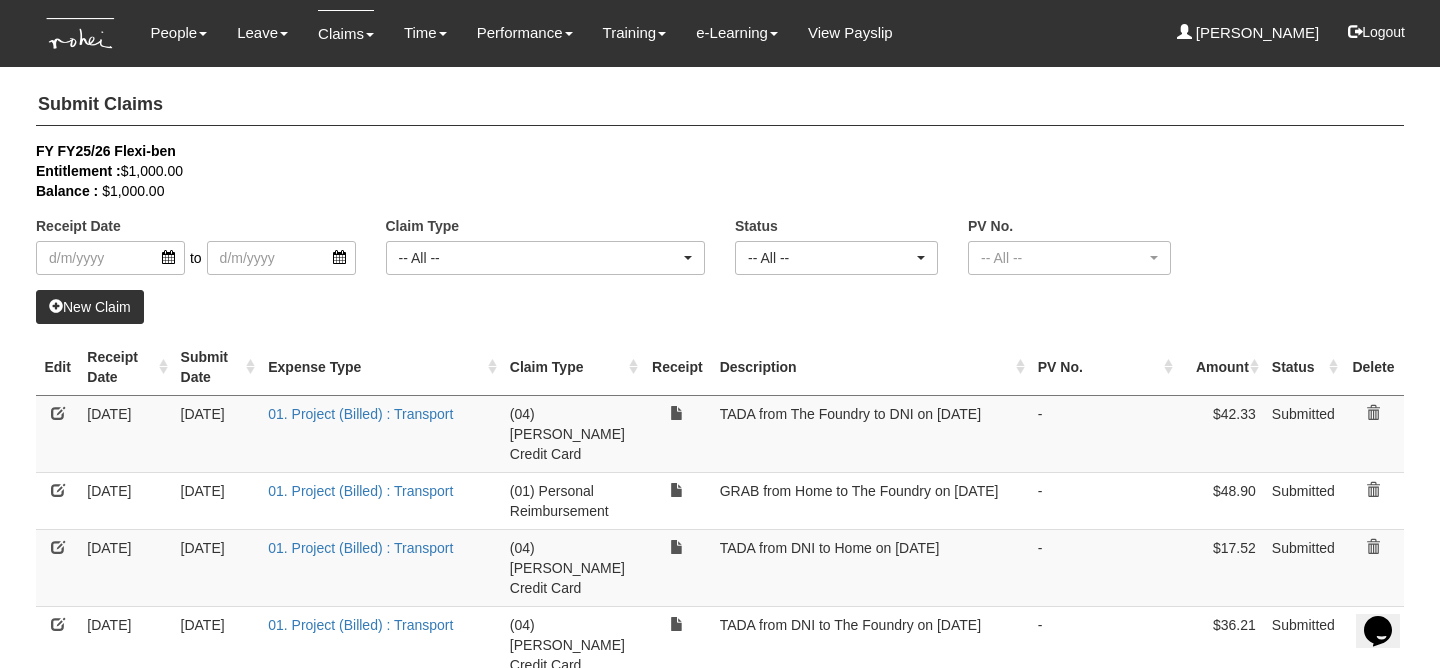 click on "New Claim" at bounding box center [90, 307] 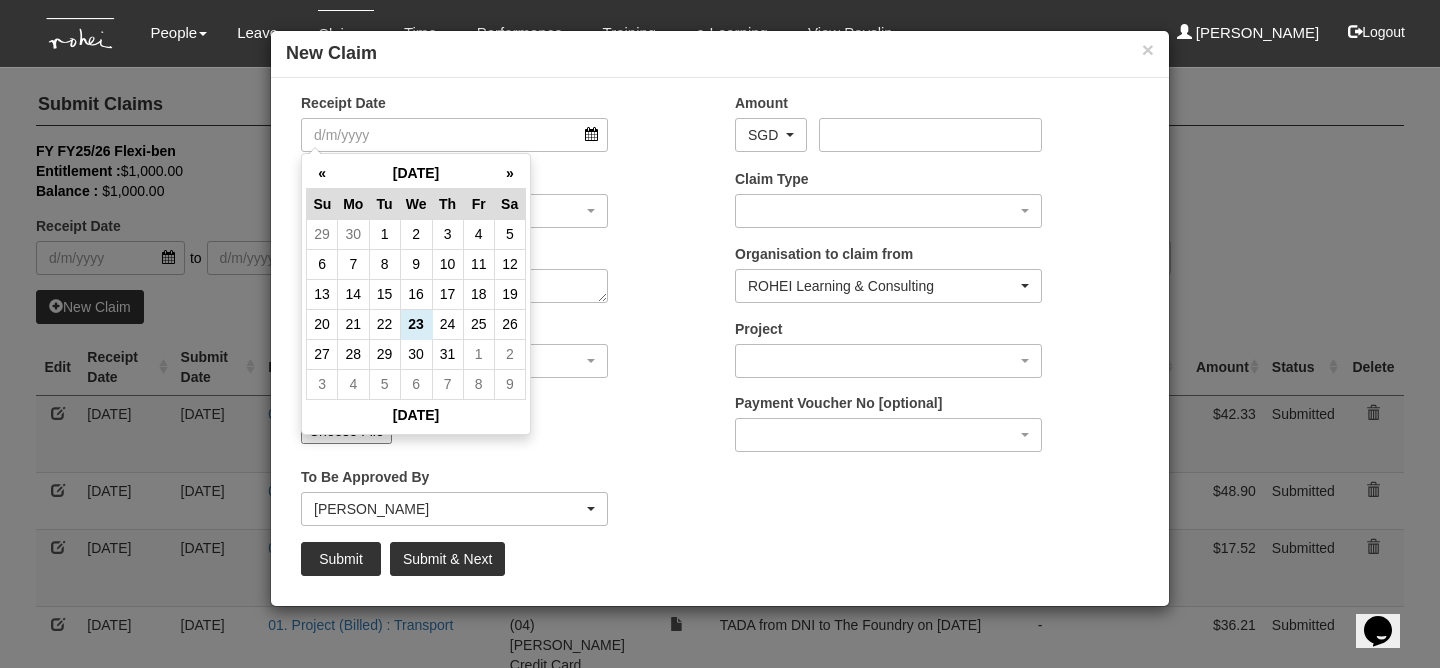 click on "11" at bounding box center (478, 264) 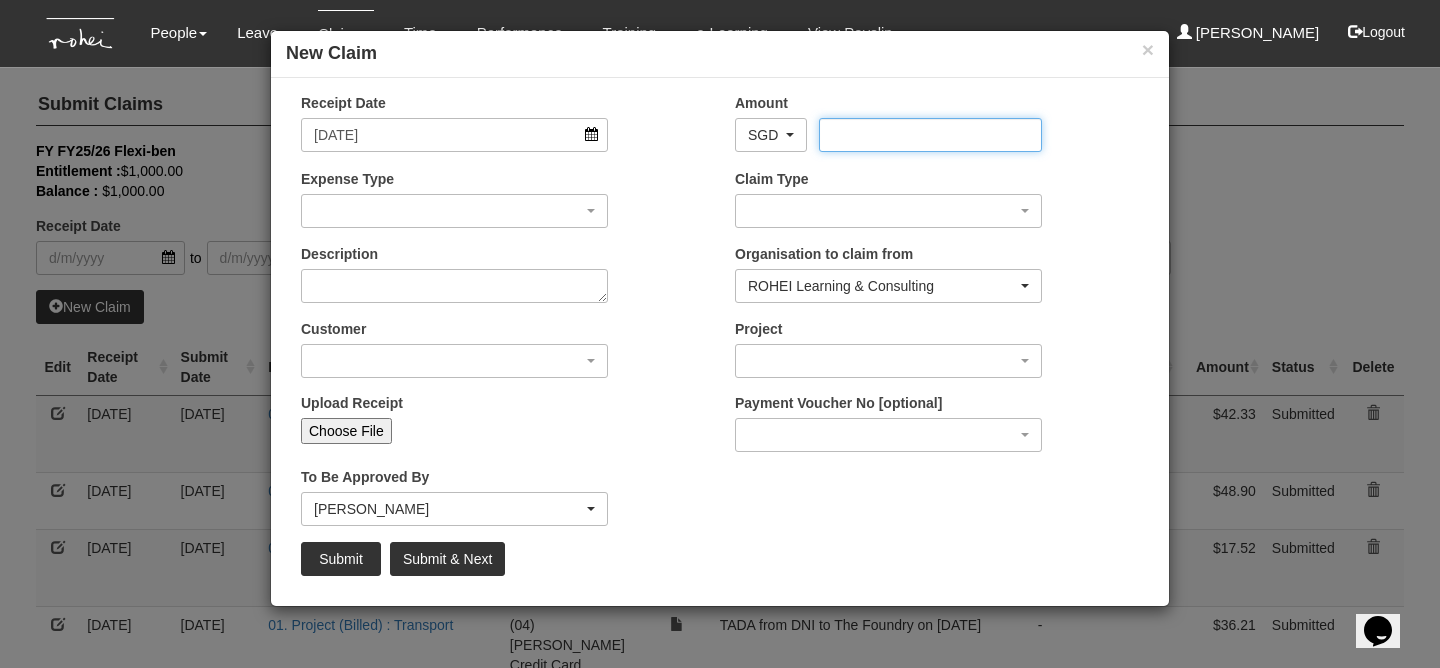 click on "Amount" at bounding box center [930, 135] 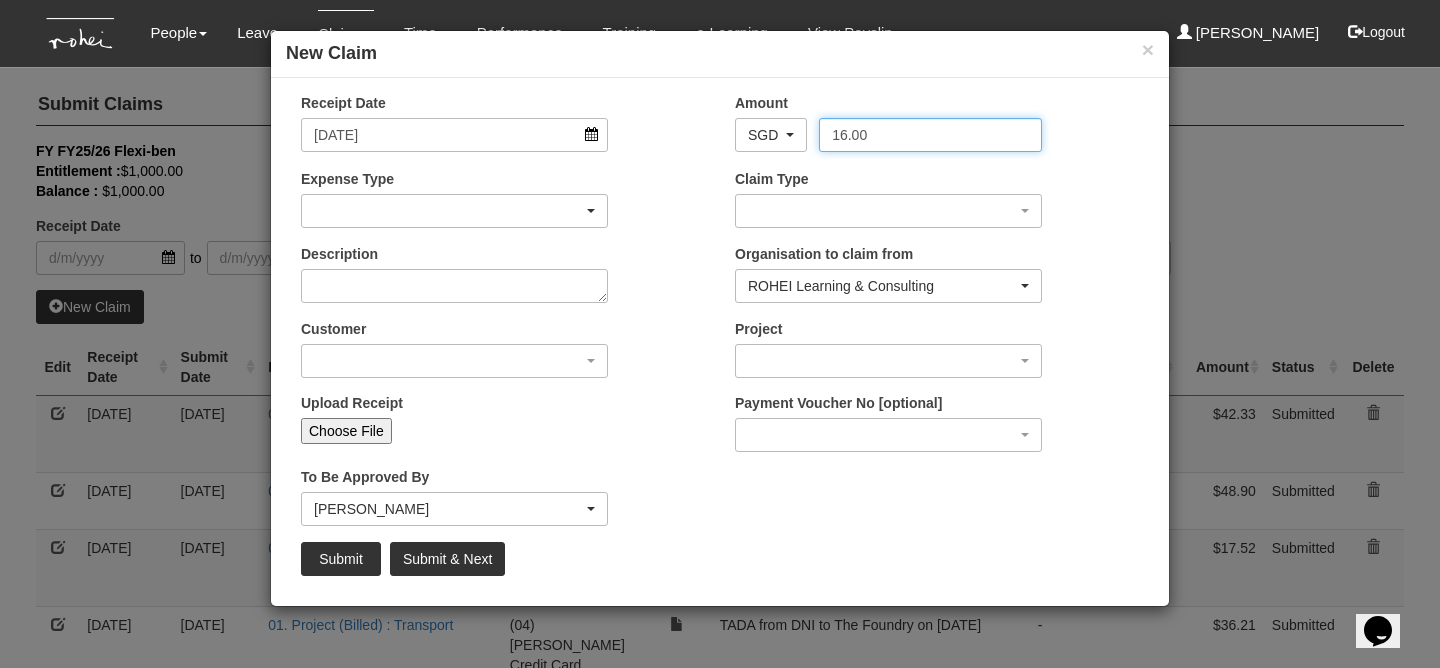 type on "16.00" 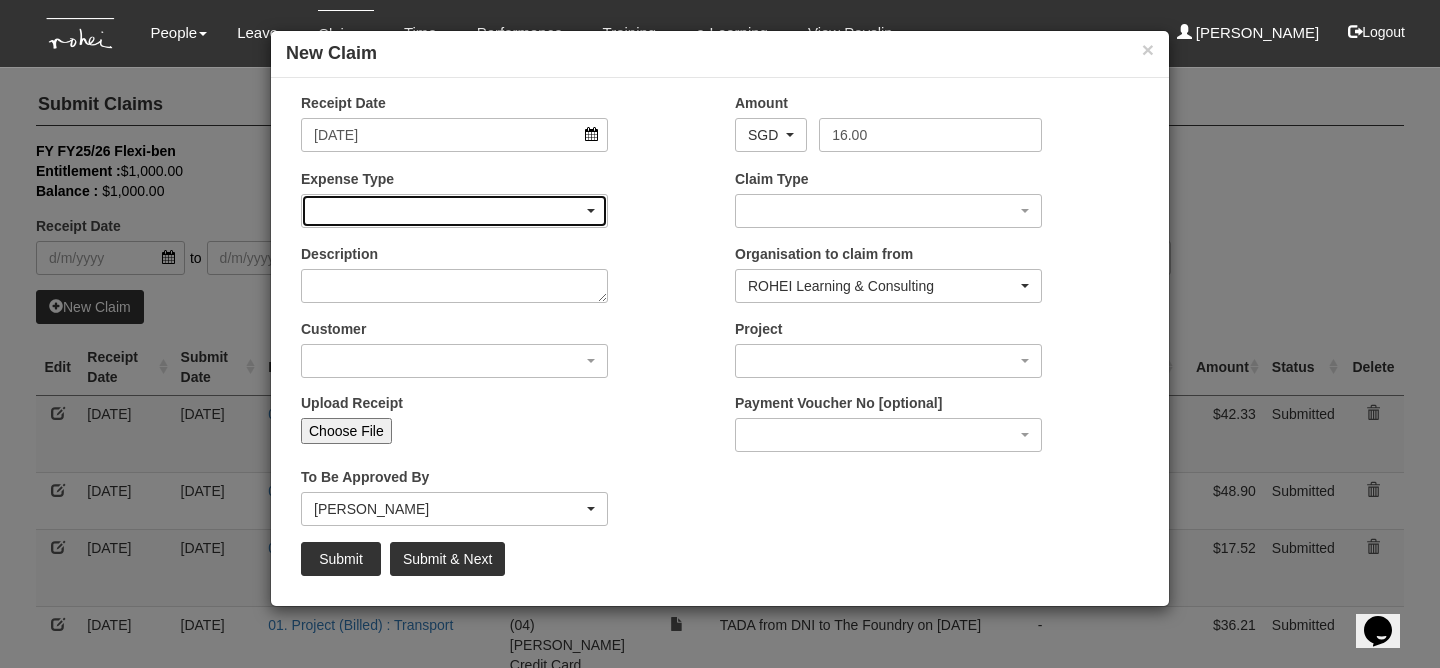 click at bounding box center [454, 211] 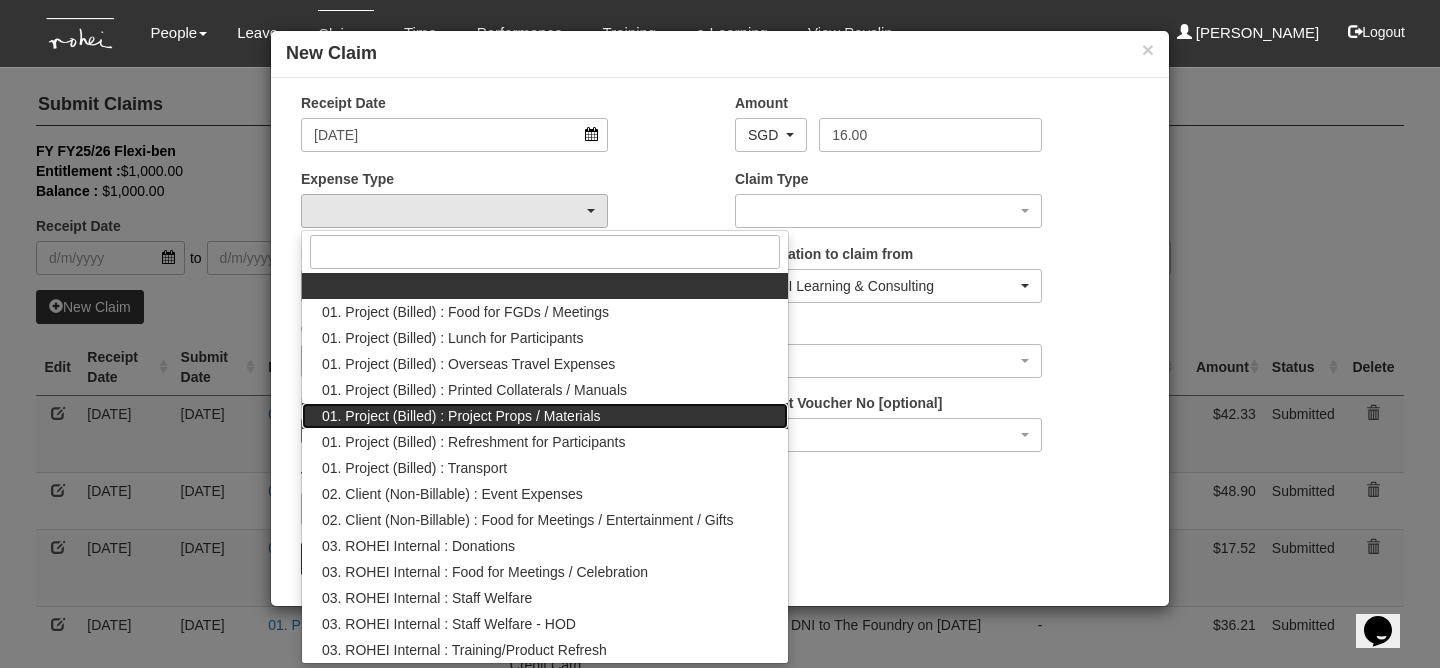 click on "01. Project (Billed) : Project Props / Materials" at bounding box center (461, 416) 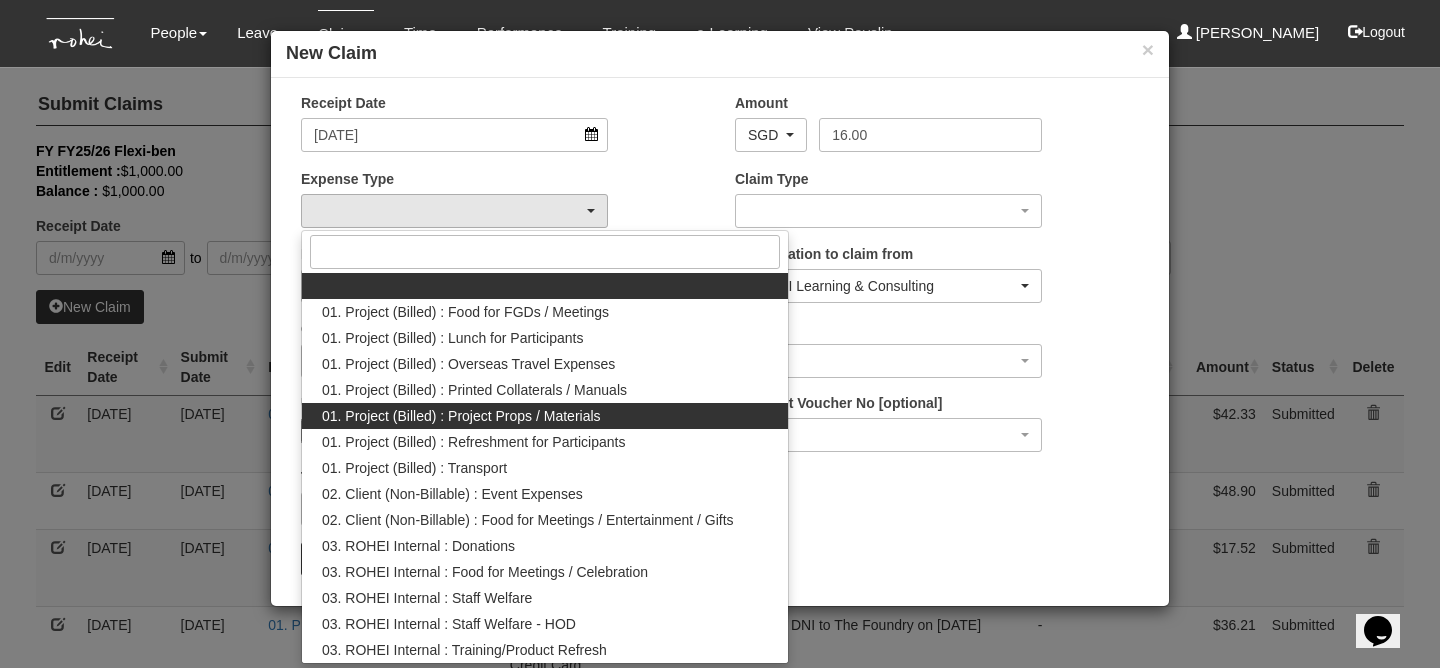 select on "134" 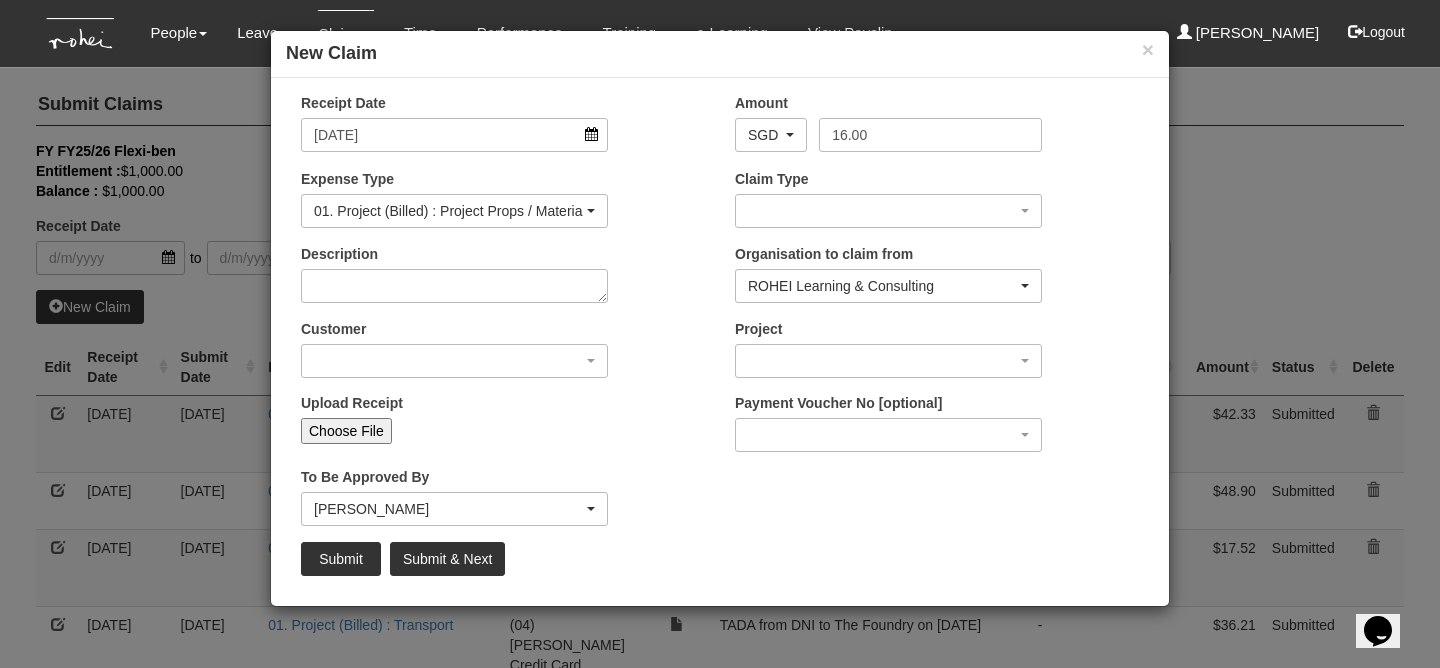 click on "Claim Type
(01) Personal Reimbursement
(02) Advance Disbursement
(03) Daniel's Credit Card
(04) Roy's Credit Card
(05) Eve's Credit Card
(06) Rachel's Credit Card" at bounding box center [937, 206] 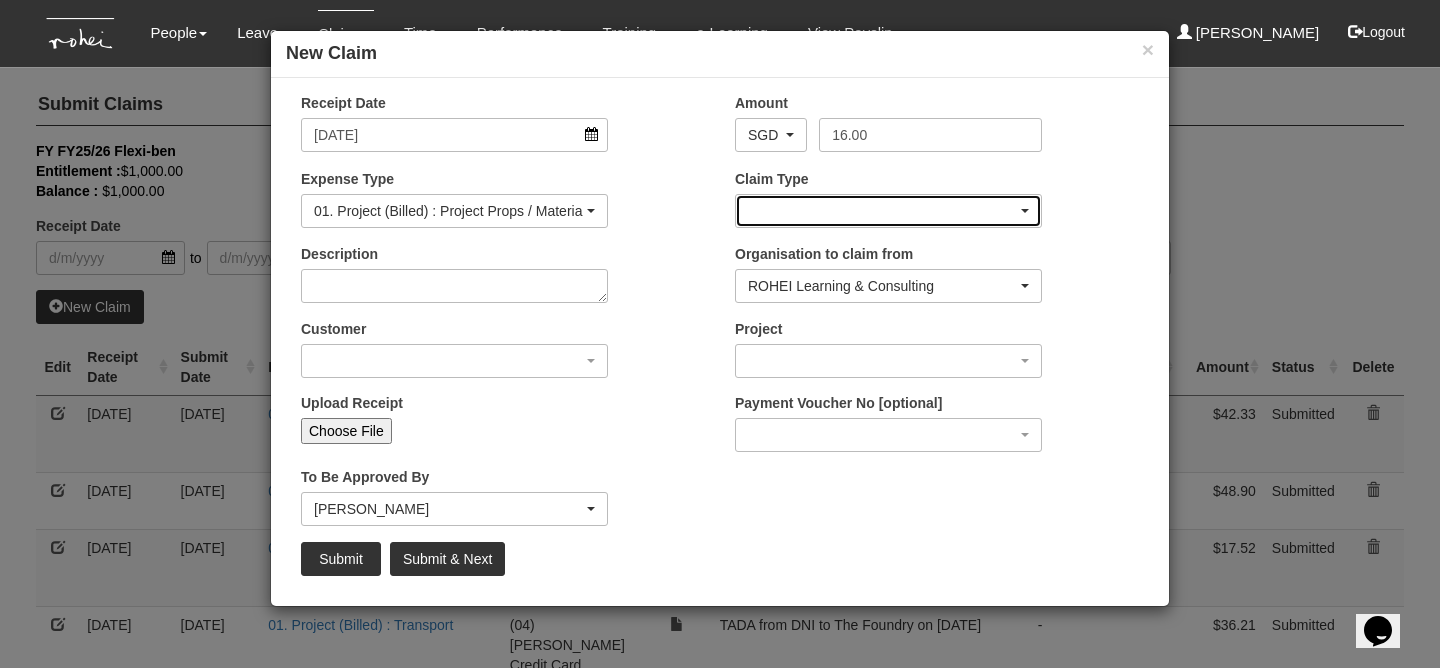 click at bounding box center [888, 211] 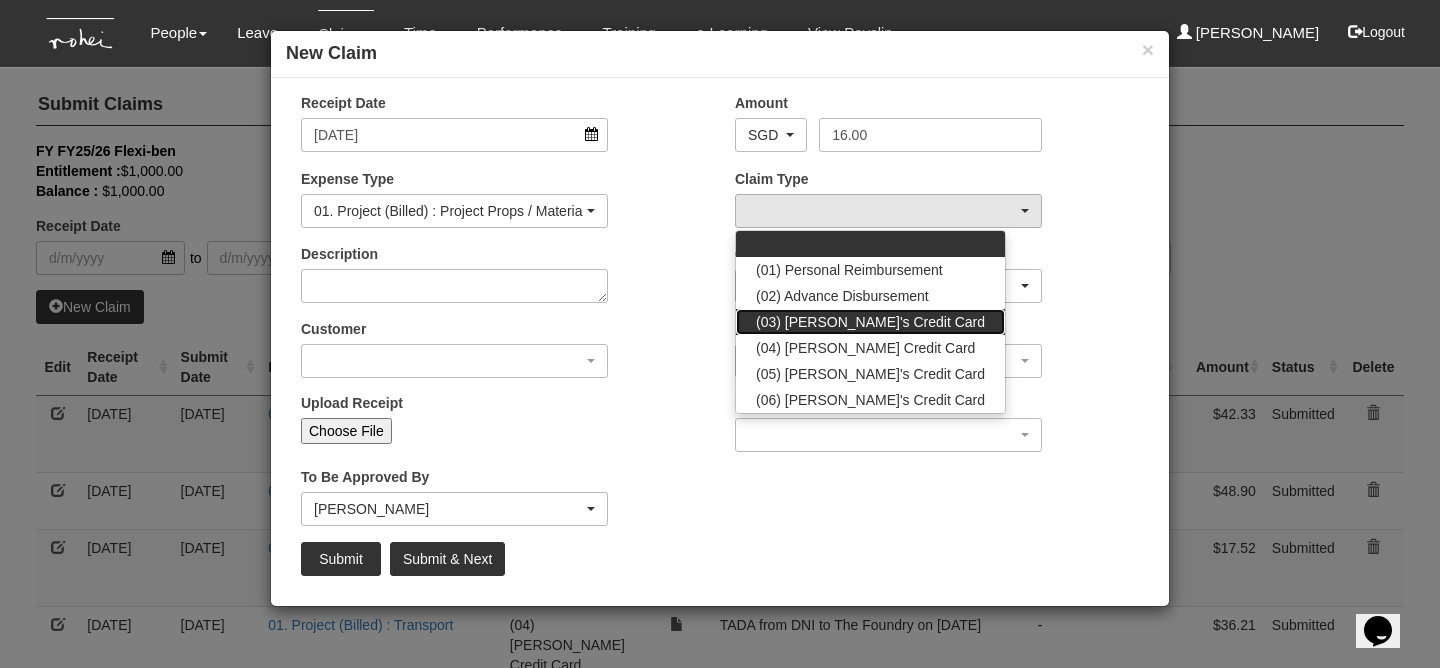 click on "(03) [PERSON_NAME]'s Credit Card" at bounding box center (870, 322) 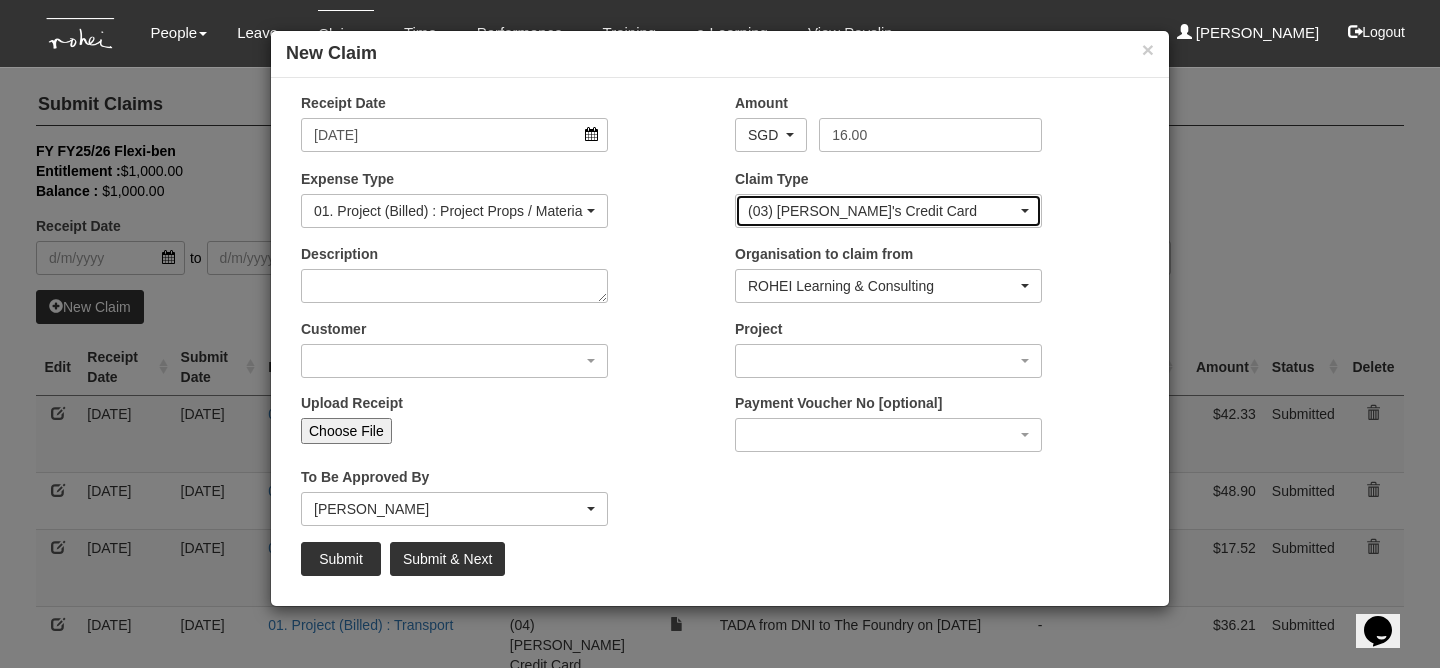 click on "(03) [PERSON_NAME]'s Credit Card" at bounding box center (882, 211) 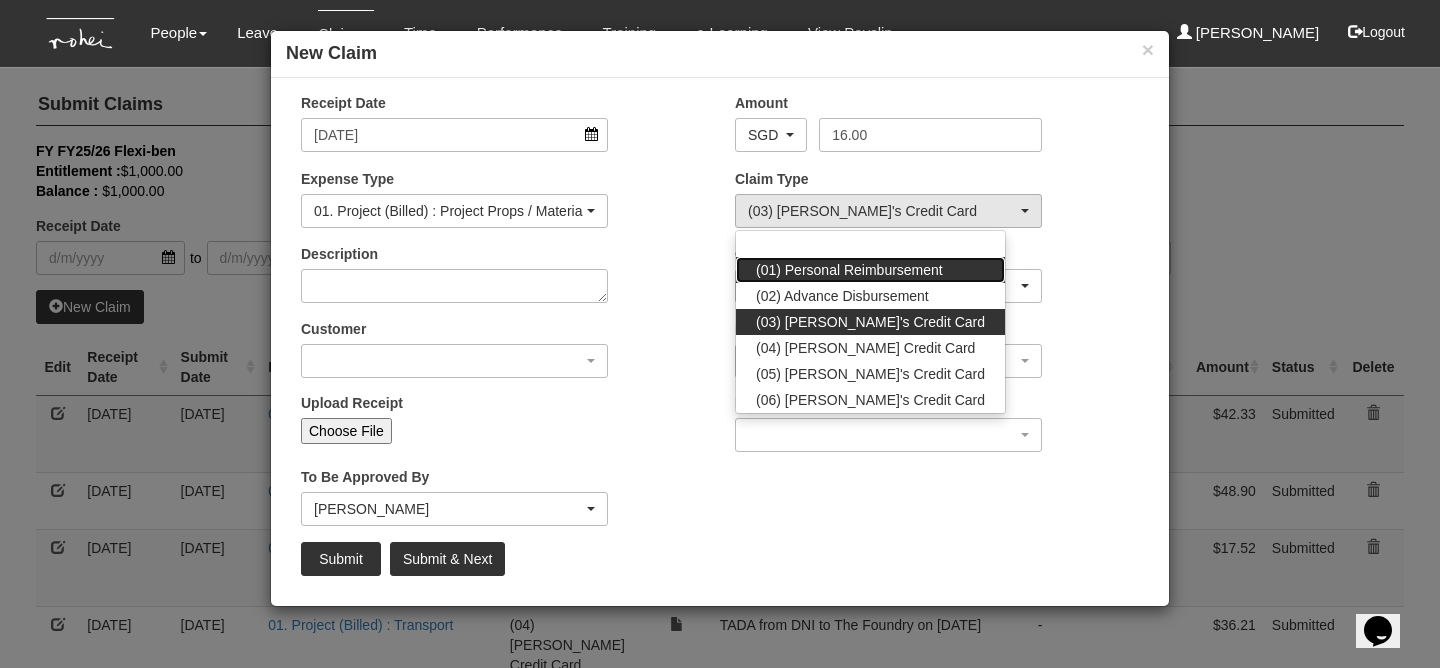 click on "(01) Personal Reimbursement" at bounding box center [849, 270] 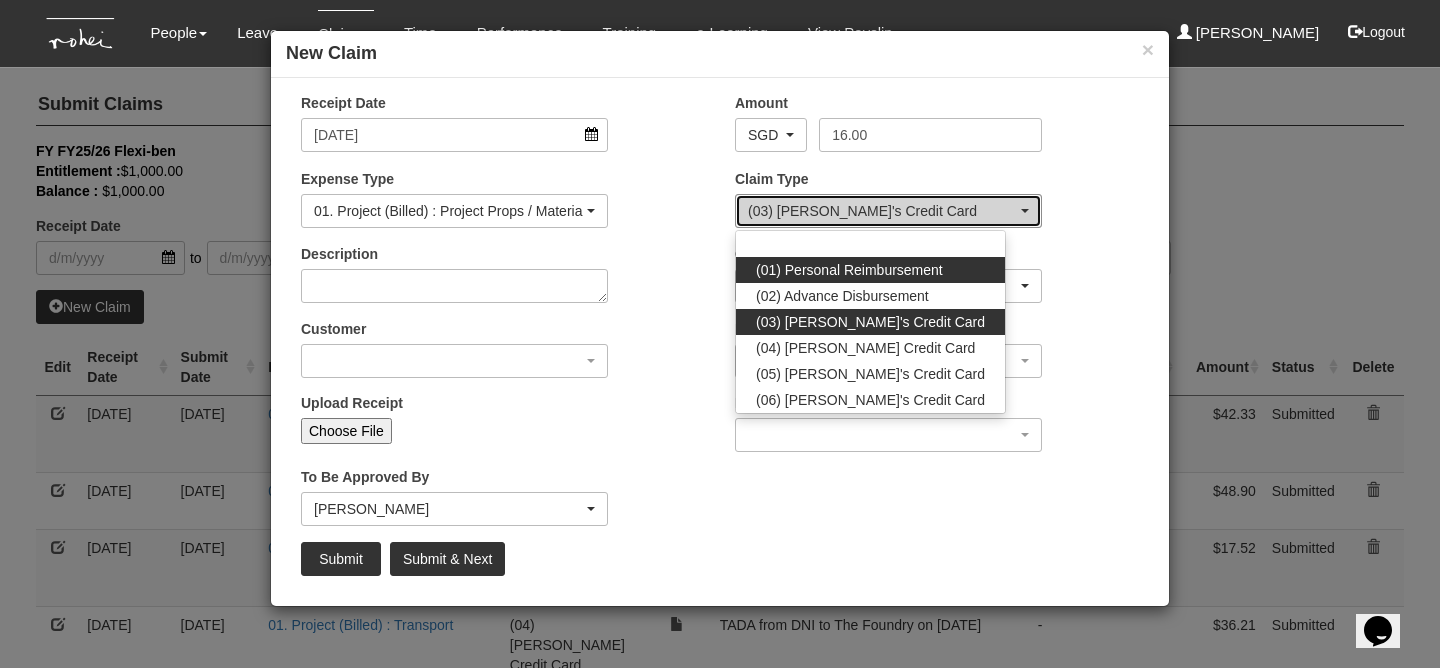 select on "14" 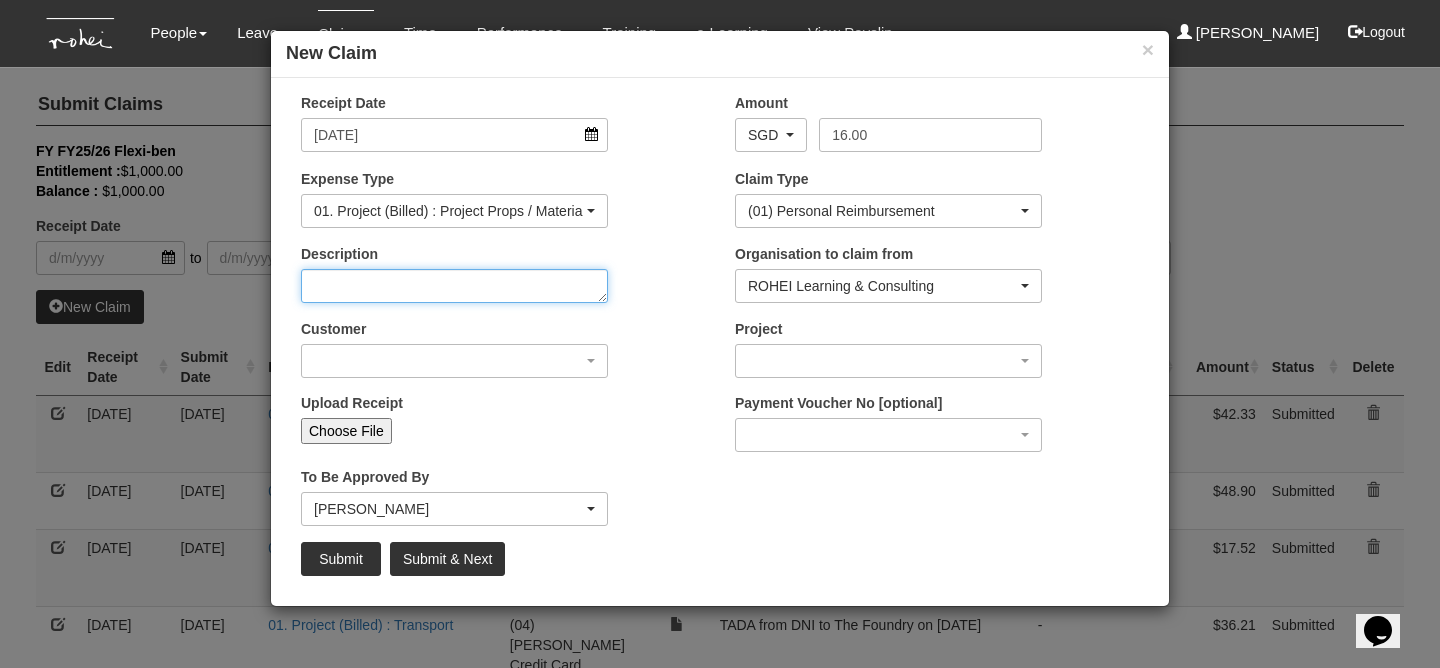 click on "Description" at bounding box center [454, 286] 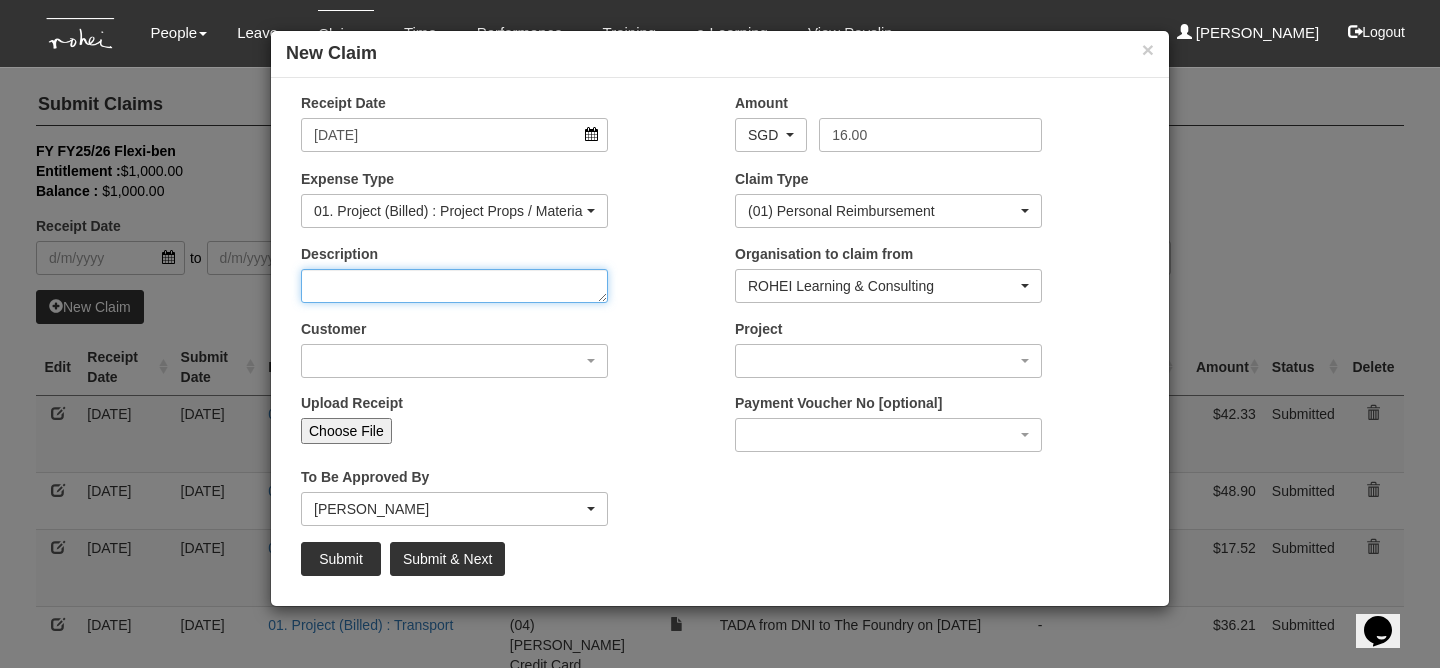 type on "D" 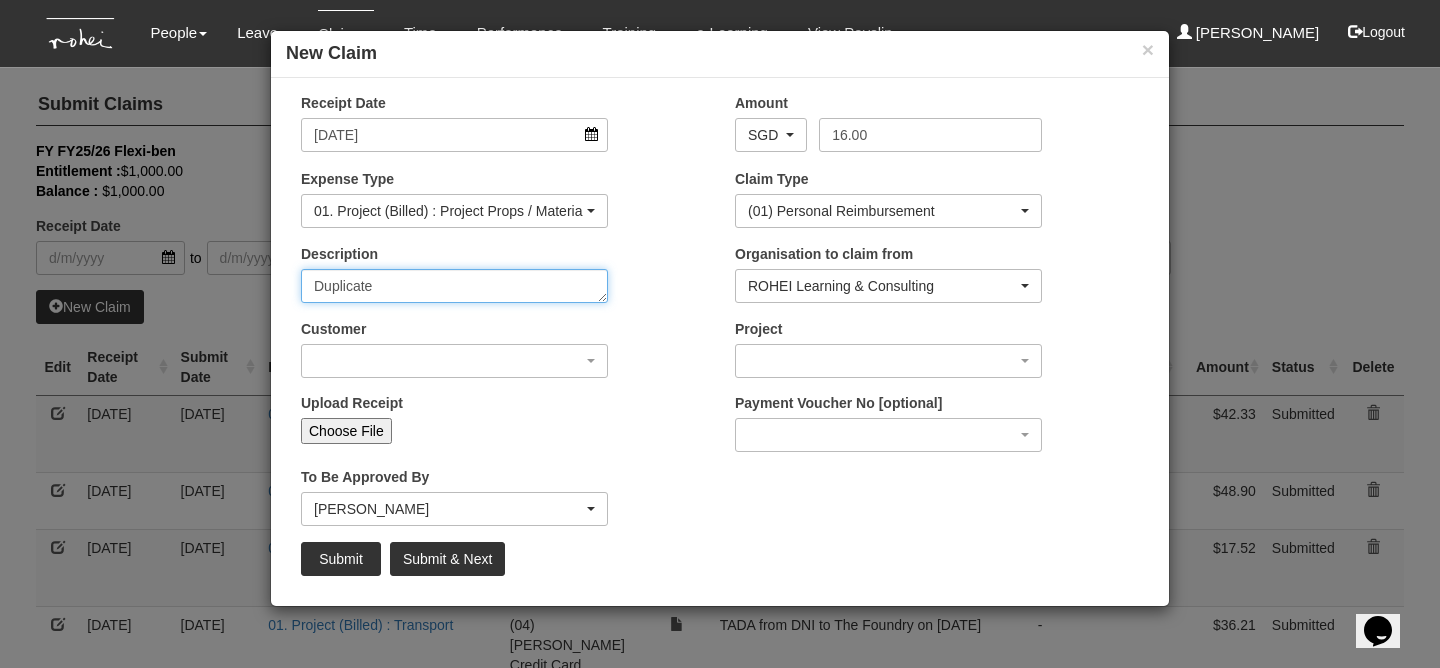 click on "Duplicate" at bounding box center [454, 286] 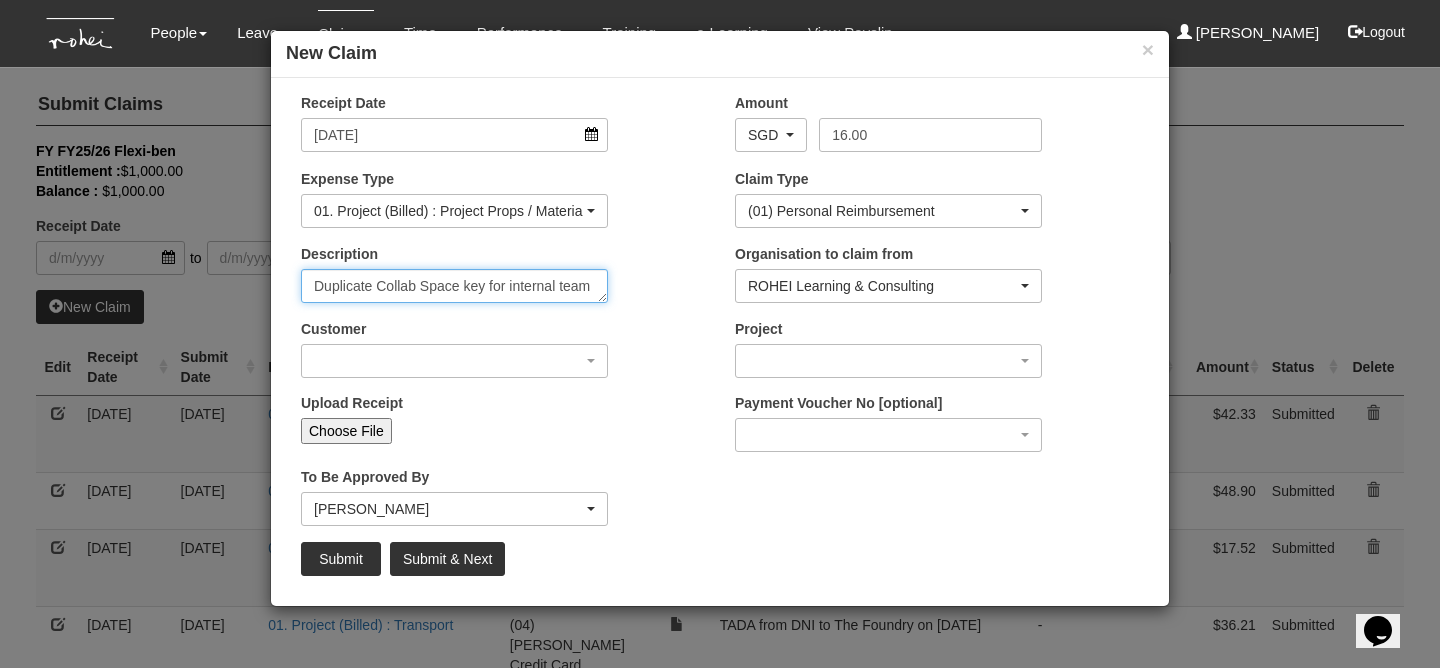 scroll, scrollTop: 0, scrollLeft: 0, axis: both 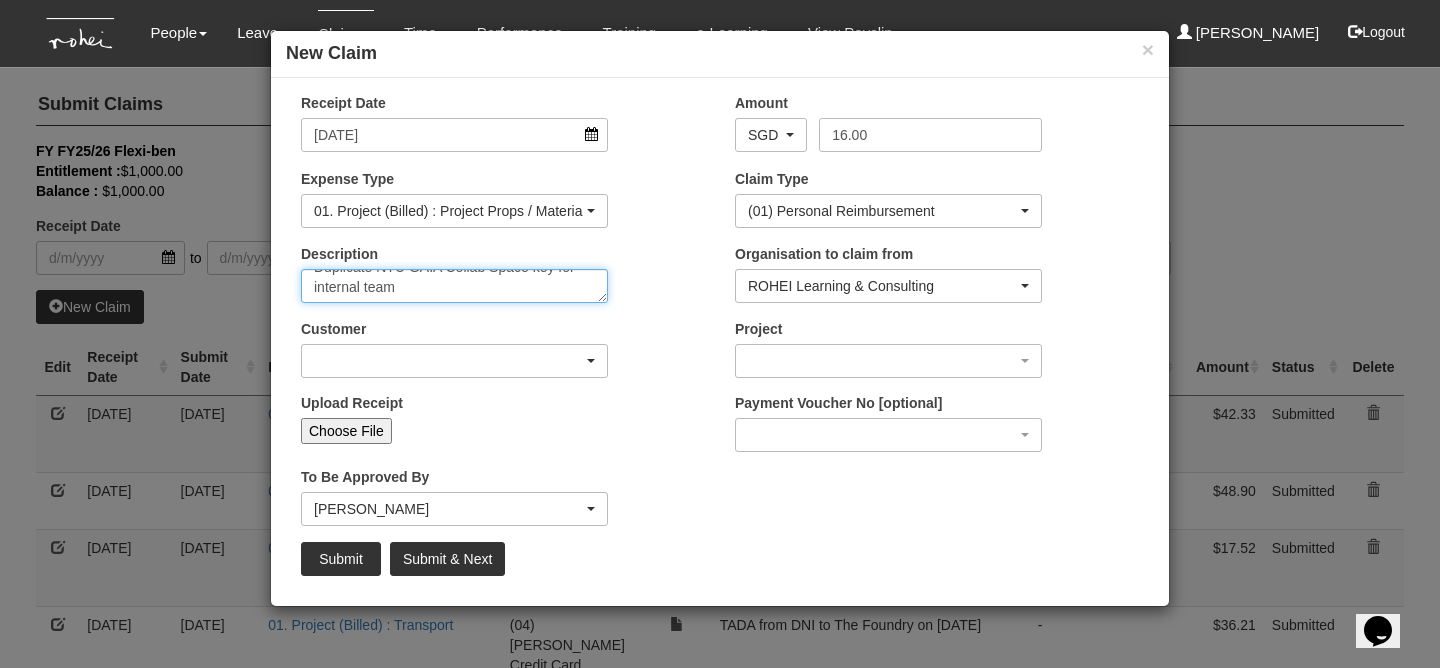 type on "Duplicate NTU GAIA Collab Space key for internal team" 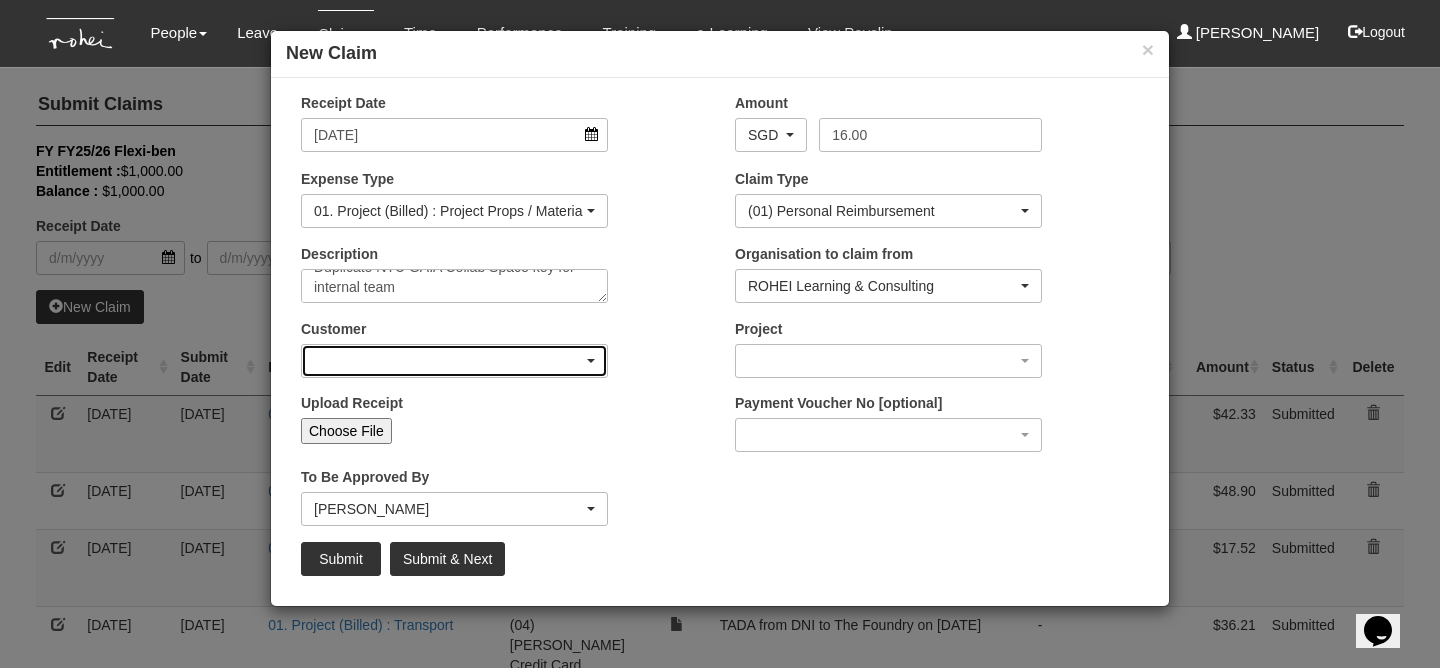 click at bounding box center [454, 361] 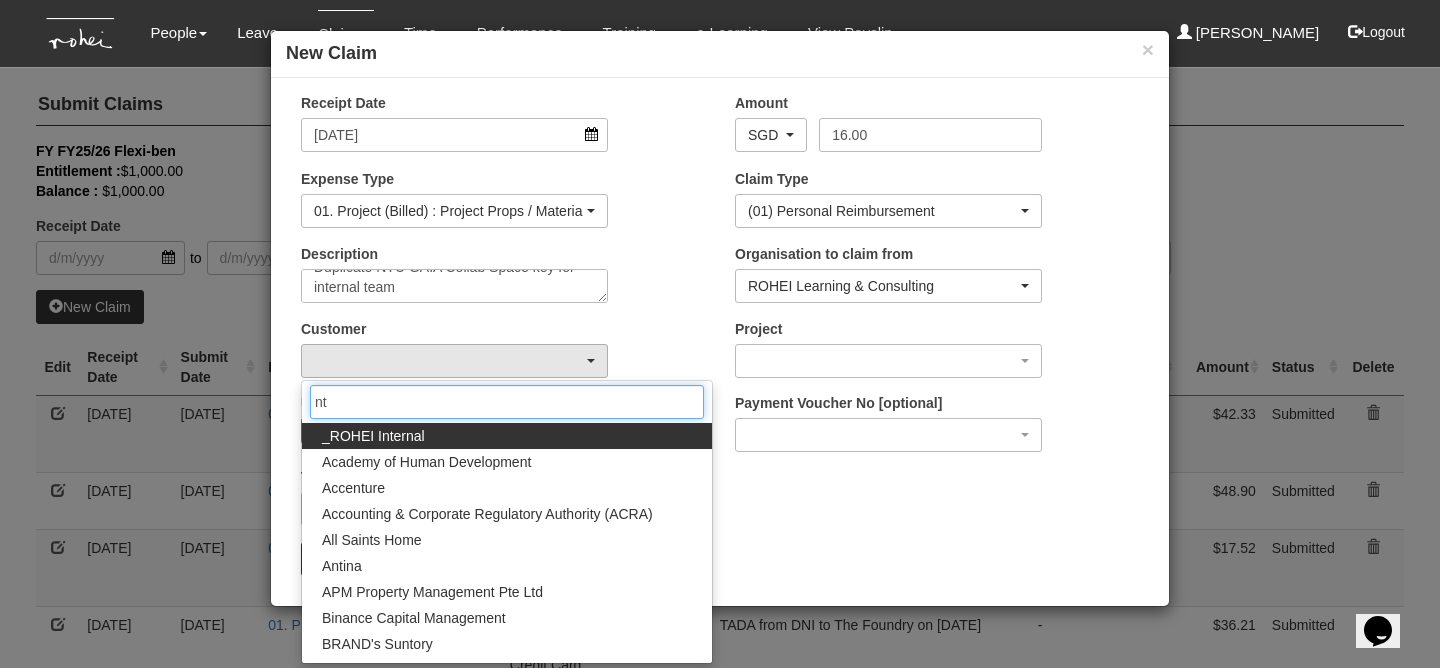 type on "n" 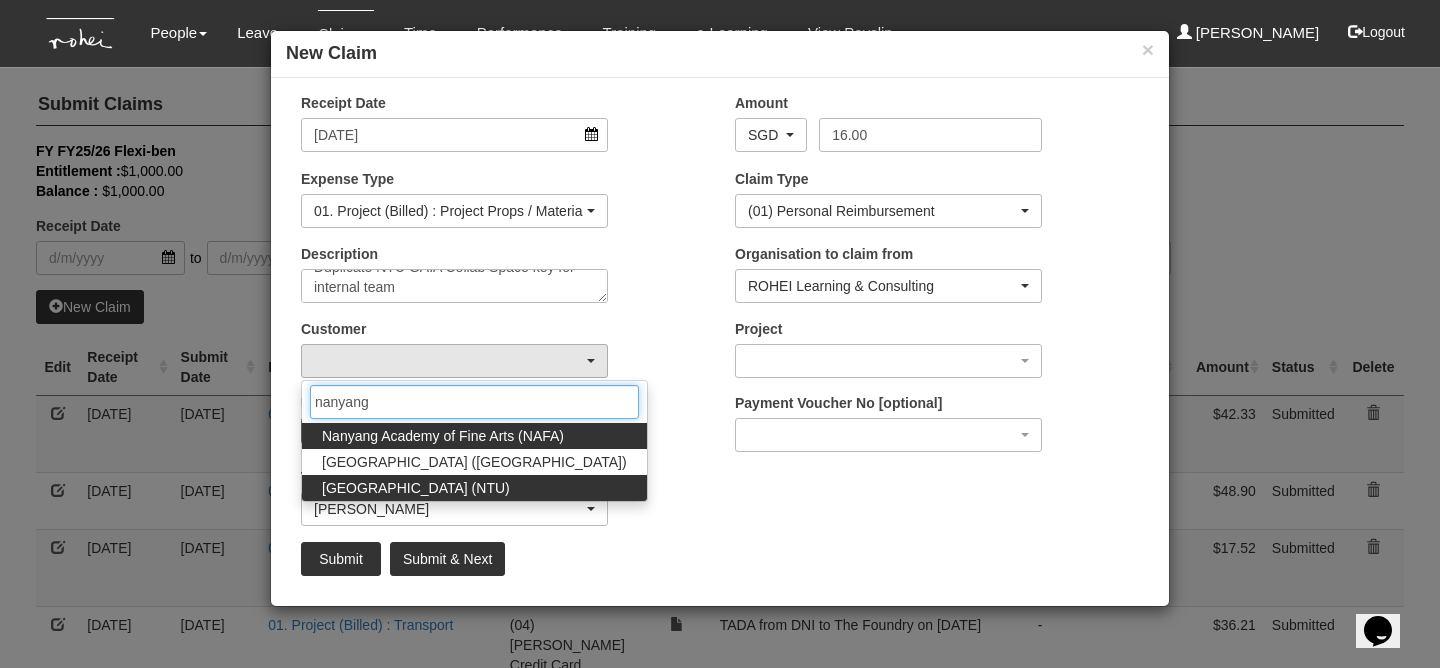 type on "nanyang" 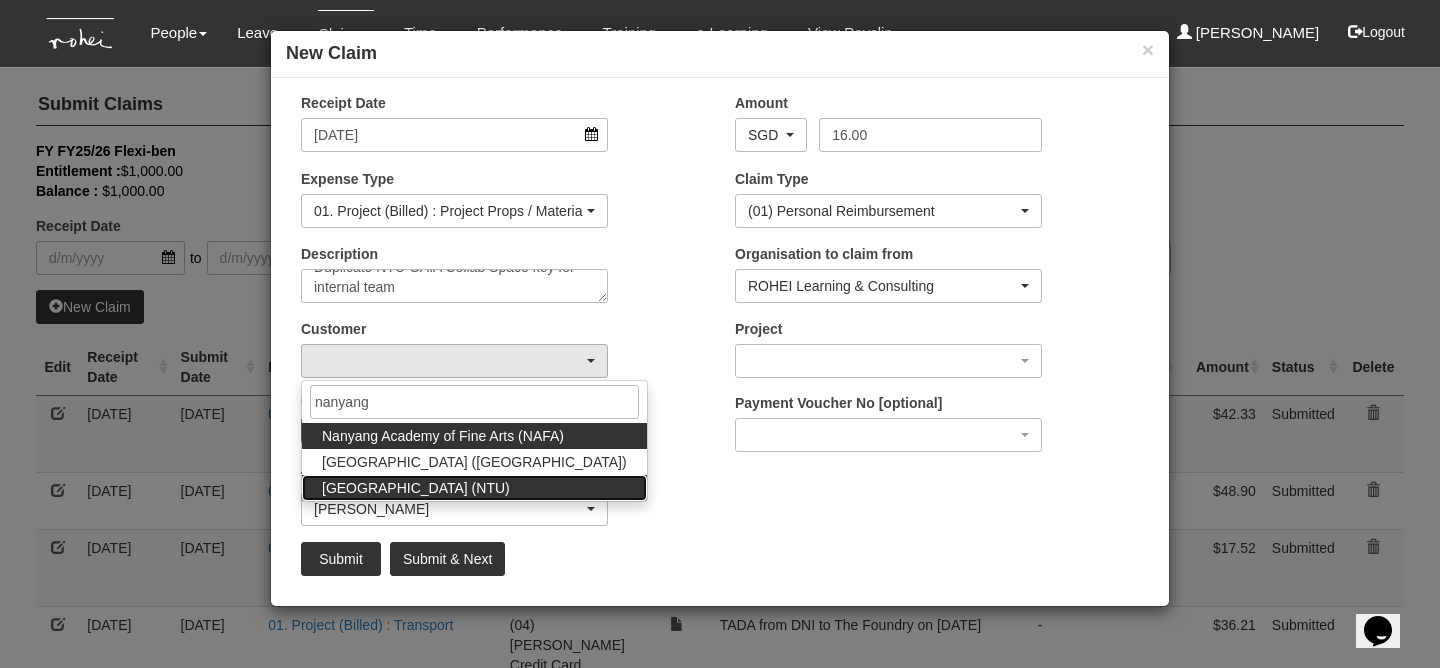 click on "[GEOGRAPHIC_DATA] (NTU)" at bounding box center [416, 488] 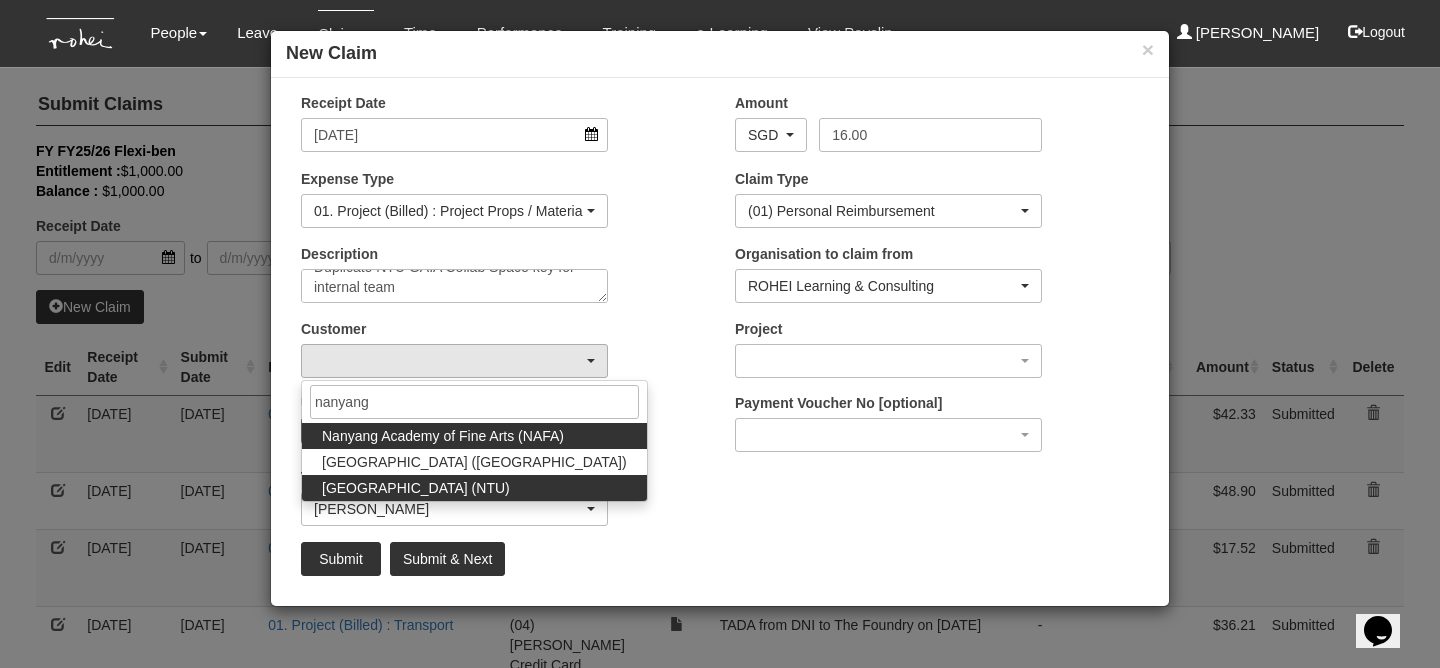 select on "59" 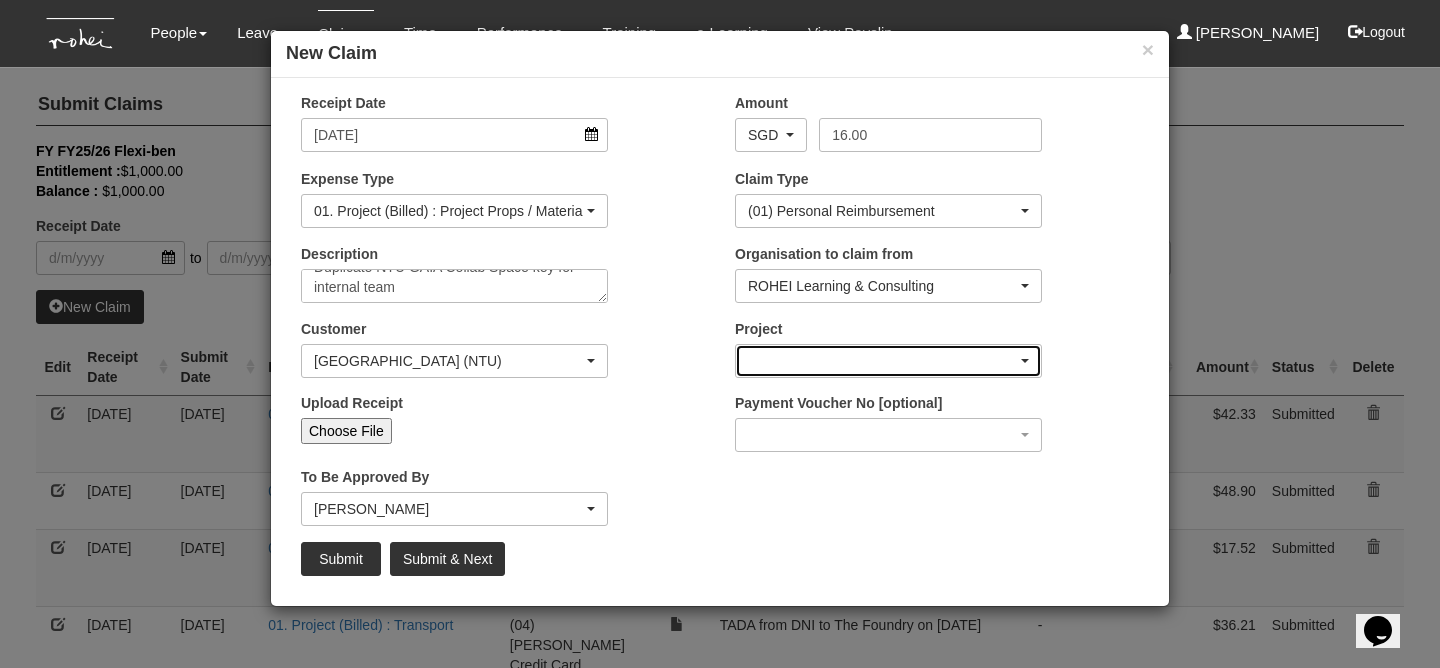 click at bounding box center (888, 361) 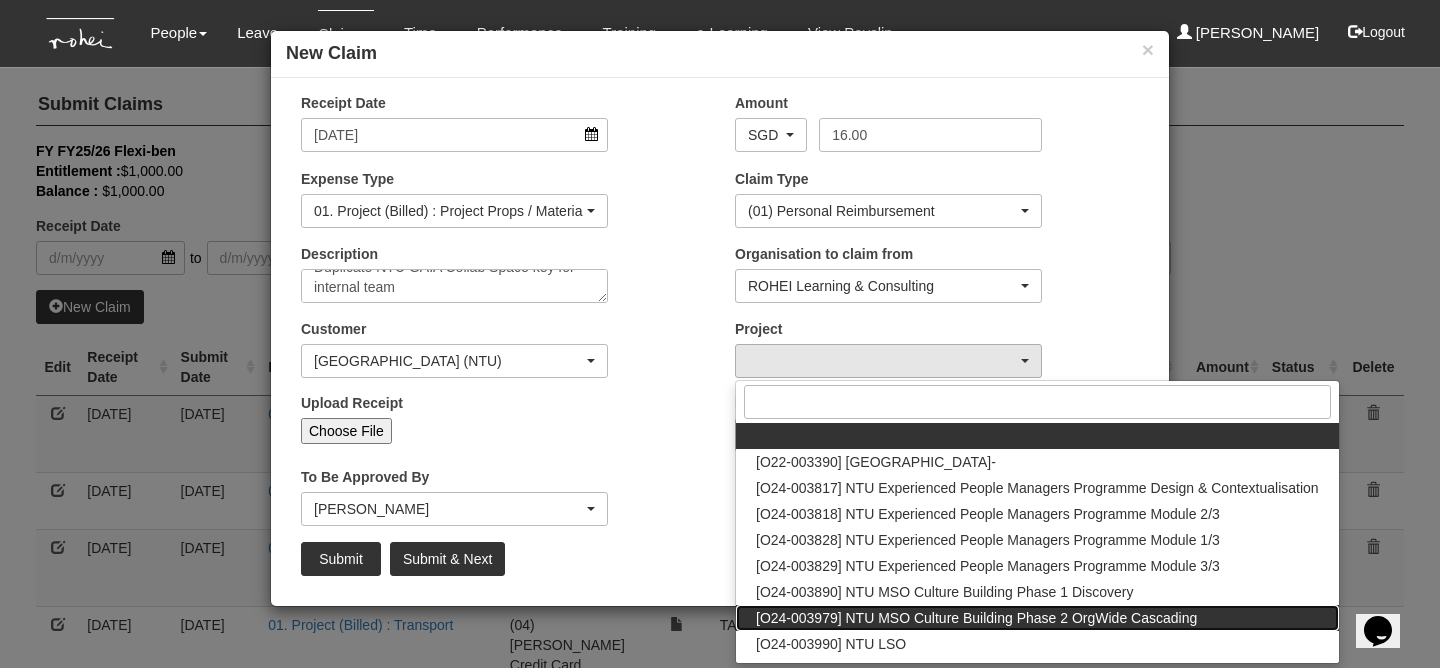 click on "[O24-003979] NTU MSO Culture Building Phase 2 OrgWide Cascading" at bounding box center [976, 618] 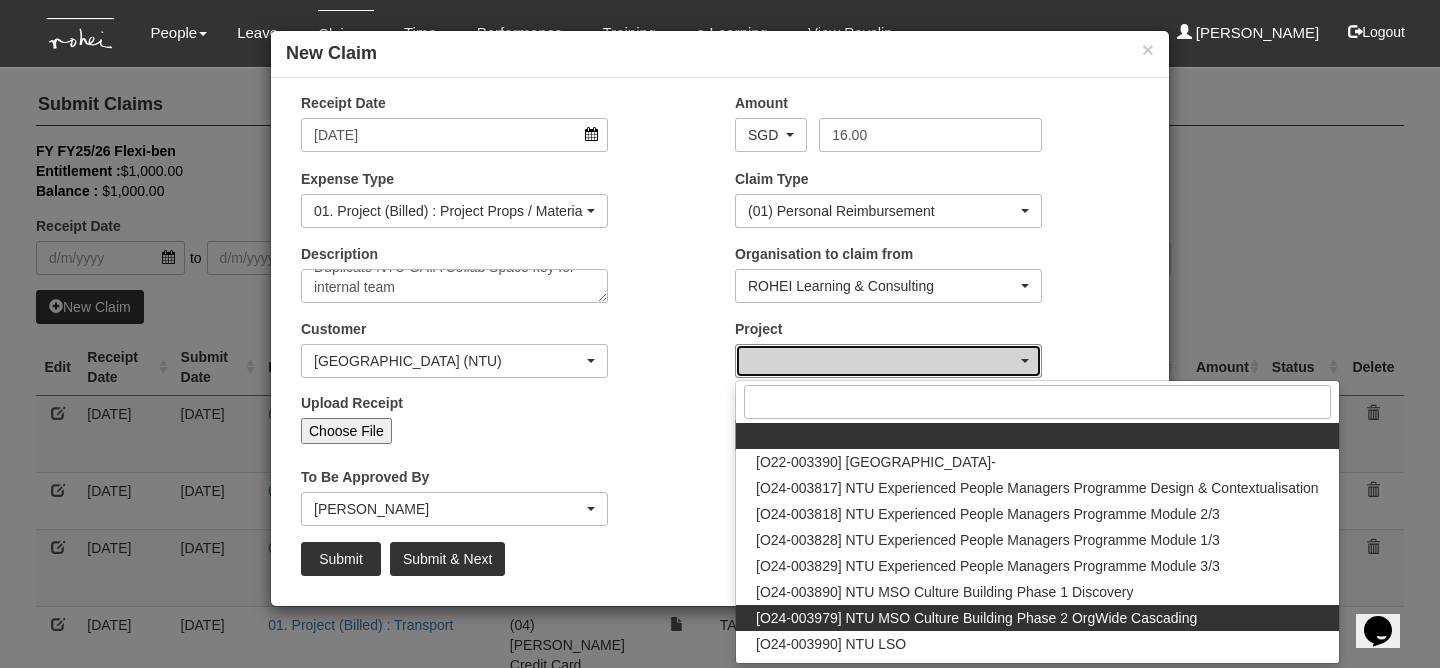 select on "2613" 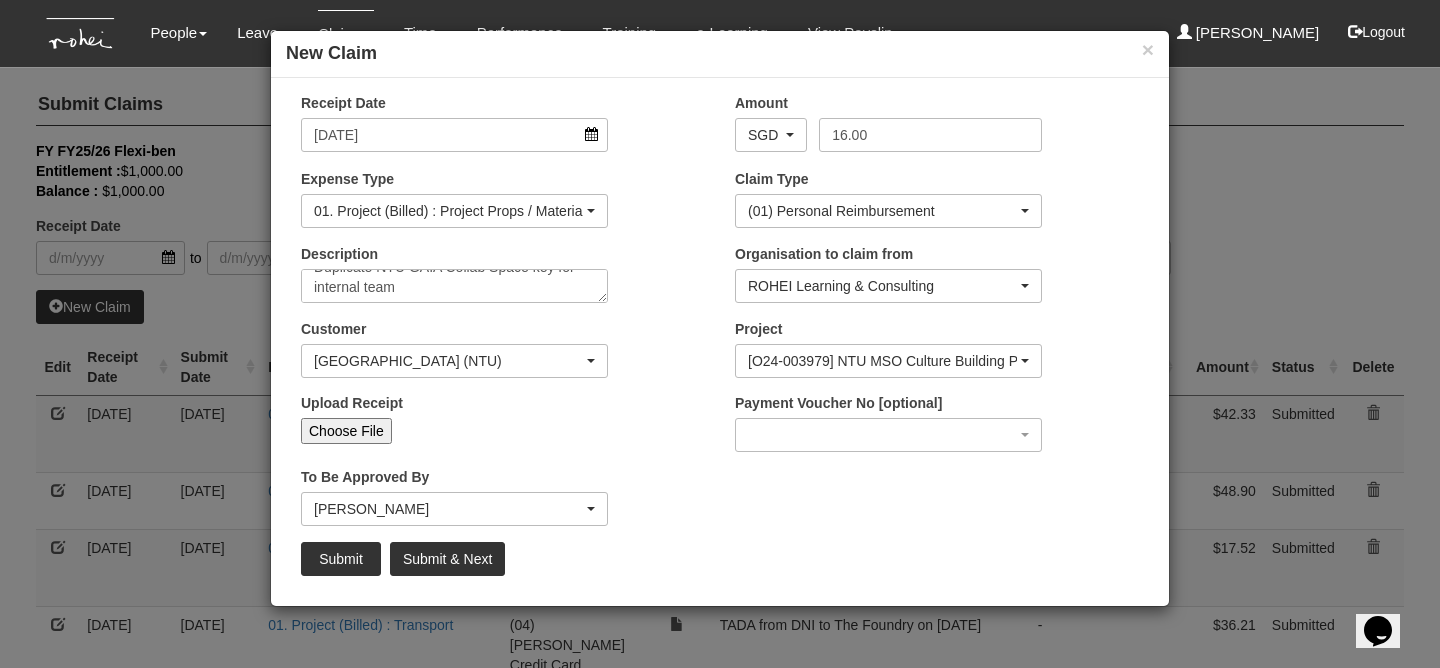 click on "Choose File" at bounding box center [346, 431] 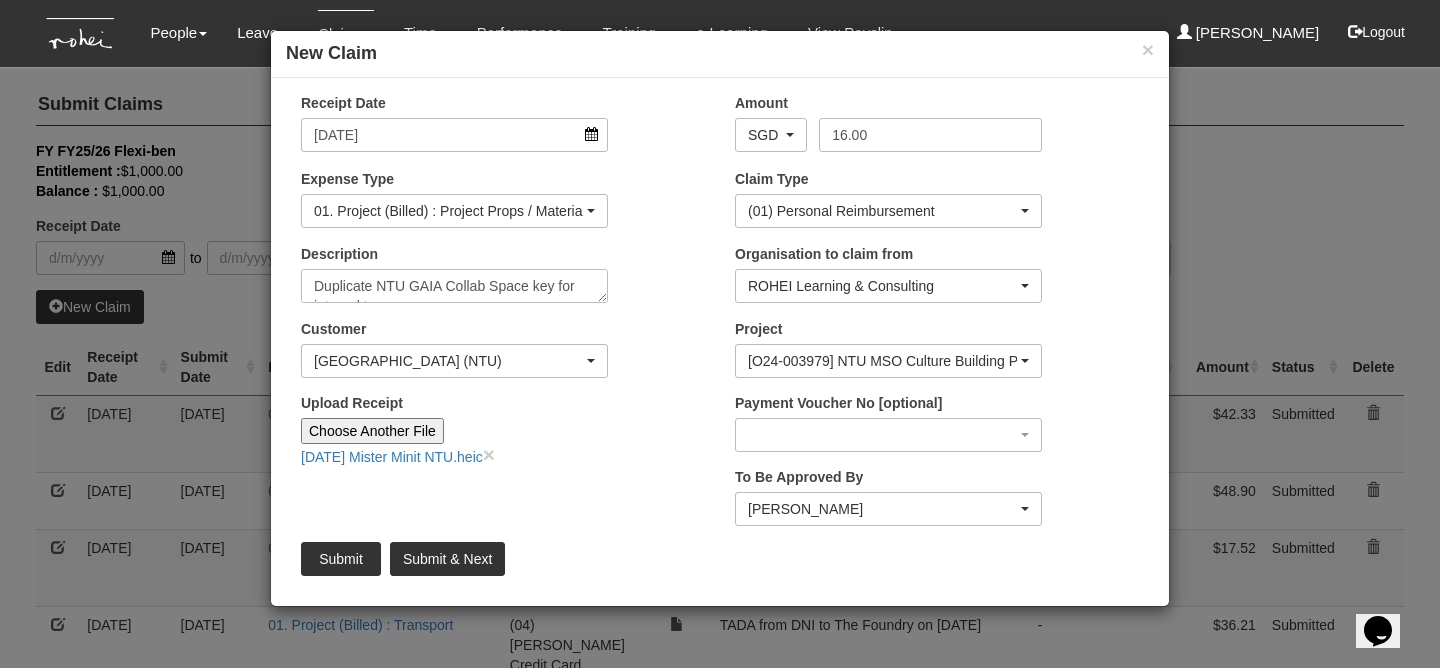 scroll, scrollTop: 19, scrollLeft: 0, axis: vertical 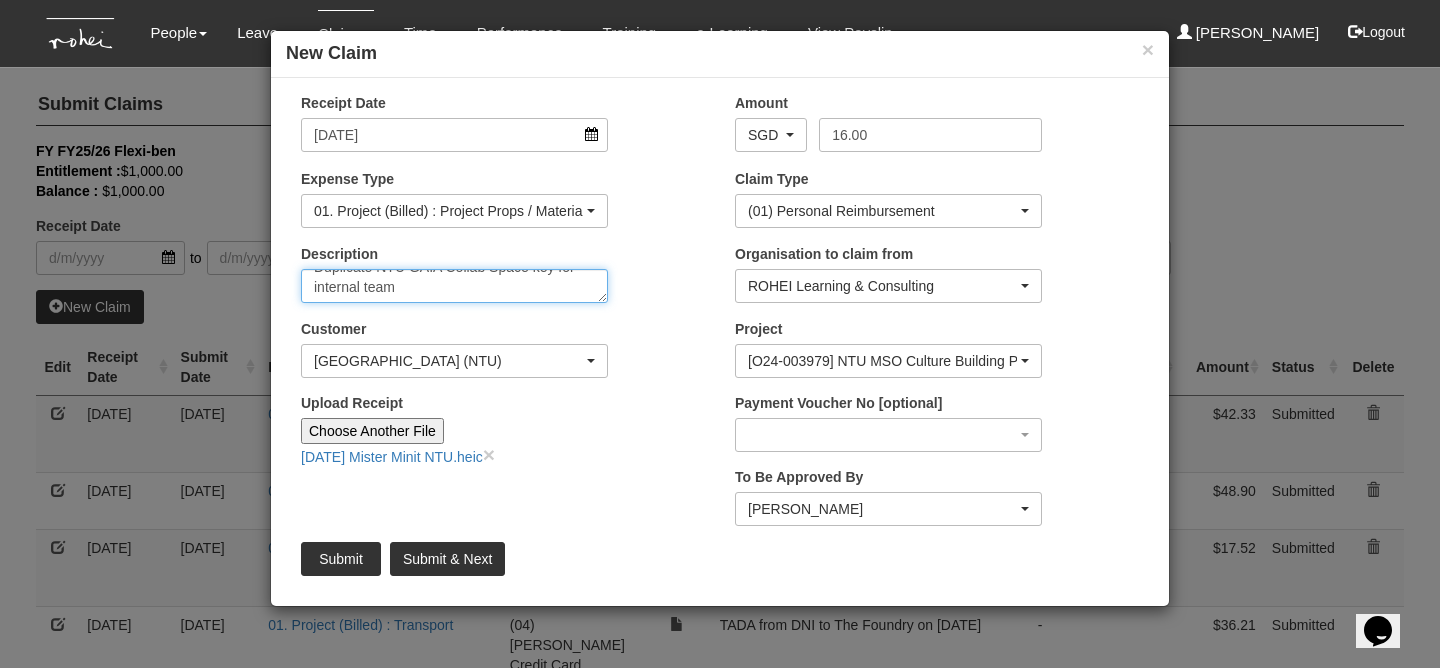 click on "Duplicate NTU GAIA Collab Space key for internal team" at bounding box center (454, 286) 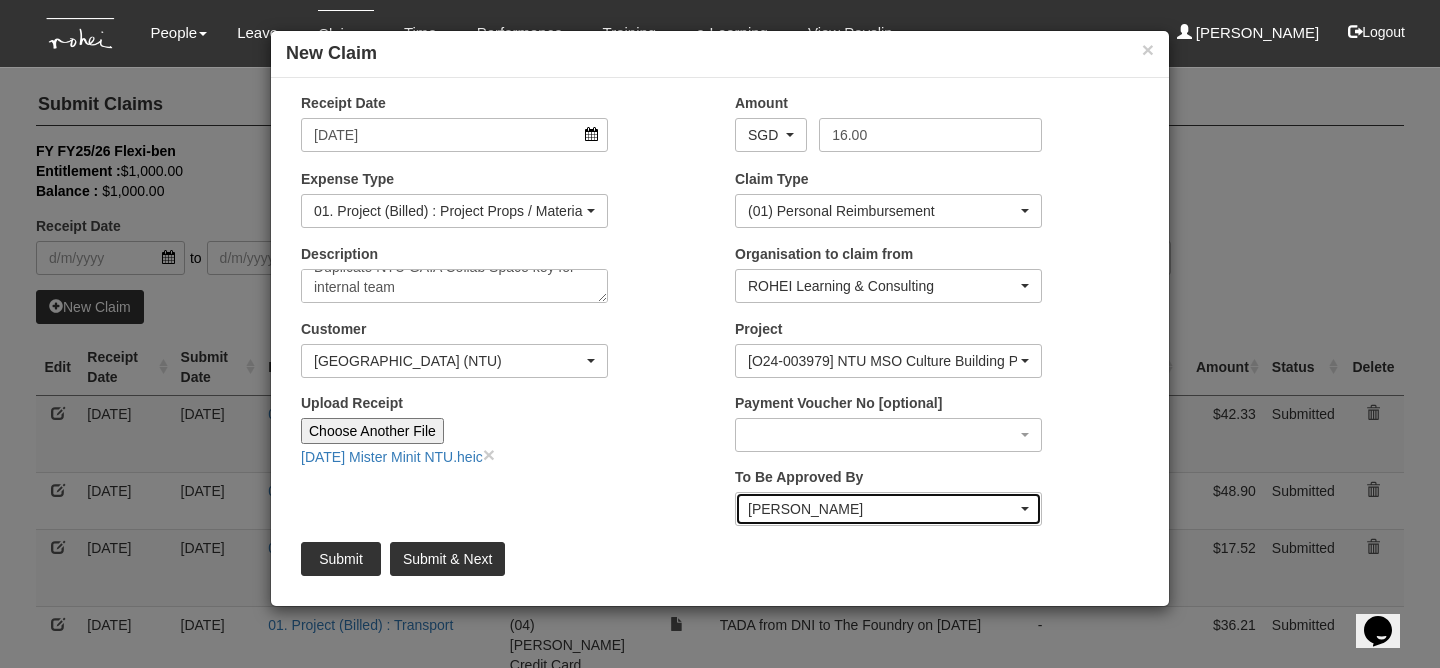 click on "[PERSON_NAME]" at bounding box center (882, 509) 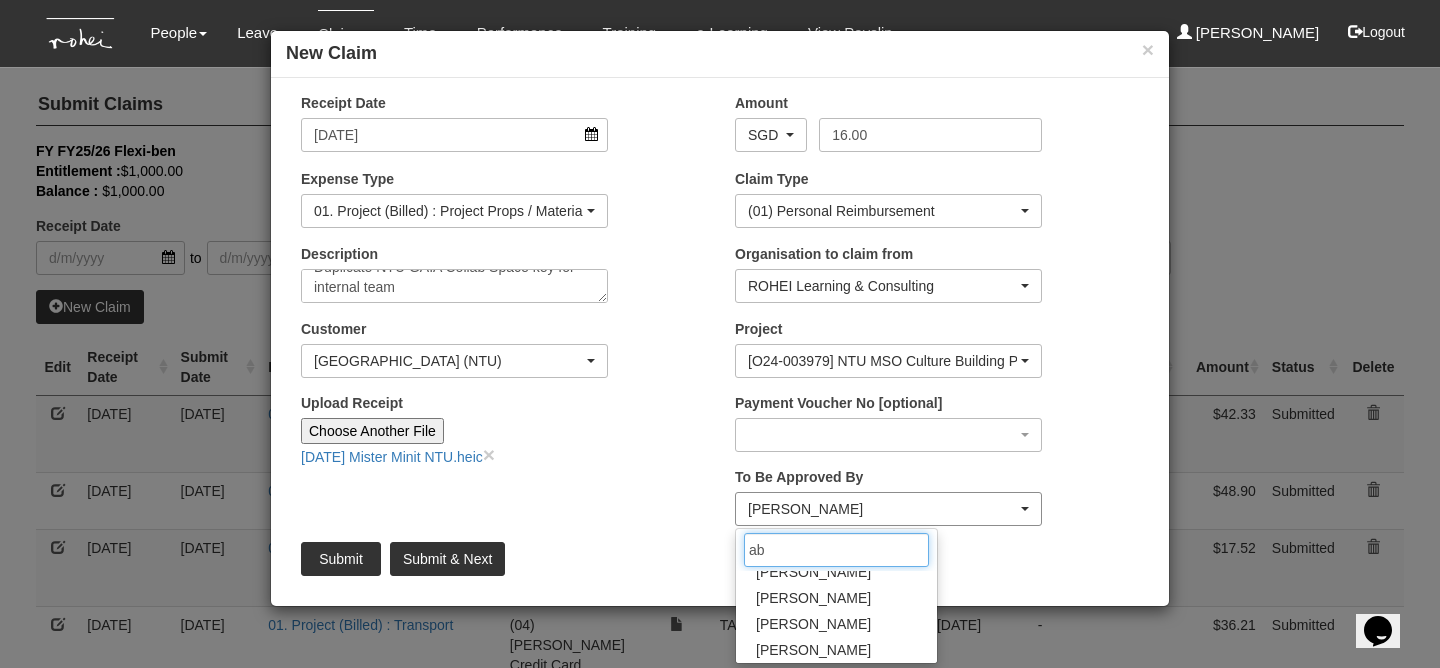 scroll, scrollTop: 0, scrollLeft: 0, axis: both 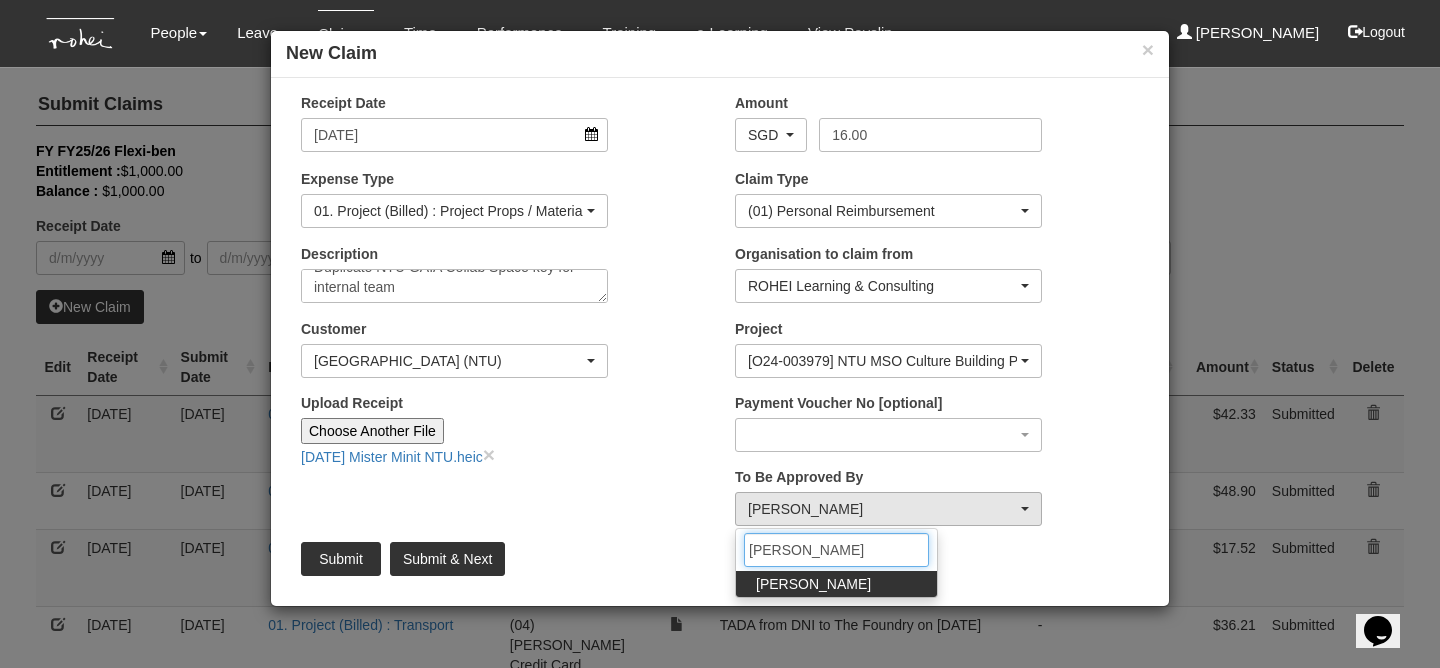 type on "abel" 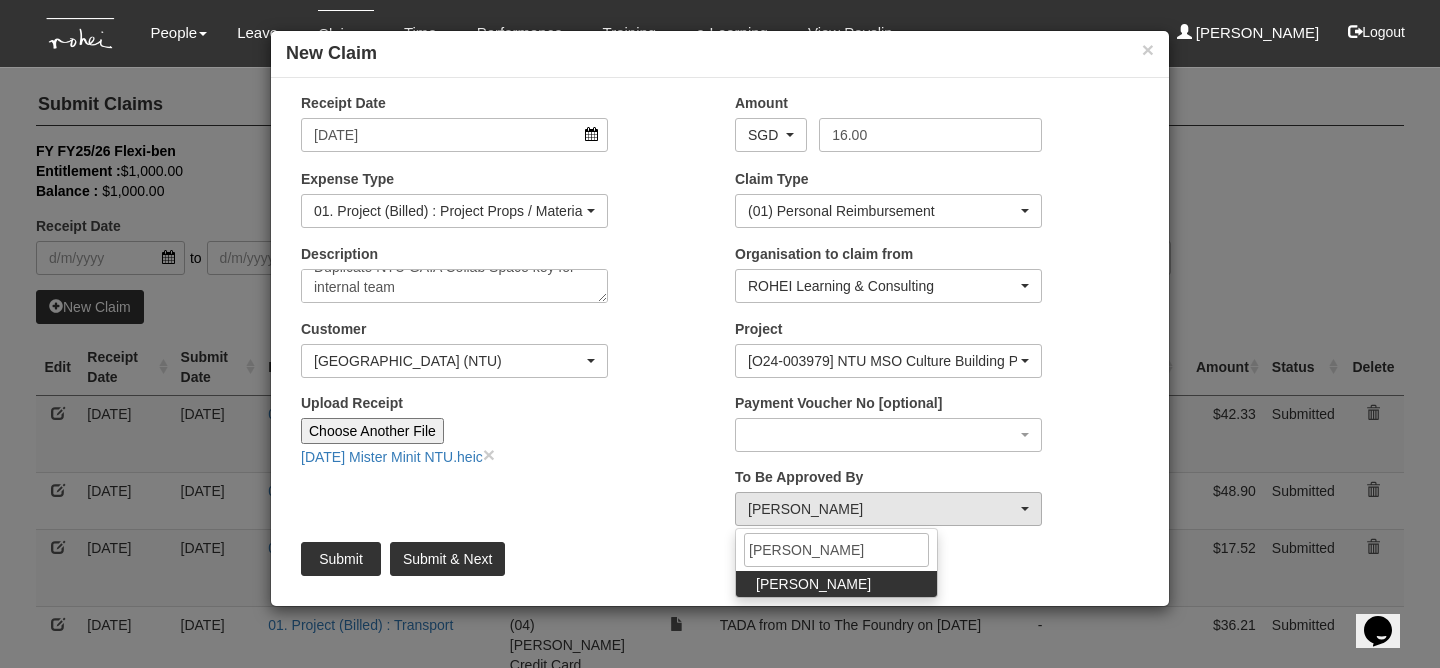 click on "[PERSON_NAME]" at bounding box center [813, 584] 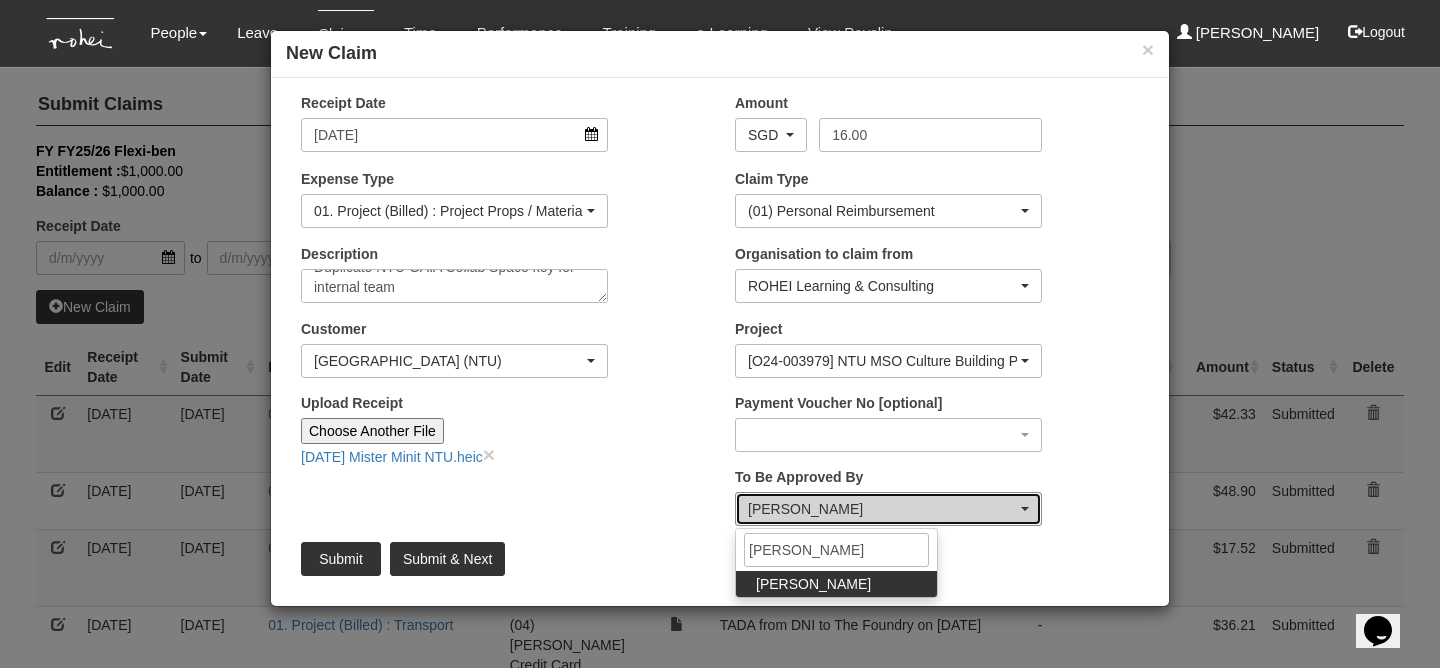 select on "bab5243c-beed-41fc-b362-49a7e6e66dc1" 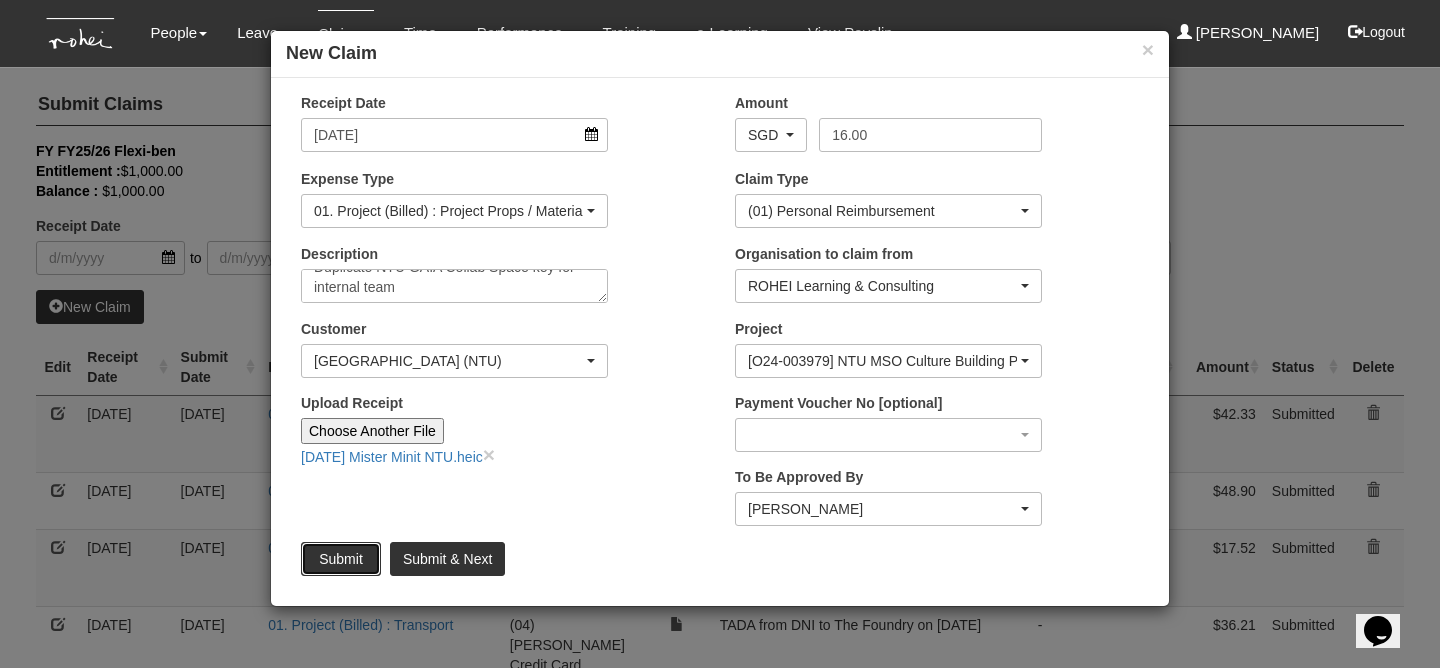 click on "Submit" at bounding box center (341, 559) 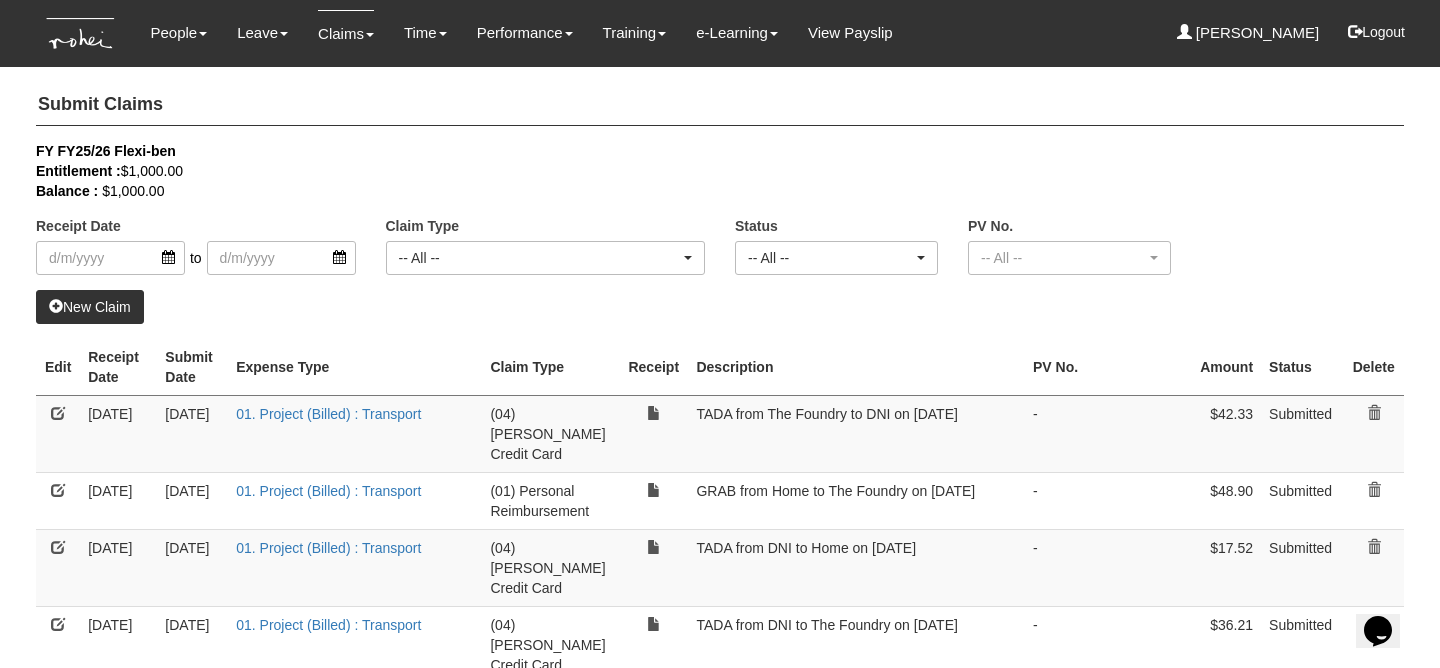 select on "50" 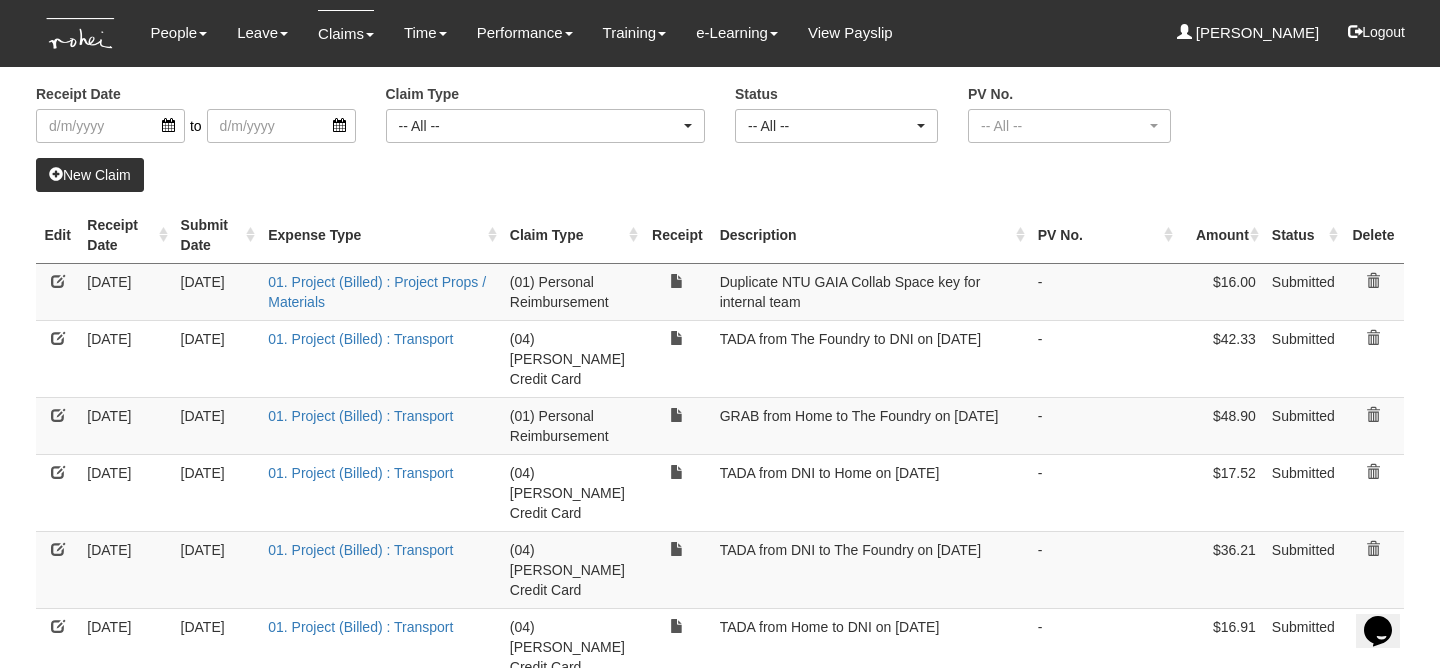 scroll, scrollTop: 144, scrollLeft: 0, axis: vertical 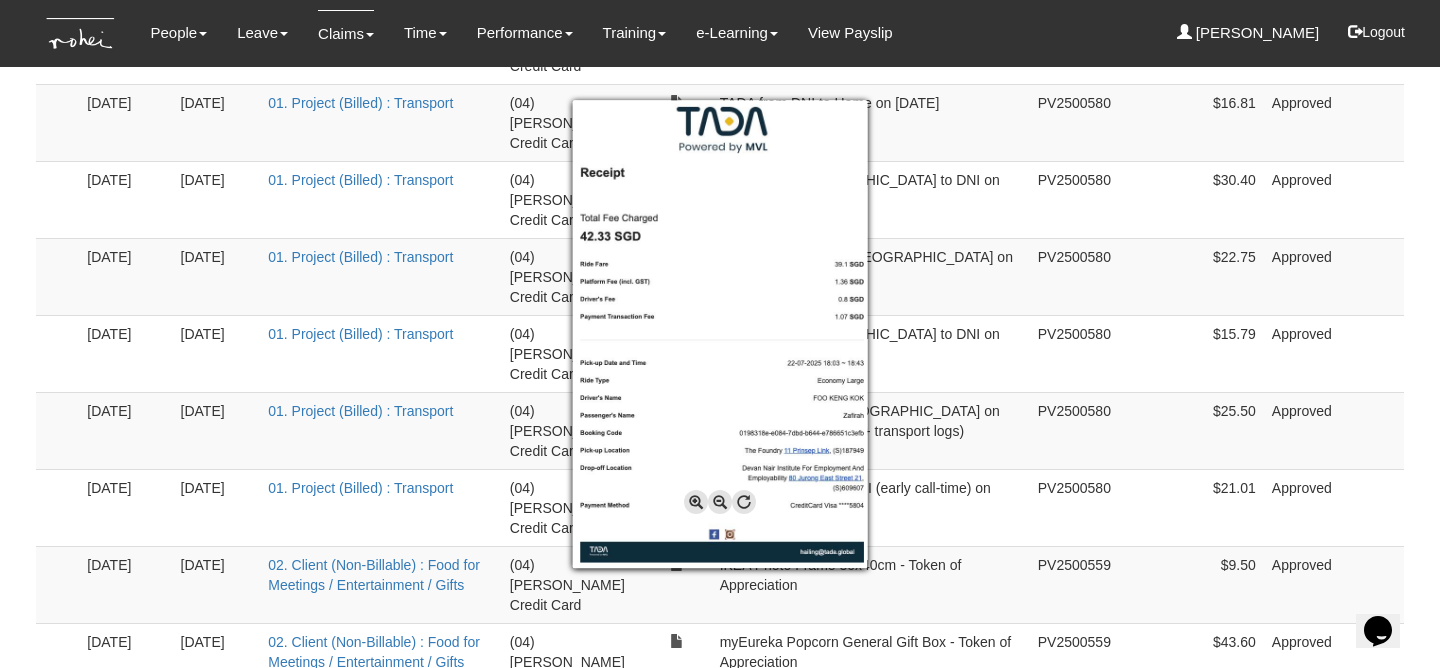 click at bounding box center [720, 334] 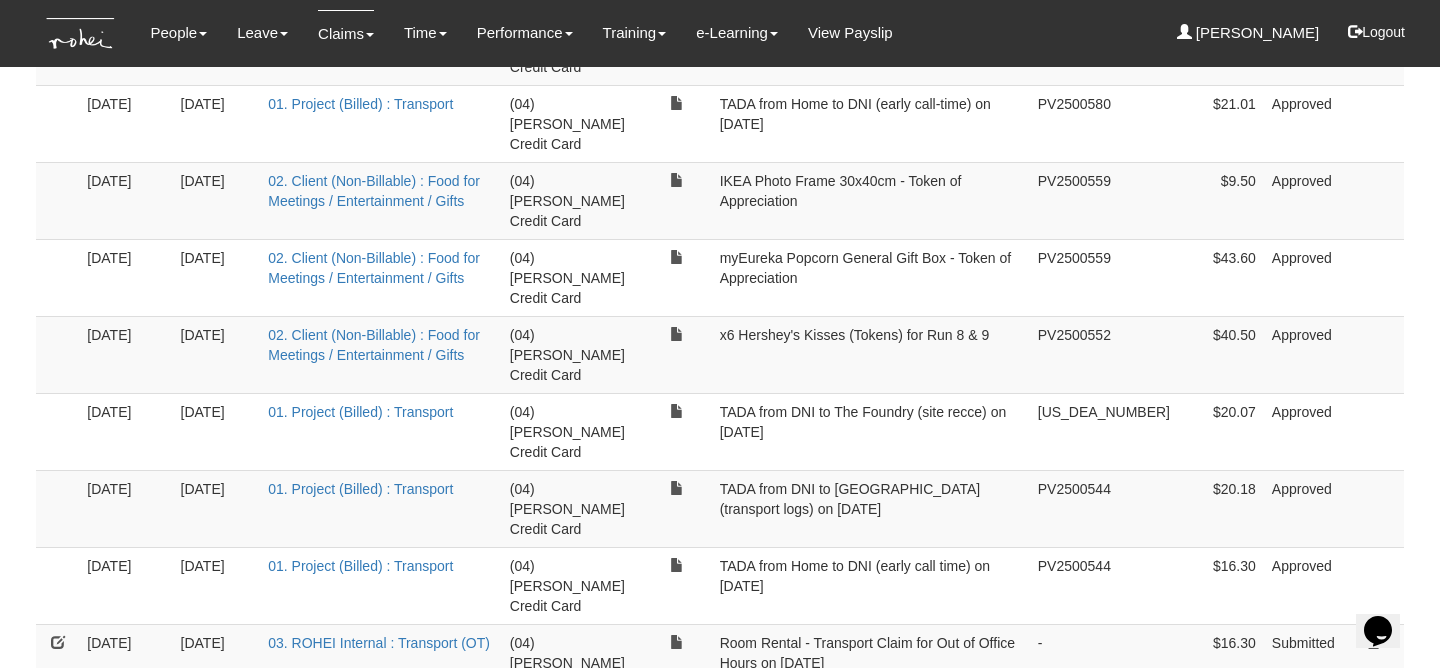 scroll, scrollTop: 0, scrollLeft: 0, axis: both 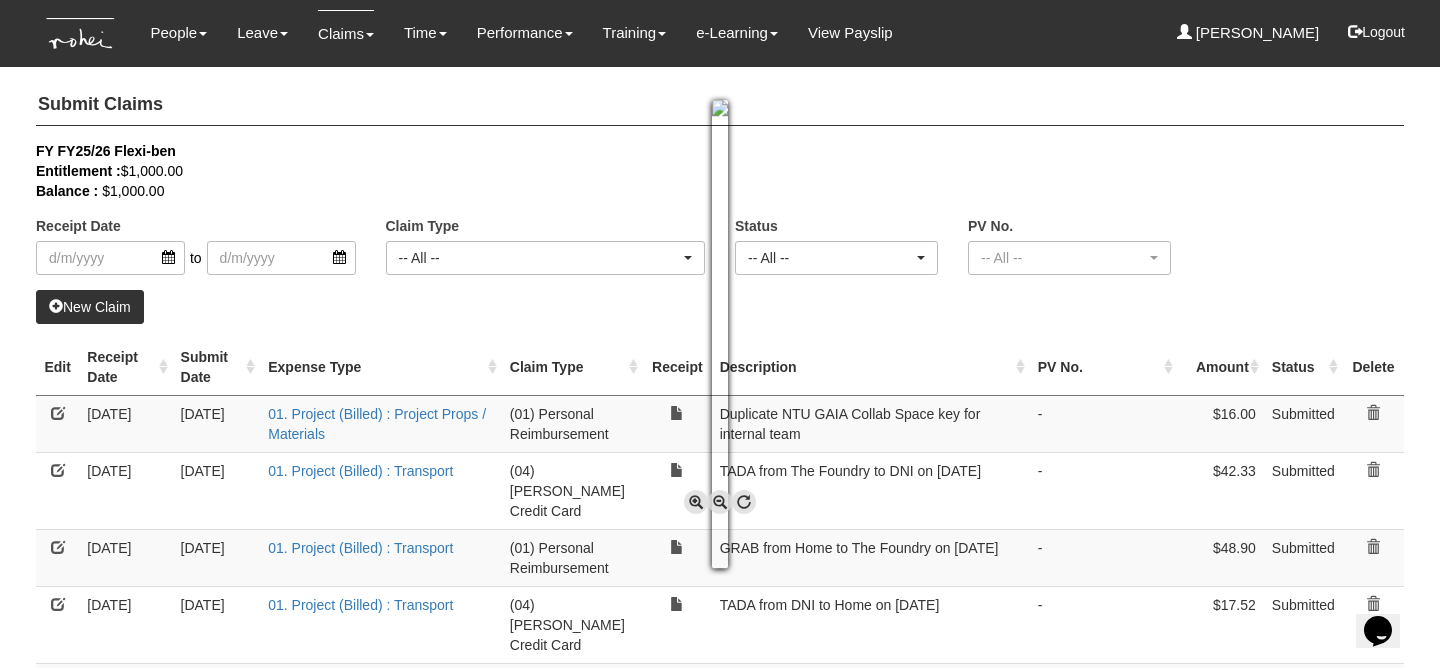click at bounding box center [720, 334] 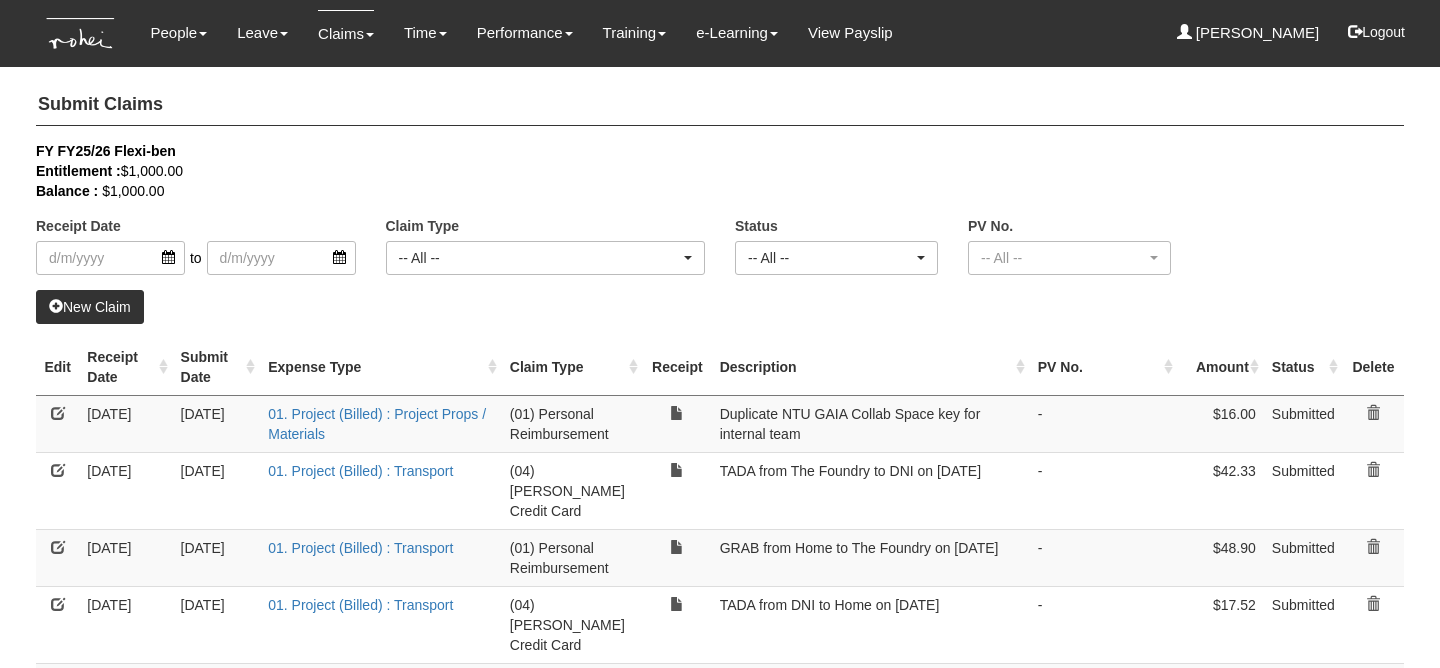 select on "50" 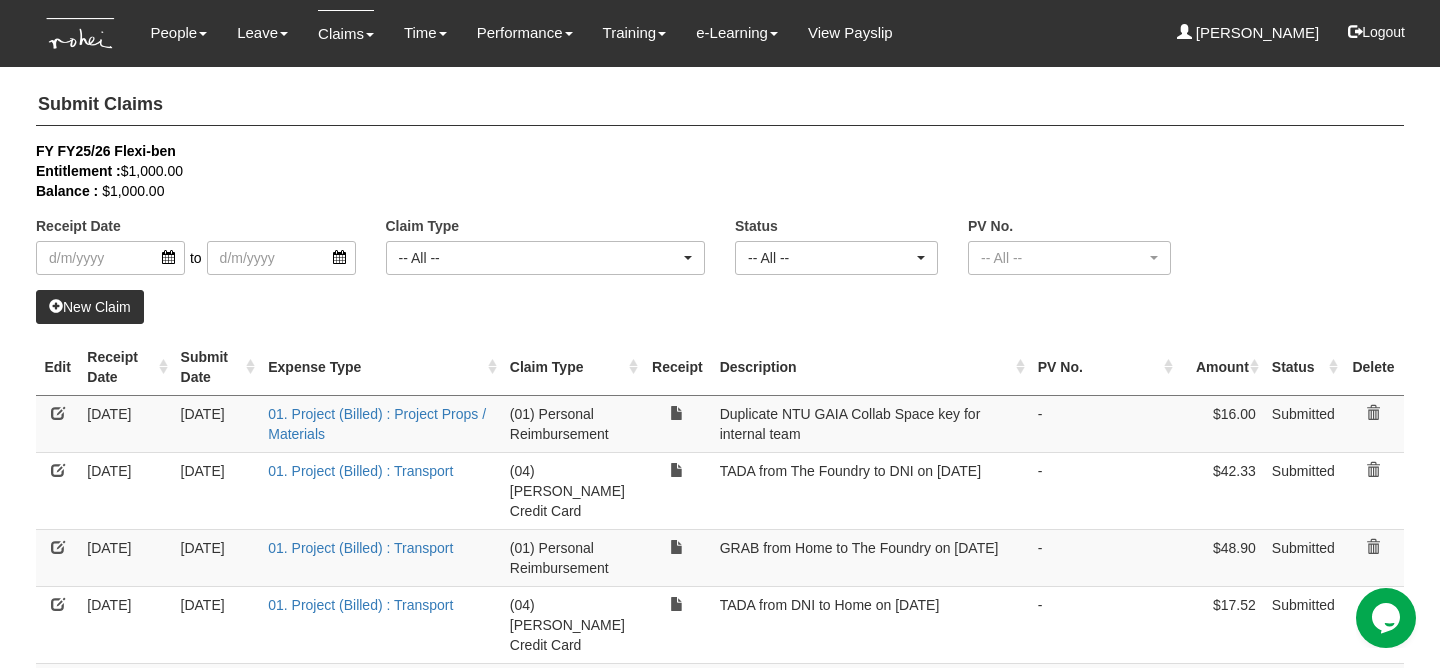 scroll, scrollTop: 0, scrollLeft: 0, axis: both 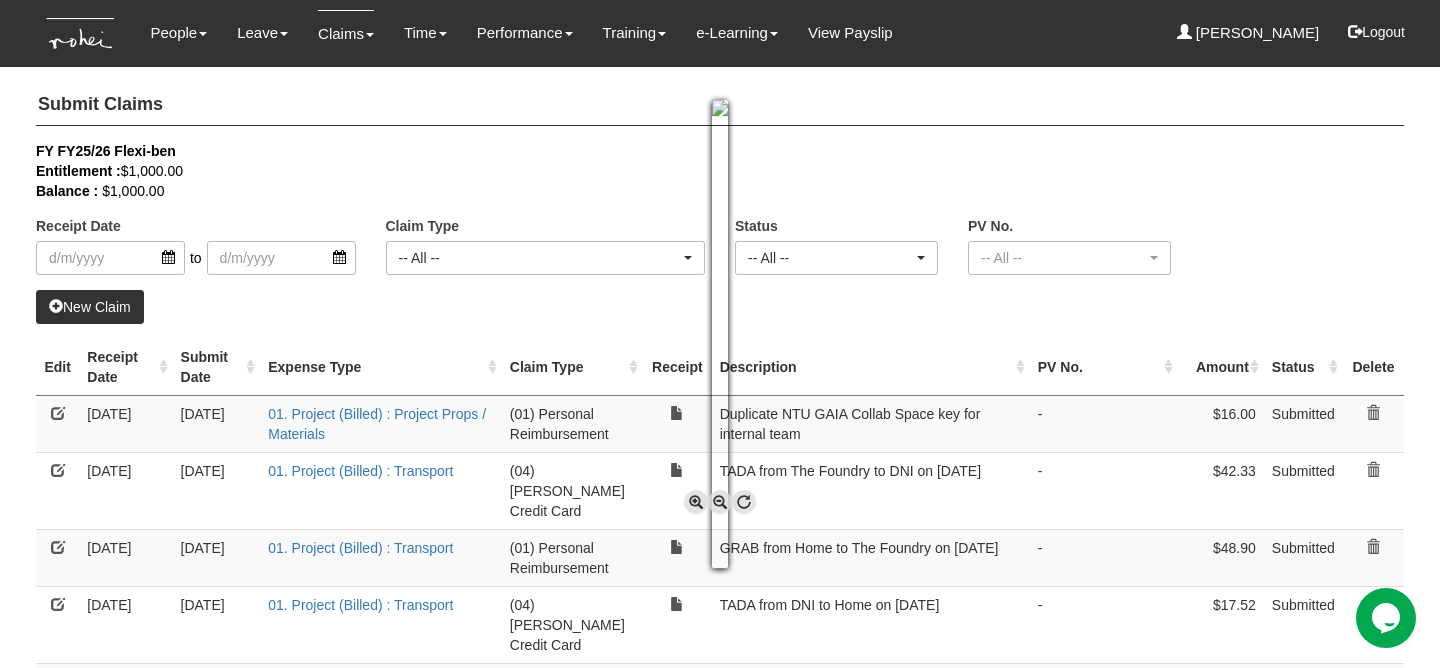 click at bounding box center (720, 334) 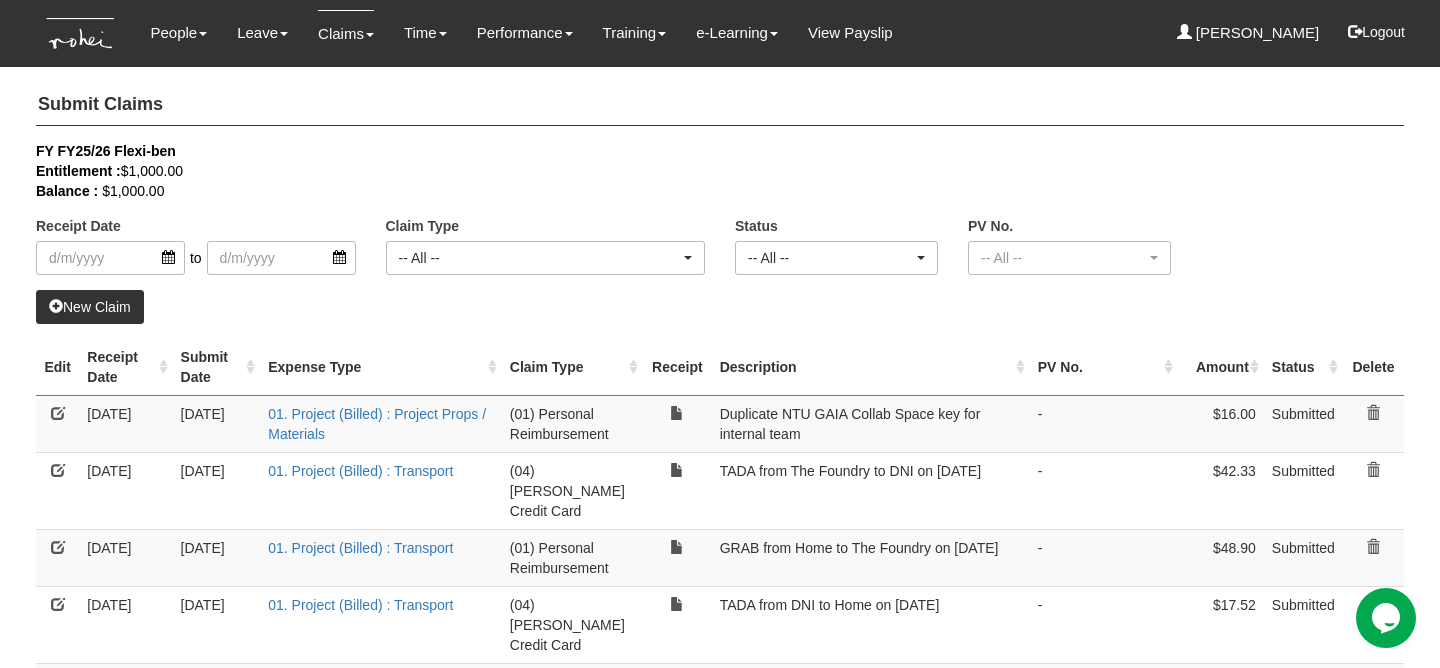 click at bounding box center [58, 413] 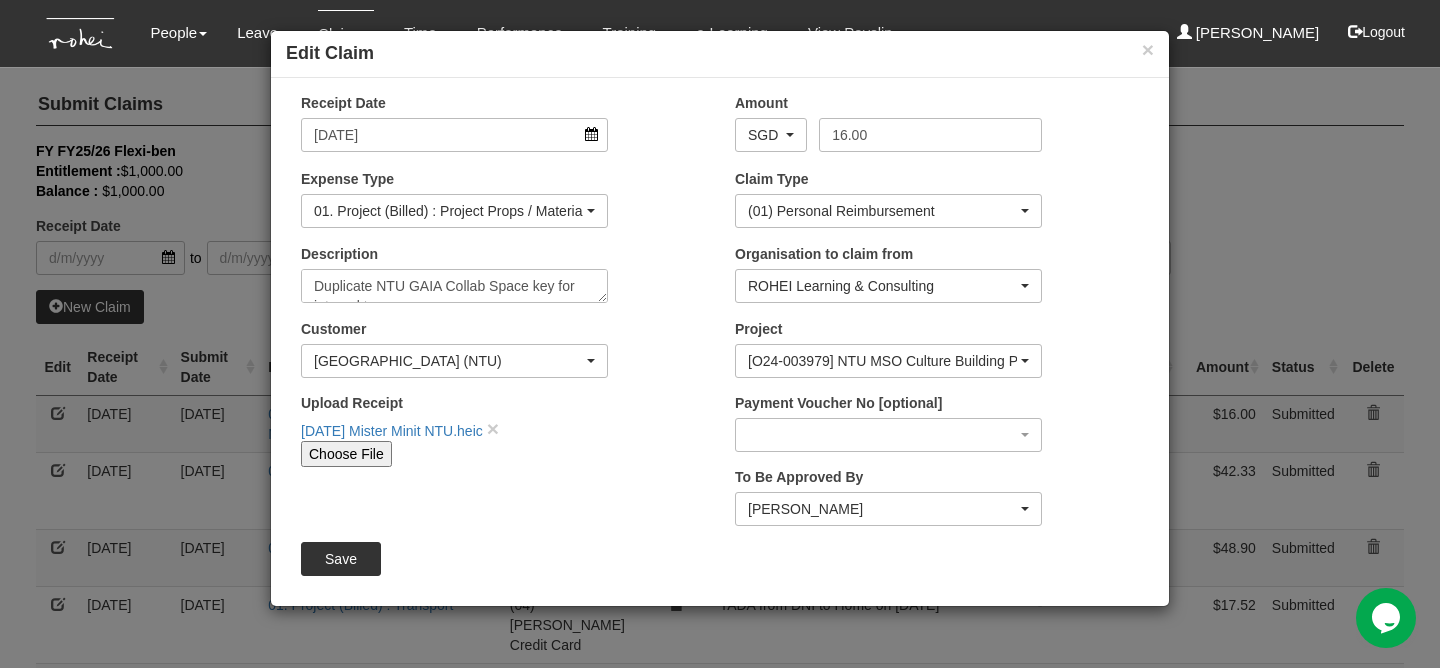click on "11.07.25 Mister Minit NTU.heic
×" at bounding box center [454, 429] 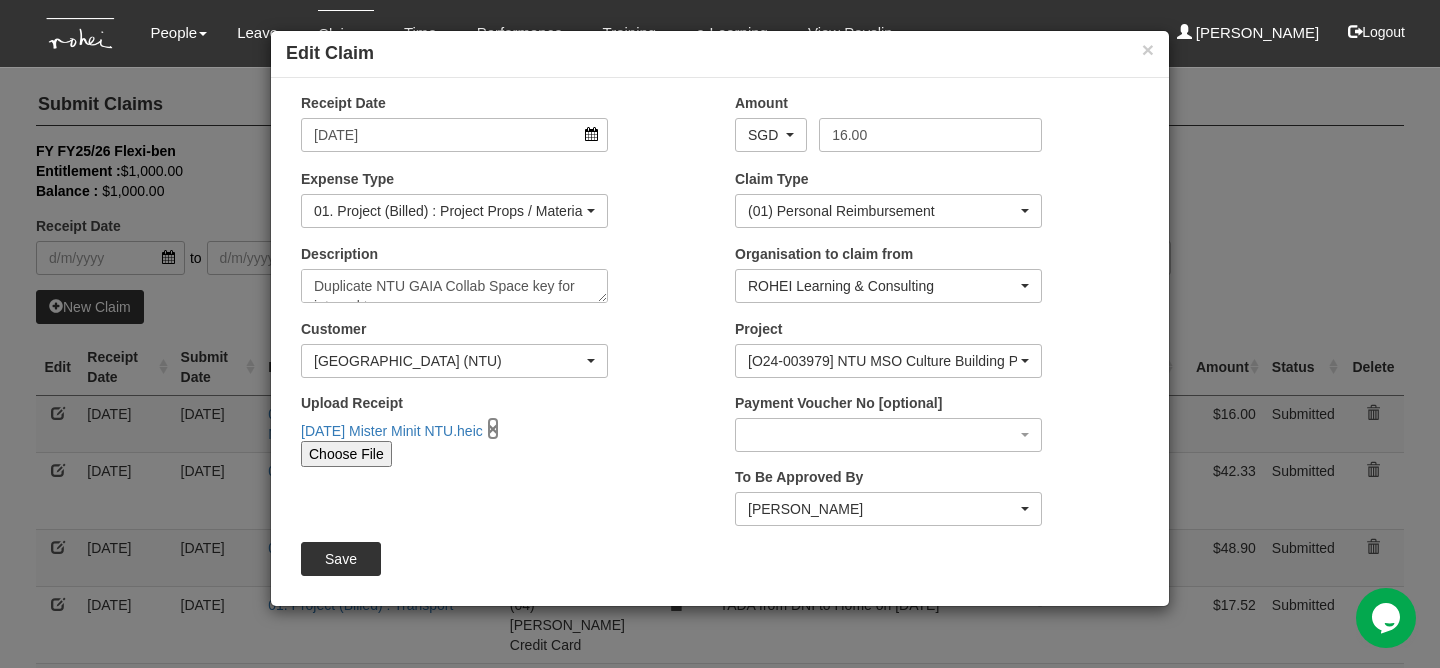 click on "×" at bounding box center [493, 428] 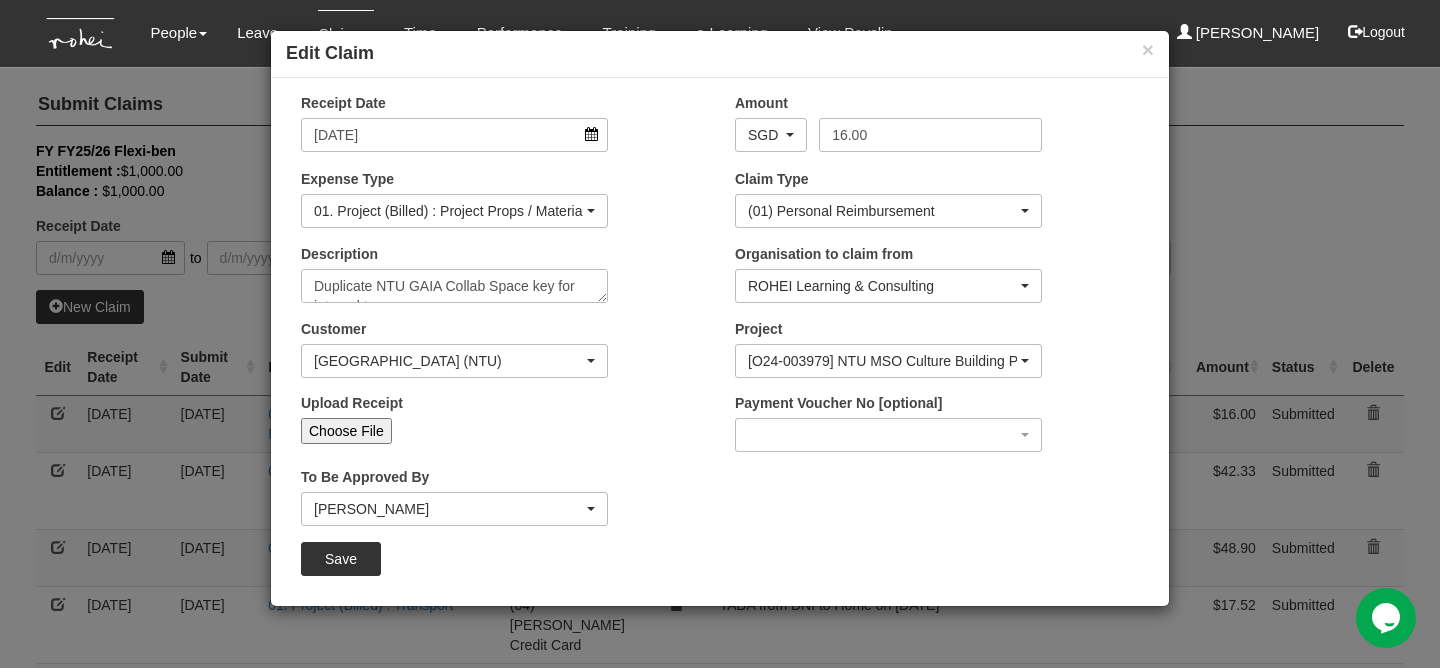 click on "Choose File" at bounding box center (346, 431) 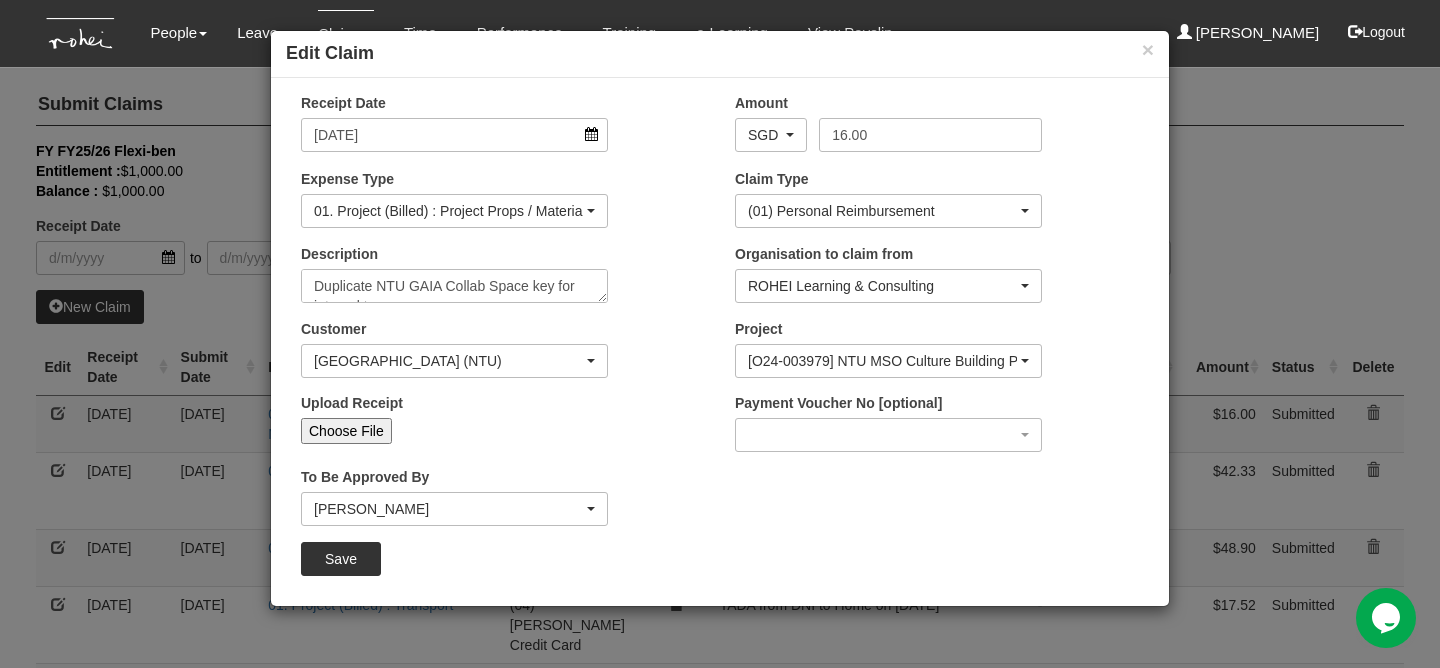 type on "C:\fakepath\11.07.25 Mister Minit NTU.heic" 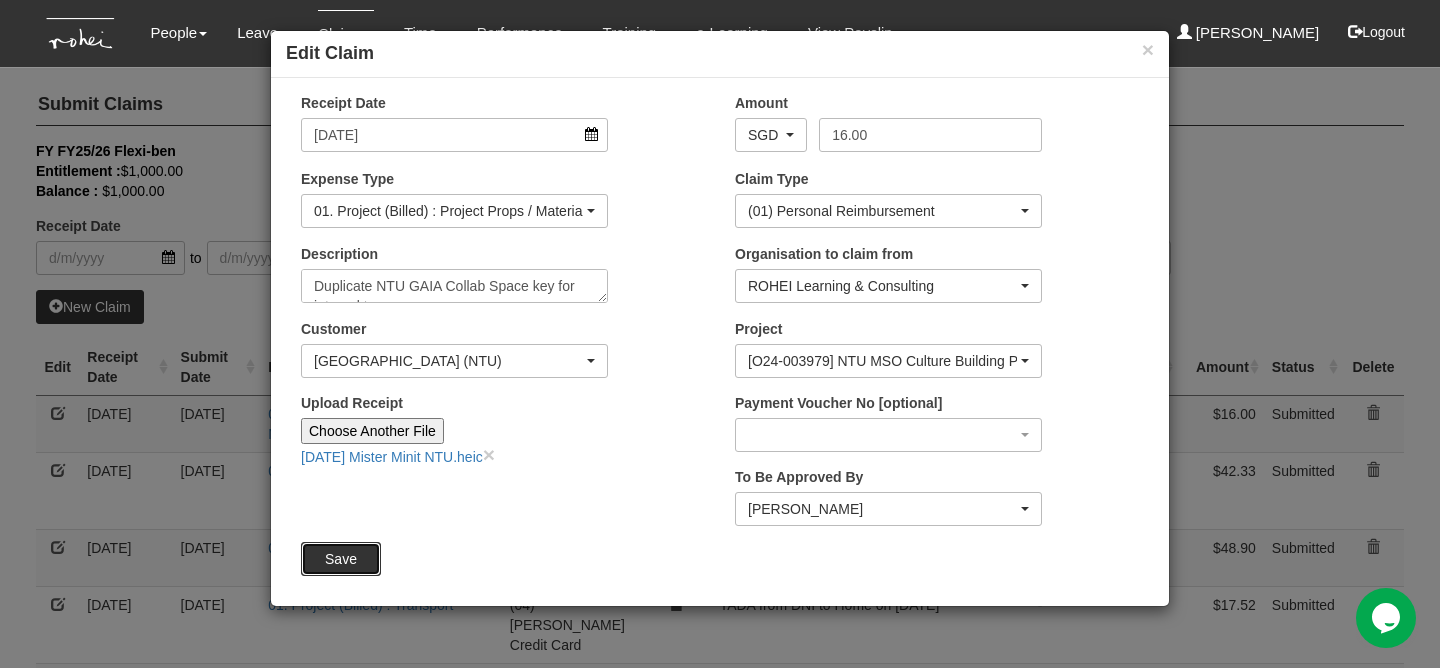 click on "Save" at bounding box center [341, 559] 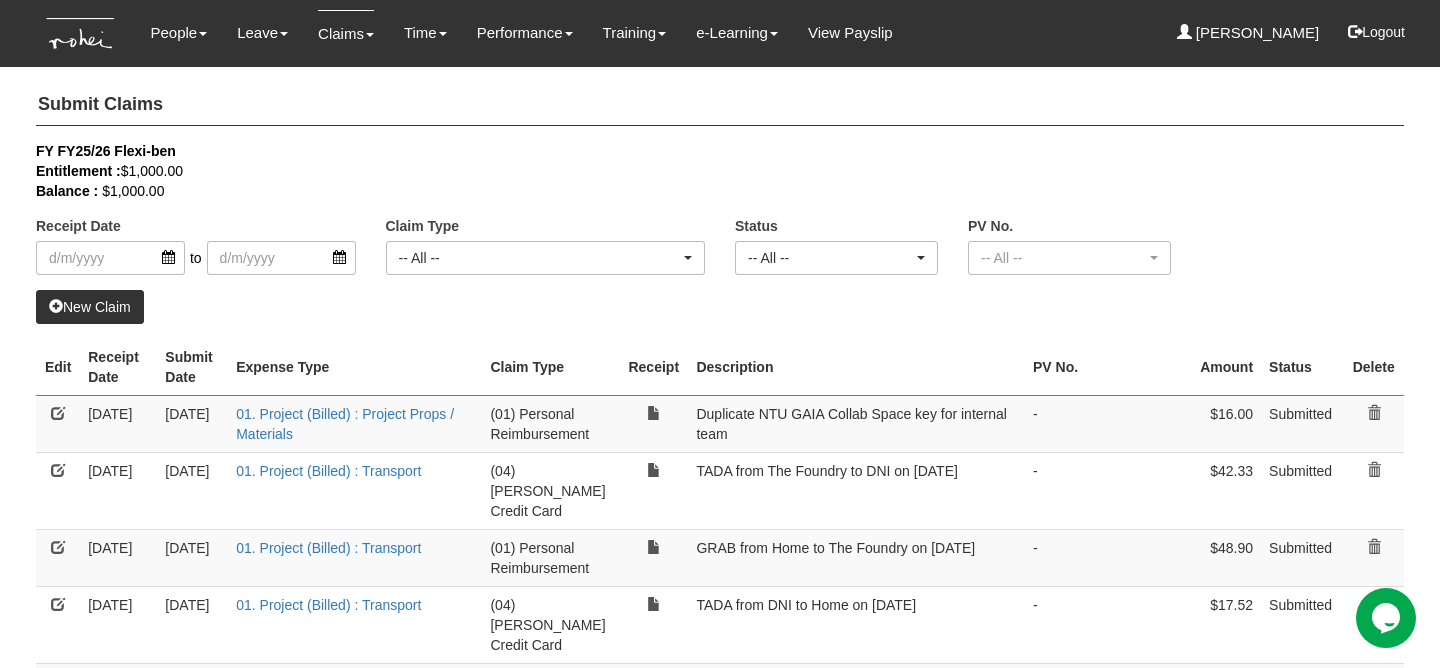 select on "50" 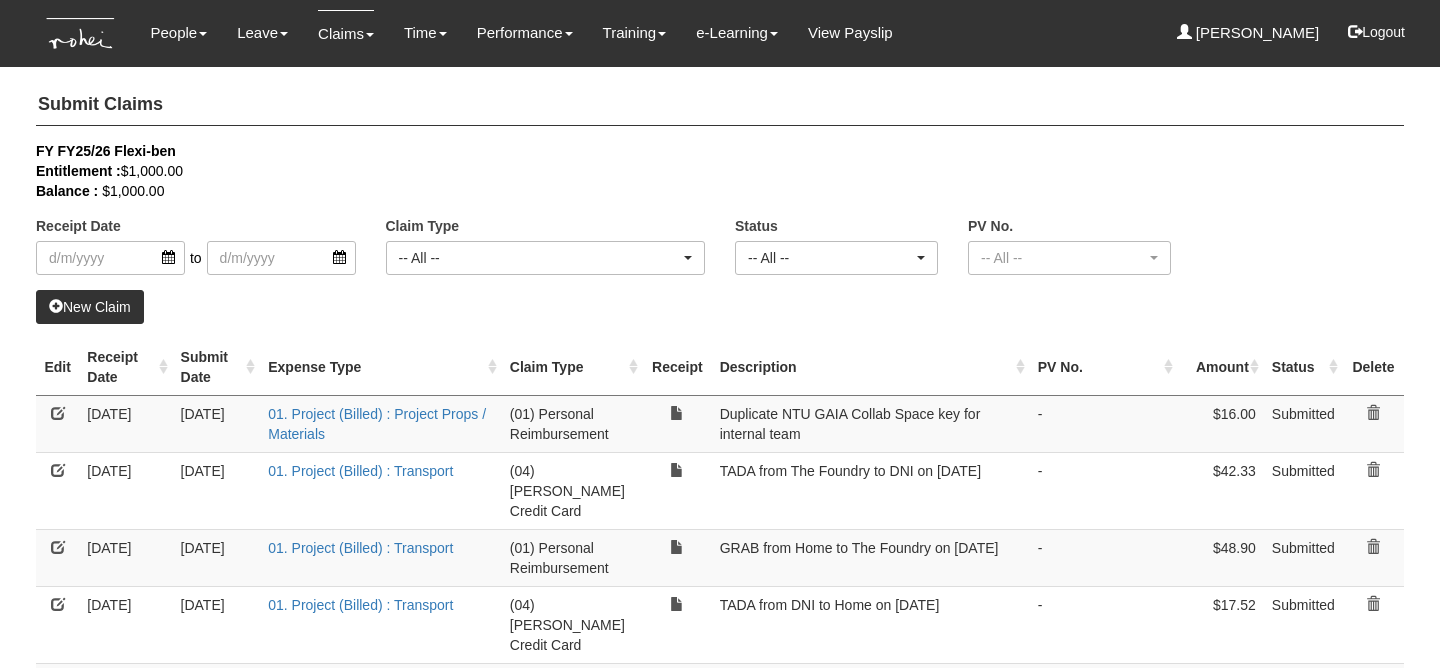 select on "50" 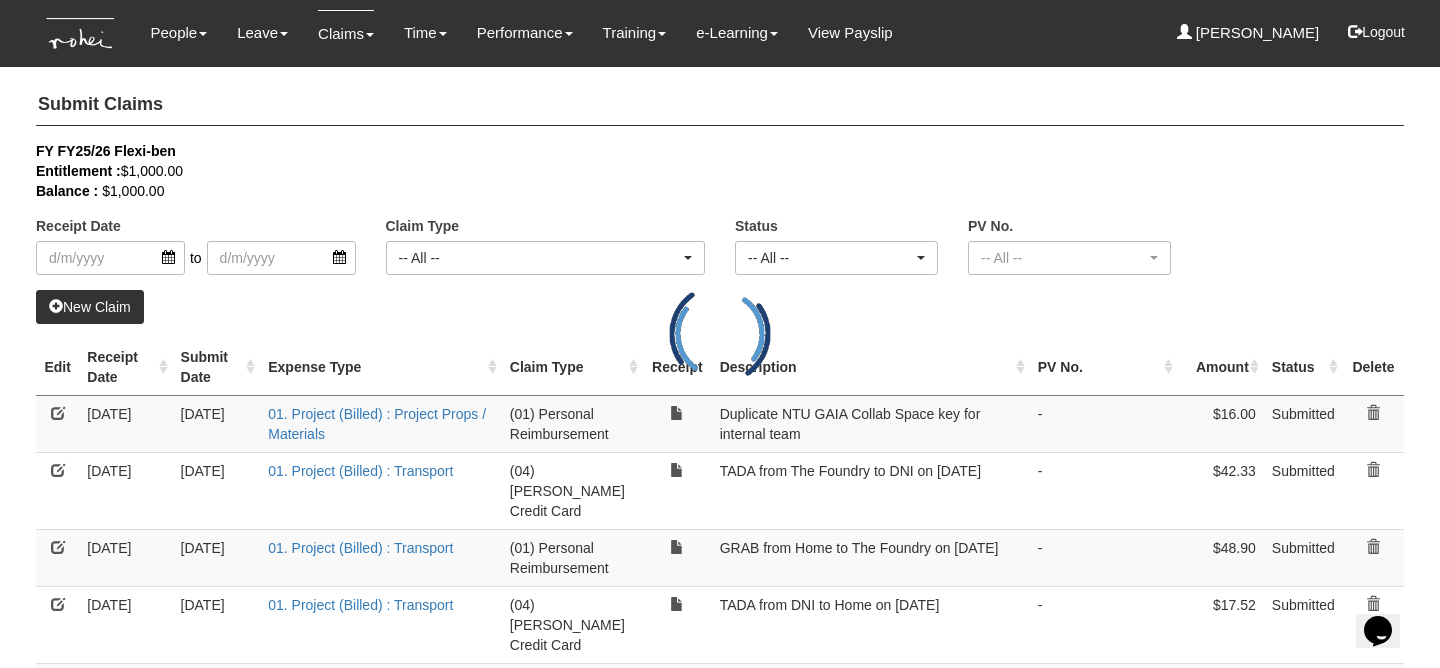 scroll, scrollTop: 0, scrollLeft: 0, axis: both 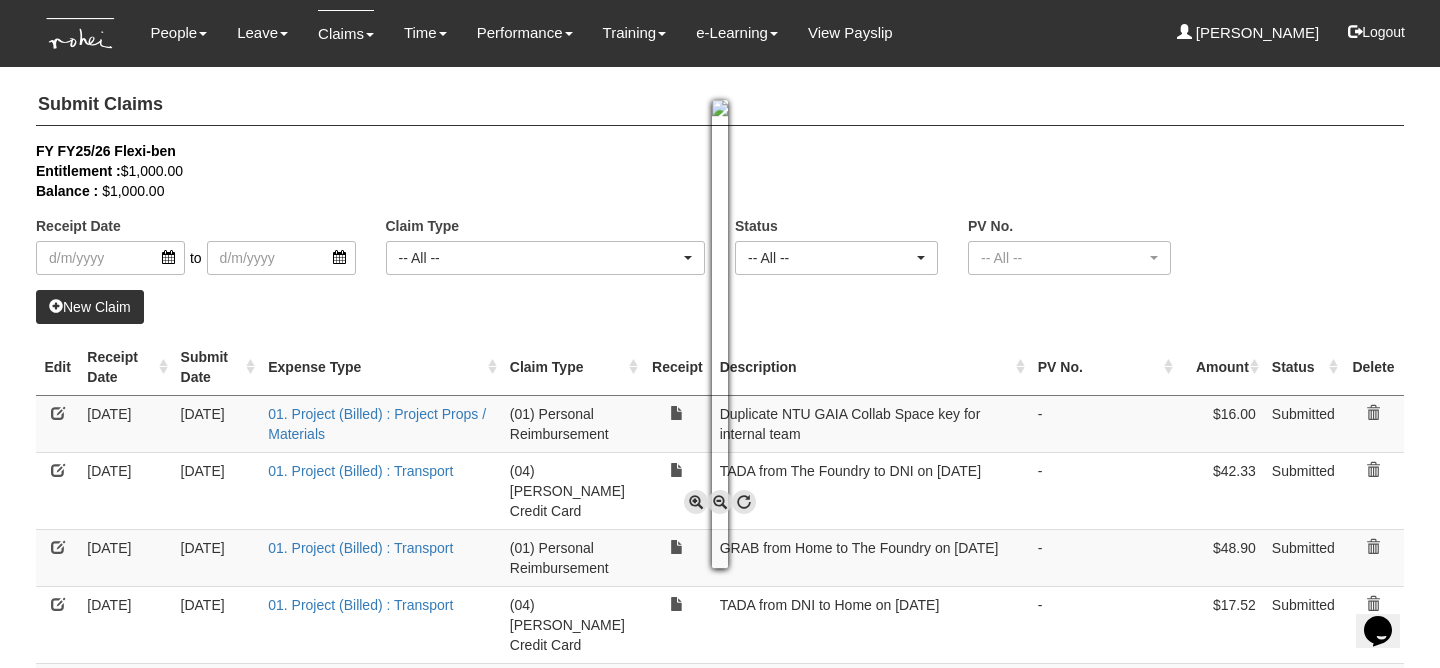 click at bounding box center (696, 502) 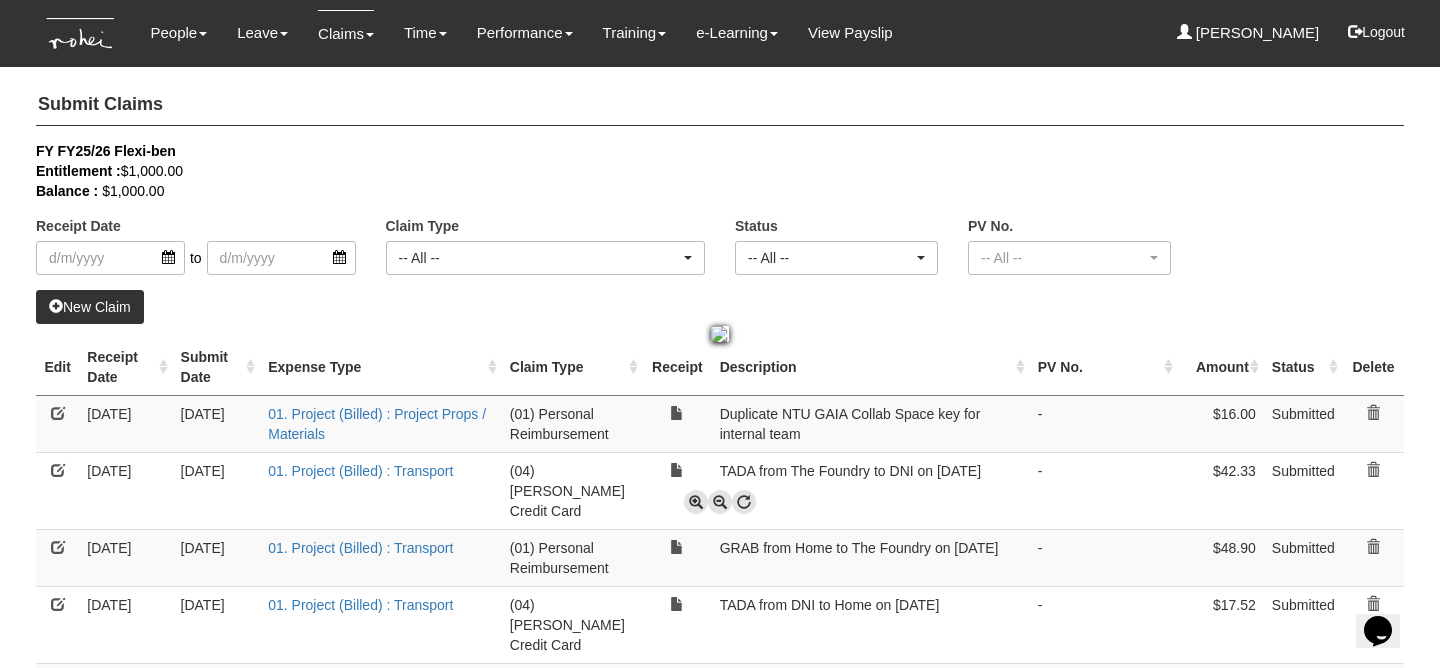 click at bounding box center [696, 502] 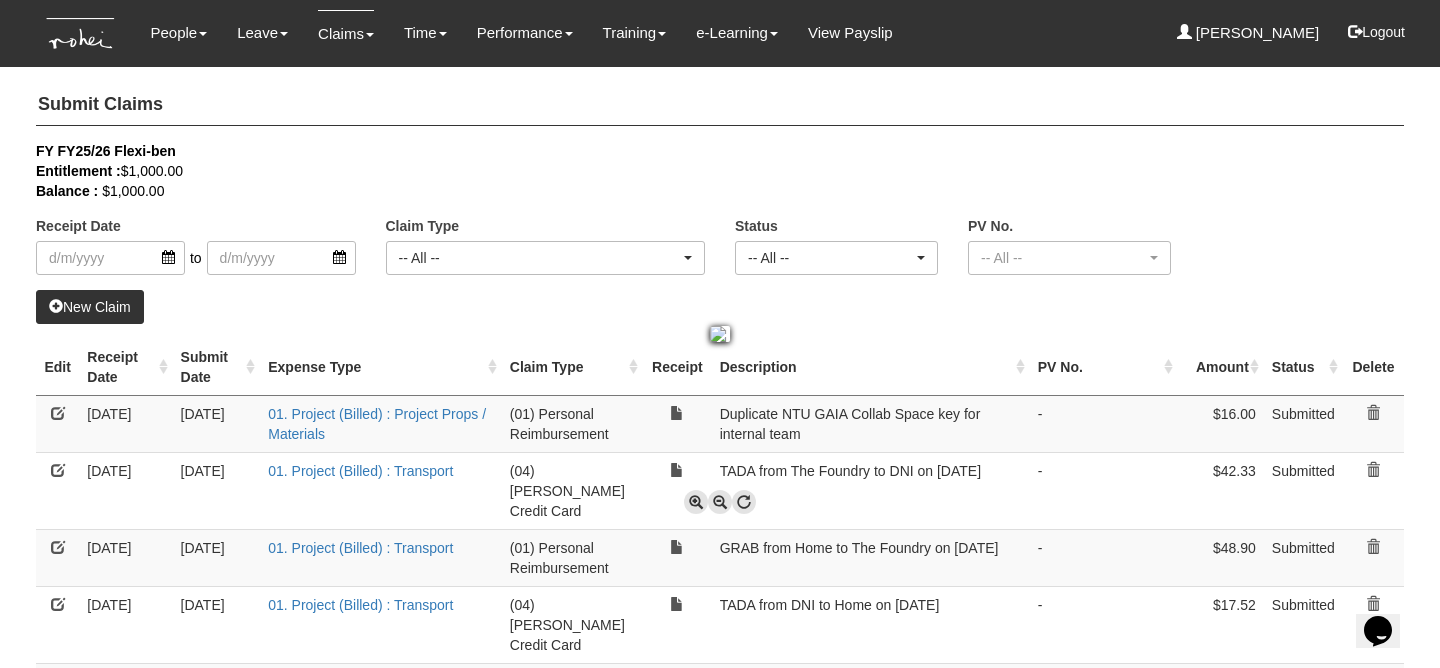 click at bounding box center [696, 502] 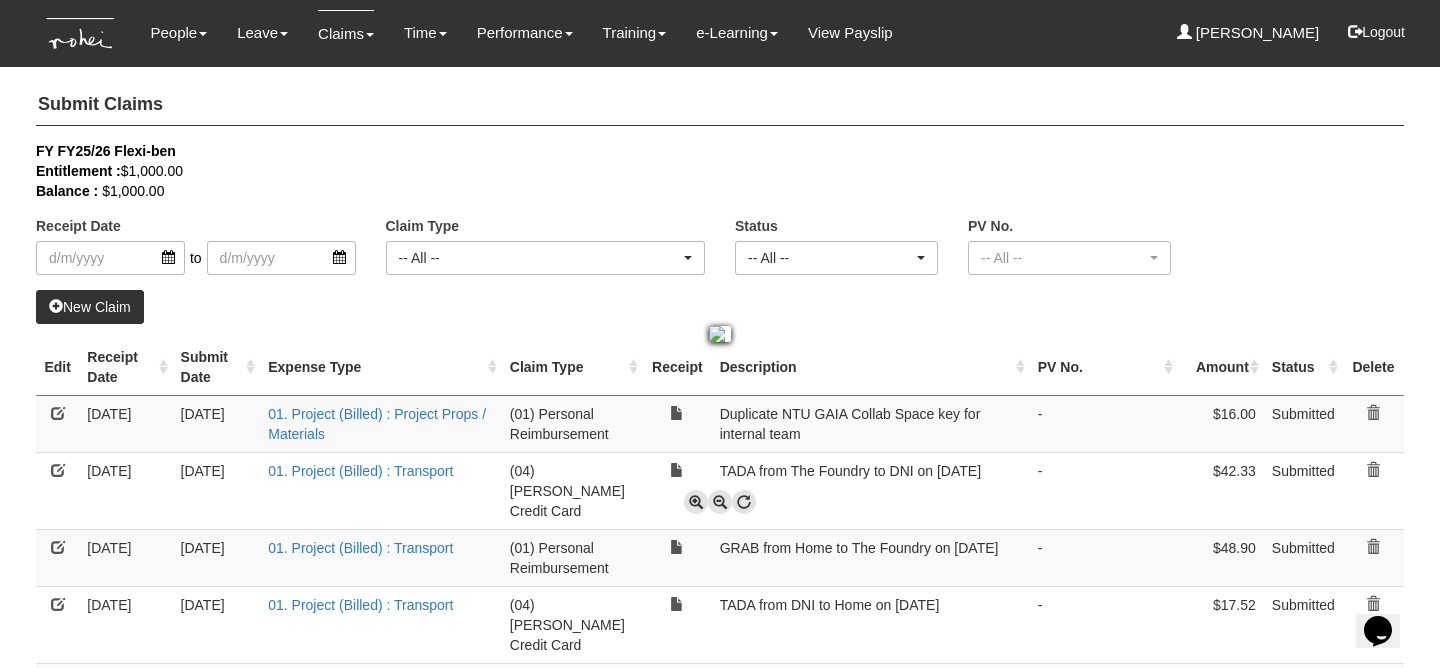 click at bounding box center [744, 502] 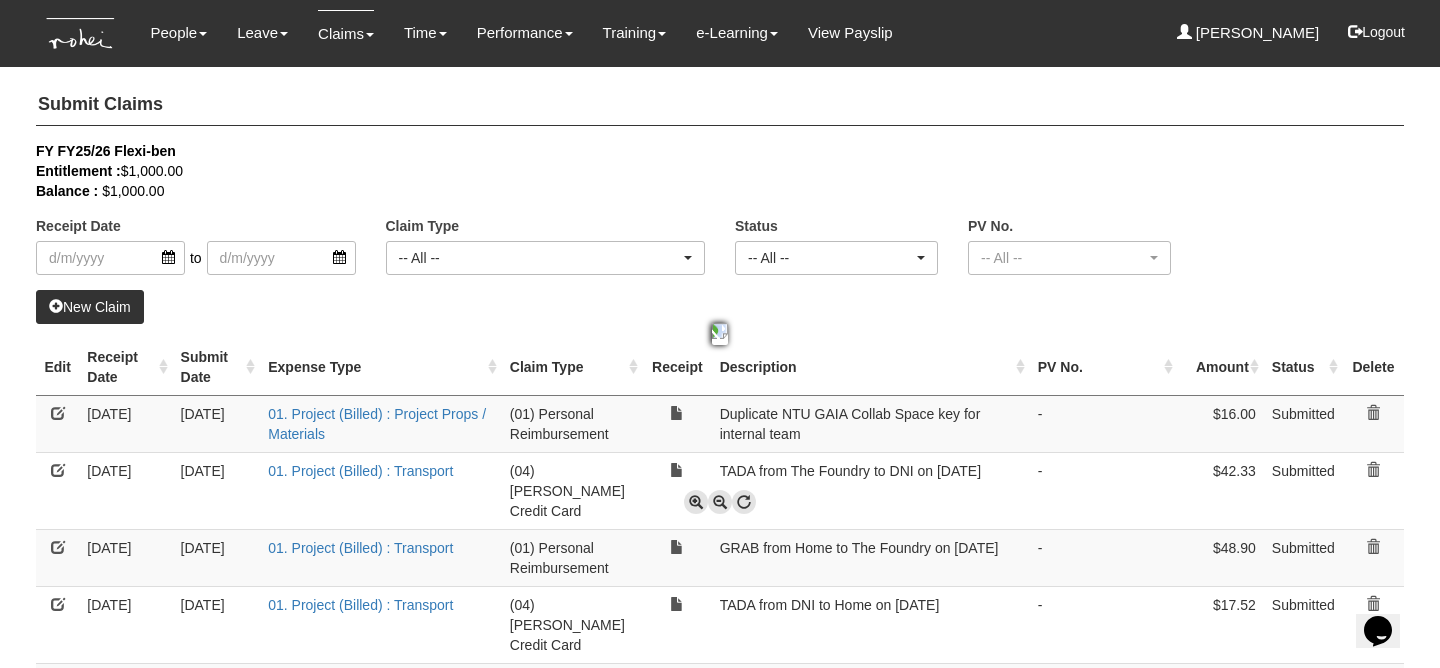 click at bounding box center (744, 502) 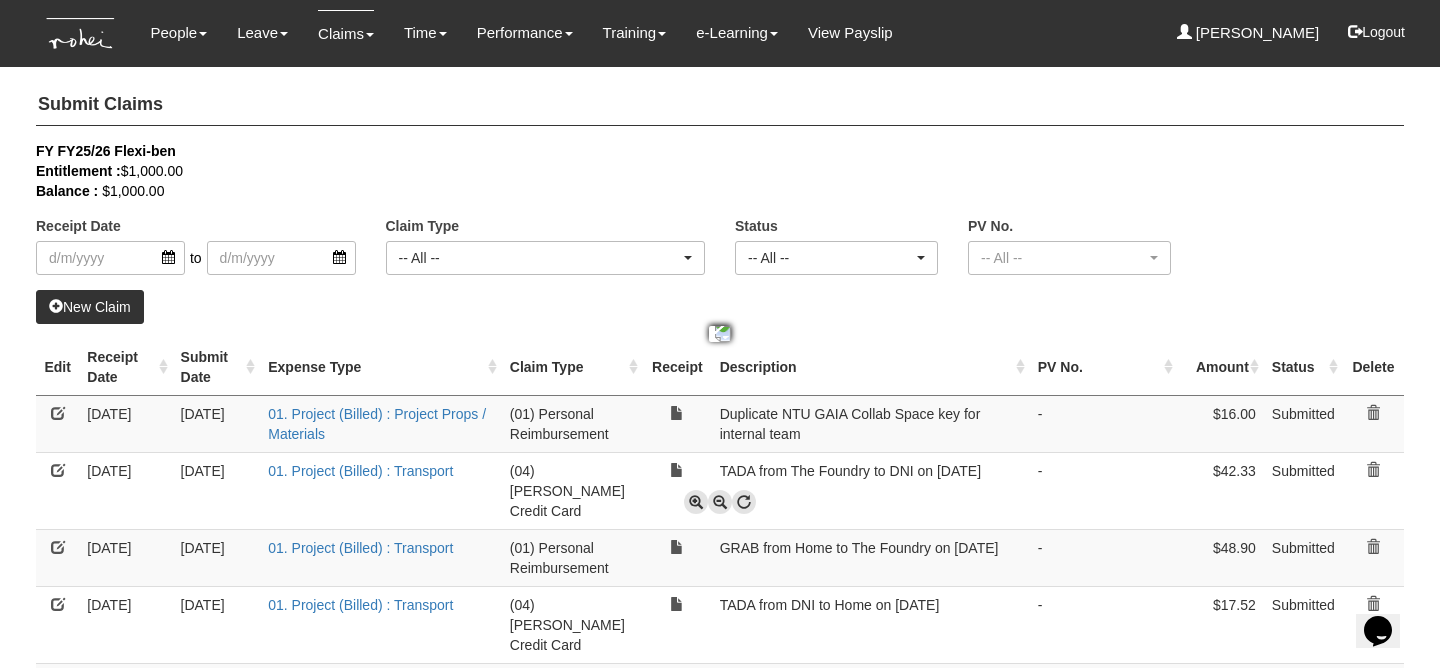 click at bounding box center [744, 502] 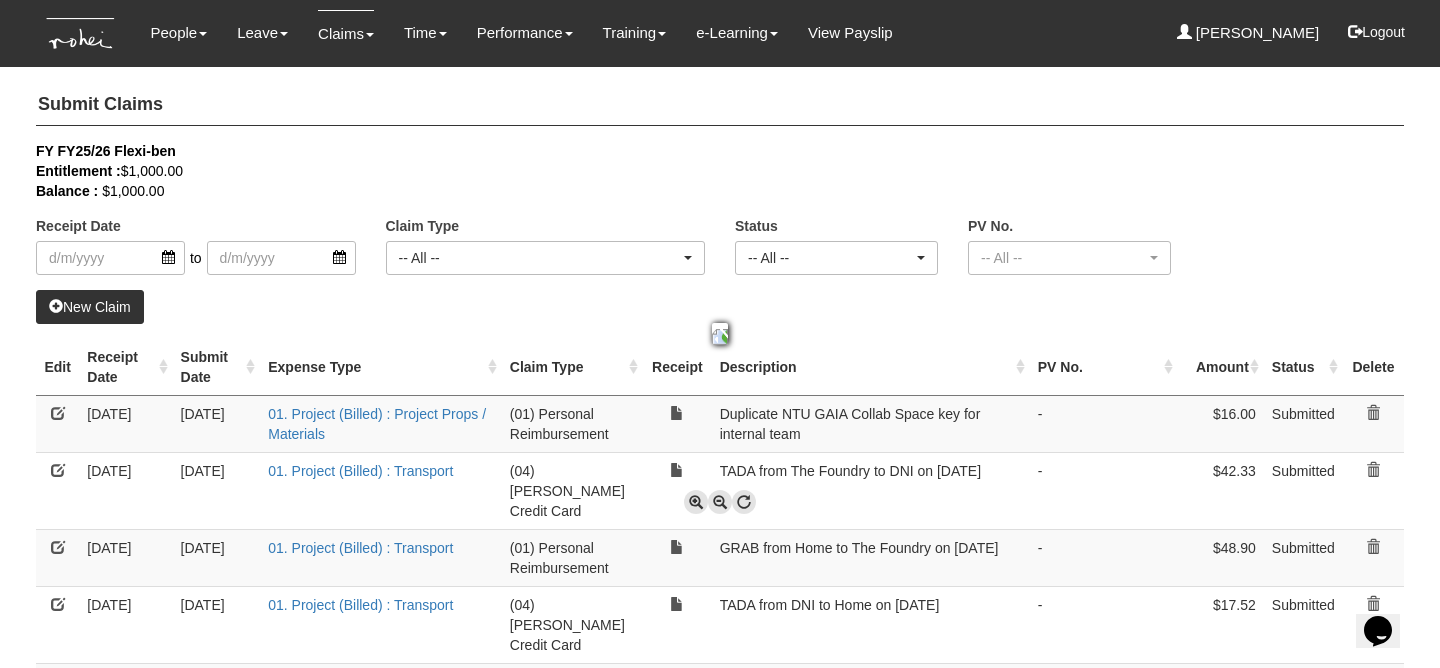 click at bounding box center [744, 502] 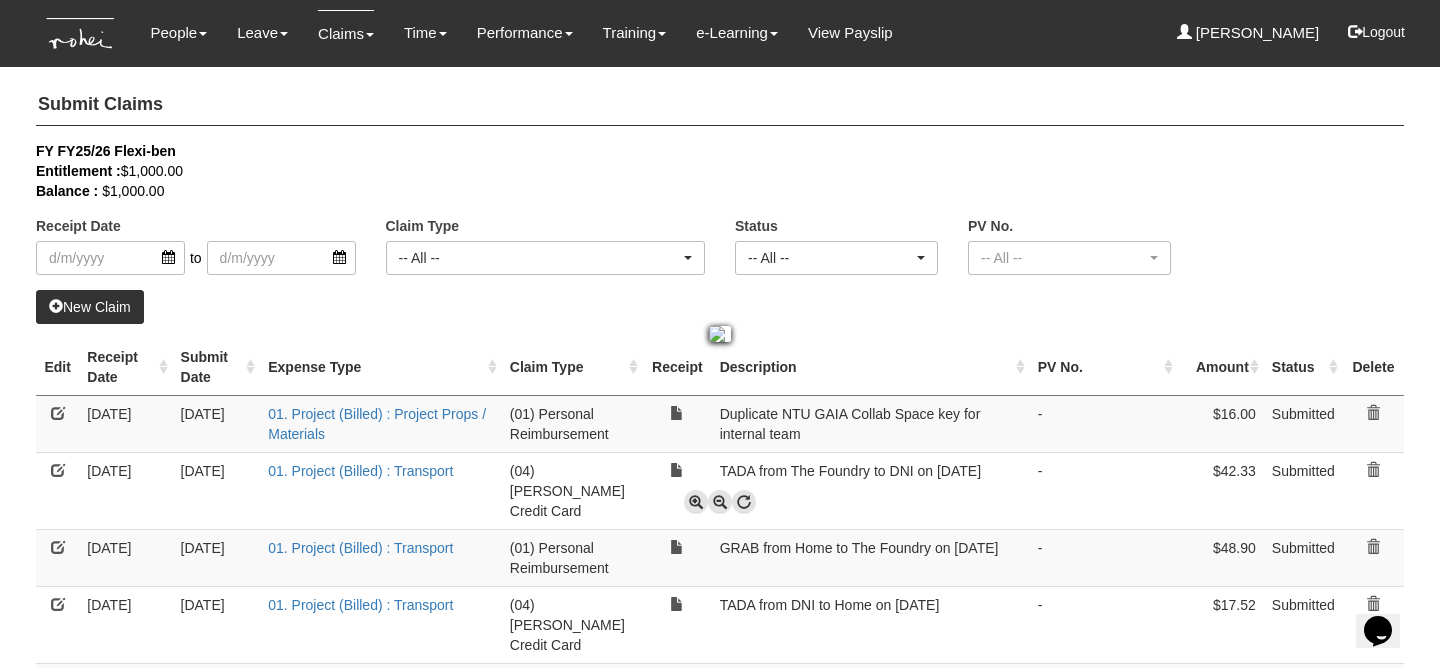 click at bounding box center [696, 502] 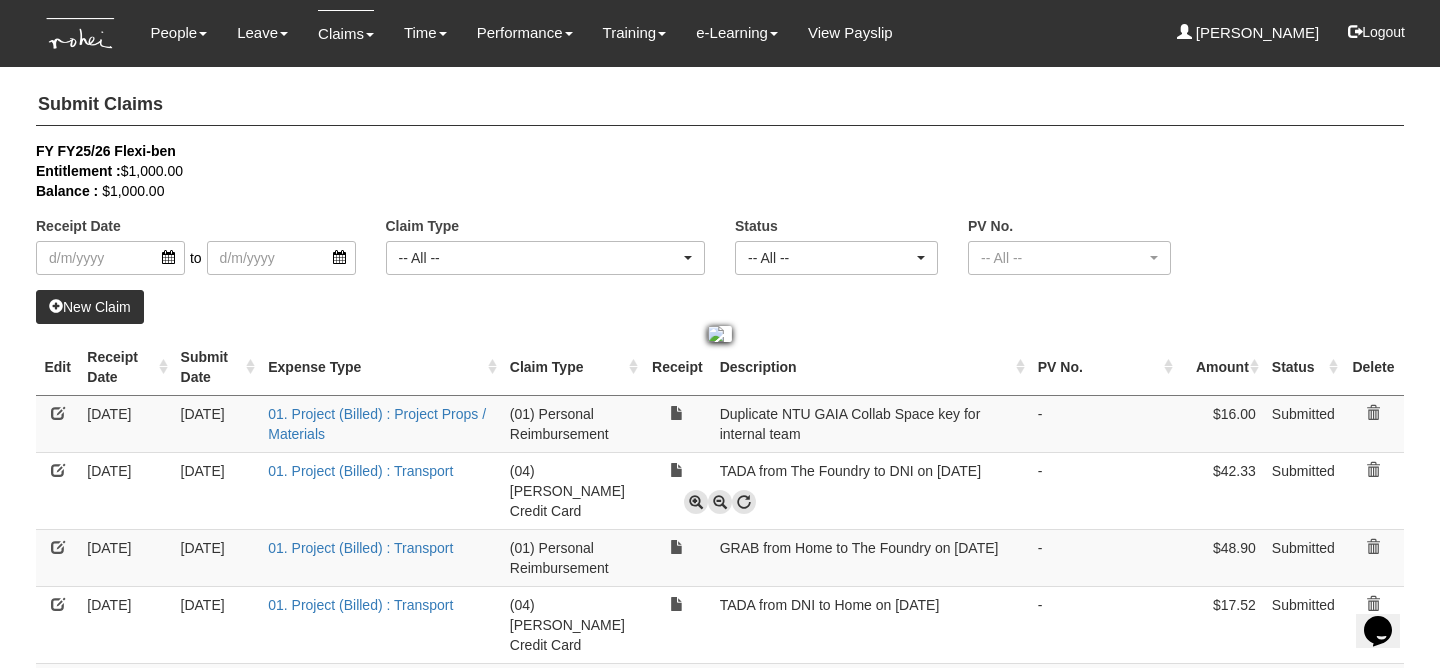click at bounding box center (696, 502) 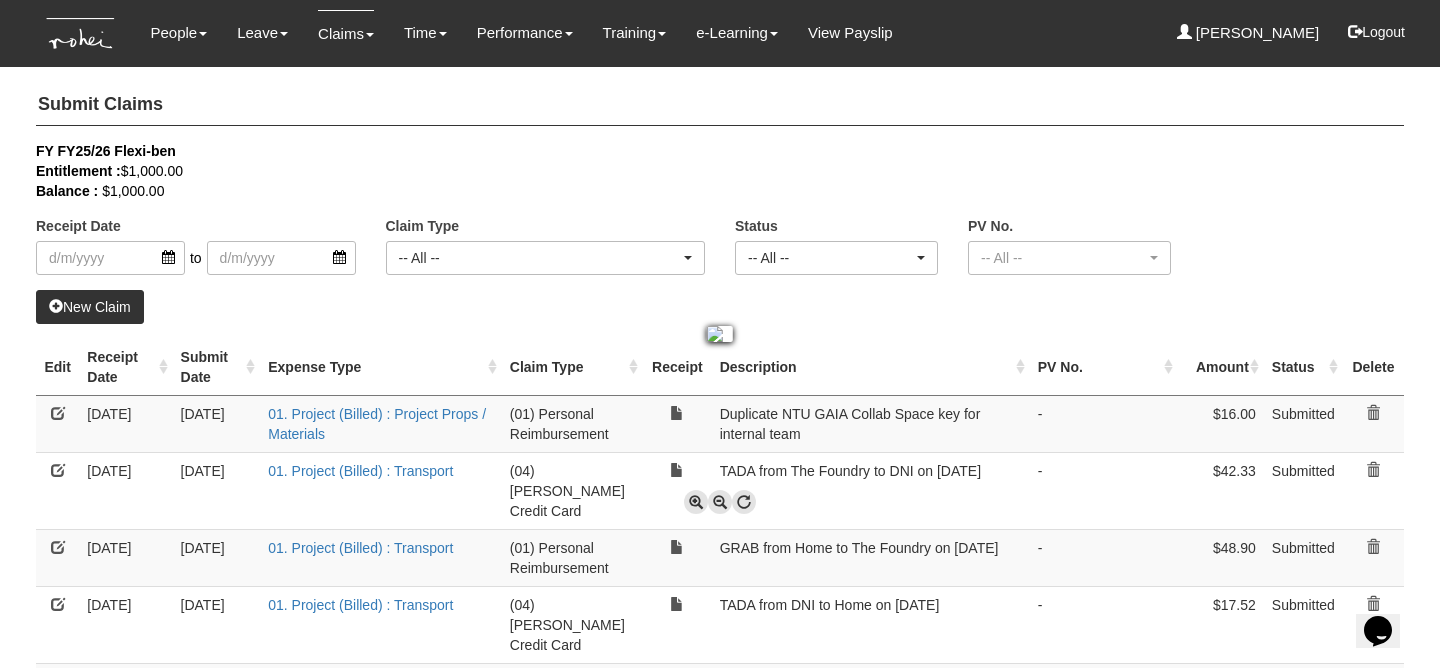 click at bounding box center [696, 502] 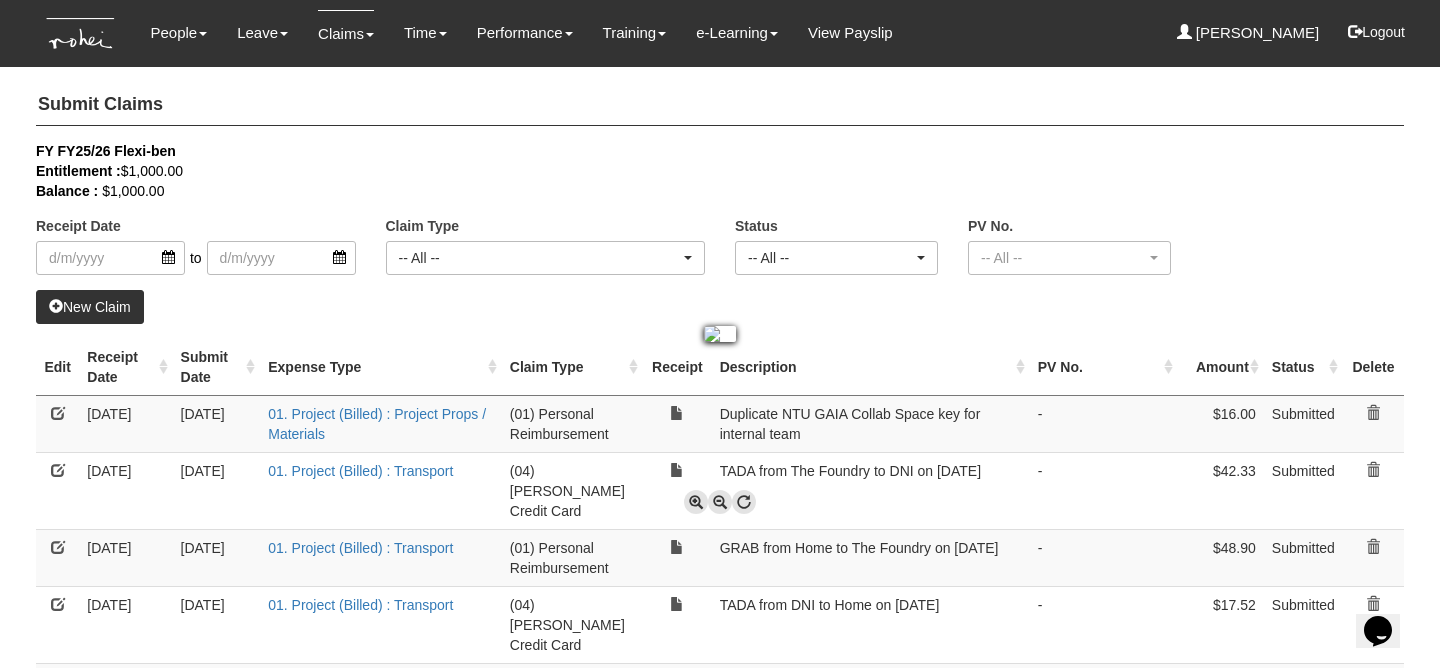 click at bounding box center (696, 502) 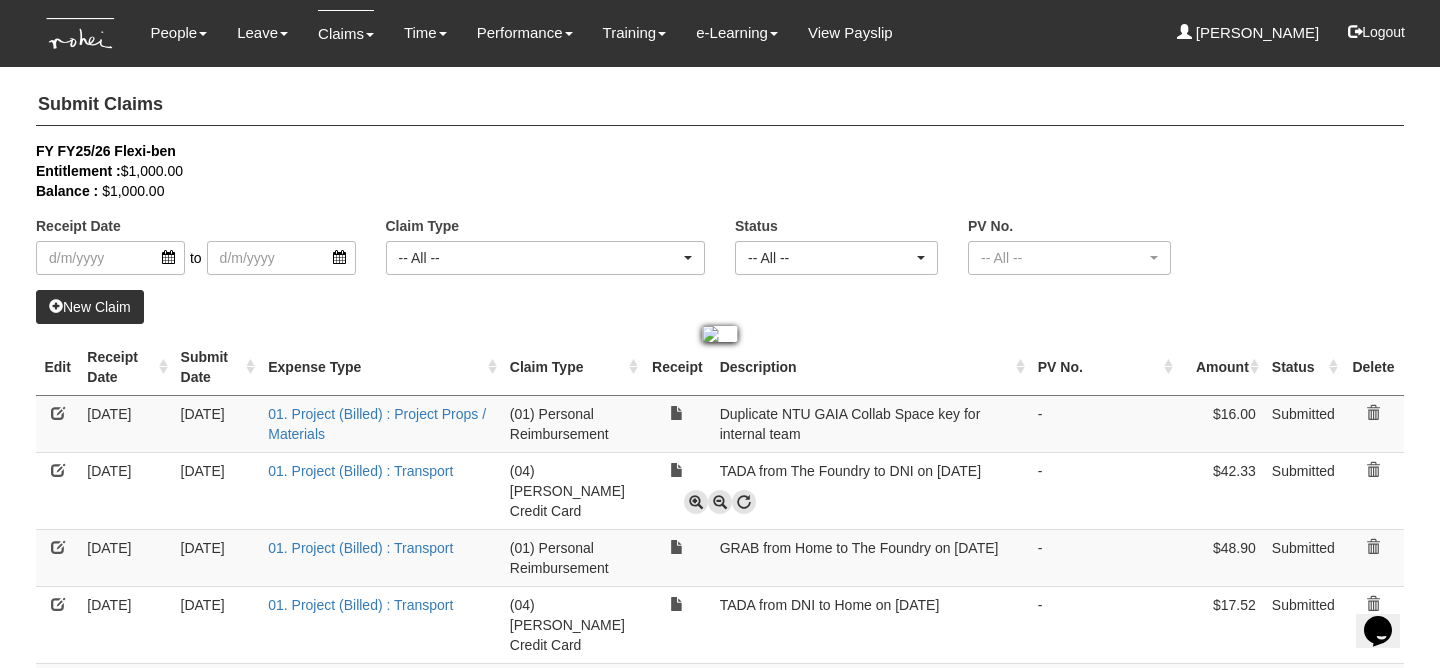 click at bounding box center (696, 502) 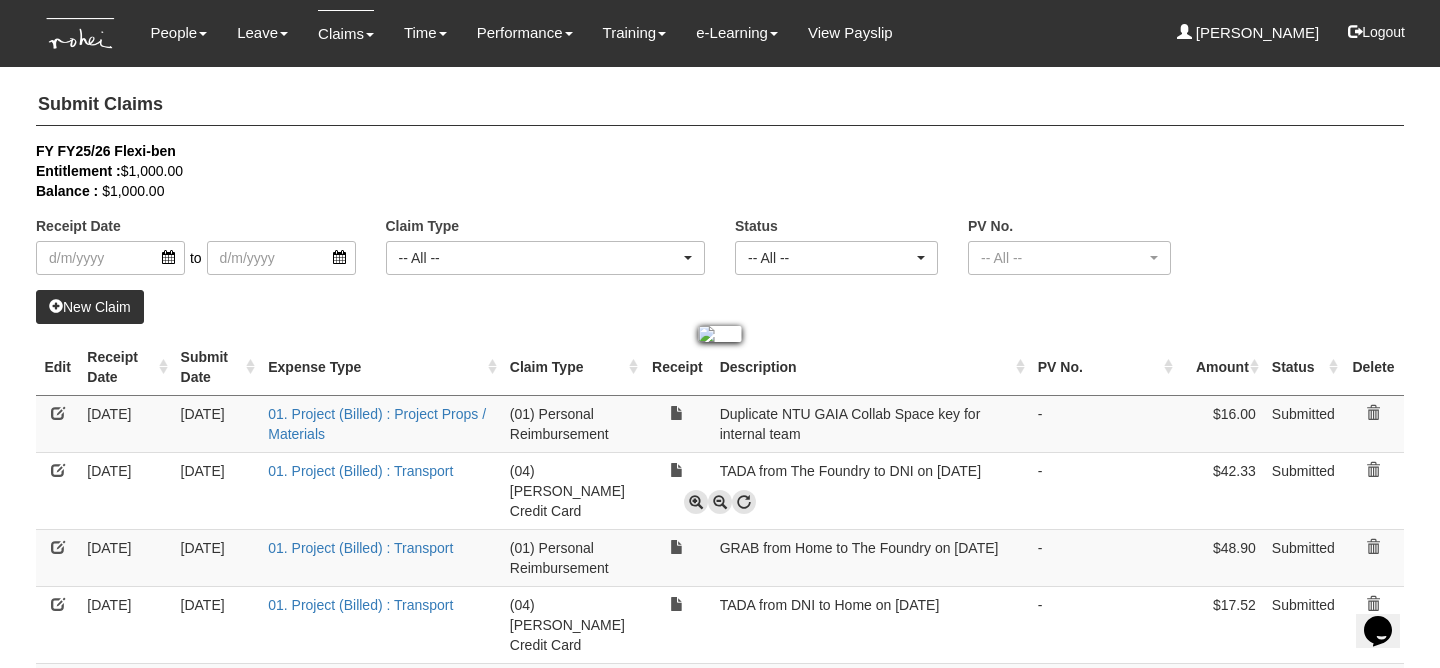 click at bounding box center (696, 502) 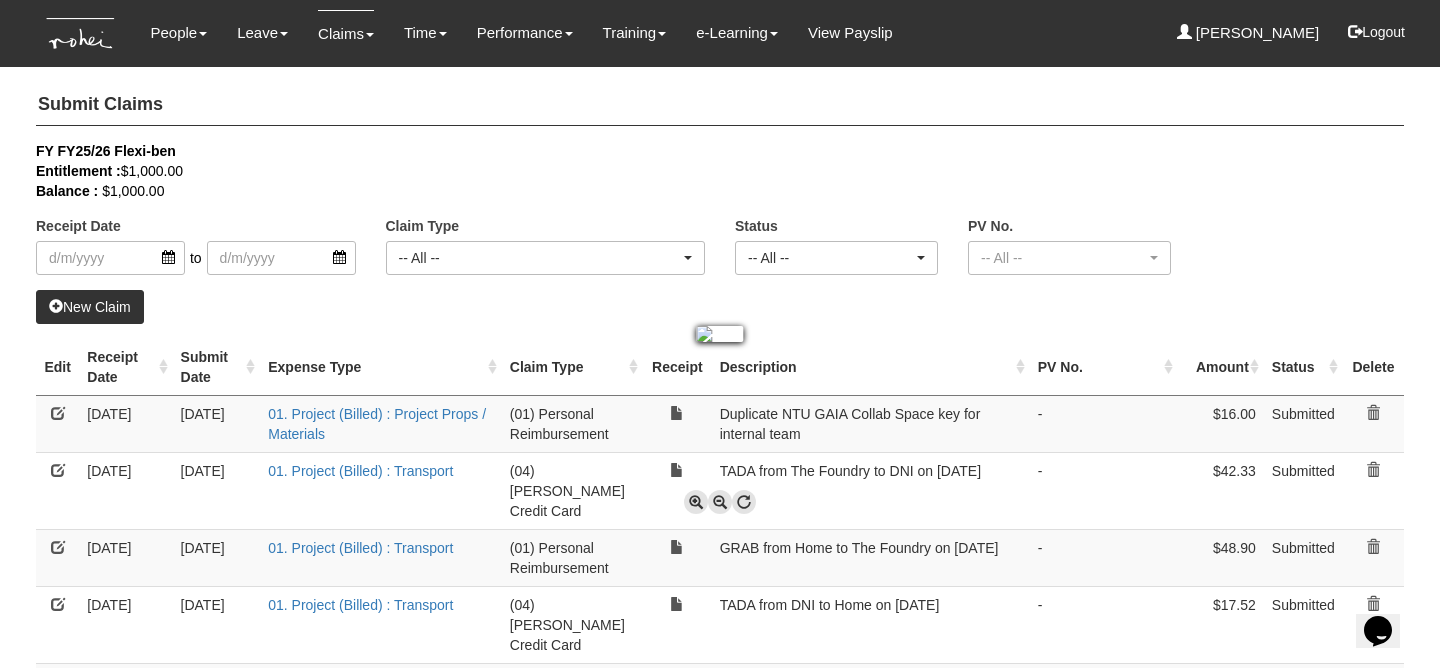 click at bounding box center (696, 502) 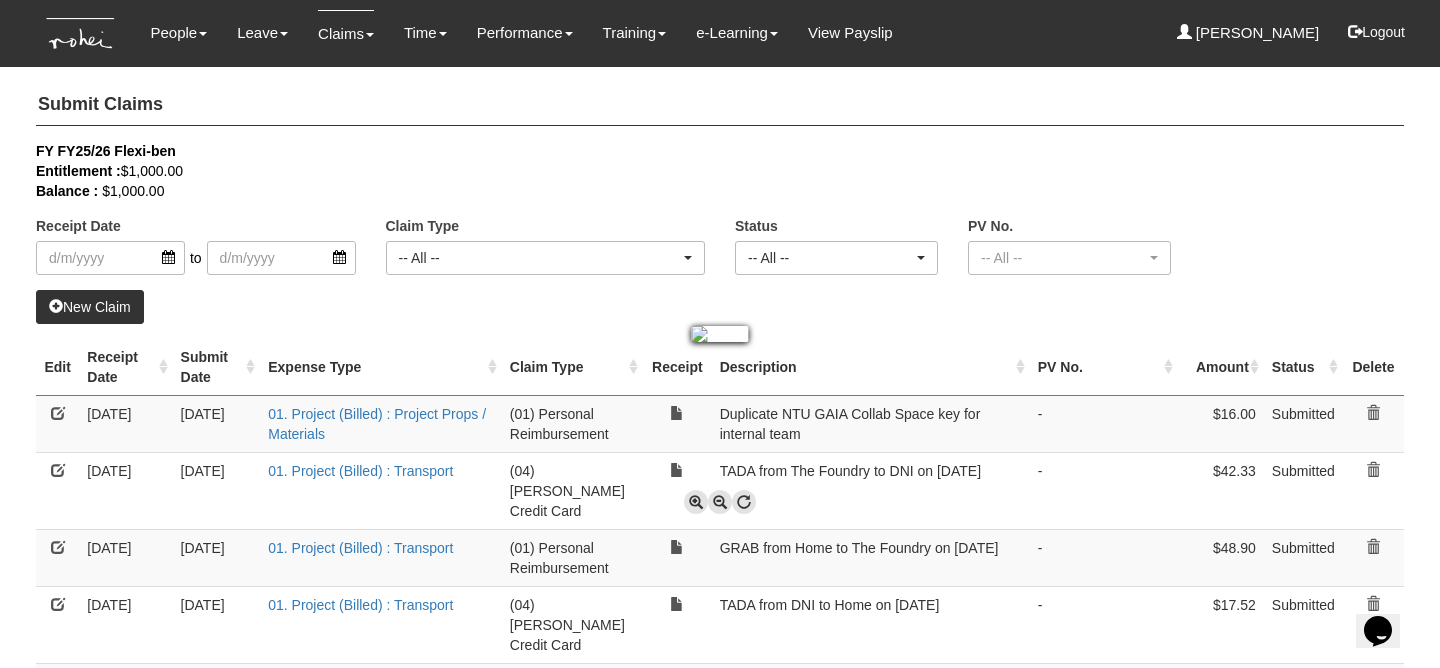 click at bounding box center [720, 334] 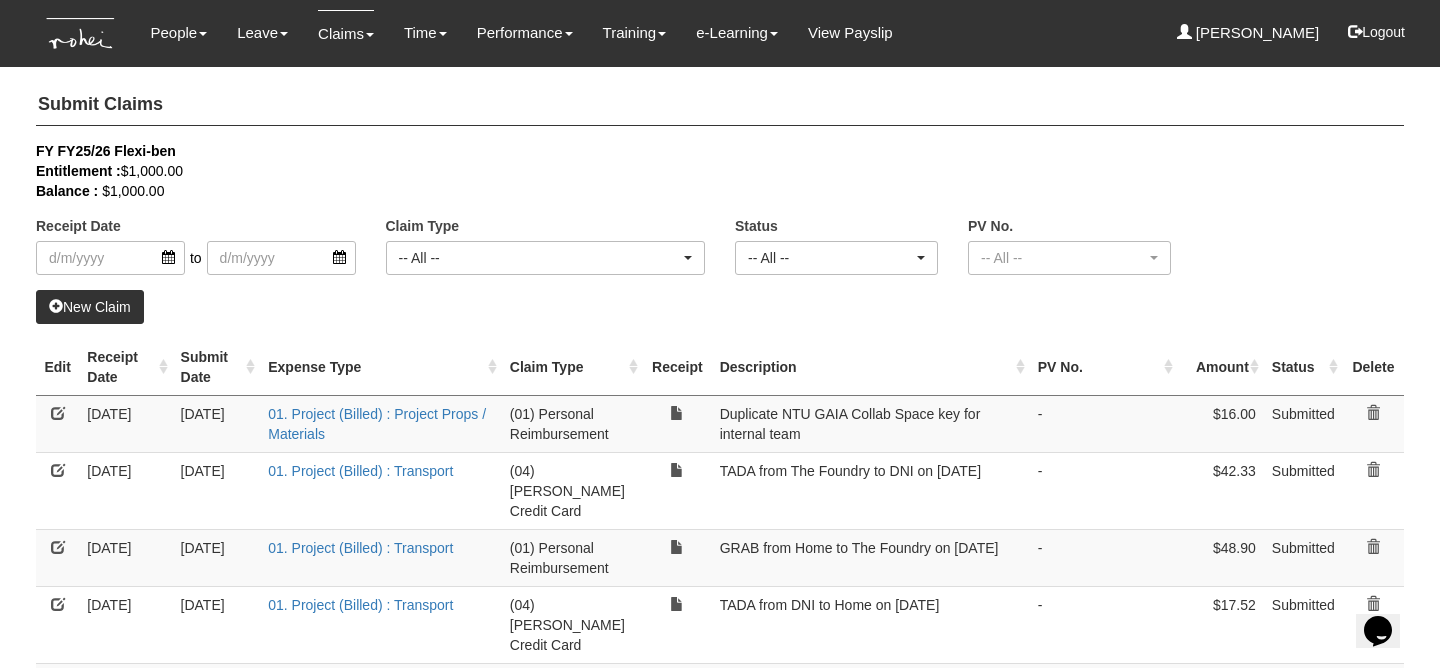 click at bounding box center [57, 423] 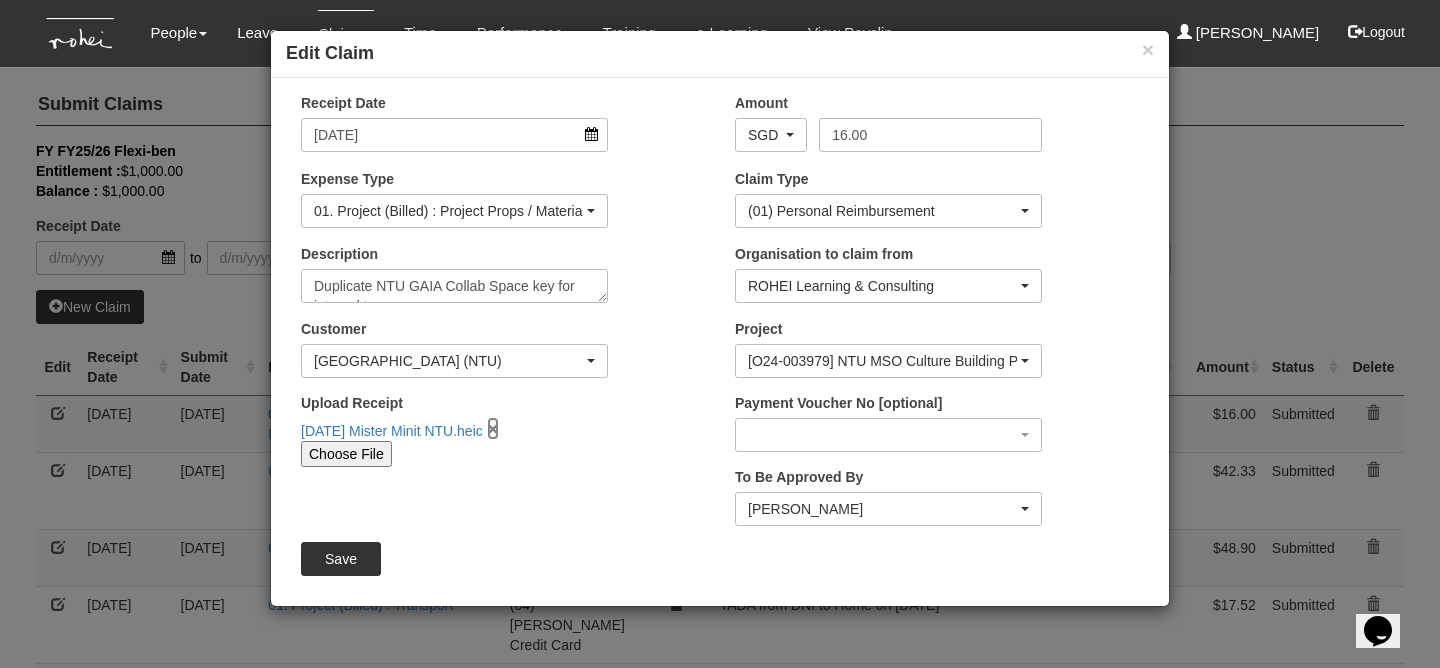 click on "×" at bounding box center [493, 428] 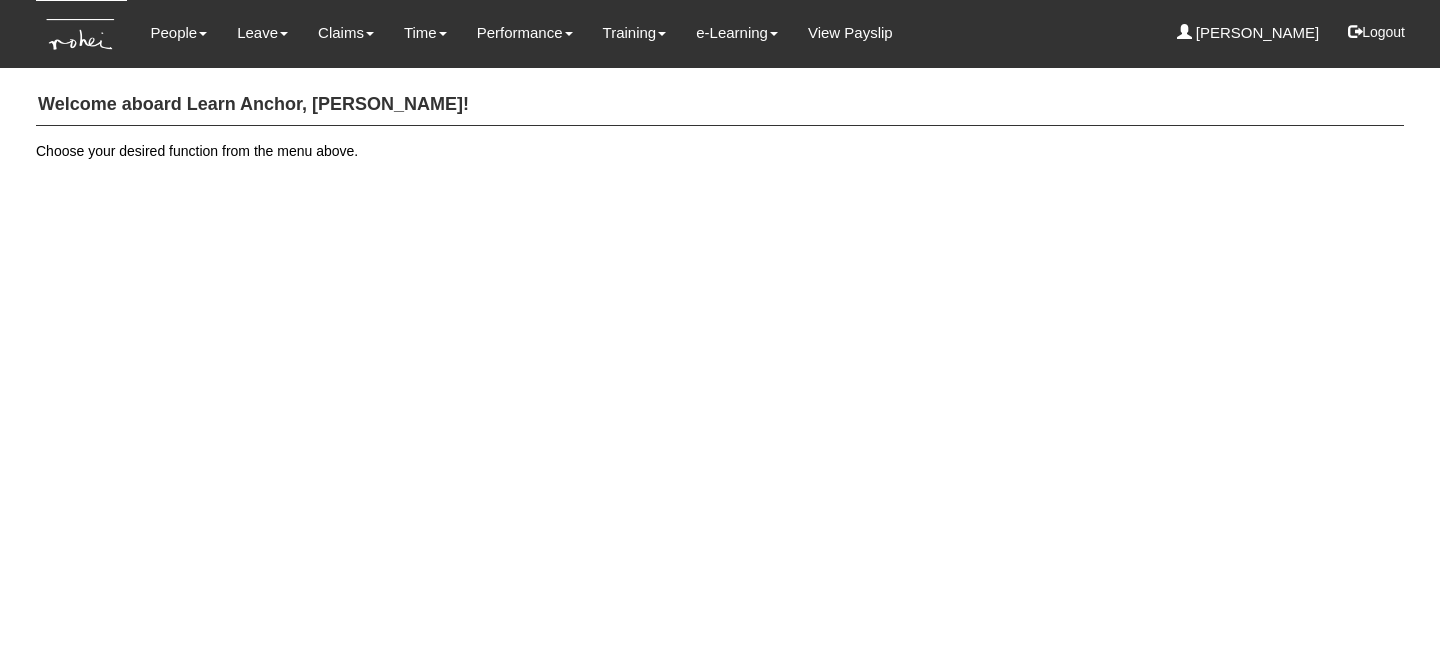 scroll, scrollTop: 0, scrollLeft: 0, axis: both 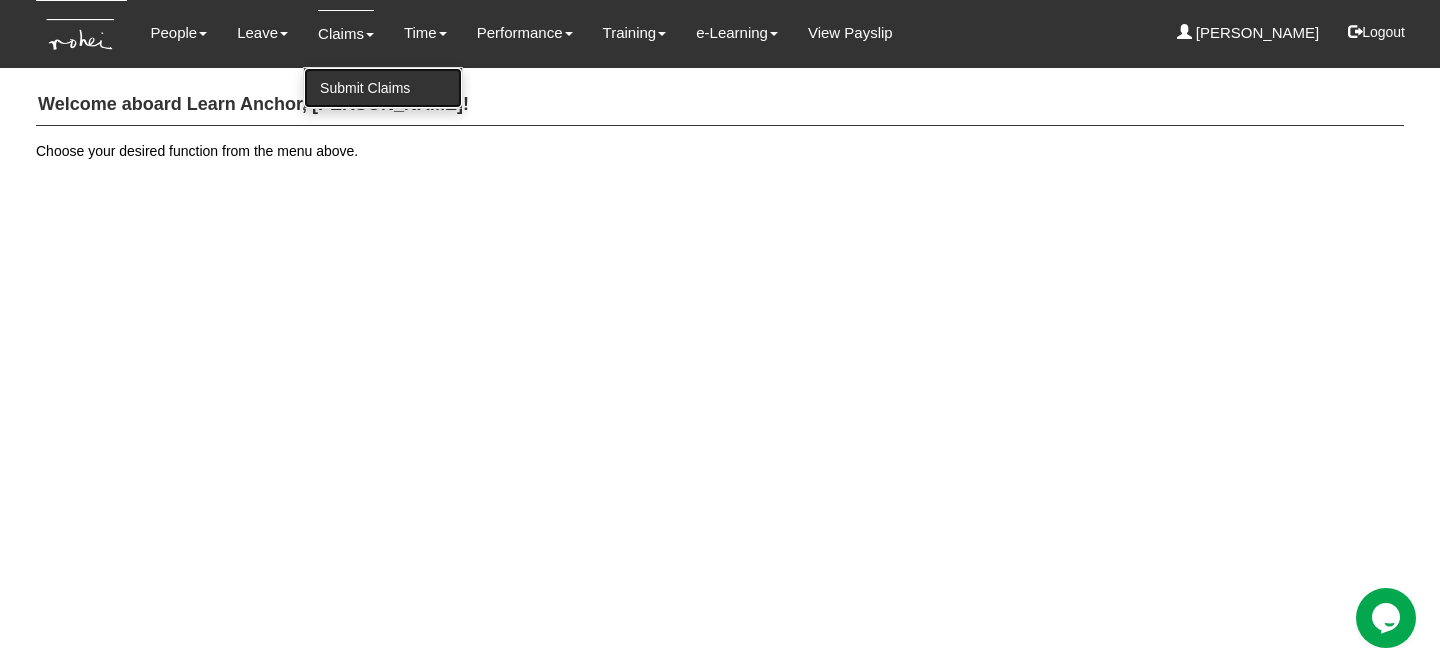 click on "Submit Claims" at bounding box center [383, 88] 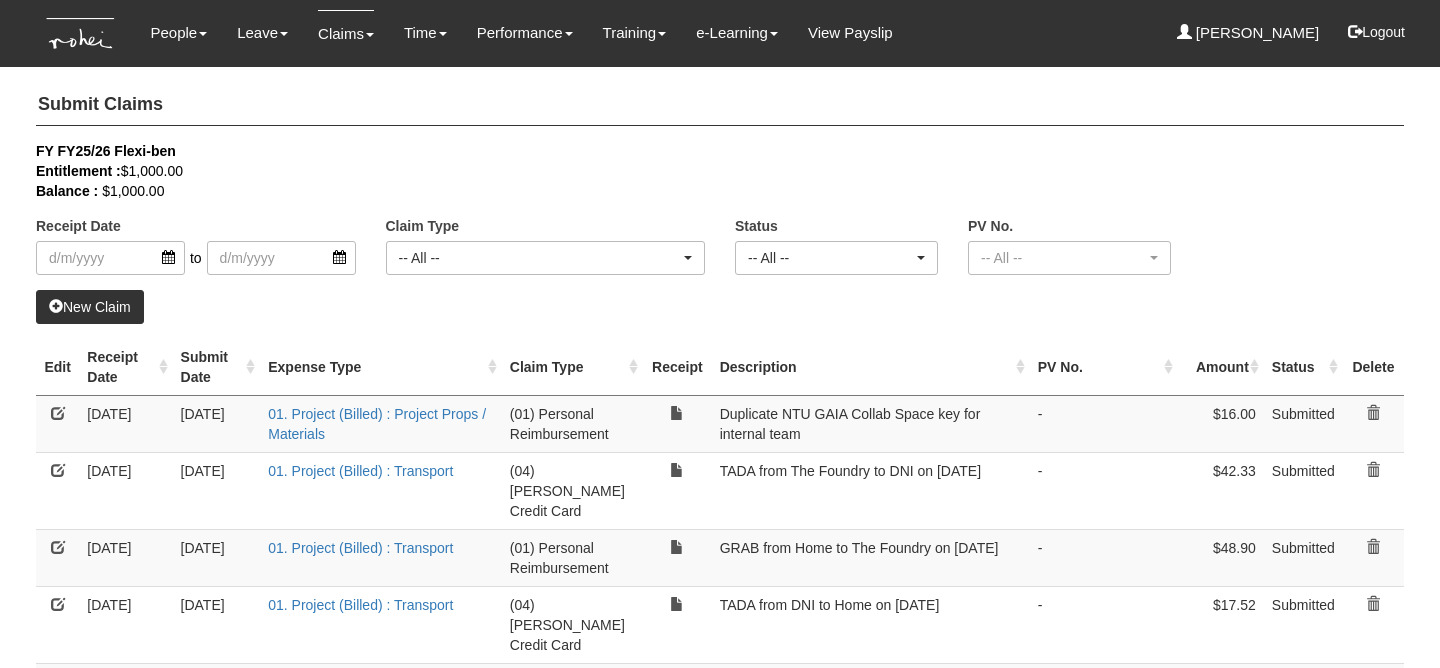 select on "50" 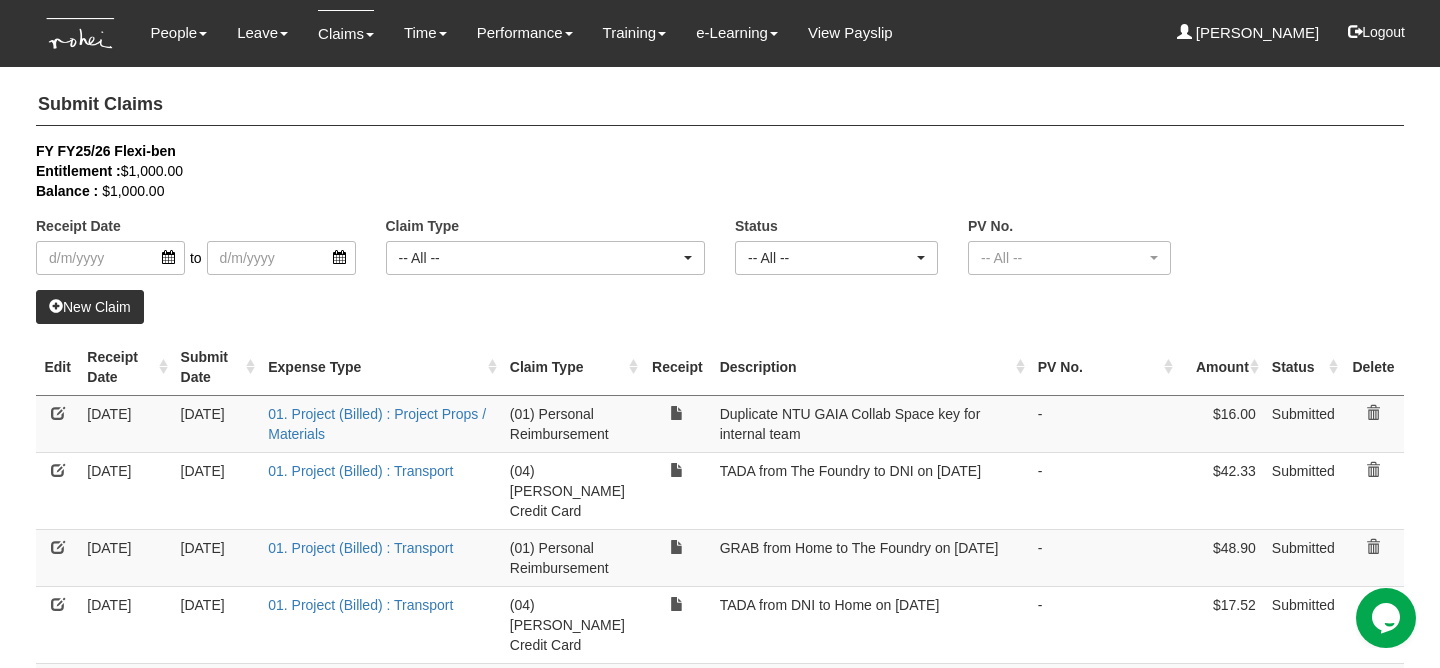 scroll, scrollTop: 0, scrollLeft: 0, axis: both 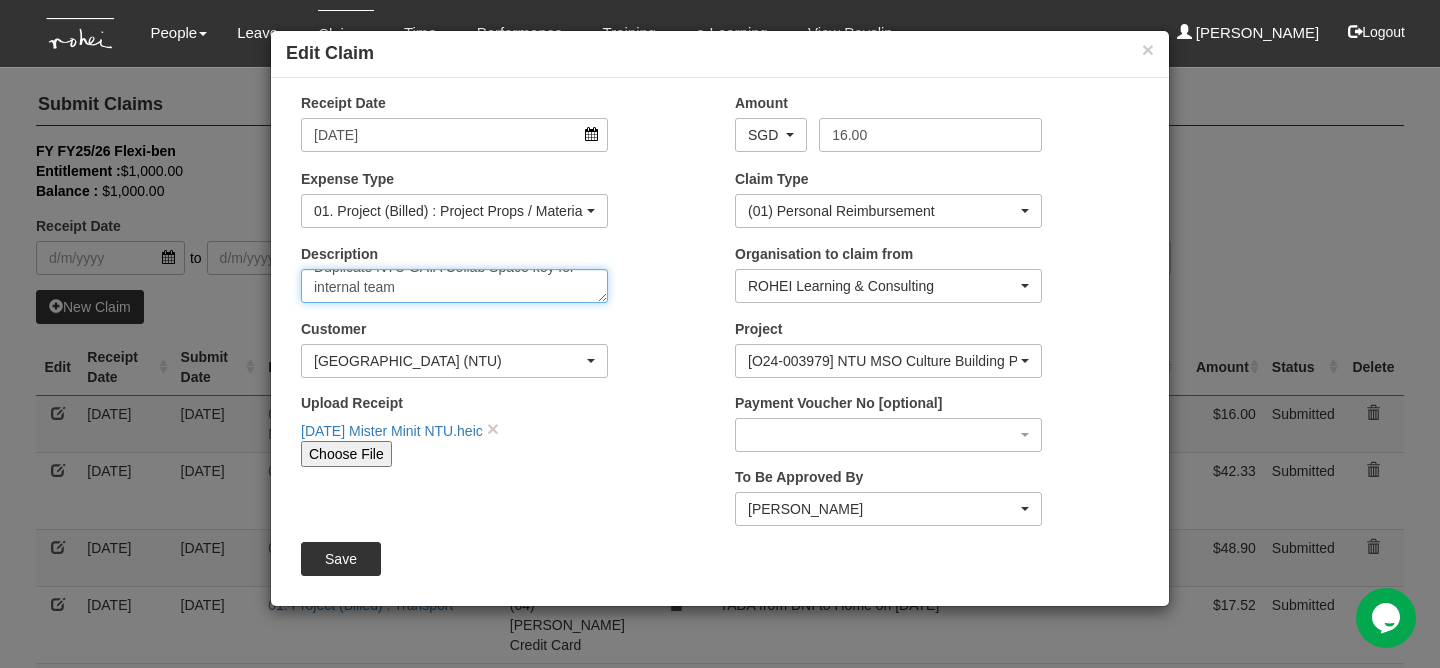 click on "Duplicate NTU GAIA Collab Space key for internal team" at bounding box center [454, 286] 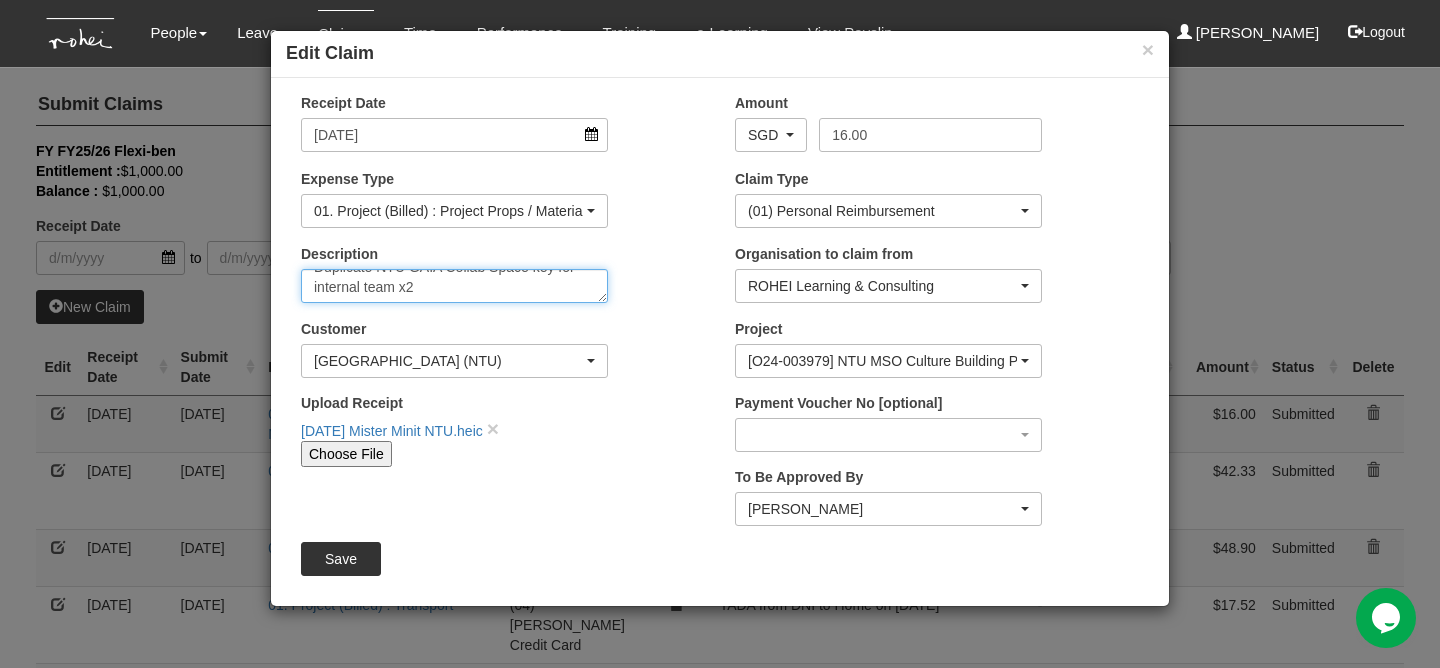 click on "Duplicate NTU GAIA Collab Space key for internal team" at bounding box center (454, 286) 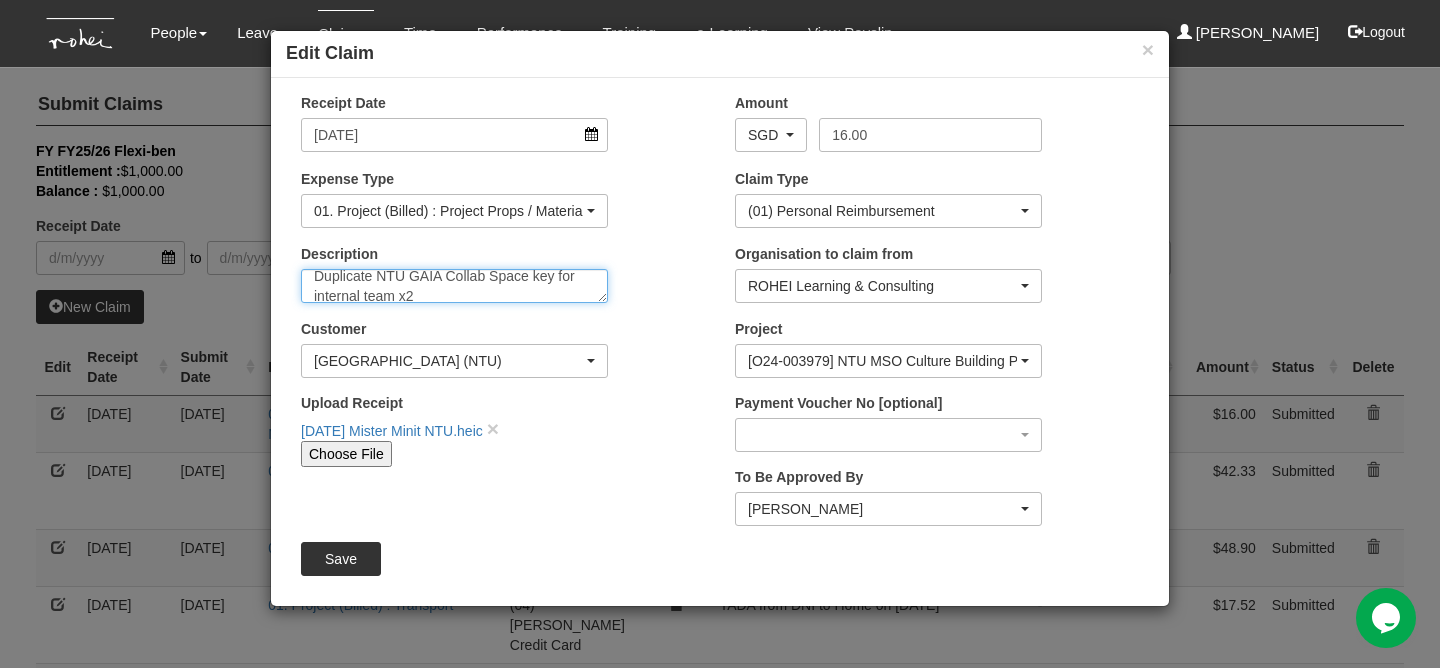scroll, scrollTop: 19, scrollLeft: 0, axis: vertical 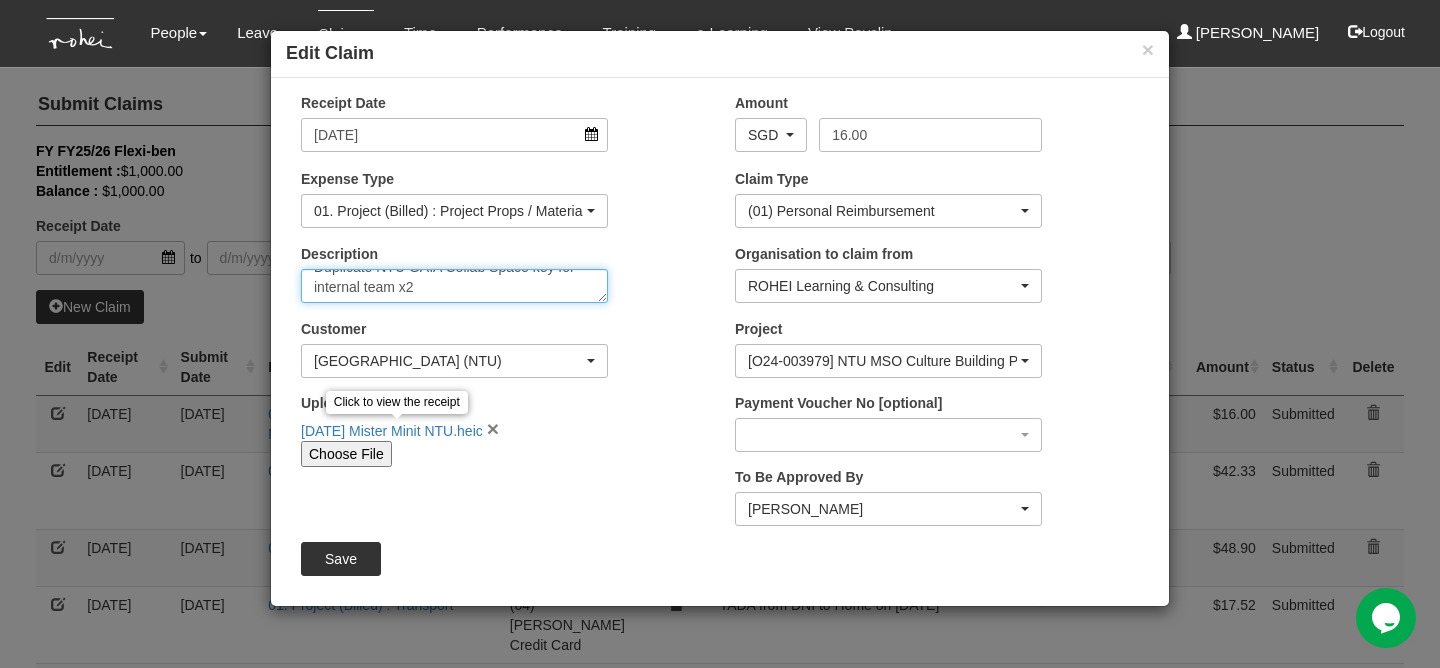type on "Duplicate NTU GAIA Collab Space key for internal team x2" 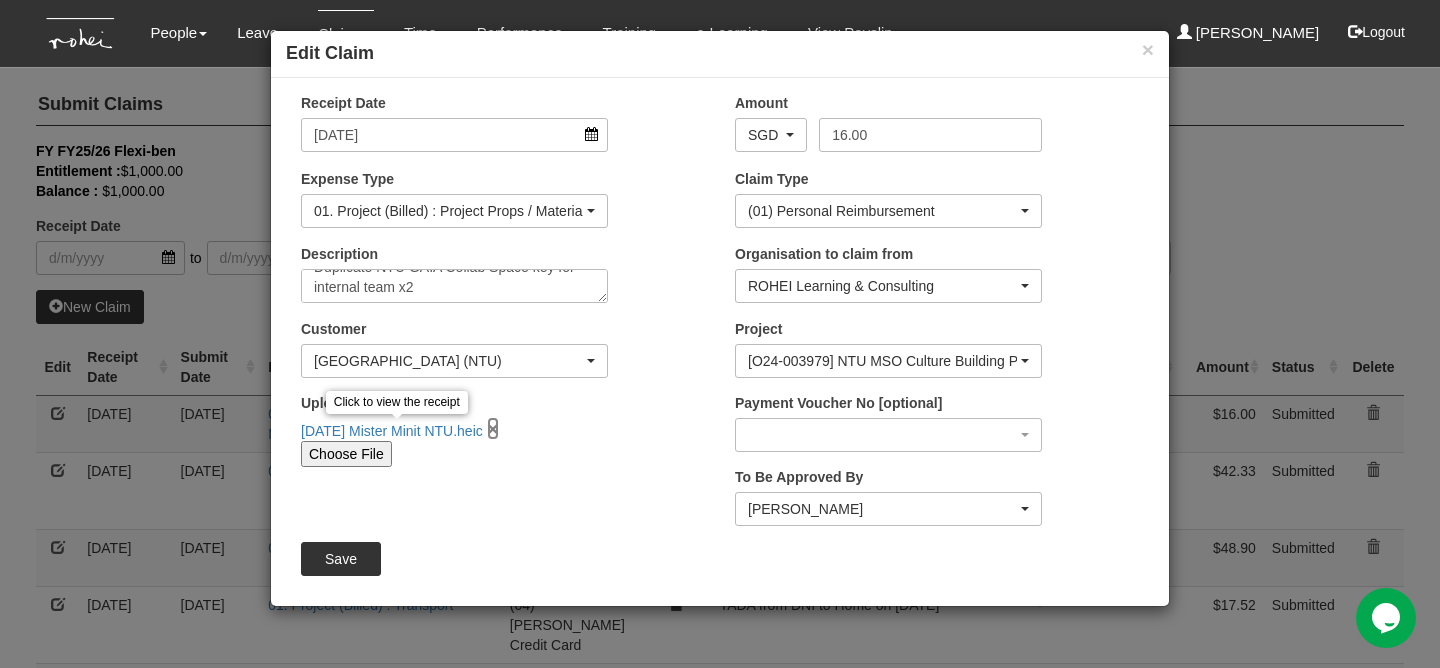 click on "×" at bounding box center [493, 428] 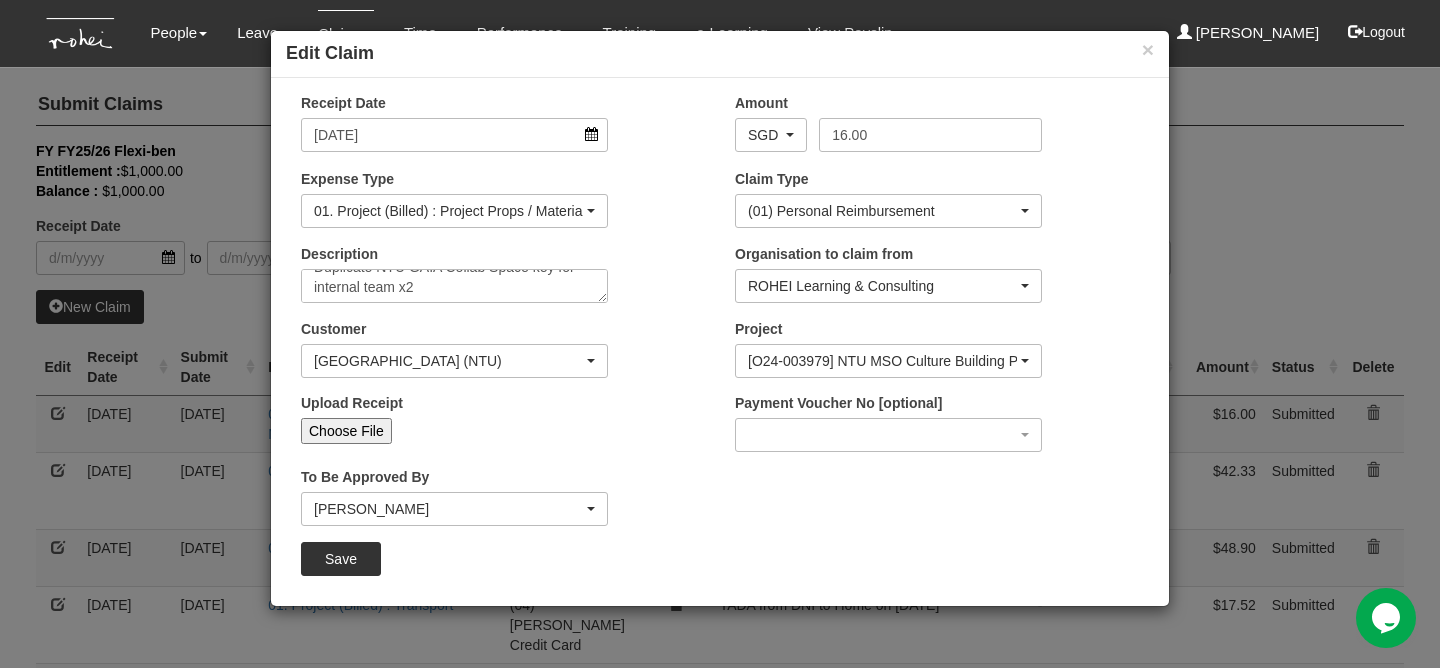 click on "Choose File" at bounding box center [346, 431] 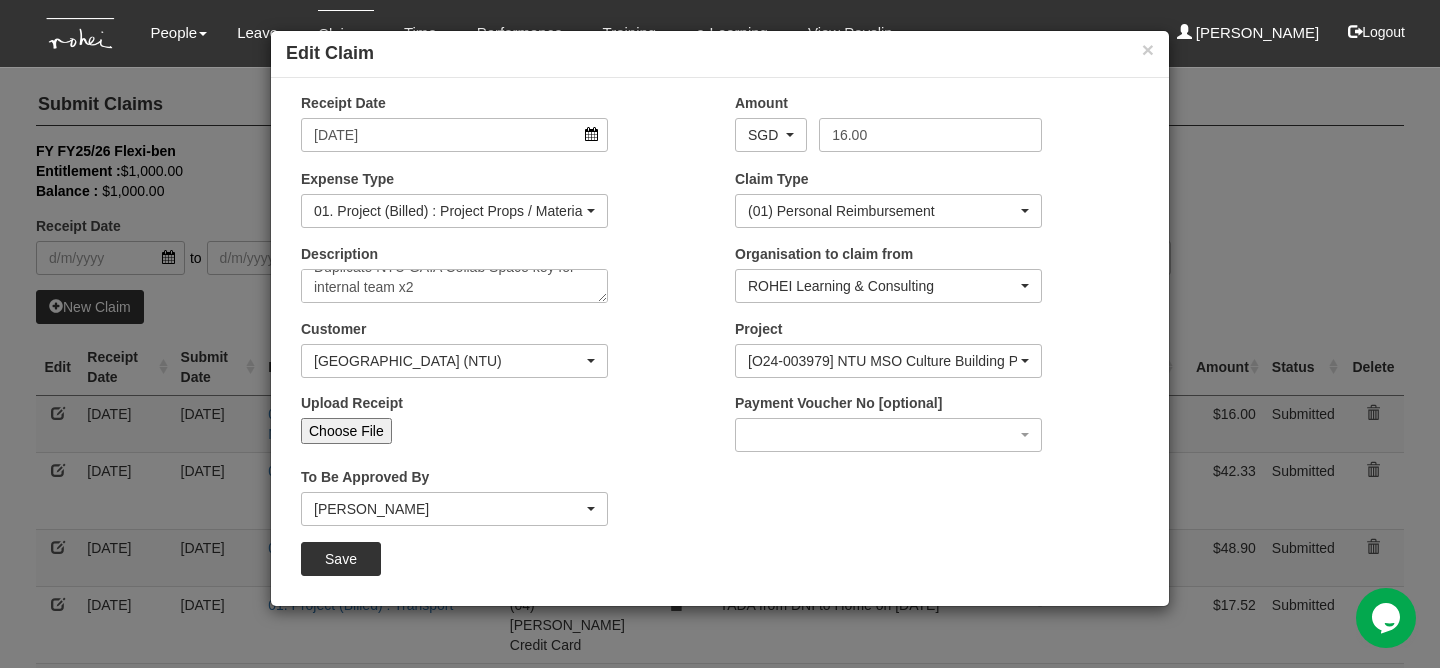 type on "C:\fakepath\[DATE] Mister Minit NTU.pdf" 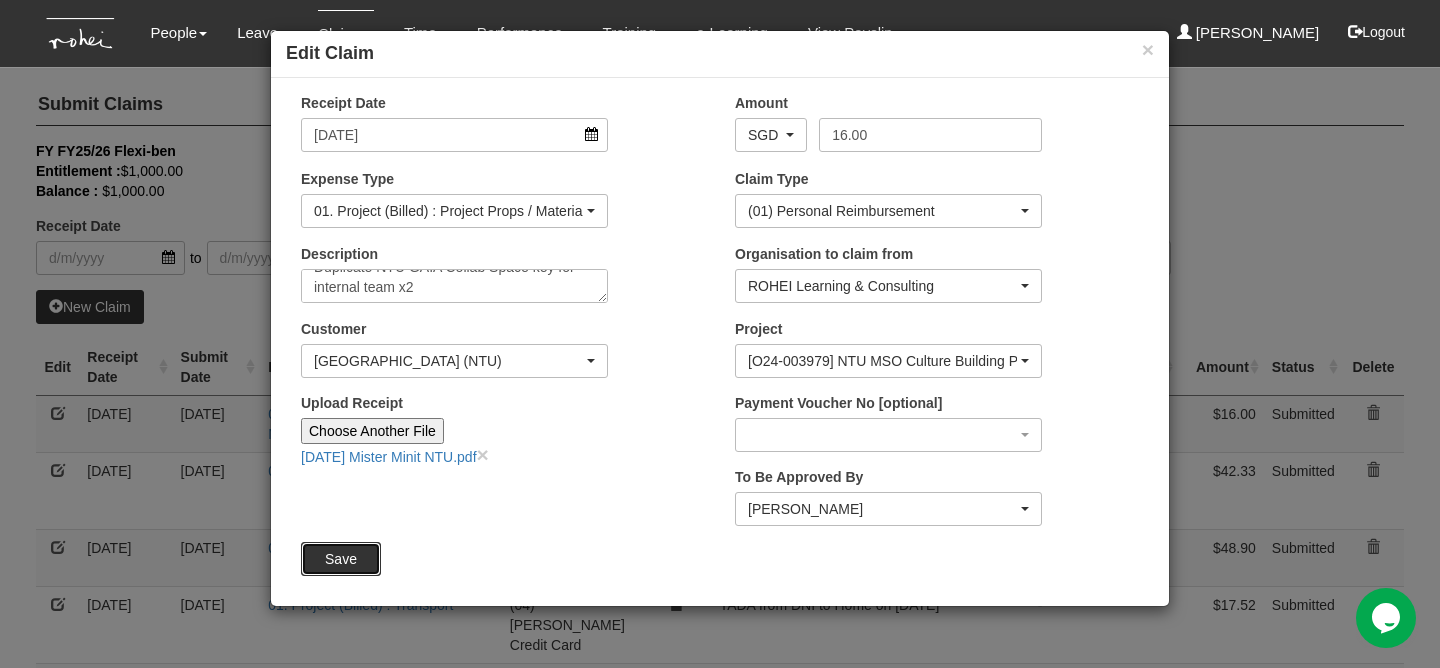 click on "Save" at bounding box center (341, 559) 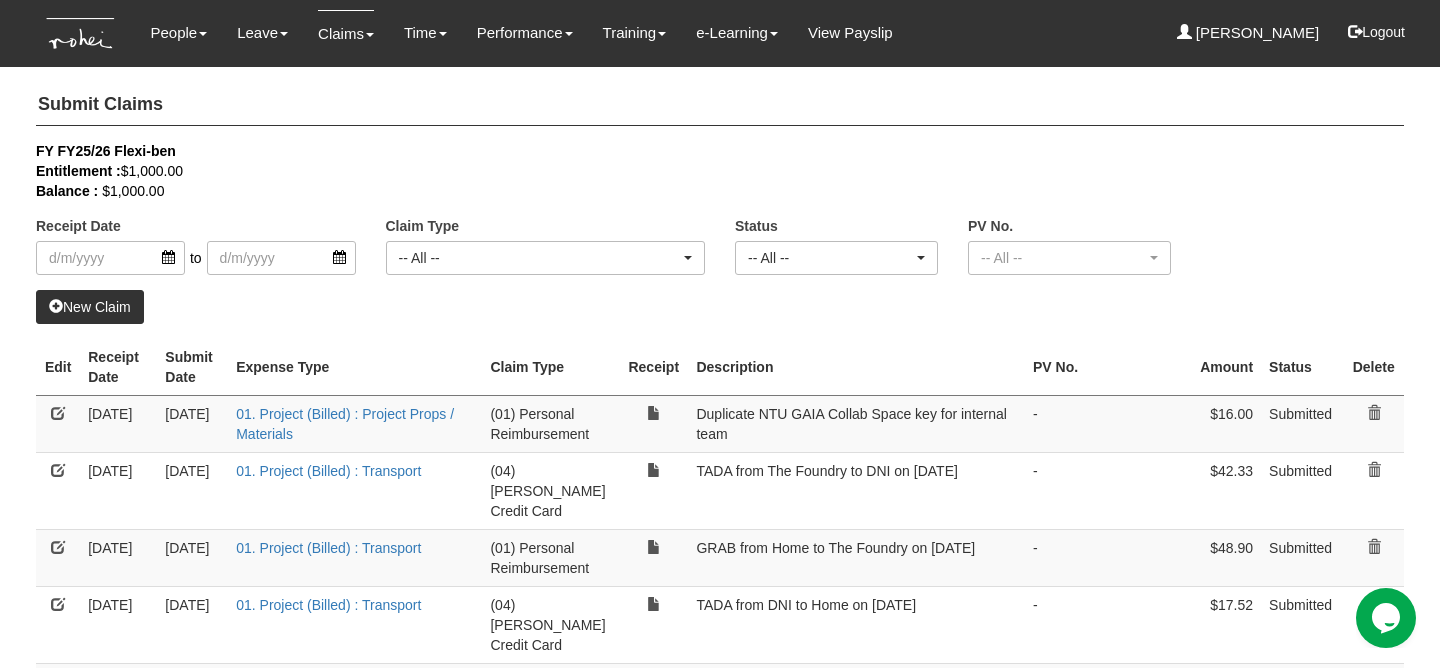 select on "50" 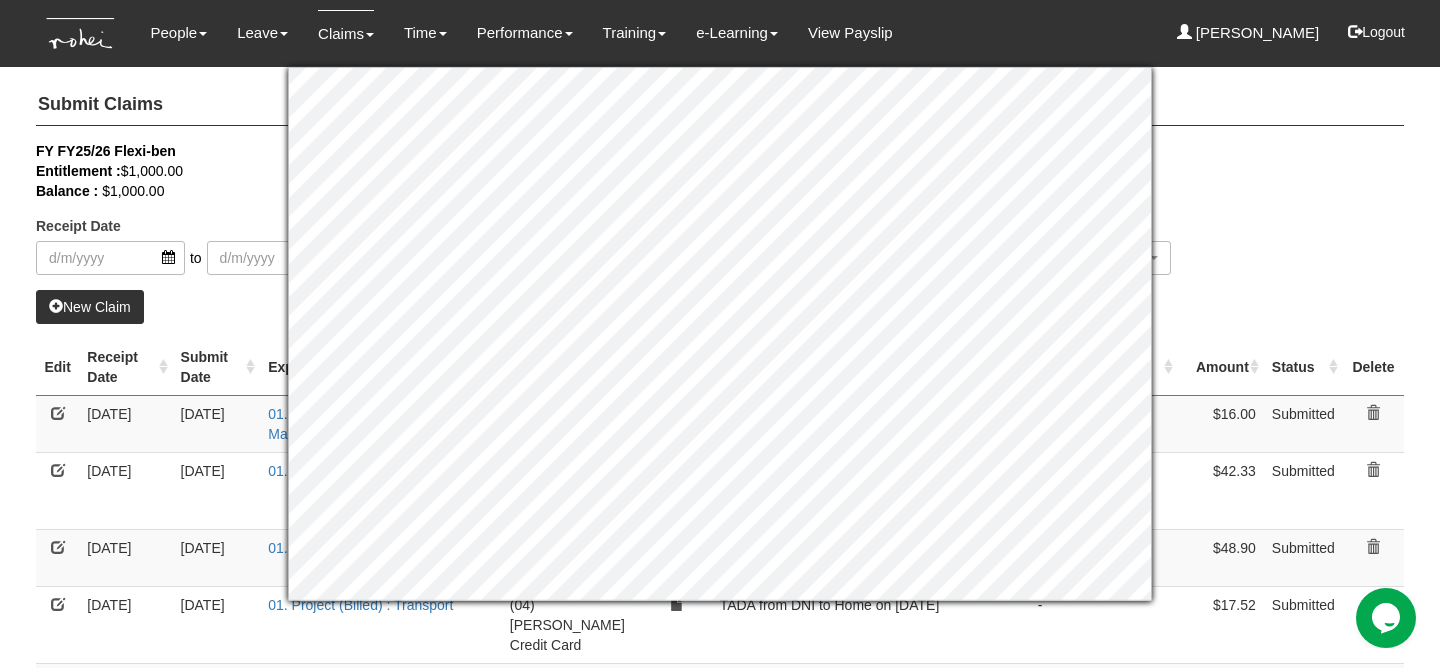 click on "Receipt Date
to
Claim Type
-- All --
(01) Personal Reimbursement
(02) Advance Disbursement
(03) [PERSON_NAME]'s Credit Card
(04) [PERSON_NAME] Credit Card
(05) [PERSON_NAME]'s Credit Card
(06) [PERSON_NAME]'s Credit Card
-- All --
Status
-- All --
Submitted
Approved
Verified
Returned
Paid
-- All --
PV No.
-- All --
PV2400552
PV2400573" at bounding box center [720, 215] 